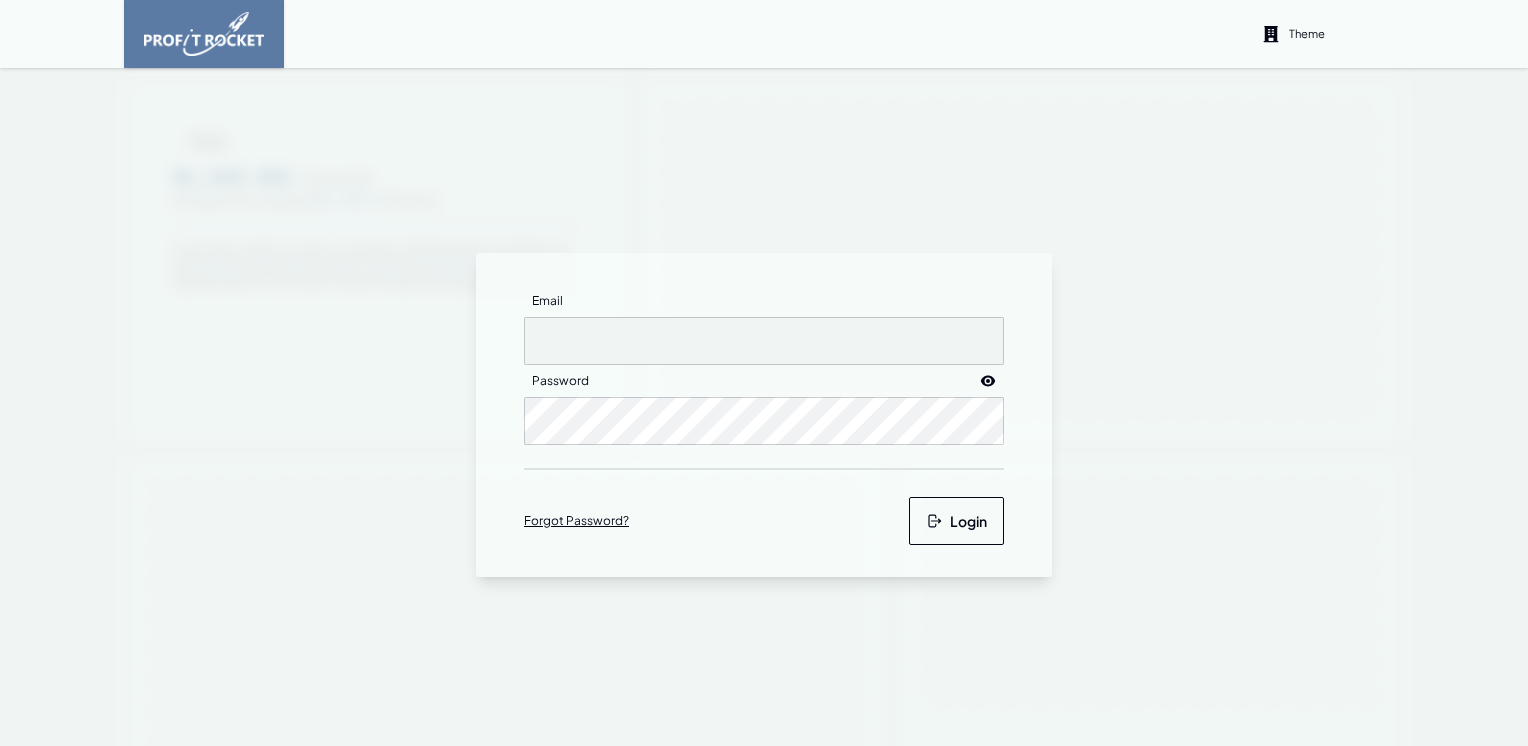 scroll, scrollTop: 0, scrollLeft: 0, axis: both 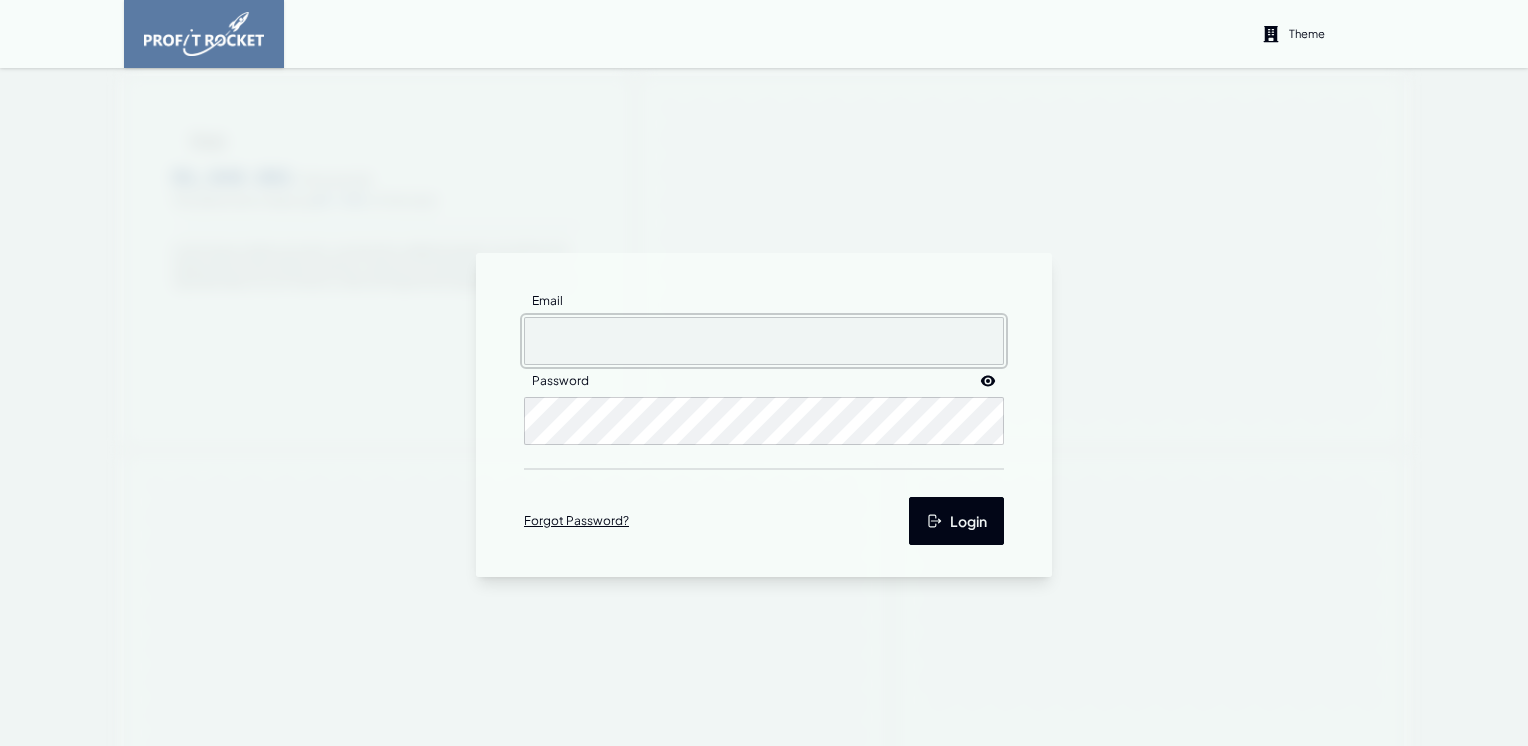 type on "[EMAIL_ADDRESS][DOMAIN_NAME]" 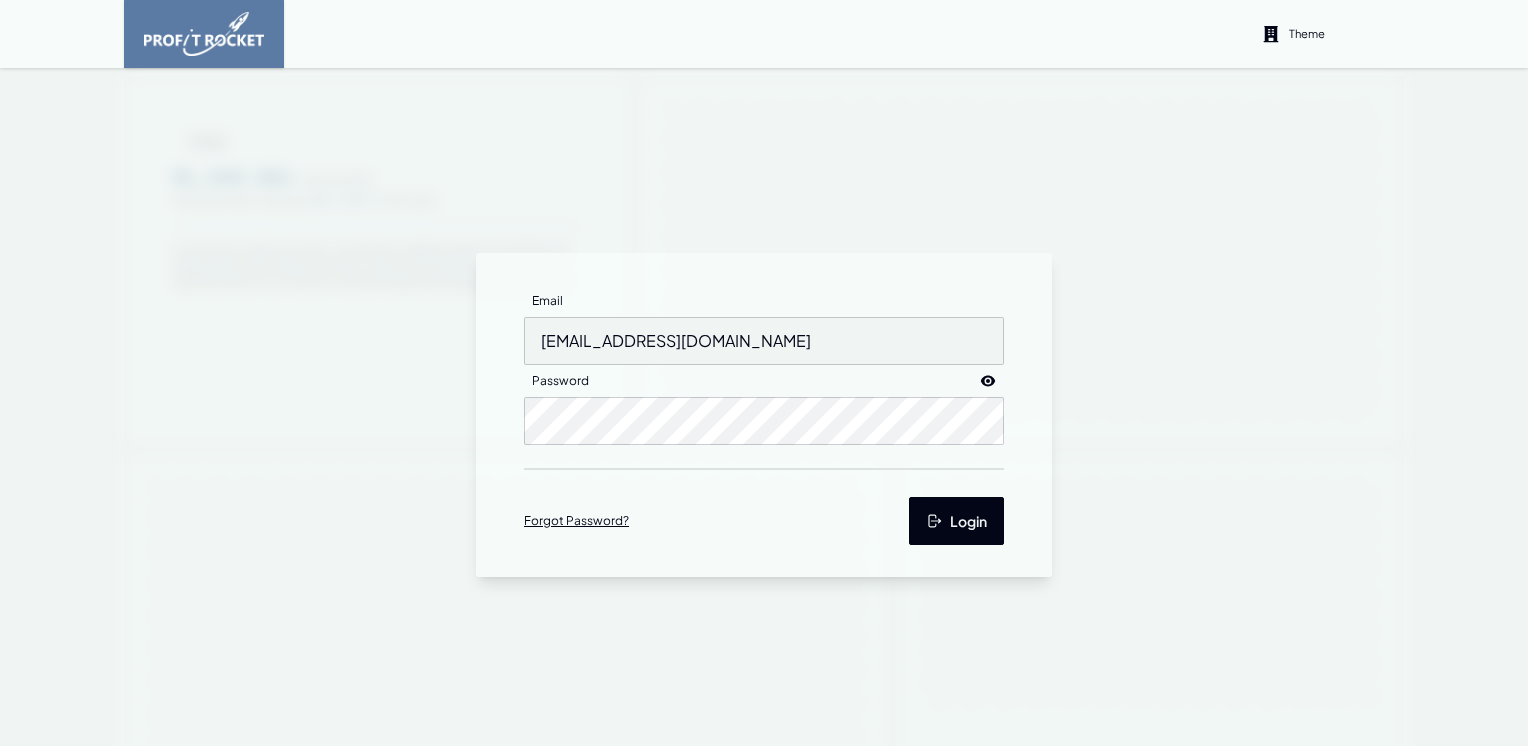 click on "Login" at bounding box center (956, 521) 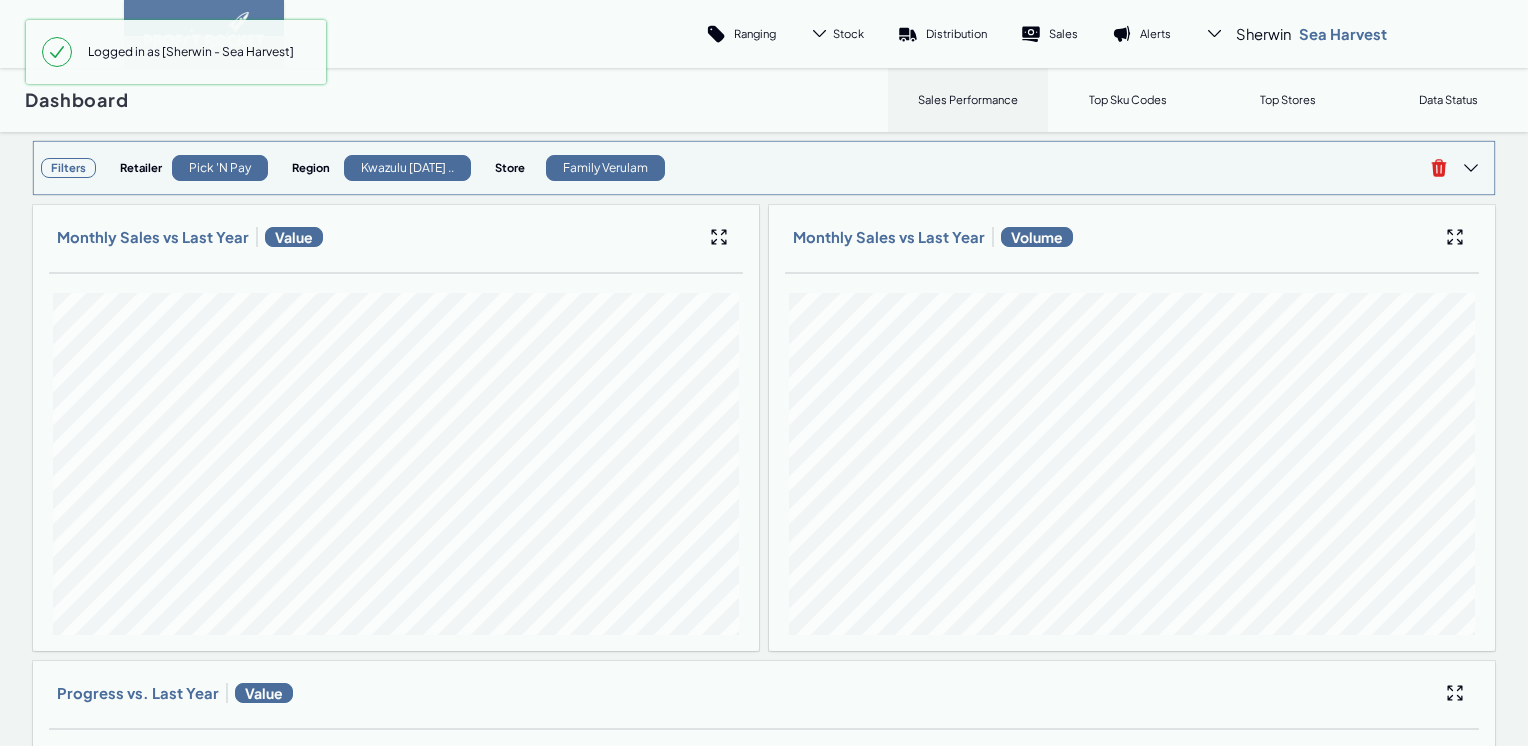 click on "Filters" at bounding box center [68, 168] 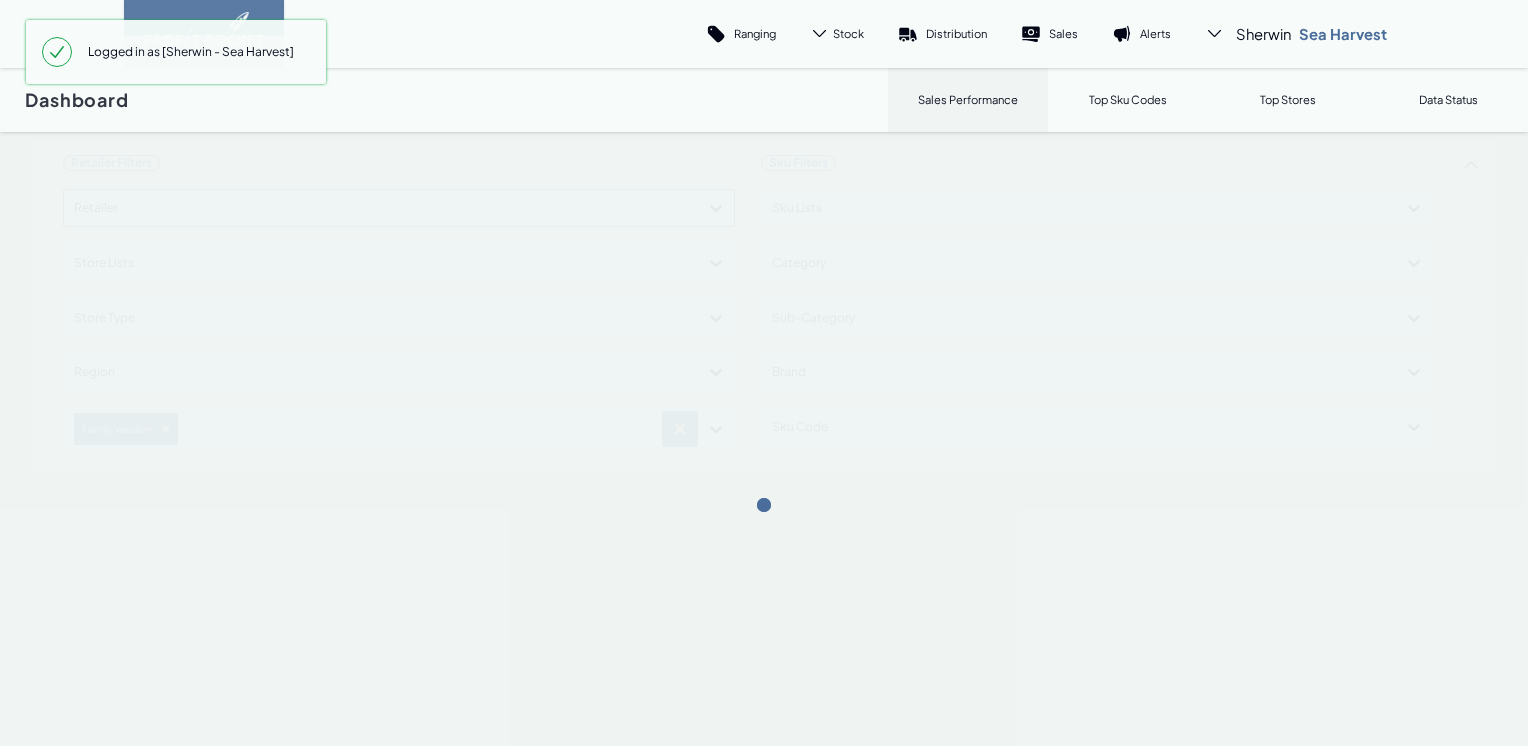 click at bounding box center [764, 505] 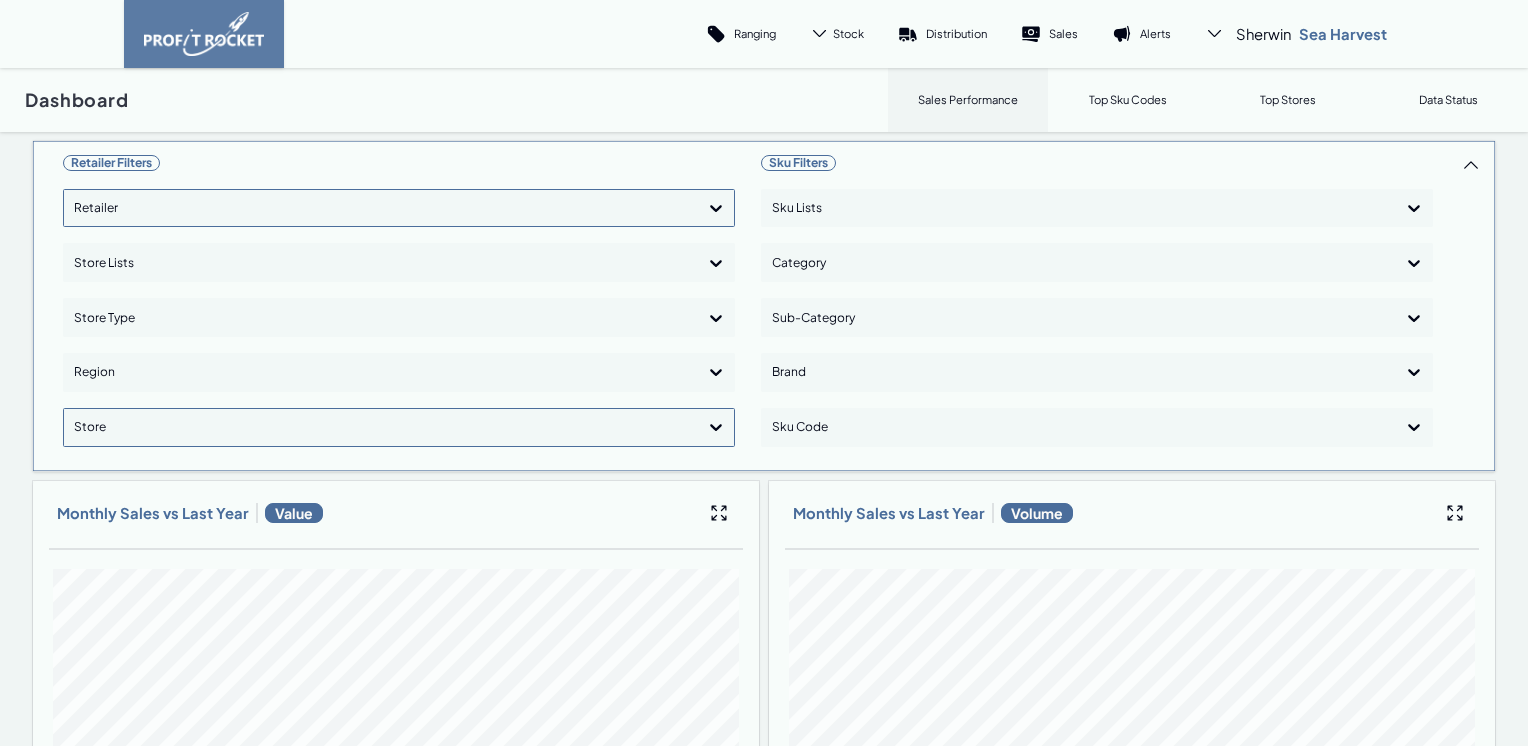 click on "Retailer Filters Retailer Store Lists Store Type Region option , selected.   Select is focused ,type to refine list, press Down to open the menu,  press left to focus selected values Store Sku Filters Sku Lists Category Sub-Category Brand Sku Code Monthly Sales vs Last Year Value Monthly Sales vs Last Year Volume Progress vs. Last Year Value" at bounding box center (764, 944) 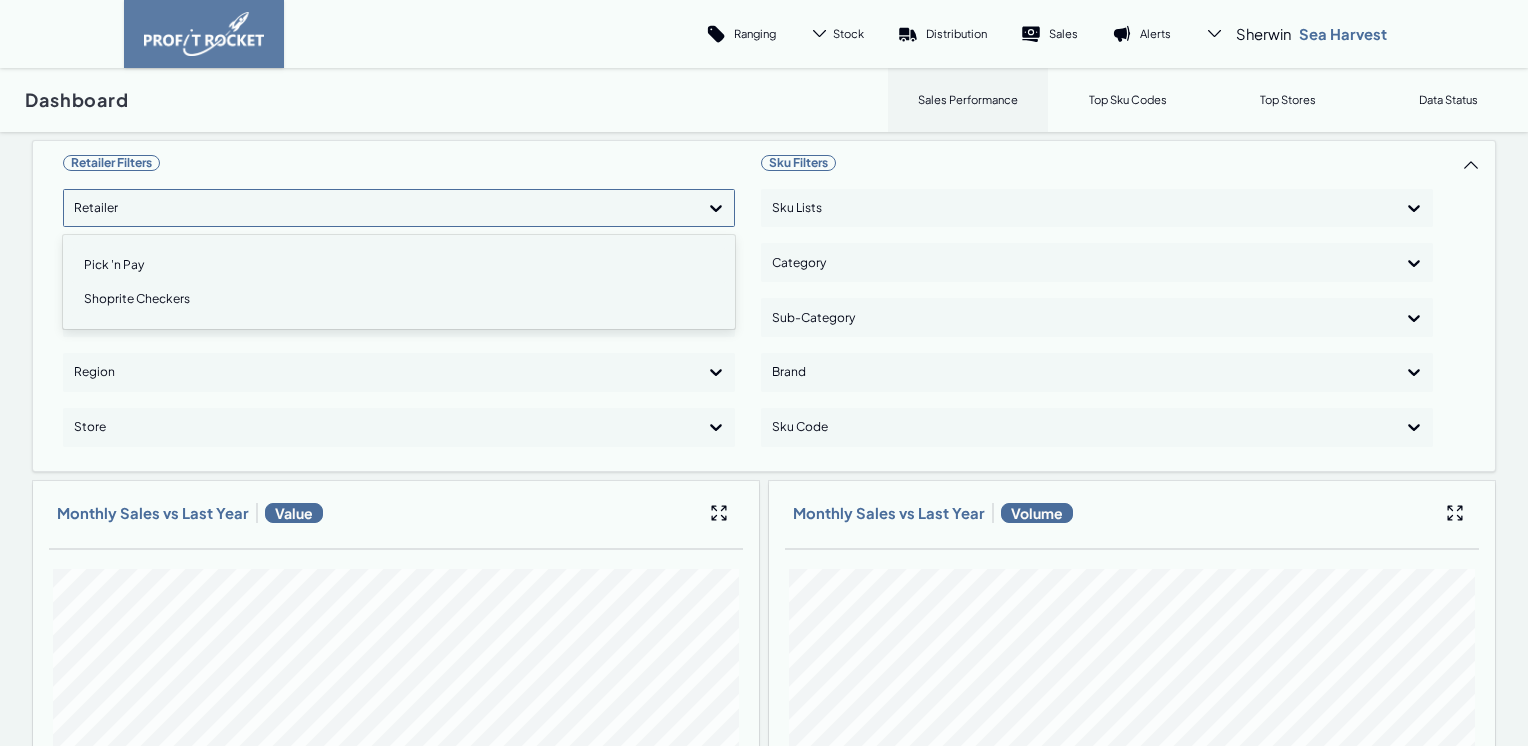 click 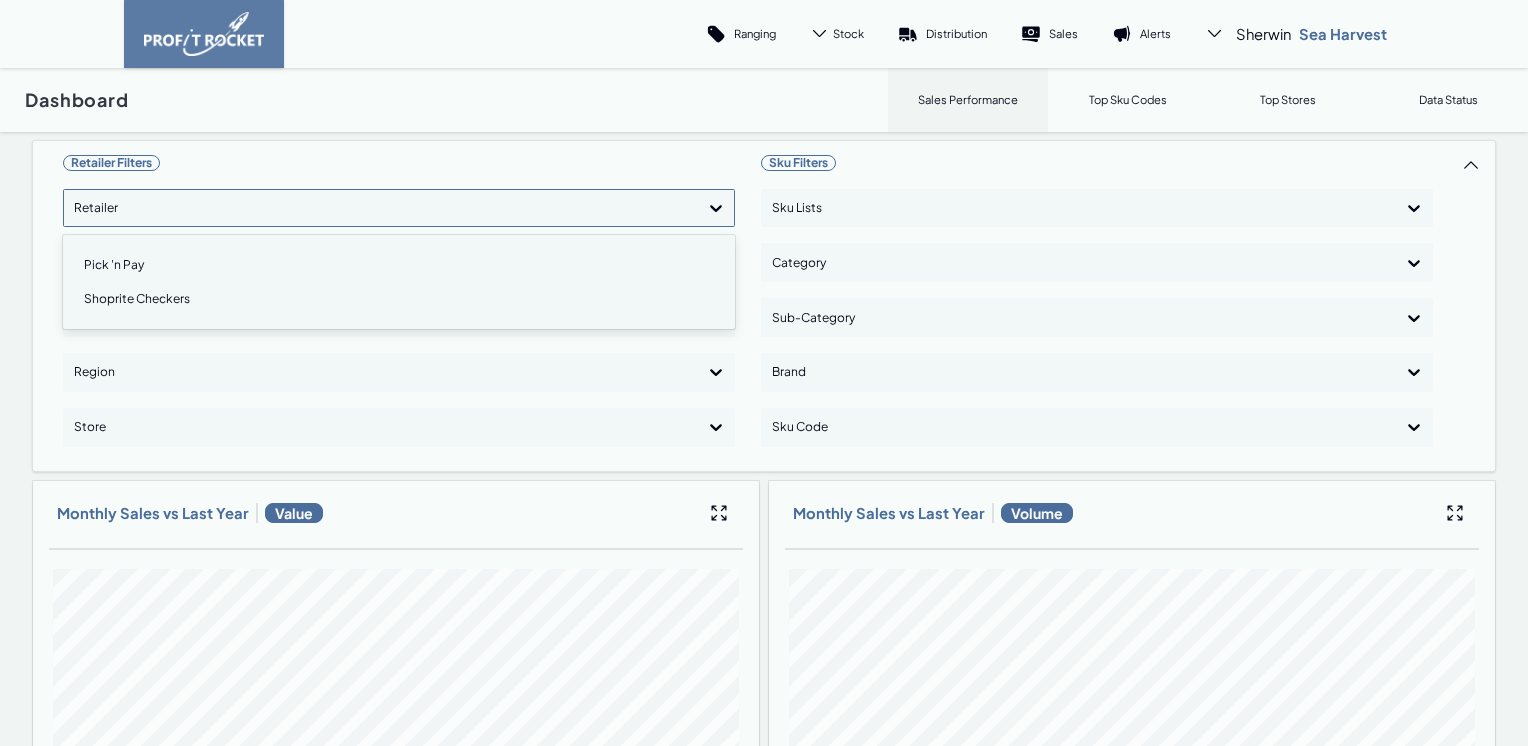 click on "Shoprite Checkers" at bounding box center (399, 299) 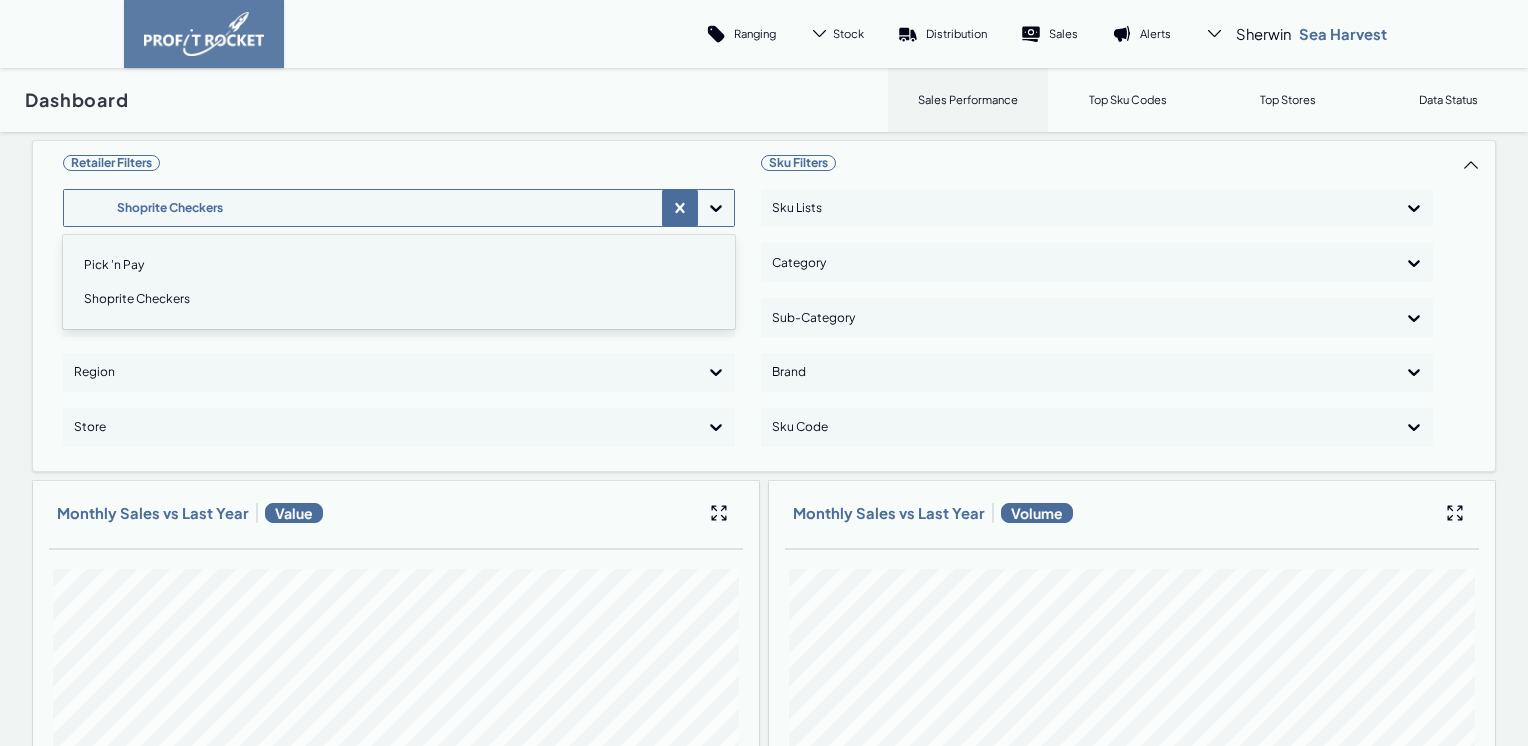 click on "Retailer Filters option Shoprite Checkers, selected. option Pick 'n Pay focused, 1 of 2. 2 results available. Use Up and Down to choose options, press Enter to select the currently focused option, press Escape to exit the menu, press Tab to select the option and exit the menu. Shoprite Checkers Pick 'n Pay Shoprite Checkers Store Lists Store Type Region Store Sku Filters Sku Lists Category Sub-Category Brand Sku Code Monthly Sales vs Last Year Value Monthly Sales vs Last Year Volume Progress vs. Last Year Value" at bounding box center (764, 944) 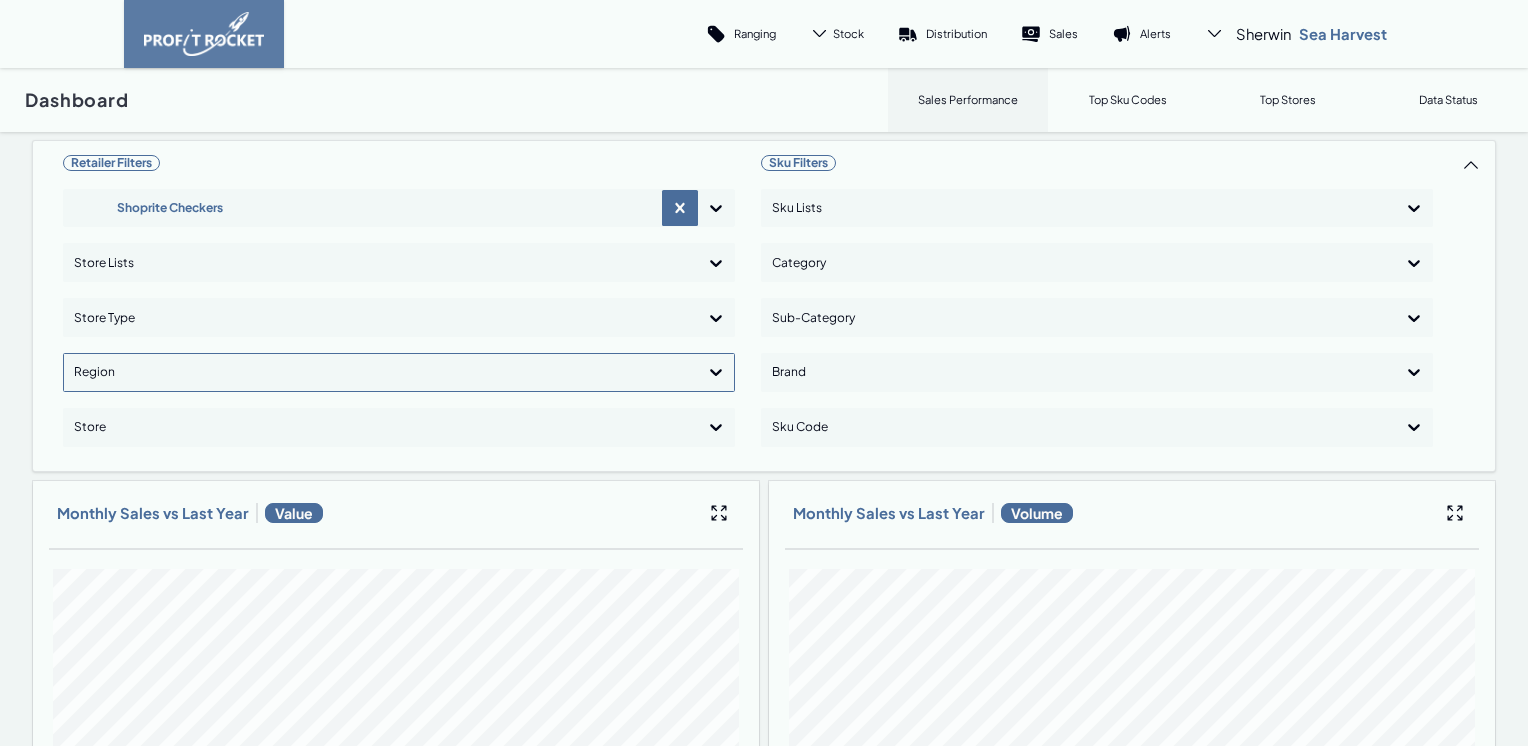 click 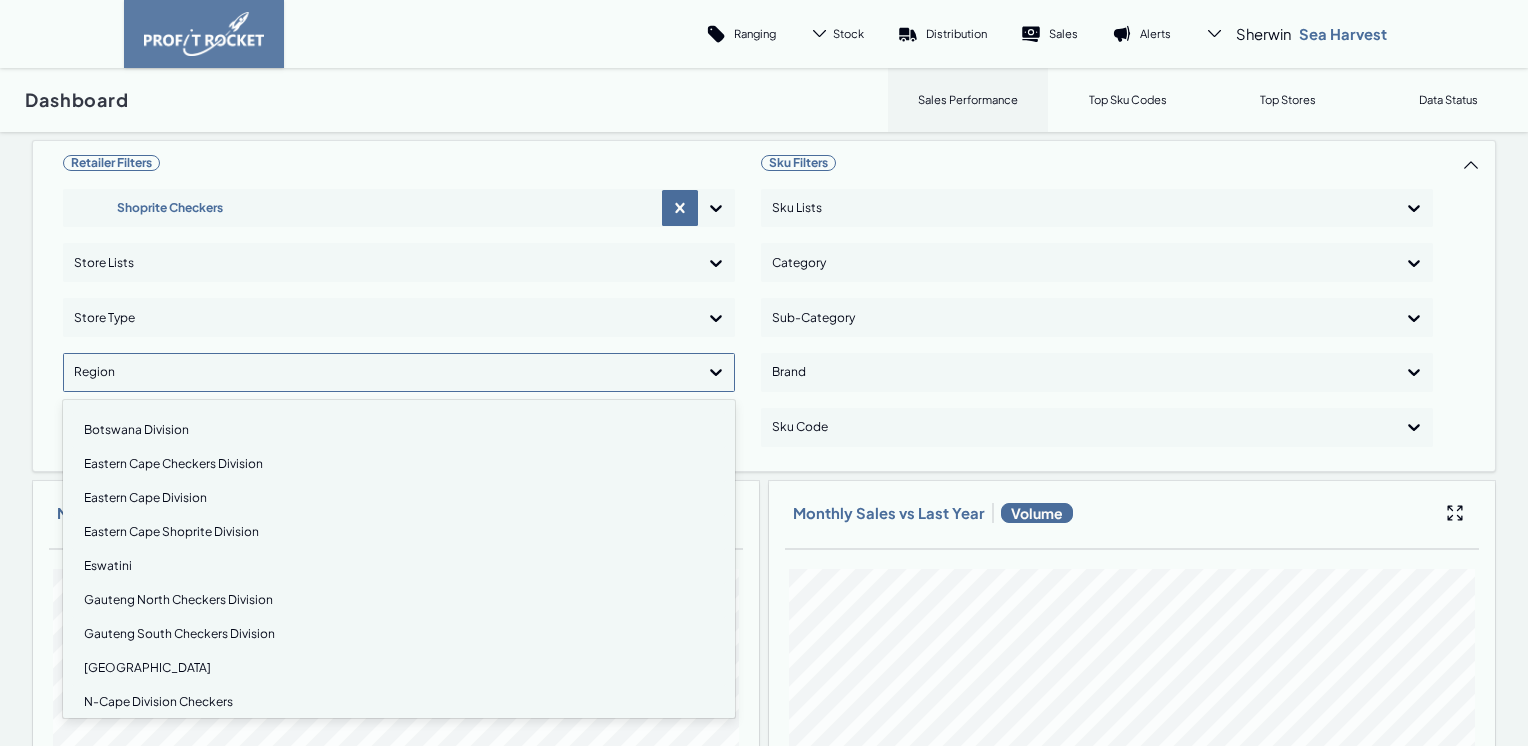 click on "Retailer Filters Shoprite Checkers Store Lists Store Type option Botswana Division focused, 1 of 21. 21 results available. Use Up and Down to choose options, press Enter to select the currently focused option, press Escape to exit the menu, press Tab to select the option and exit the menu. Region Botswana Division Eastern Cape Checkers  Division Eastern Cape Division Eastern Cape Shoprite Division Eswatini Gauteng North Checkers Division Gauteng South Checkers Division Lesotho N-Cape Division Checkers N-Cape Division Shoprite Namibia Natal Checkers Division Natal Shared Division Natal Shoprite Division SR Northern East Division SR Northern West Division Shoprite Gauteng East Division Shoprite Gauteng West Division WC Checkers Division WC Shoprite Division Western Cape Division Store Sku Filters Sku Lists Category Sub-Category Brand Sku Code Monthly Sales vs Last Year Value Monthly Sales vs Last Year Volume Progress vs. Last Year Value" at bounding box center [764, 944] 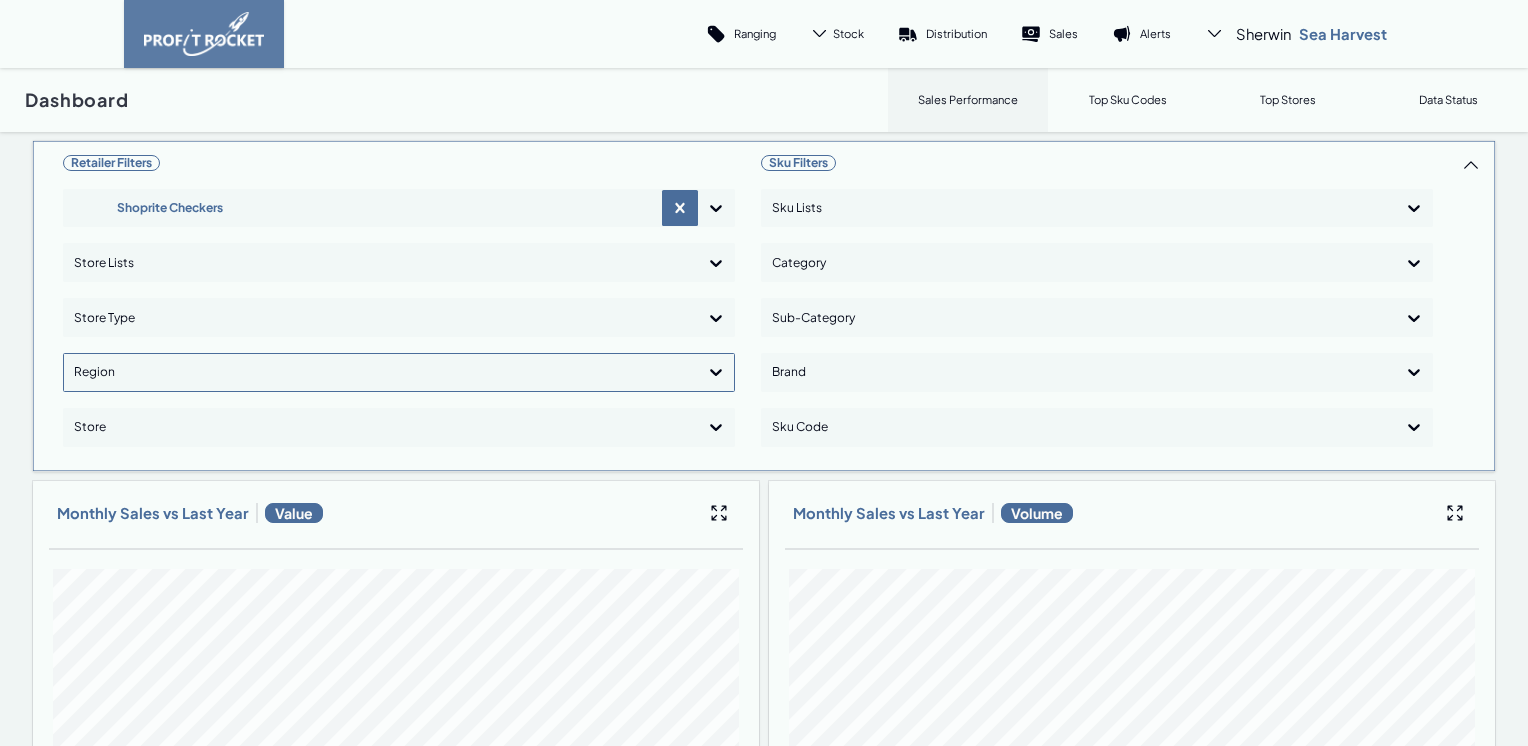 click 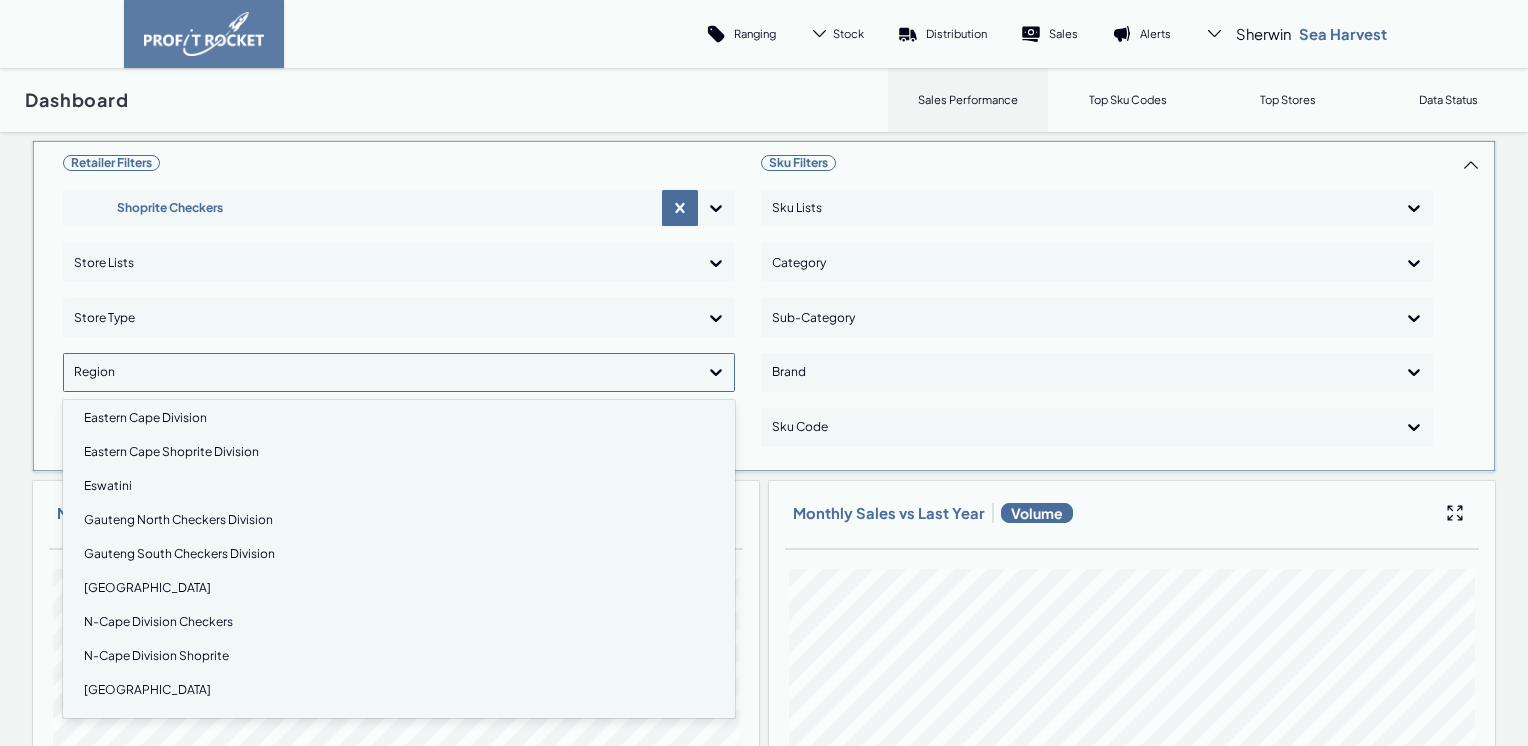 scroll, scrollTop: 200, scrollLeft: 0, axis: vertical 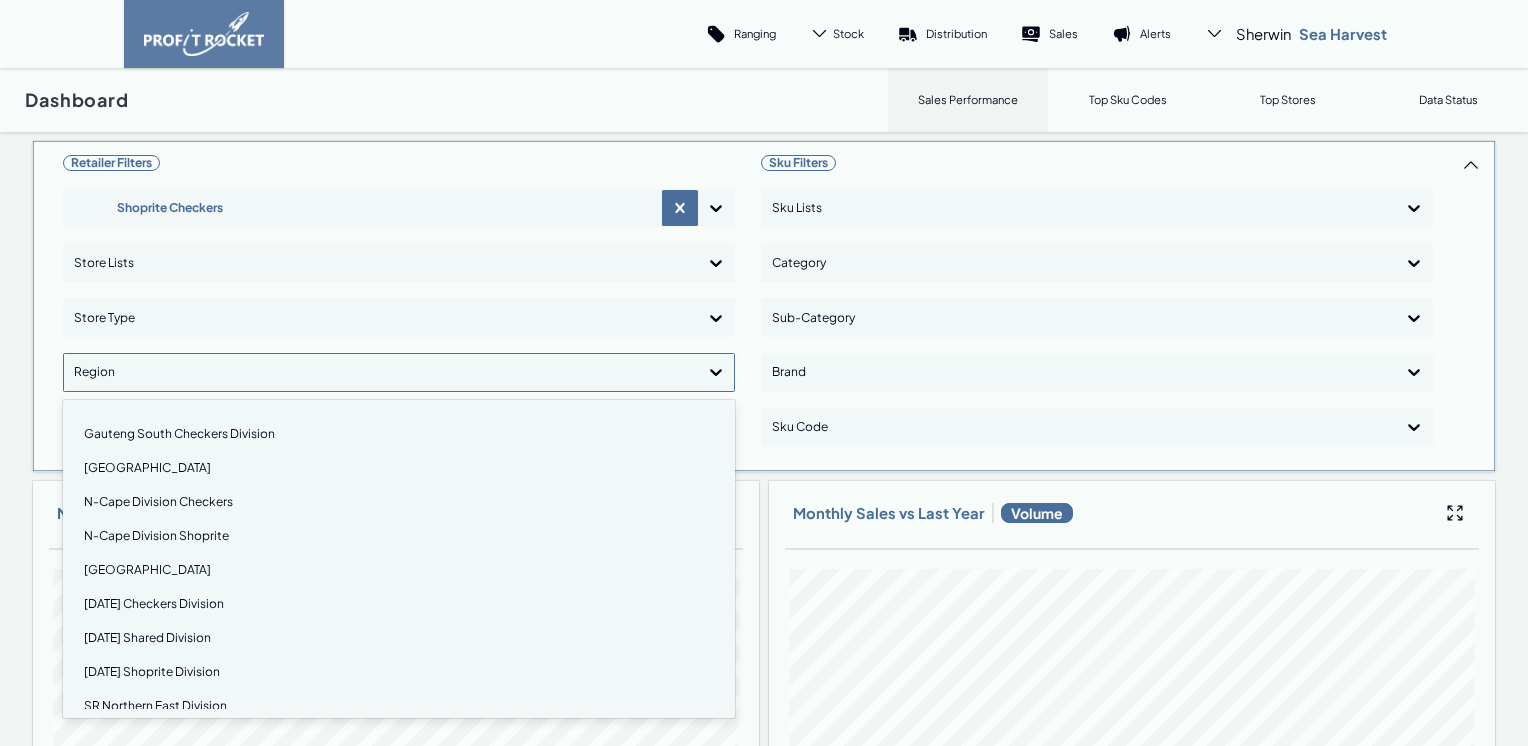 click on "[DATE] Checkers Division" at bounding box center [399, 604] 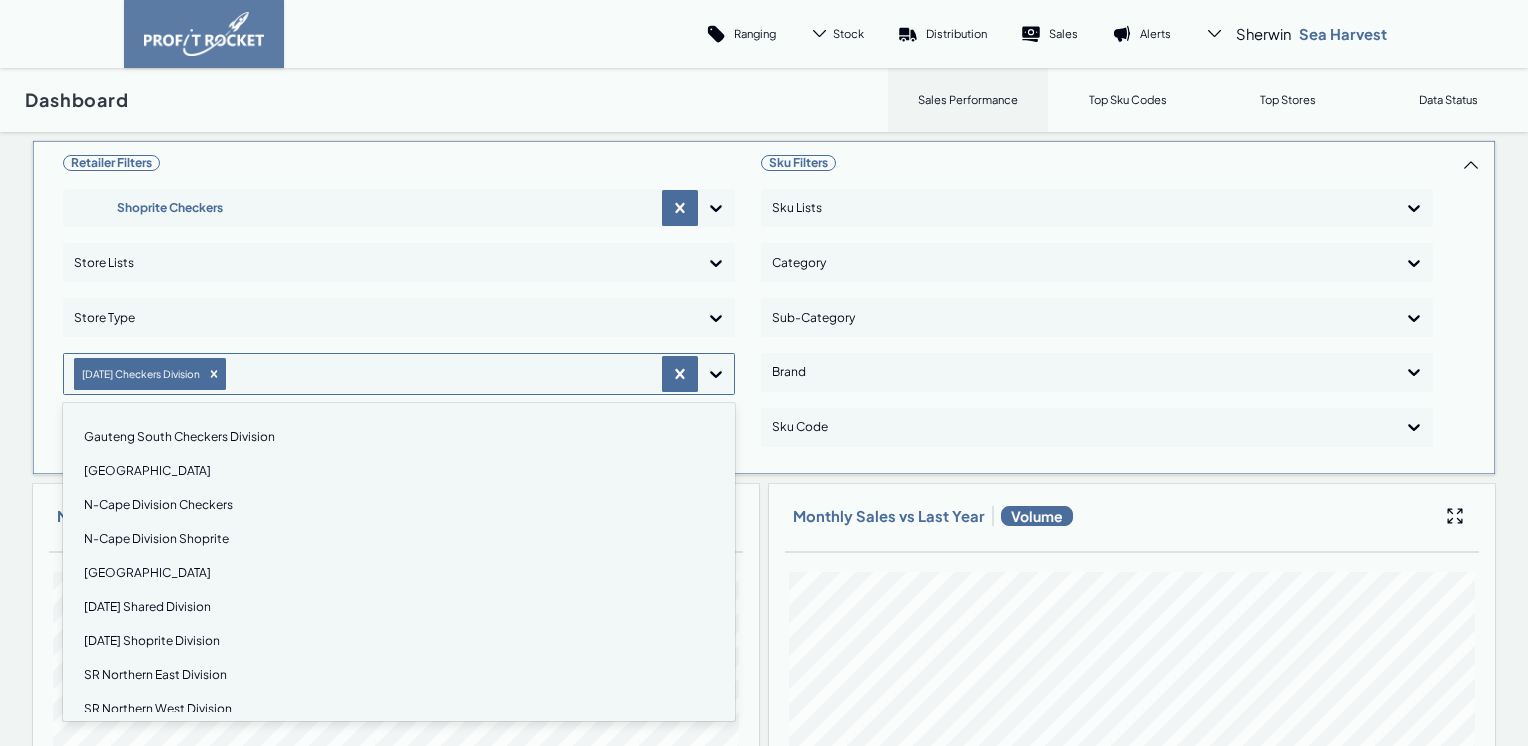 click on "Retailer Filters Shoprite Checkers Store Lists Store Type option Natal Checkers Division, selected. option Gauteng North Checkers Division focused, 6 of 21. 20 results available. Use Up and Down to choose options, press Enter to select the currently focused option, press Escape to exit the menu, press Tab to select the option and exit the menu. Natal Checkers Division Botswana Division Eastern Cape Checkers  Division Eastern Cape Division Eastern Cape Shoprite Division Eswatini Gauteng North Checkers Division Gauteng South Checkers Division Lesotho N-Cape Division Checkers N-Cape Division Shoprite Namibia Natal Shared Division Natal Shoprite Division SR Northern East Division SR Northern West Division Shoprite Gauteng East Division Shoprite Gauteng West Division WC Checkers Division WC Shoprite Division Western Cape Division Store Sku Filters Sku Lists Category Sub-Category Brand Sku Code Monthly Sales vs Last Year Value Monthly Sales vs Last Year Volume Progress vs. Last Year Value" at bounding box center (764, 946) 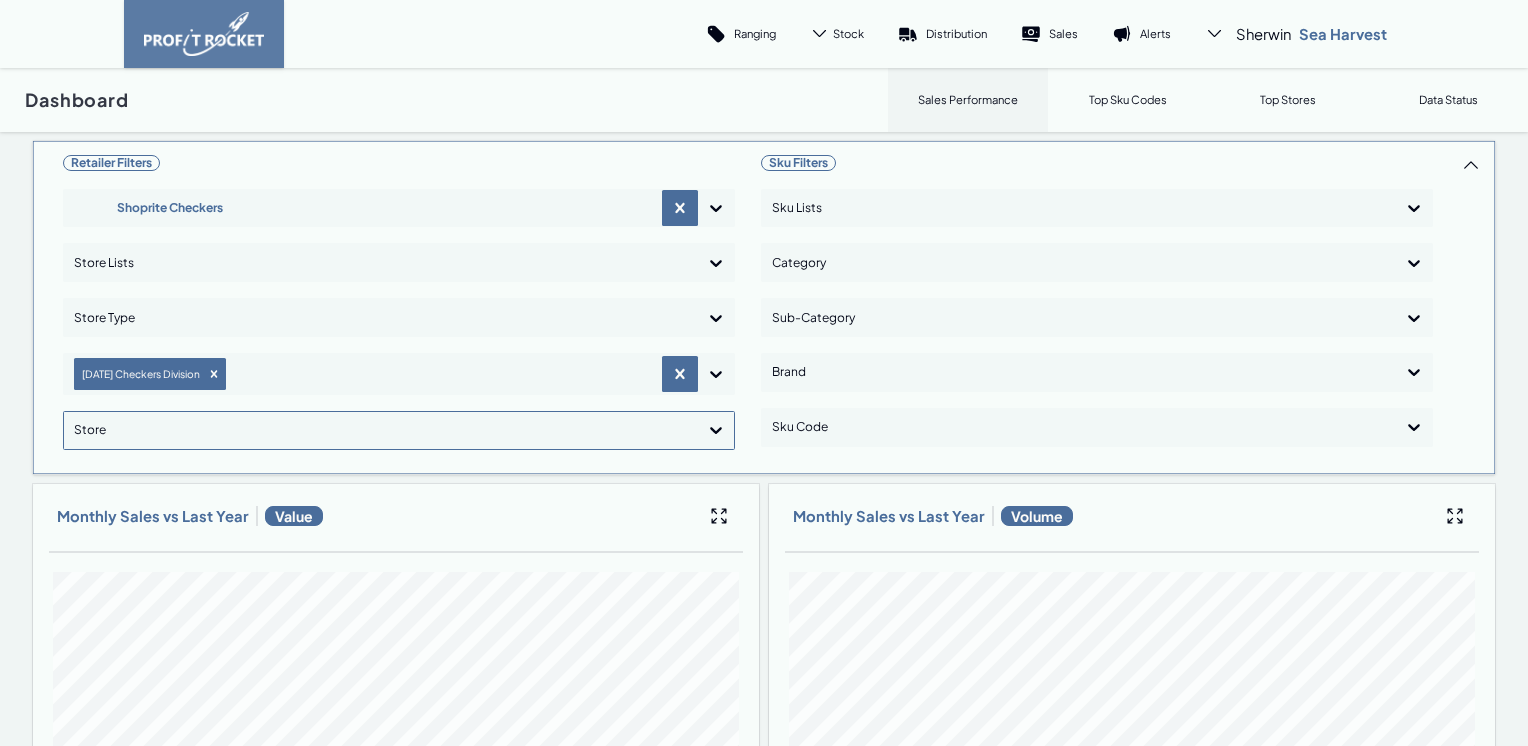 click 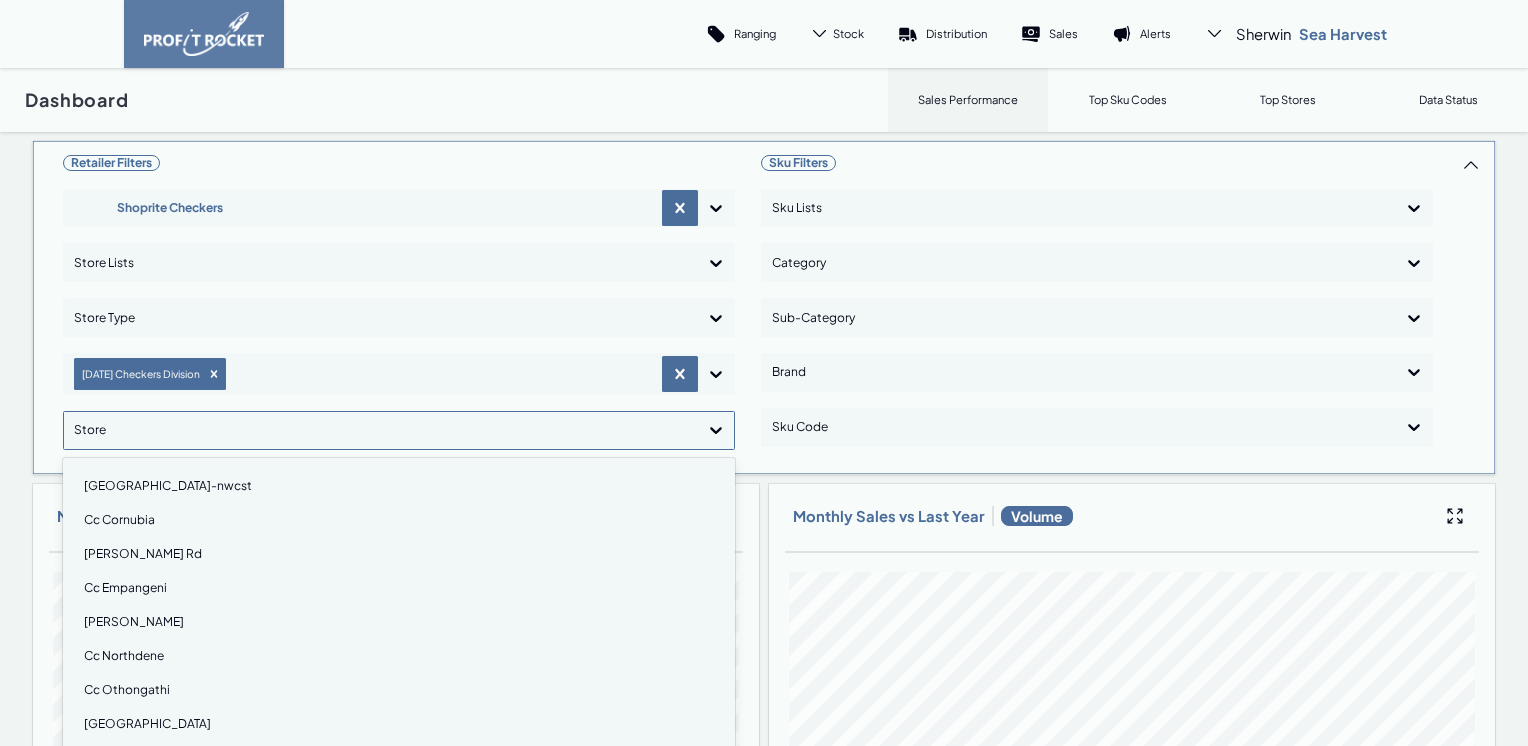 scroll, scrollTop: 0, scrollLeft: 0, axis: both 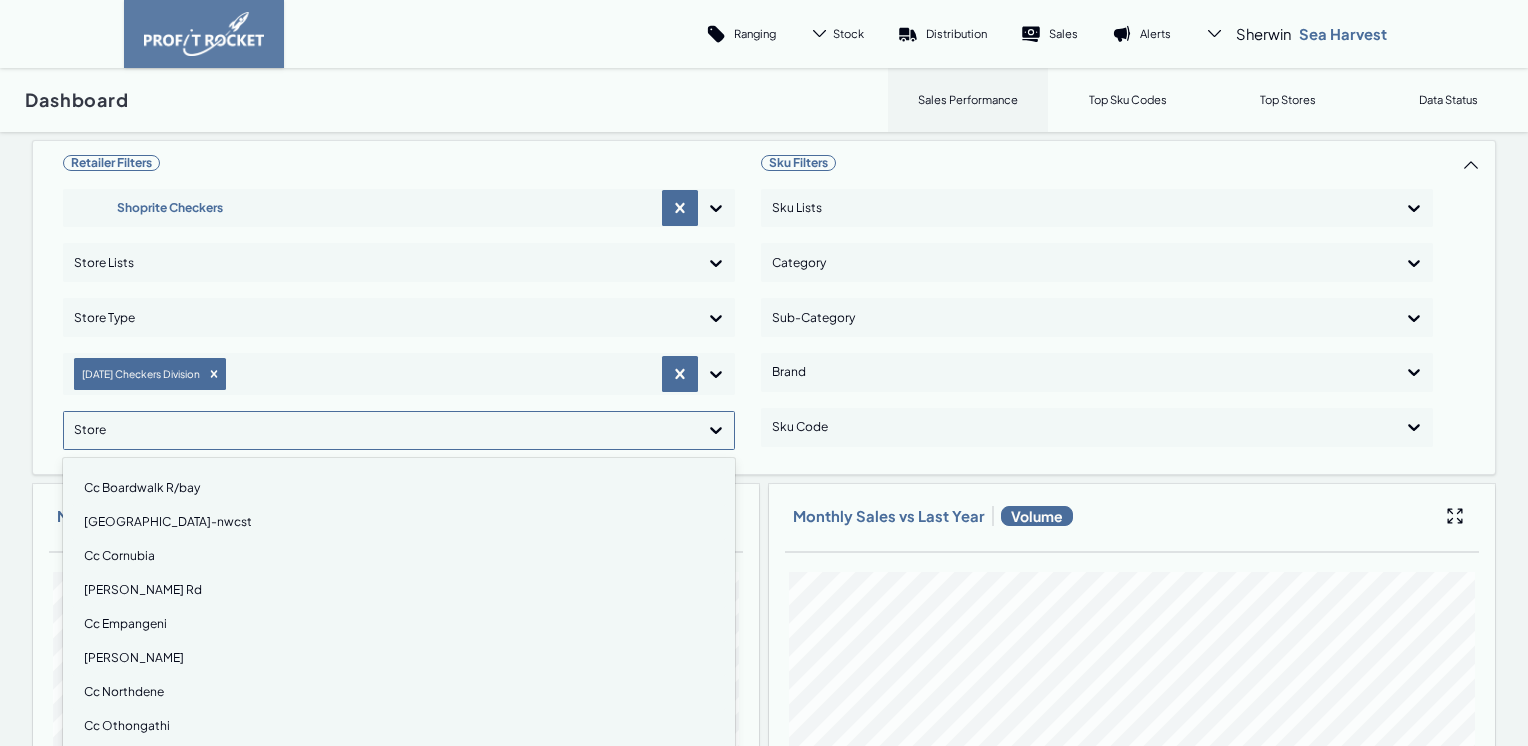 click on "Dashboard Sales Performance Top Sku Codes Top Stores Data Status" at bounding box center (764, 100) 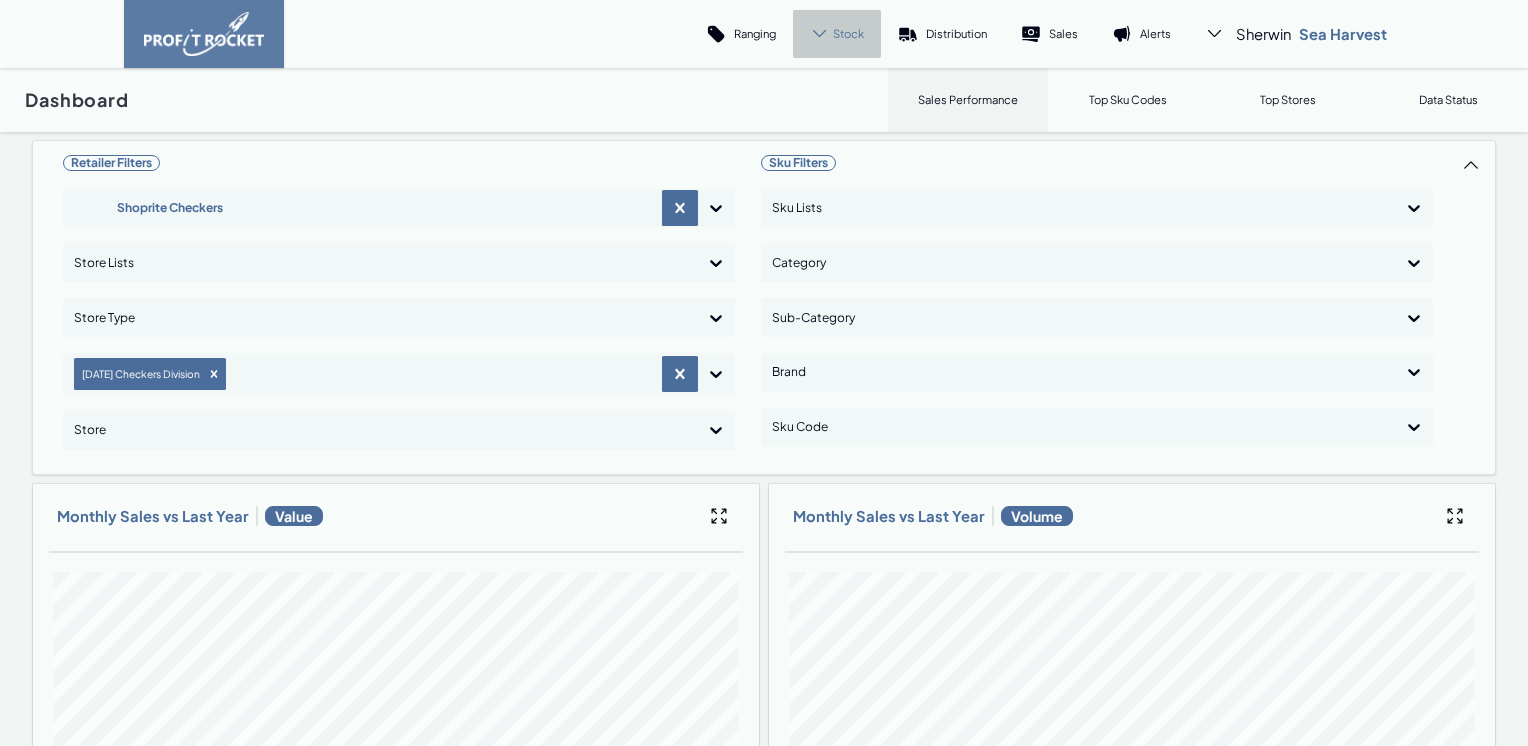 click on "Stock" at bounding box center (848, 33) 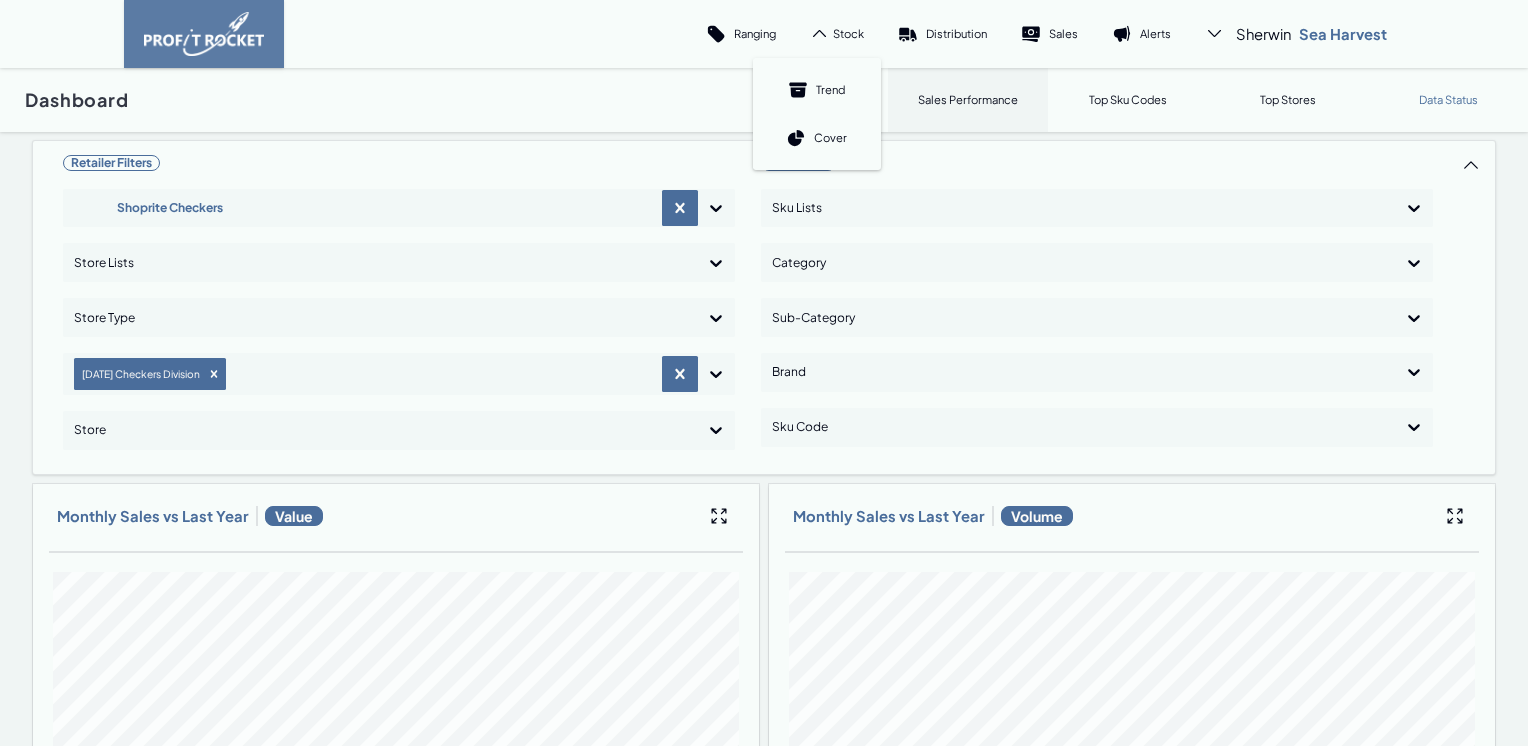 click on "Data Status" at bounding box center (1448, 99) 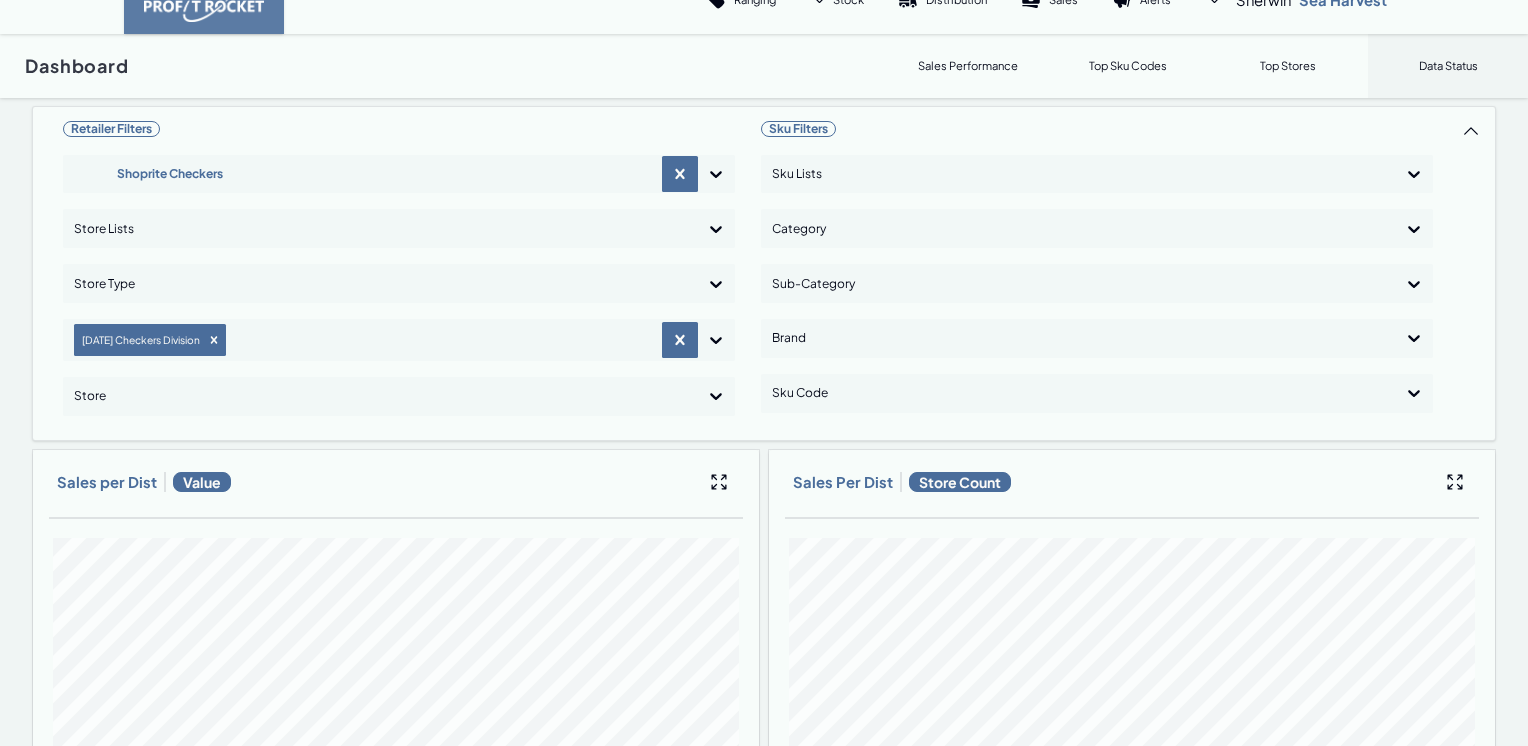scroll, scrollTop: 0, scrollLeft: 0, axis: both 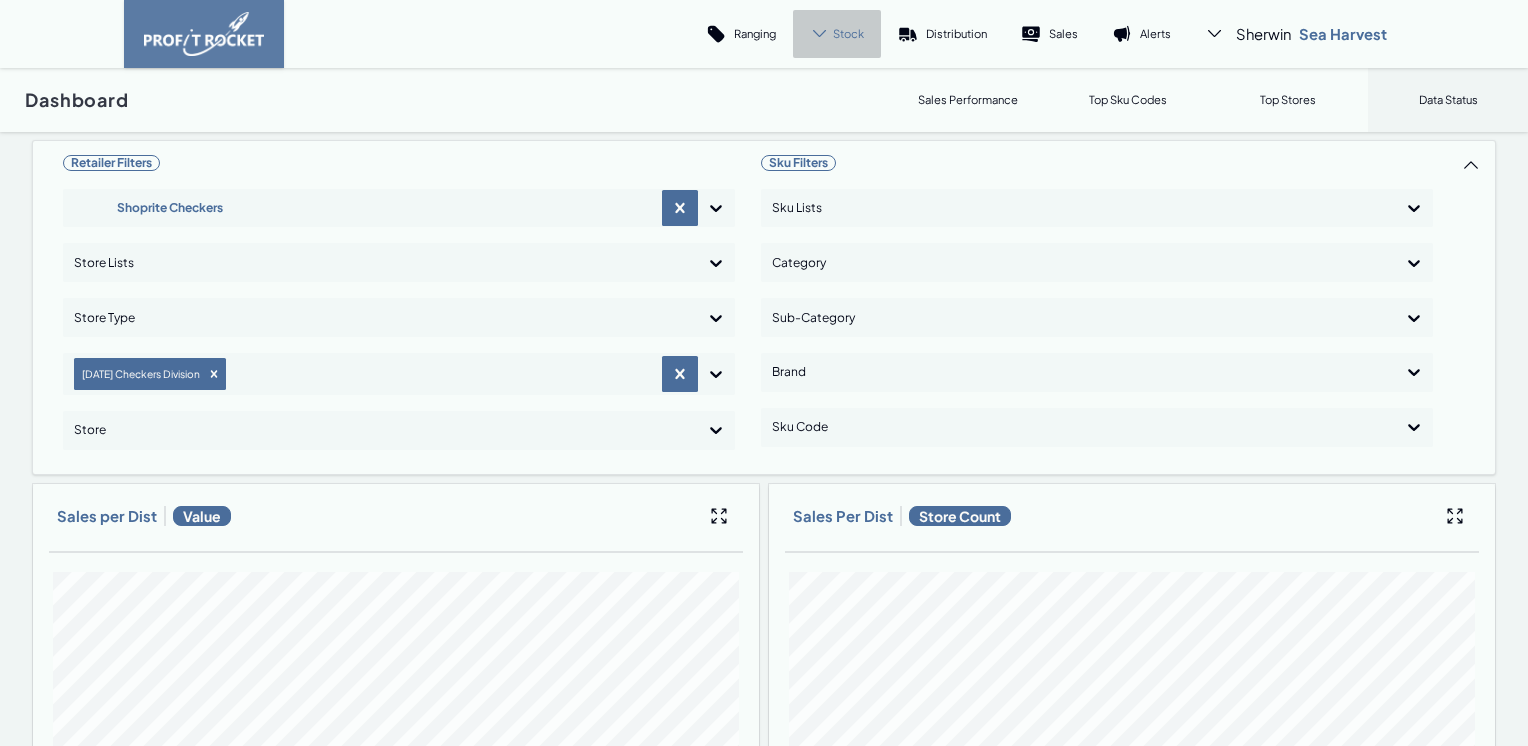 click on "Stock" at bounding box center (848, 33) 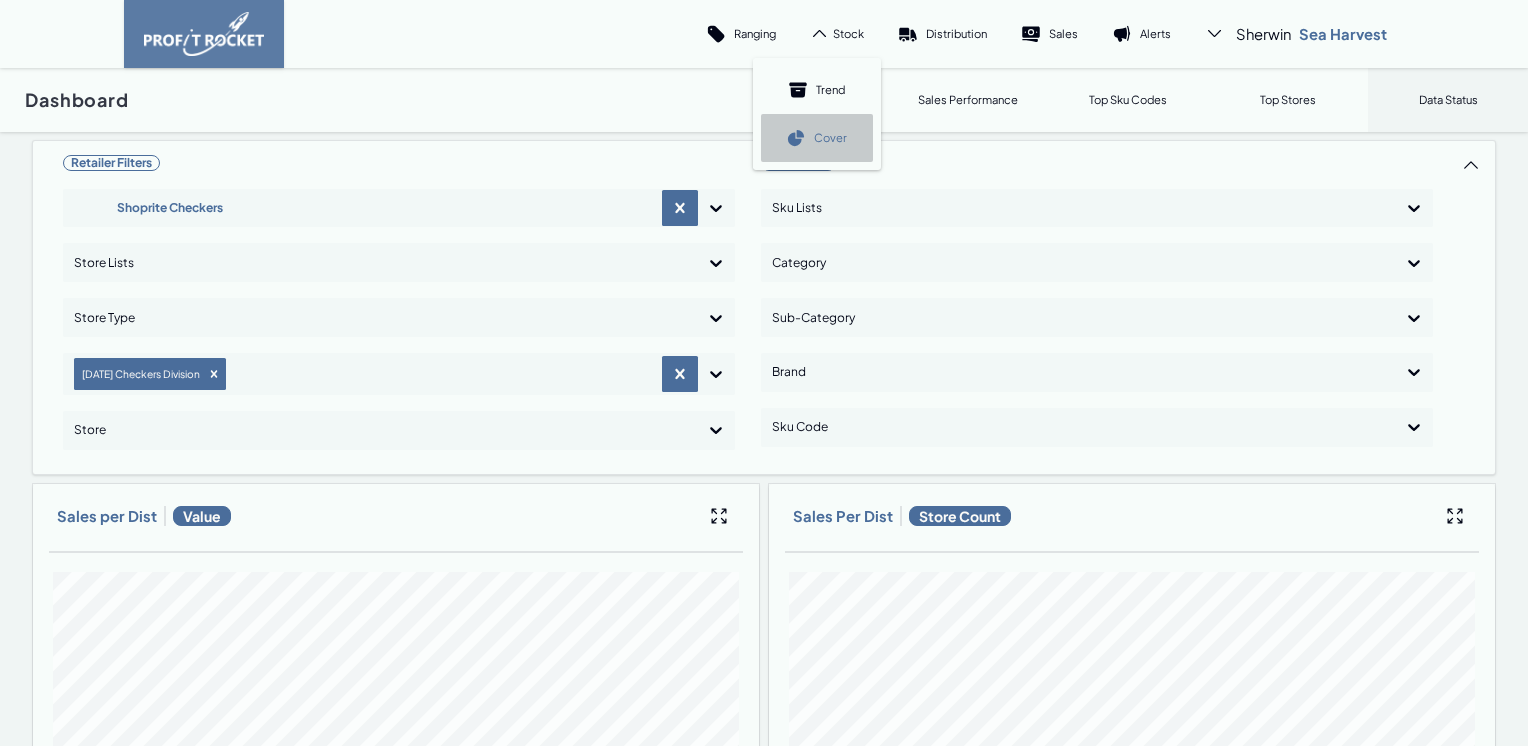 click on "Cover" at bounding box center [817, 138] 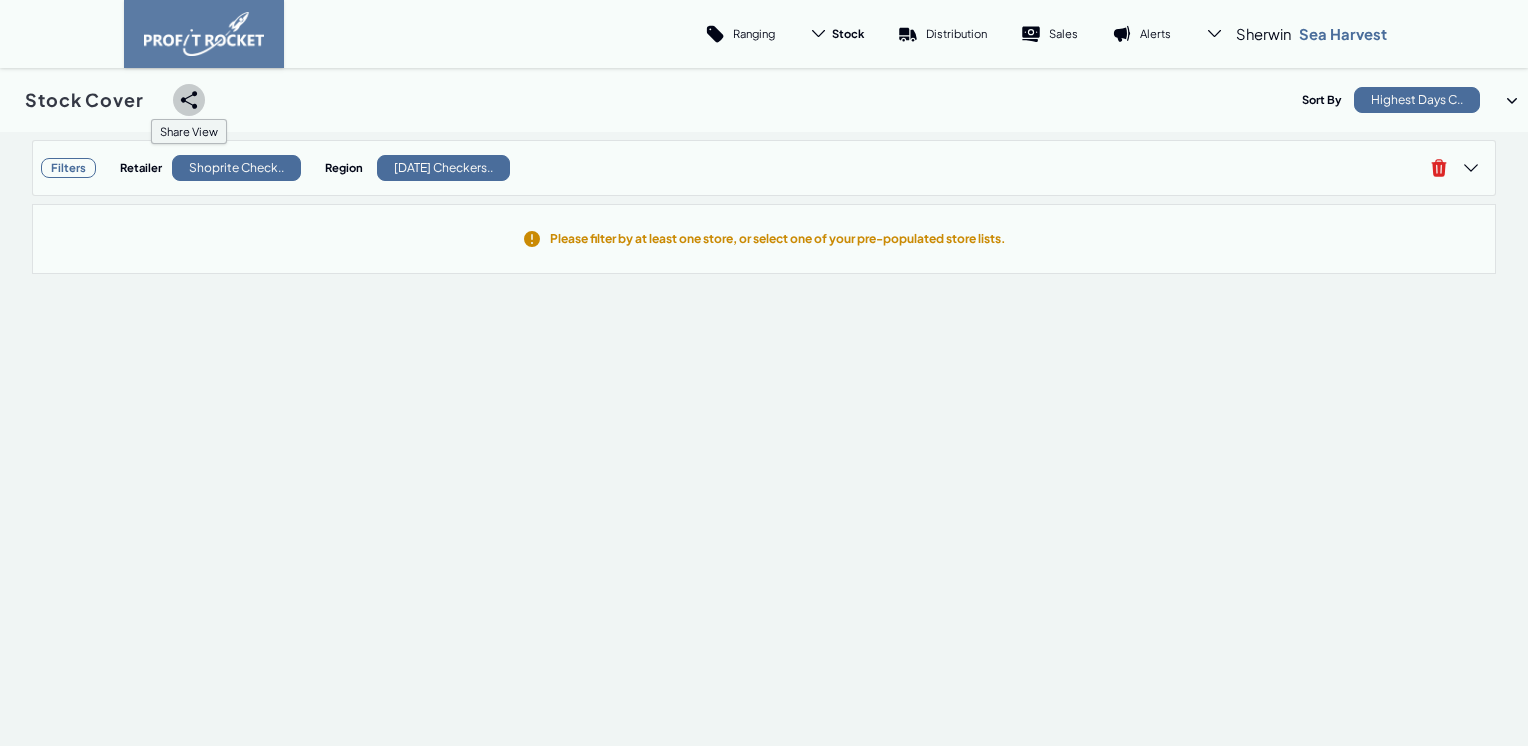 click 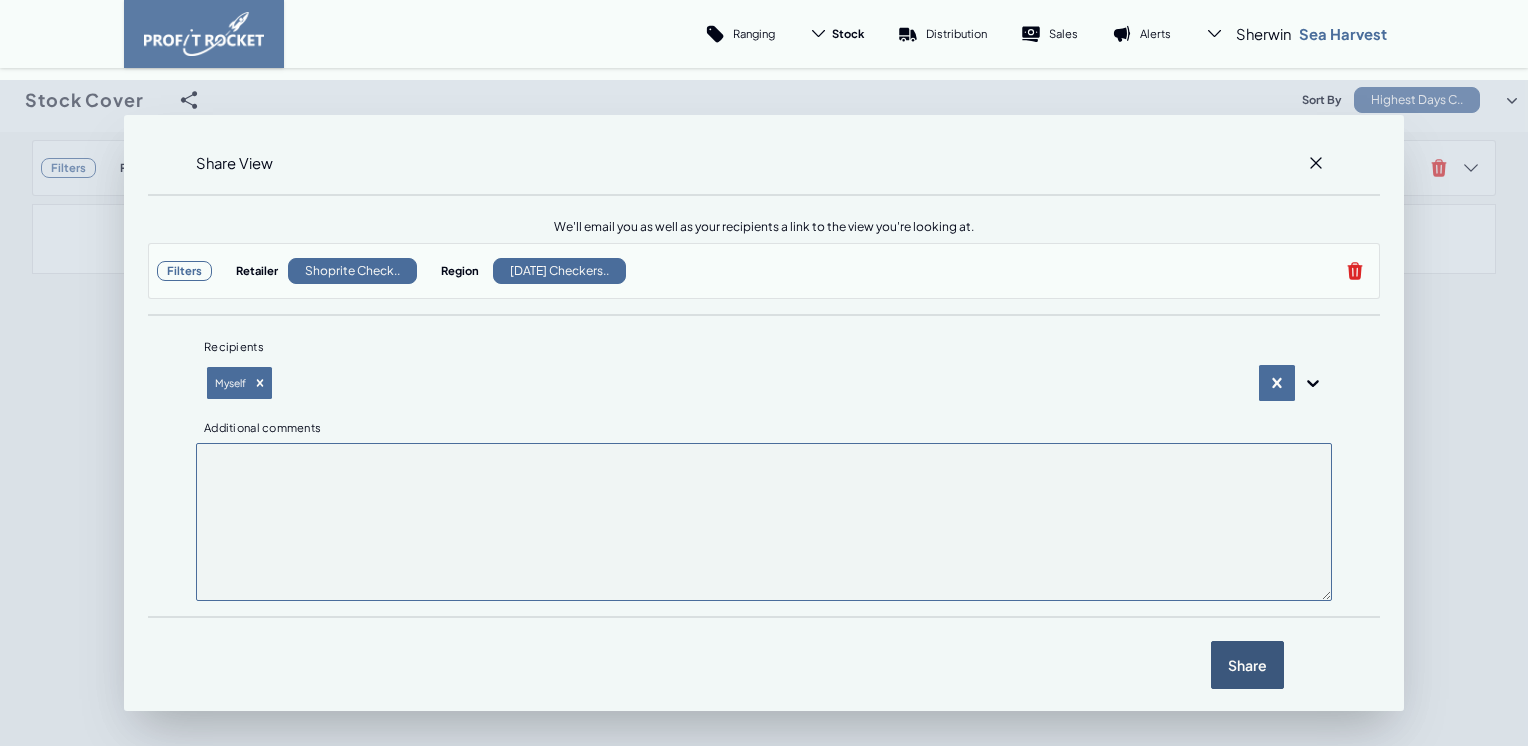 click on "Share" at bounding box center [1247, 665] 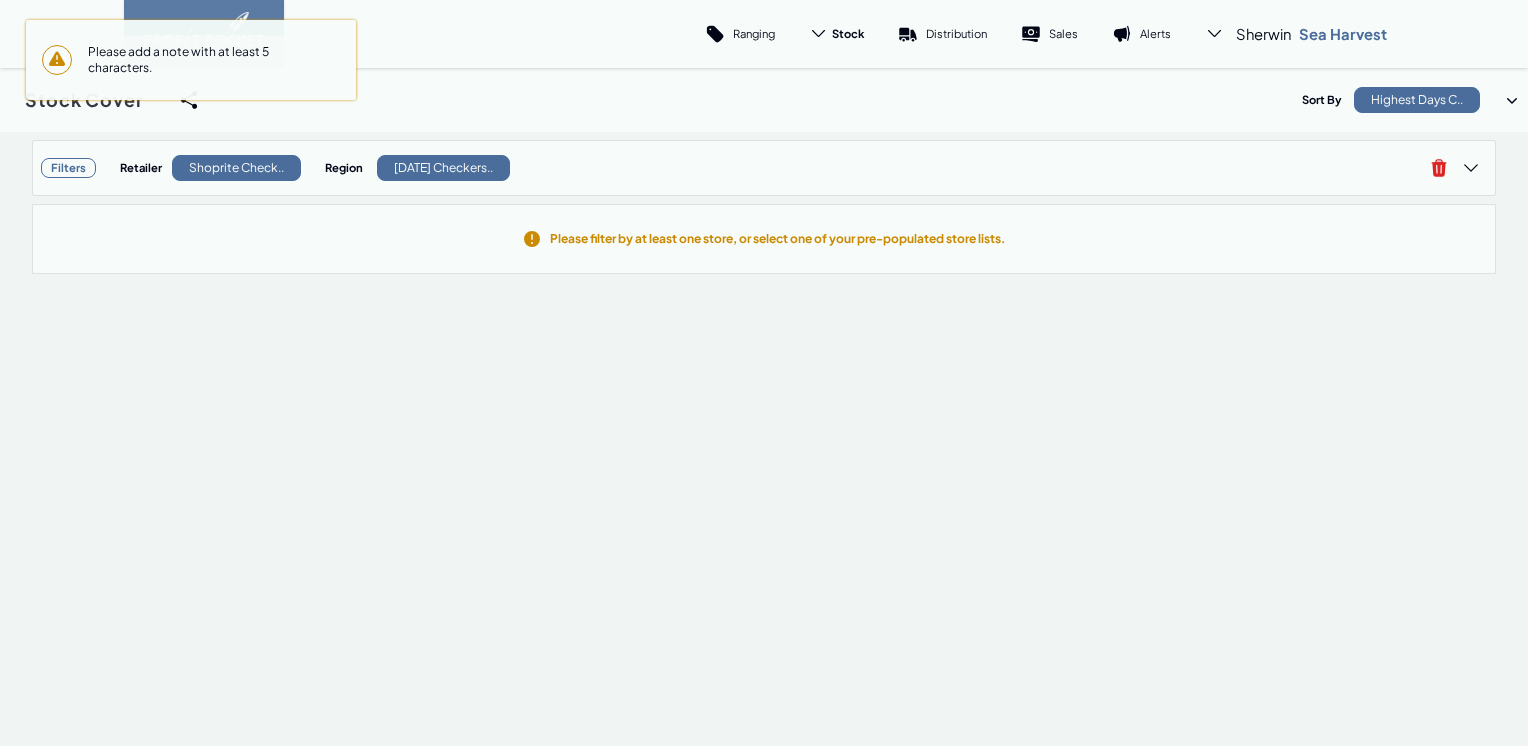 click on "Please add a note with at least 5 characters." at bounding box center [206, 60] 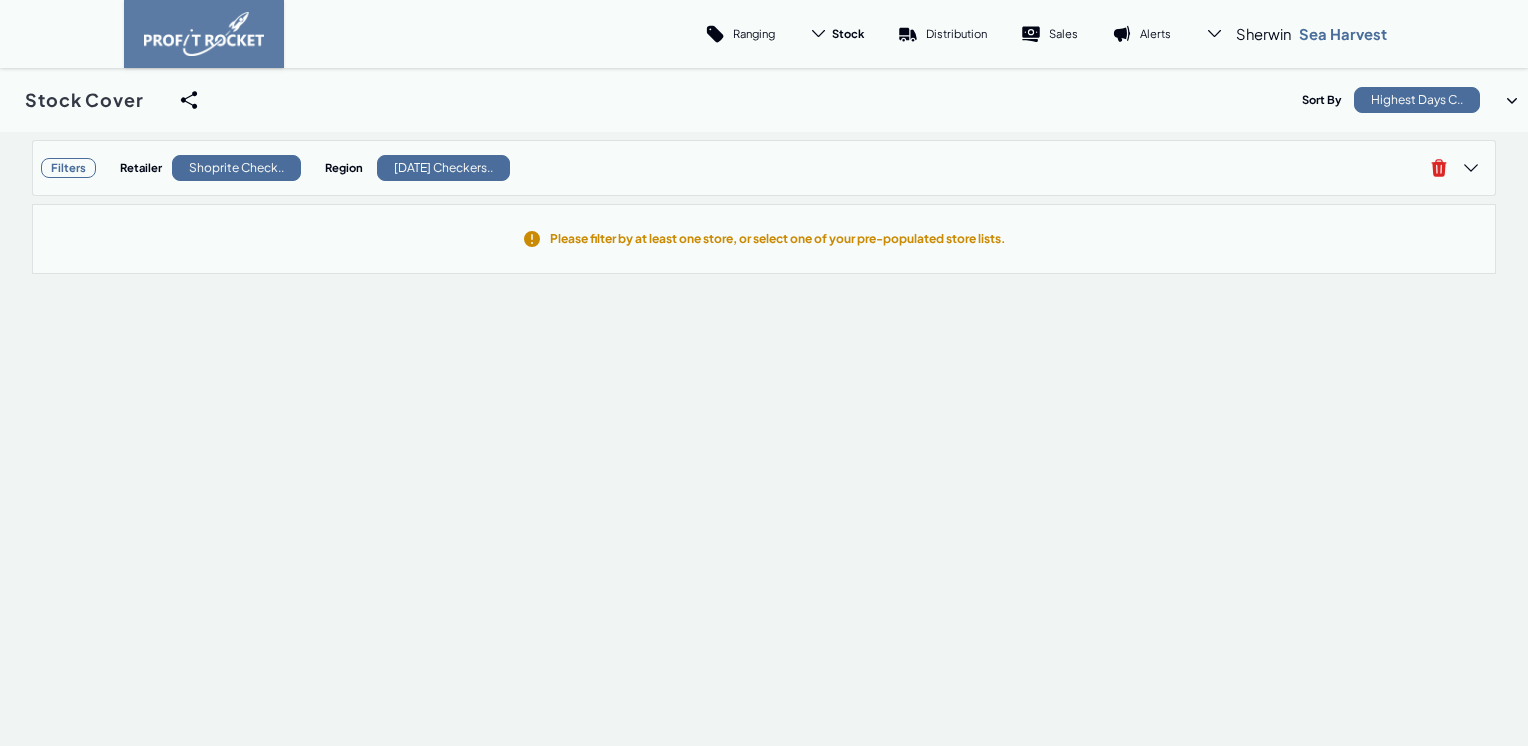 click on "Stock Cover Share View We'll email you as well as your recipients a link to the view you're looking at. Filters   Retailer   Shoprite Check..   Region   Natal Checkers.. Recipients Myself Additional comments Share   Sort By   Highest Days C.." at bounding box center [764, 100] 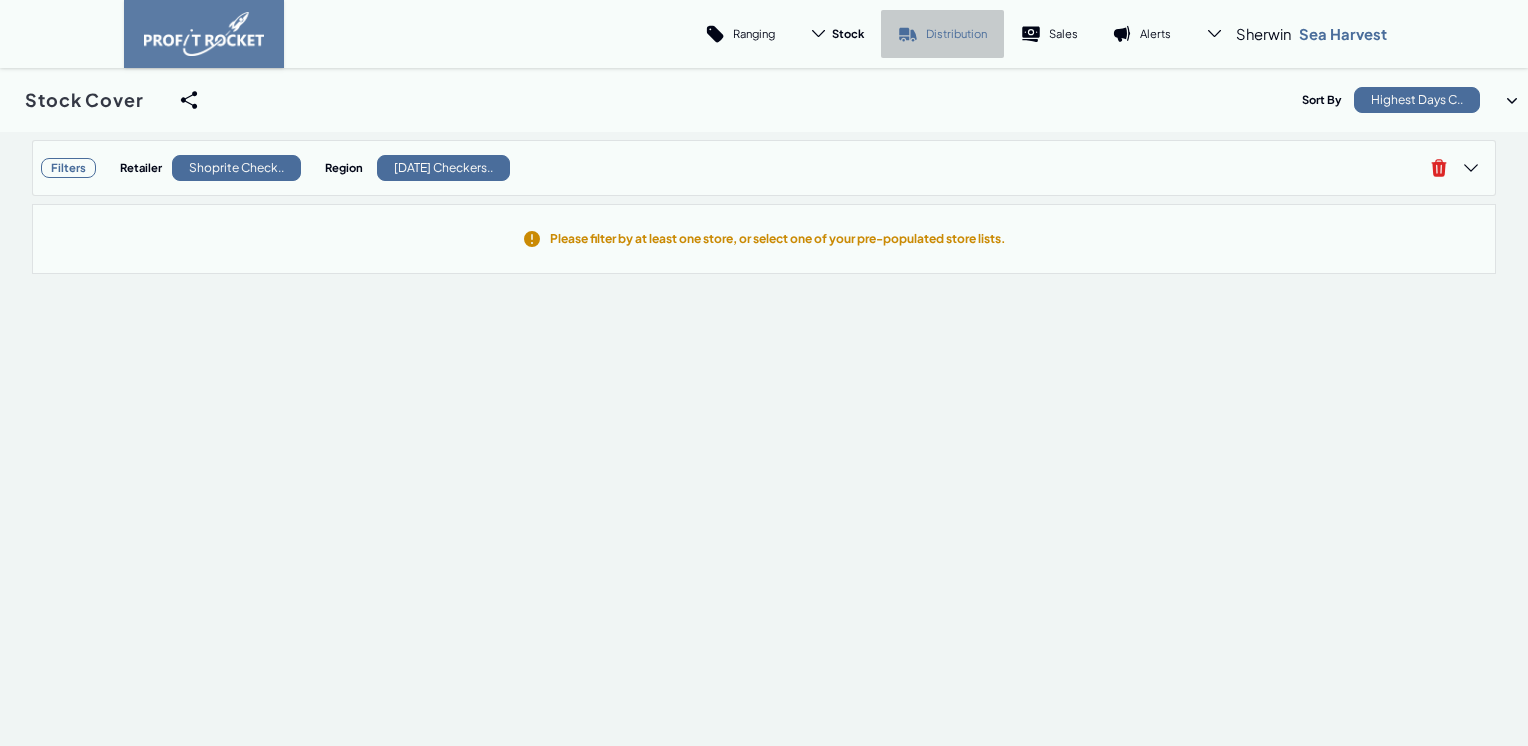 click on "Distribution" at bounding box center (956, 33) 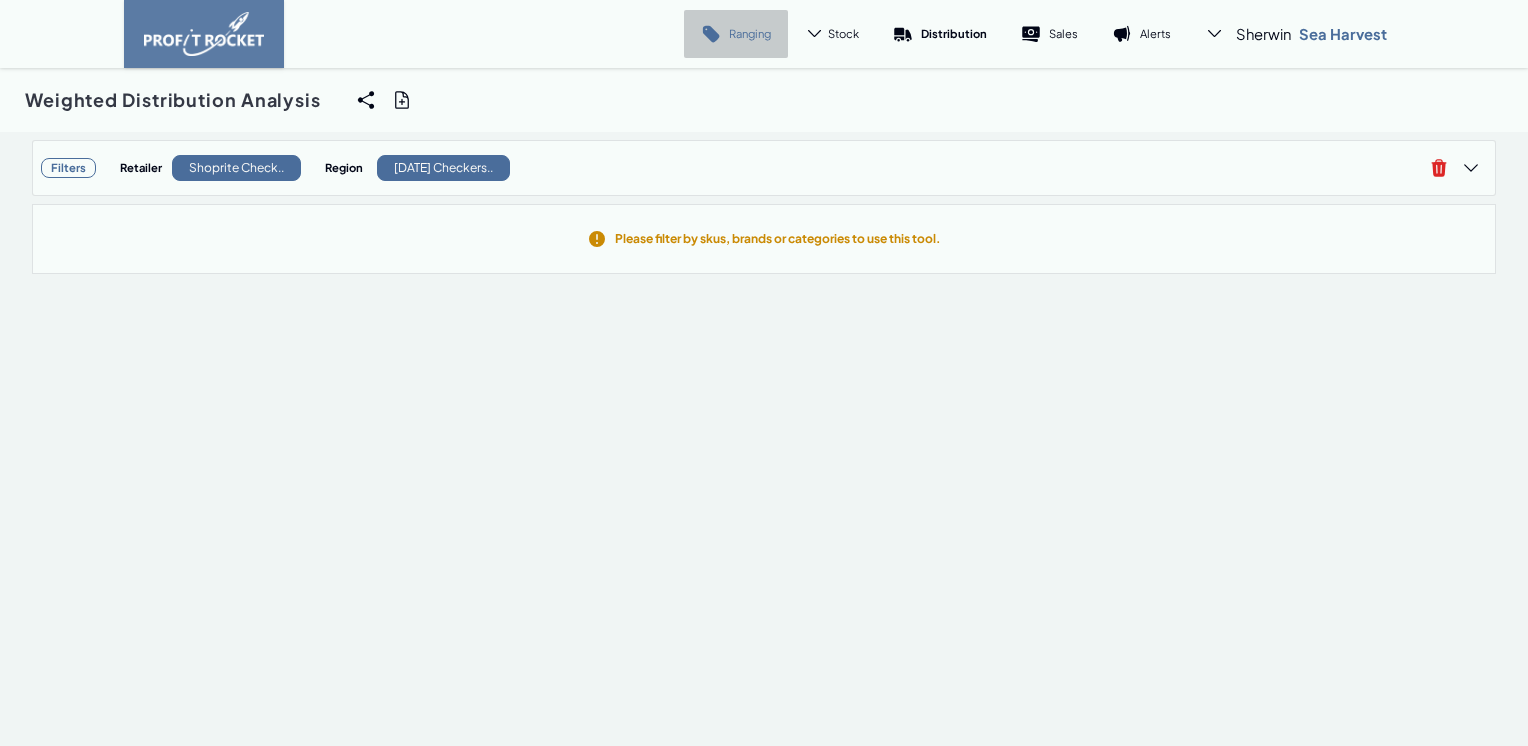 click on "Ranging" at bounding box center [750, 33] 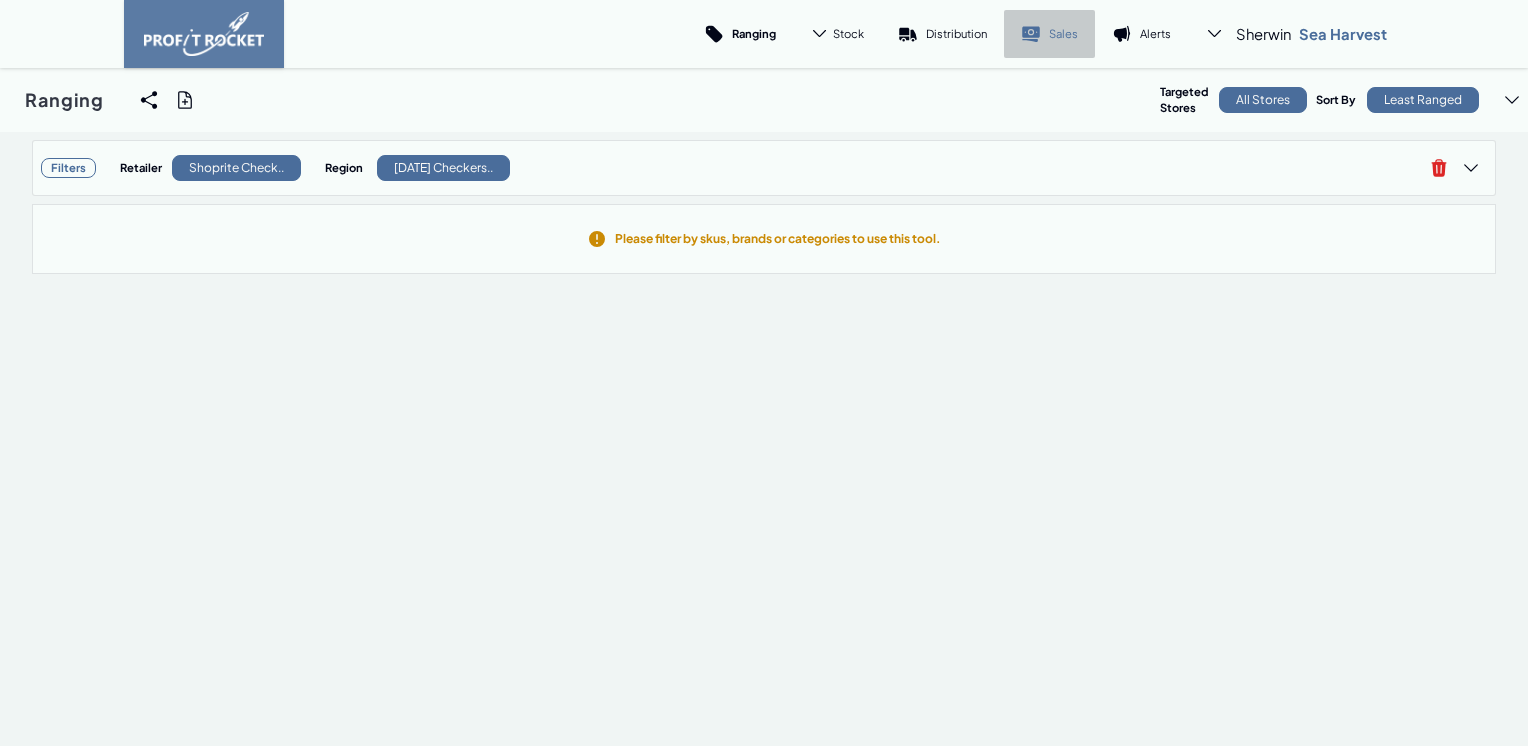 click on "Sales" at bounding box center [1063, 33] 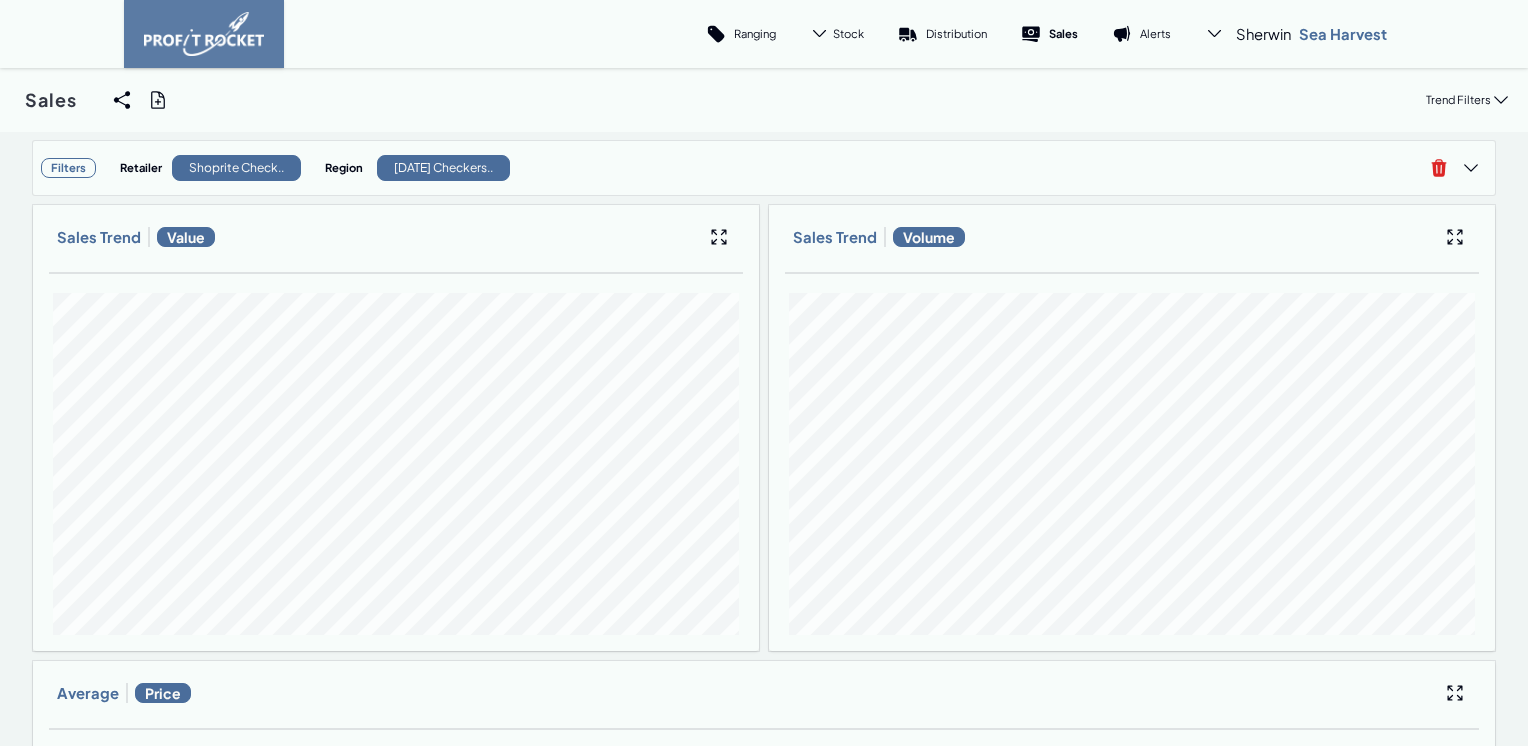 click on "Sales Share View We'll email you as well as your recipients a link to the view you're looking at. Filters   Retailer   Shoprite Check..   Region   Natal Checkers.. Recipients Myself Additional comments Share Generate Report Default file format is  .xlsx , larger extracts will be exported as   csv Filters   Retailer   Shoprite Check..   Region   Natal Checkers.. Data Date Range July 26th, 2025 to July 27th, 2025 Data Frequency Daily Additional comments Include SOH Schedule report? Generate Frequency Daily Compare Sub-Categories Graph Type Lines Trend Timeline July 26th, 2025 to July 27th, 2025 Trend Filters" at bounding box center [764, 100] 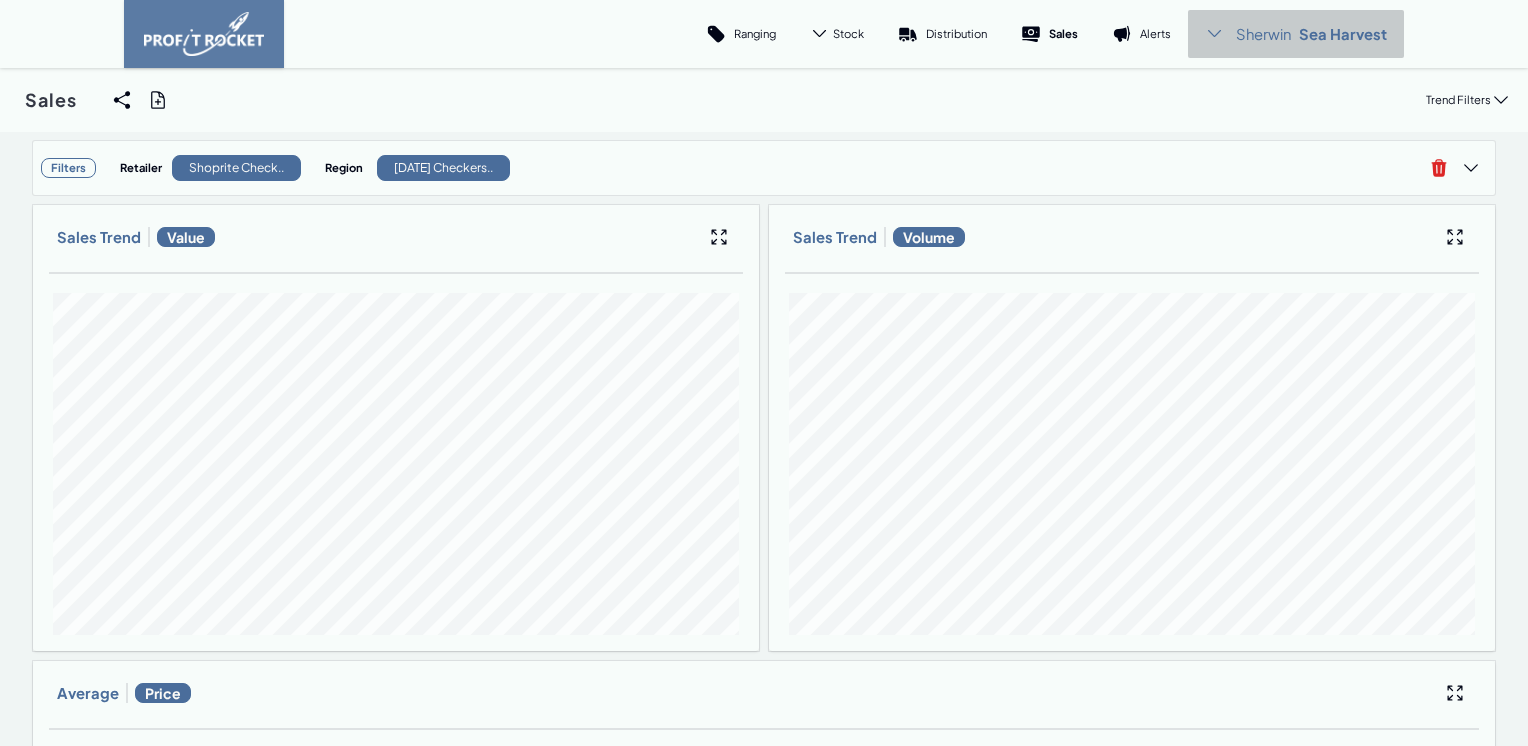 drag, startPoint x: 1228, startPoint y: 62, endPoint x: 1236, endPoint y: 37, distance: 26.24881 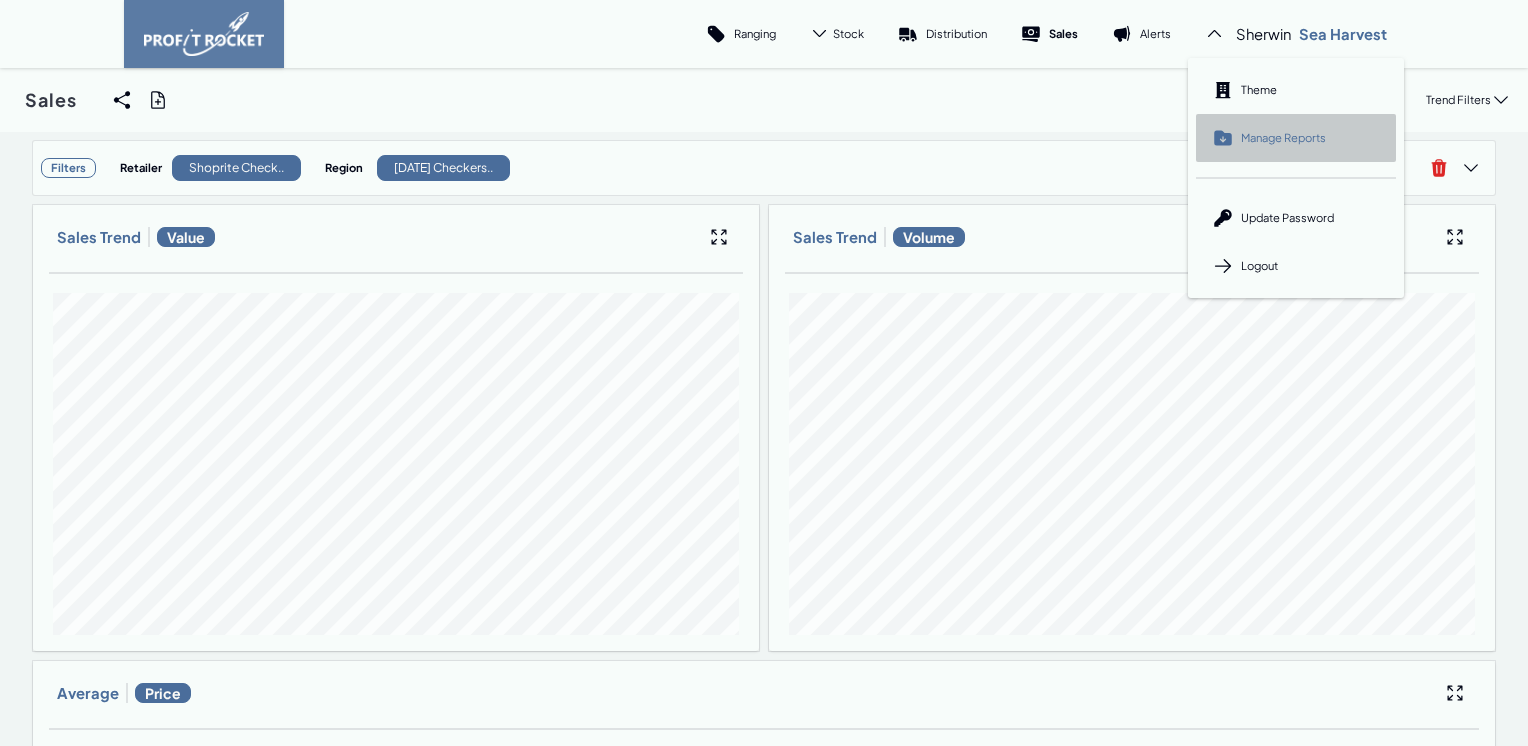 click on "Manage Reports" at bounding box center [1283, 137] 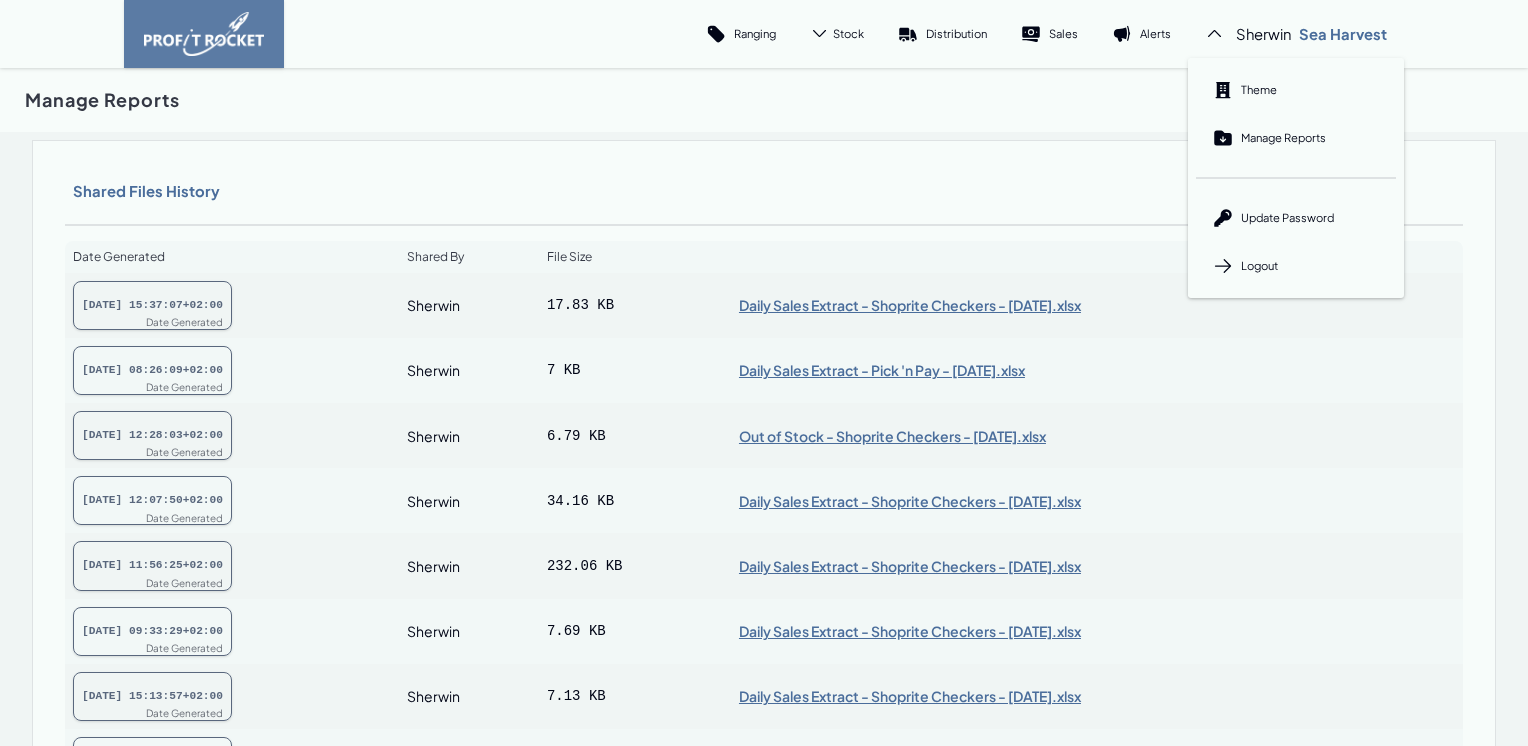 click on "Manage Reports" at bounding box center [764, 100] 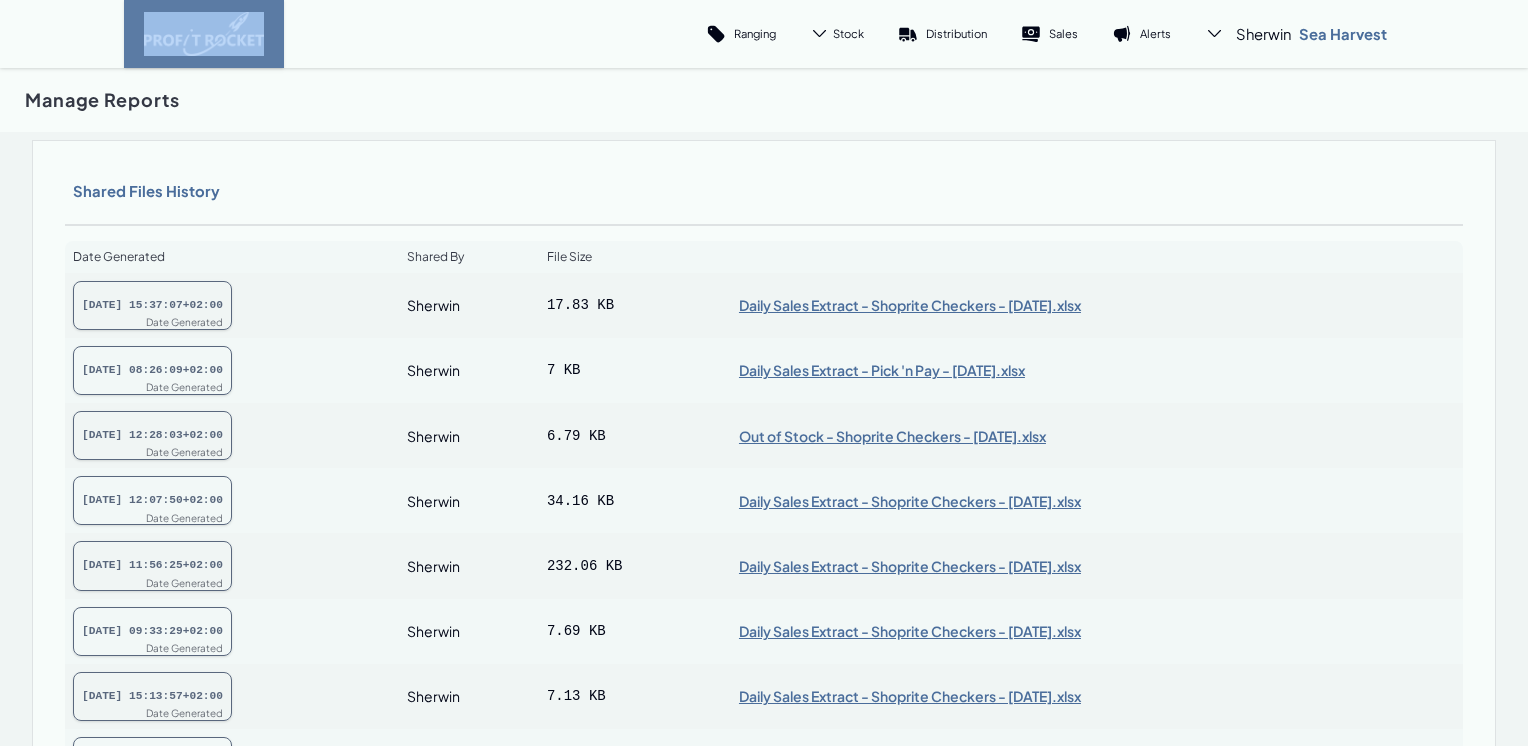 click on "Manage Reports" at bounding box center (764, 100) 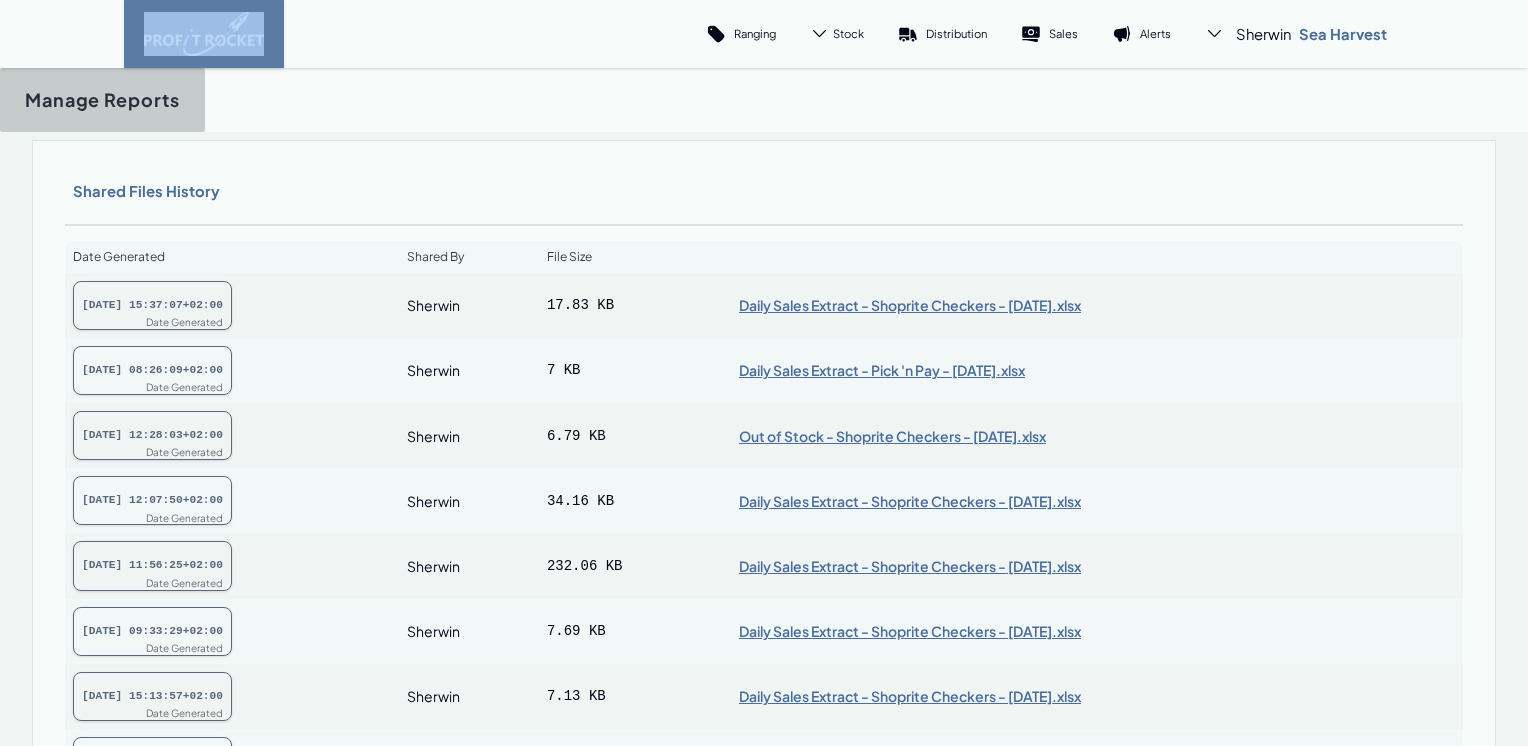 click on "Manage Reports" at bounding box center (102, 100) 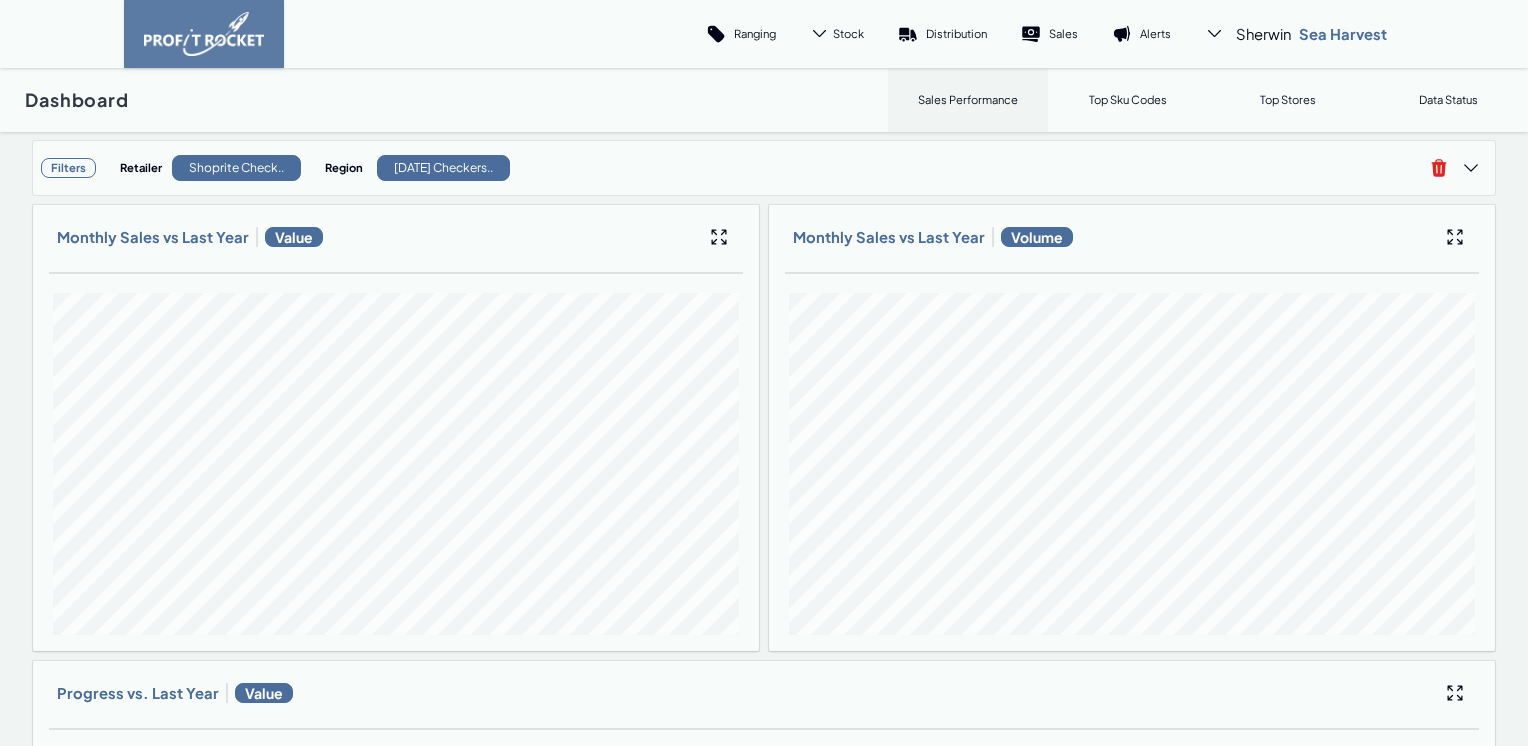 scroll, scrollTop: 0, scrollLeft: 0, axis: both 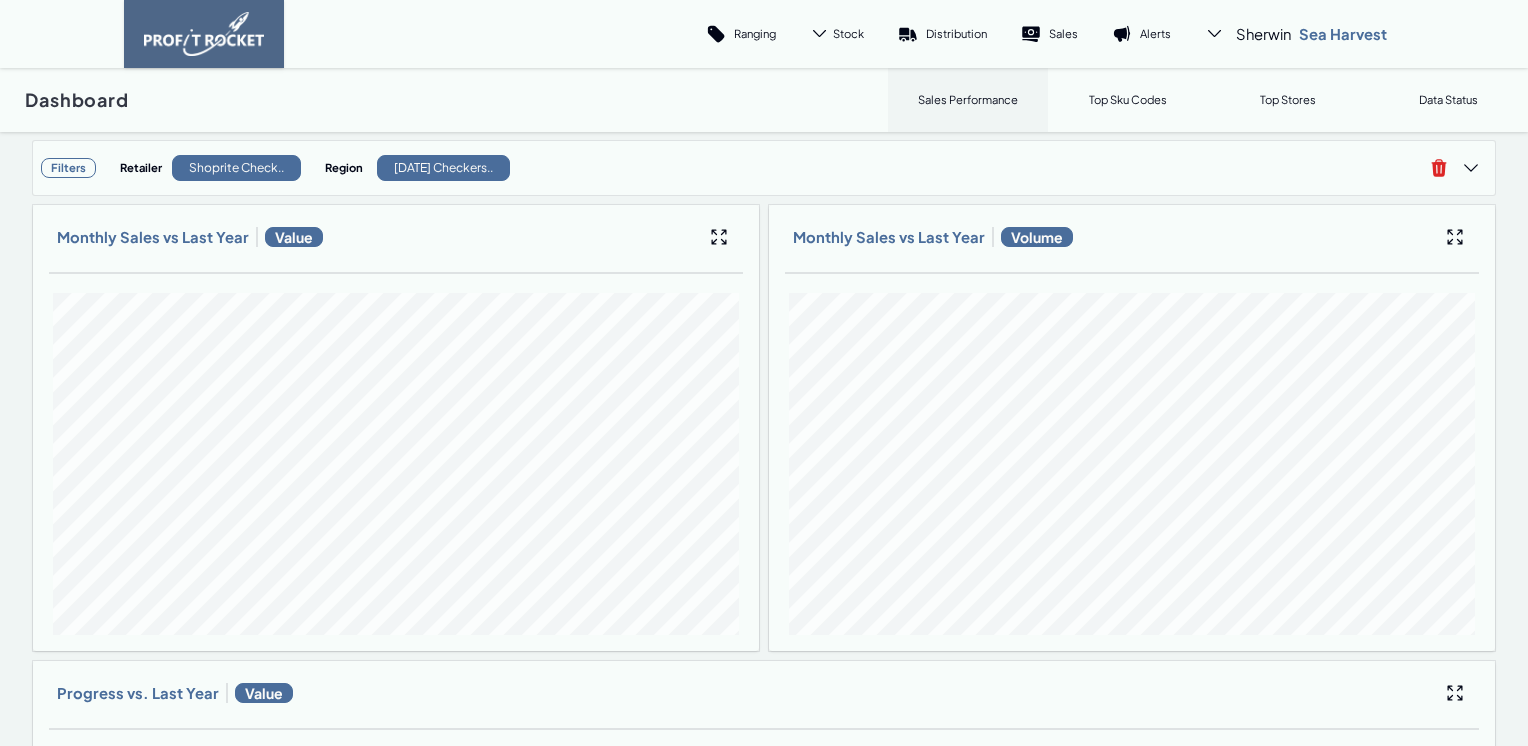 click at bounding box center [204, 34] 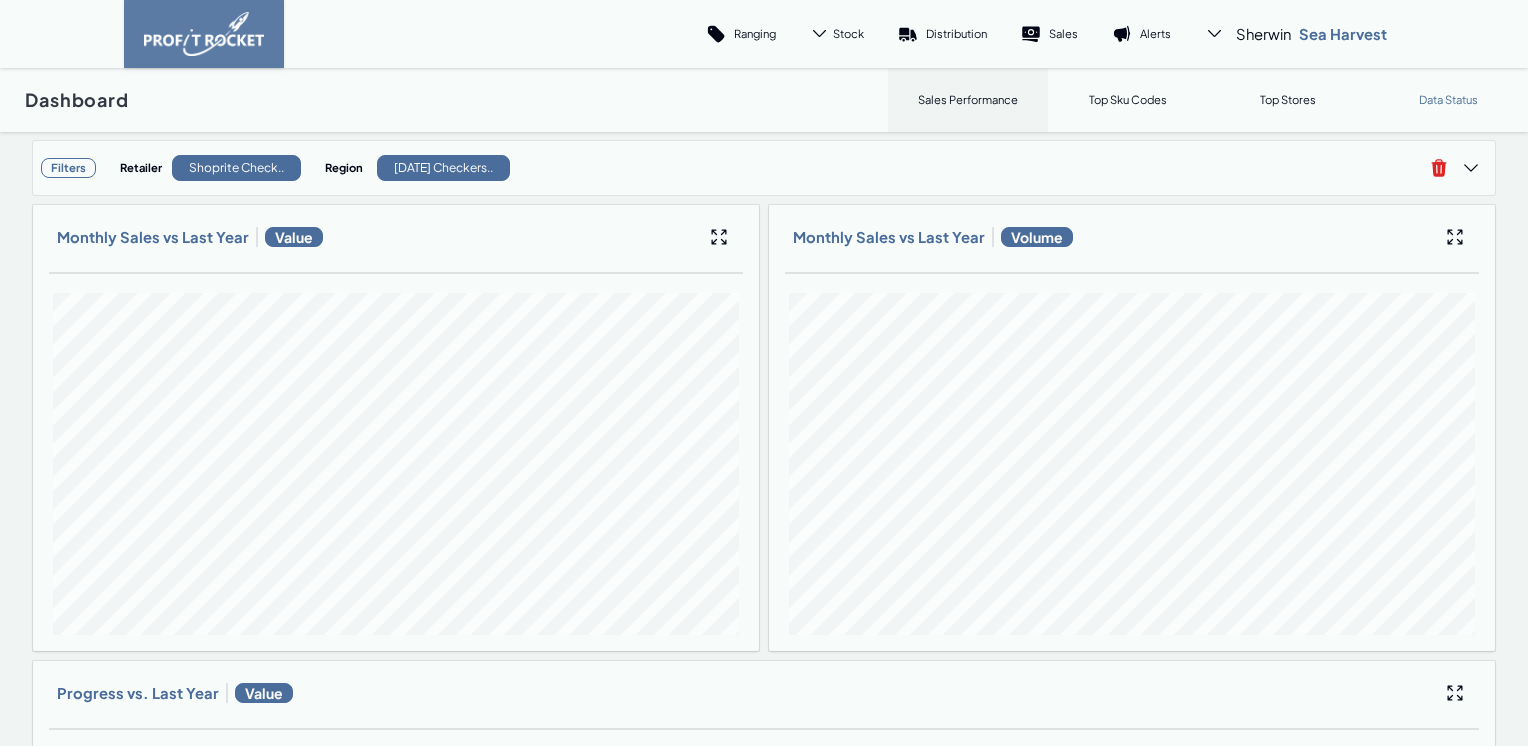 click on "Data Status" at bounding box center (1448, 99) 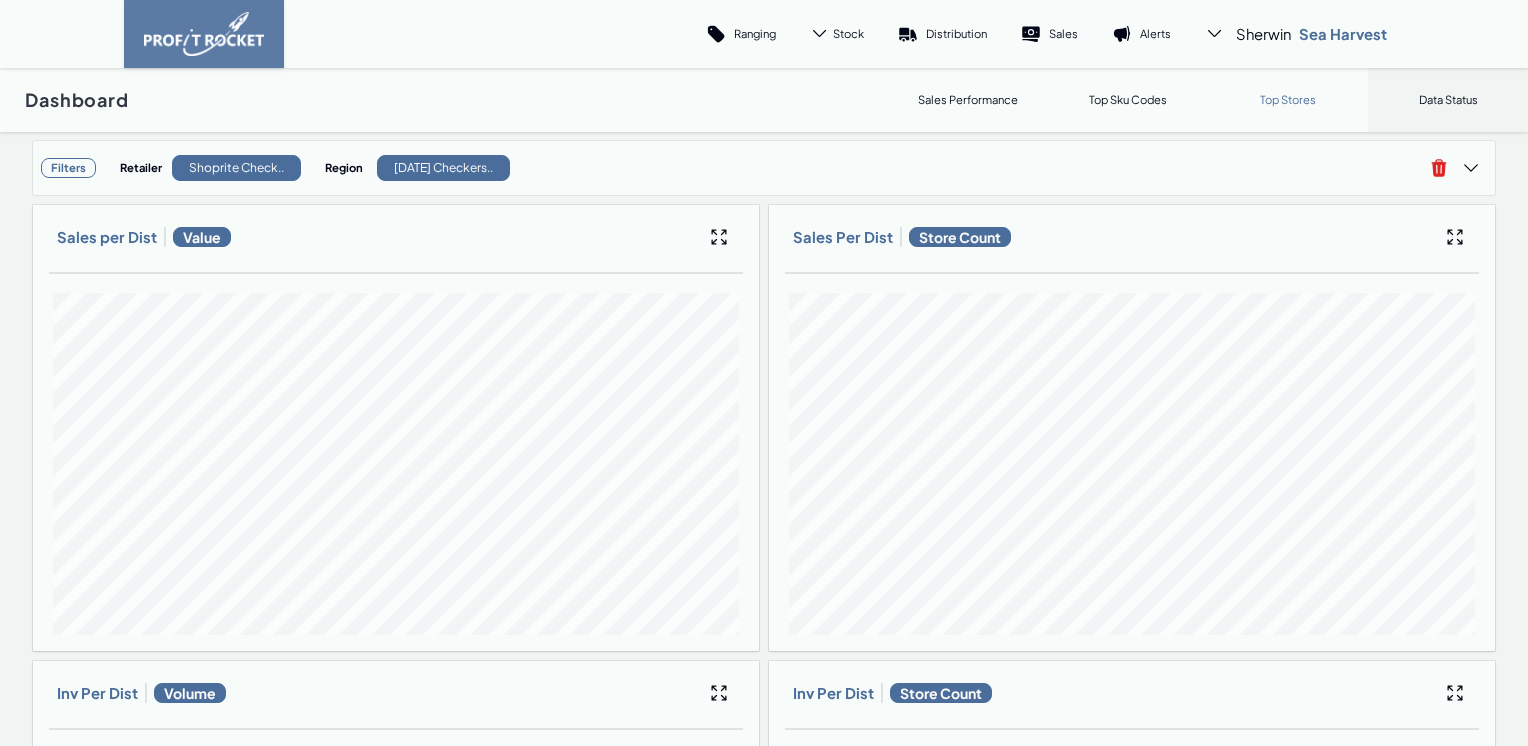 click on "Top Stores" at bounding box center [1288, 99] 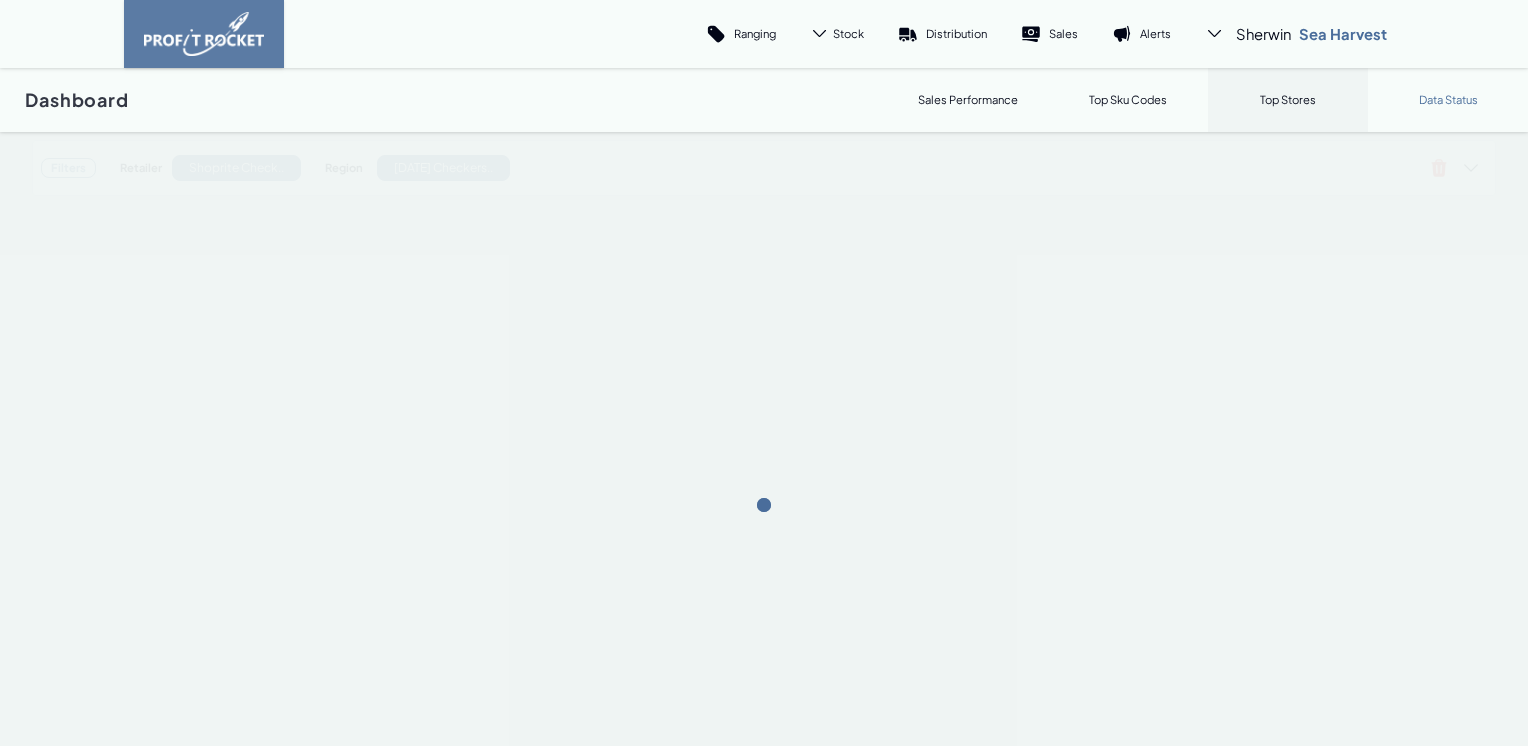 click on "Data Status" at bounding box center (1448, 100) 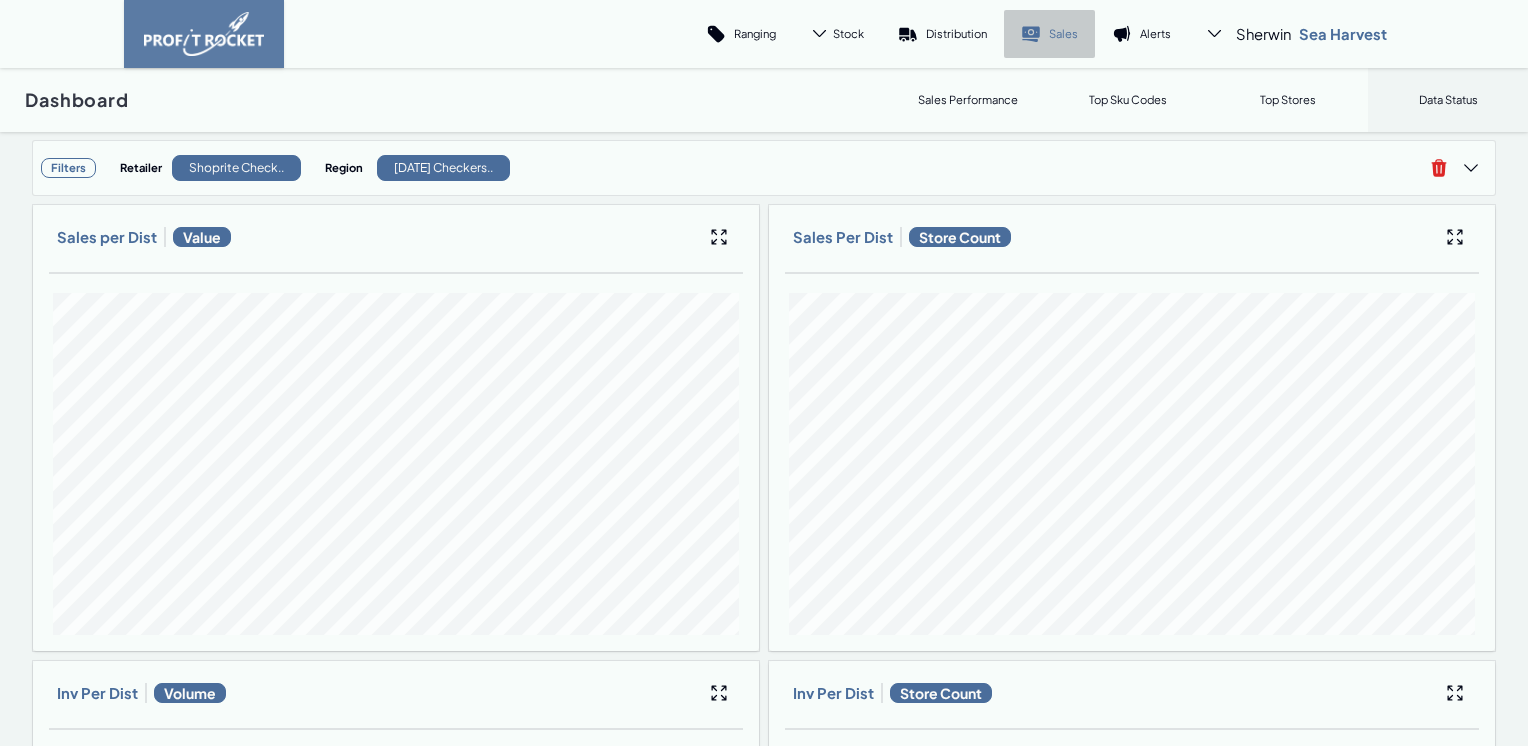click on "Sales" at bounding box center (1049, 34) 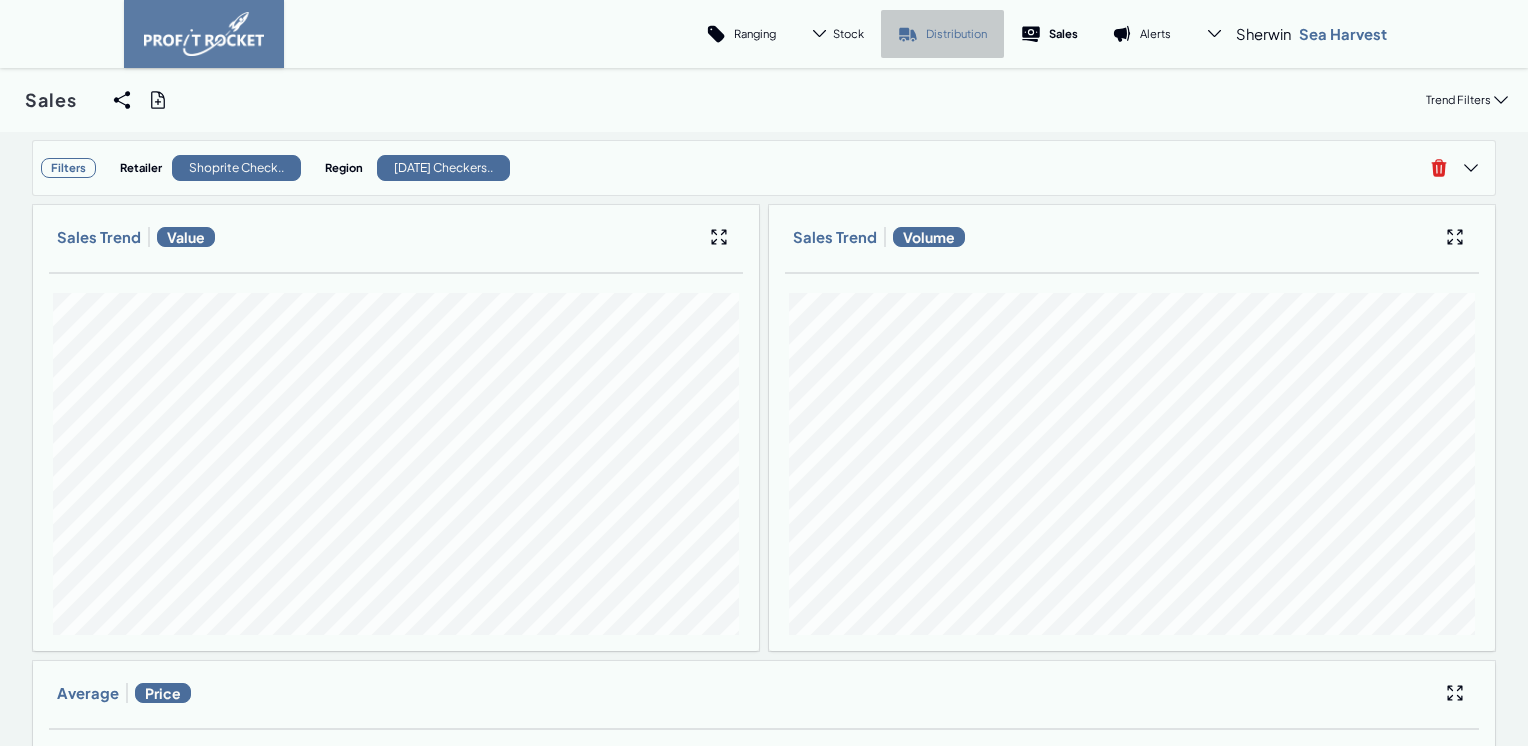 click on "Distribution" at bounding box center [956, 33] 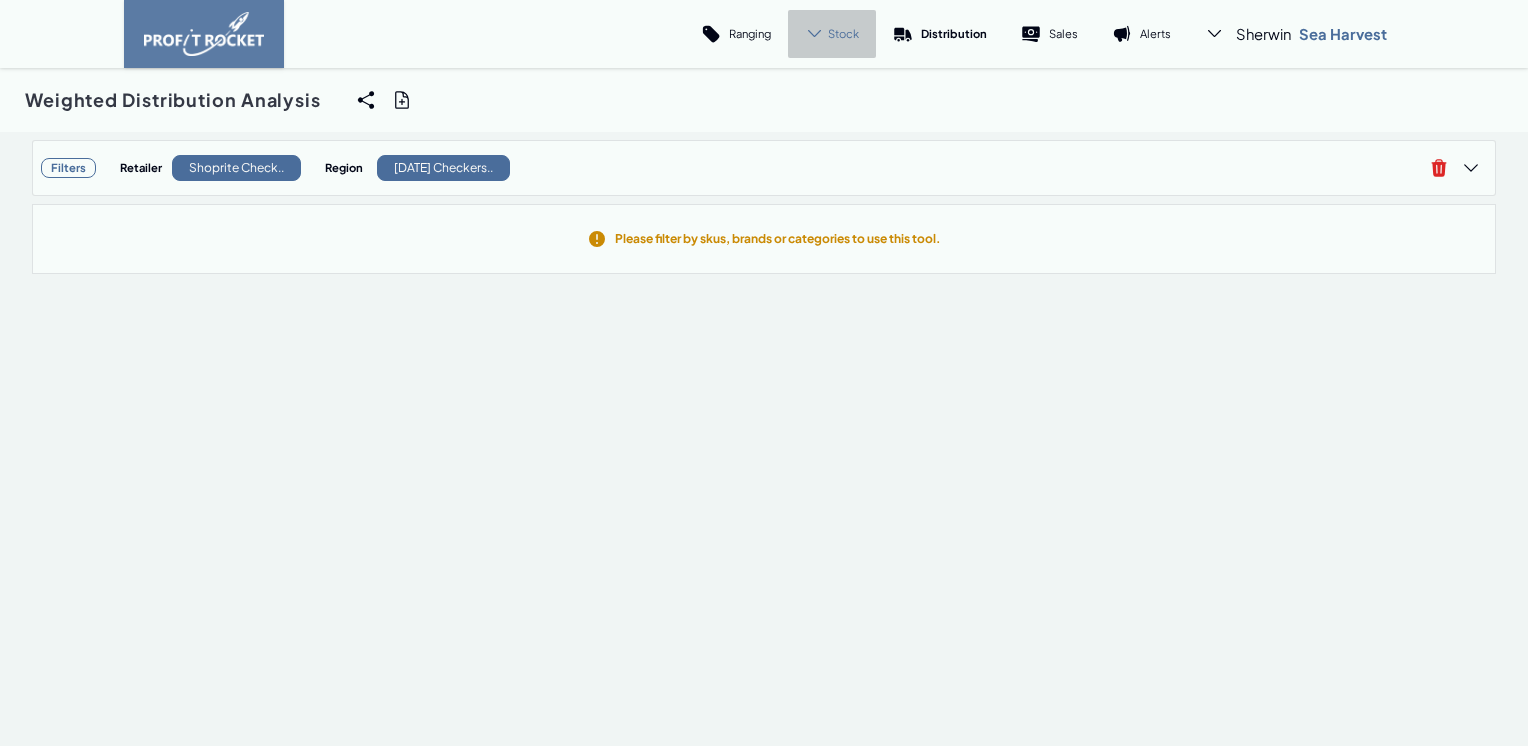 click on "Stock" at bounding box center [843, 33] 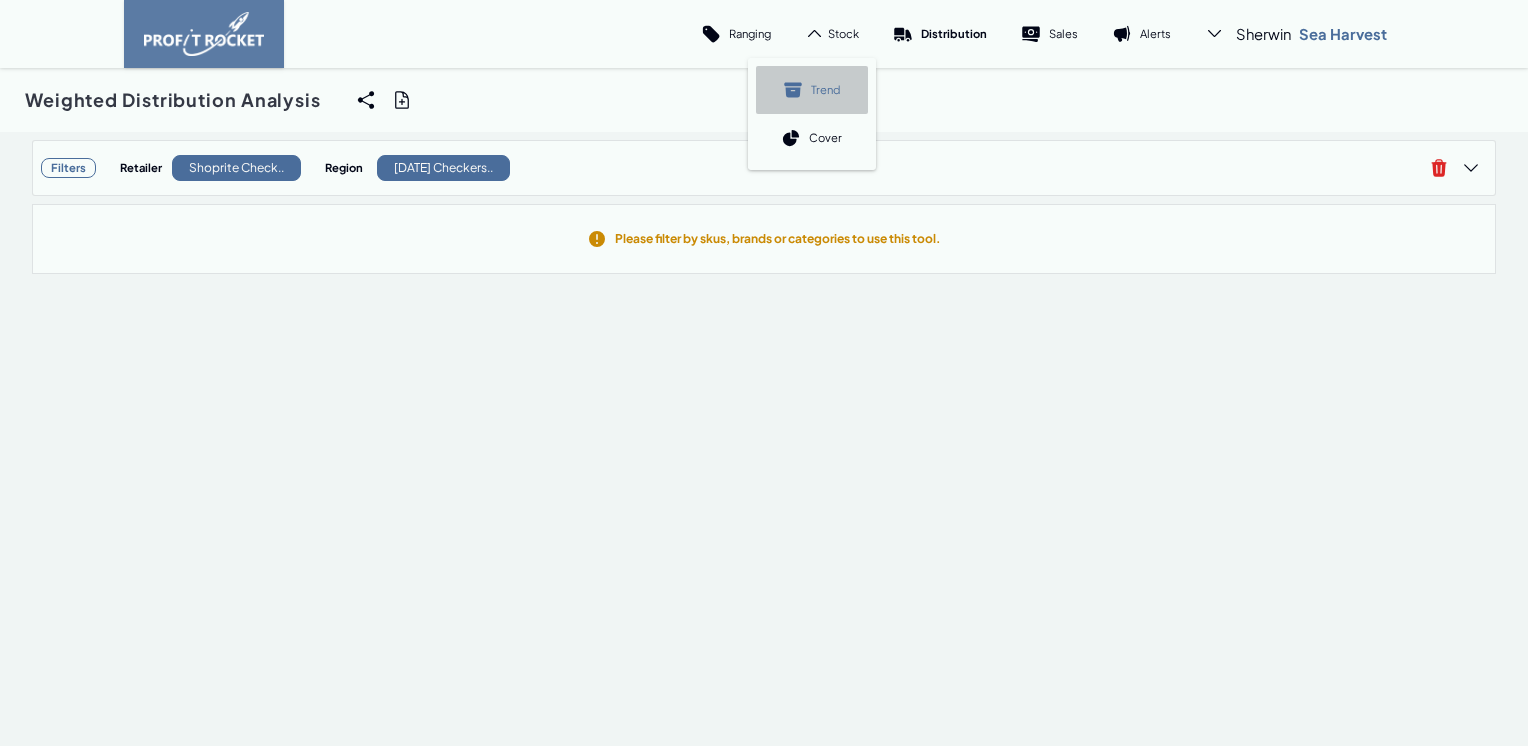 click on "Trend" at bounding box center (825, 89) 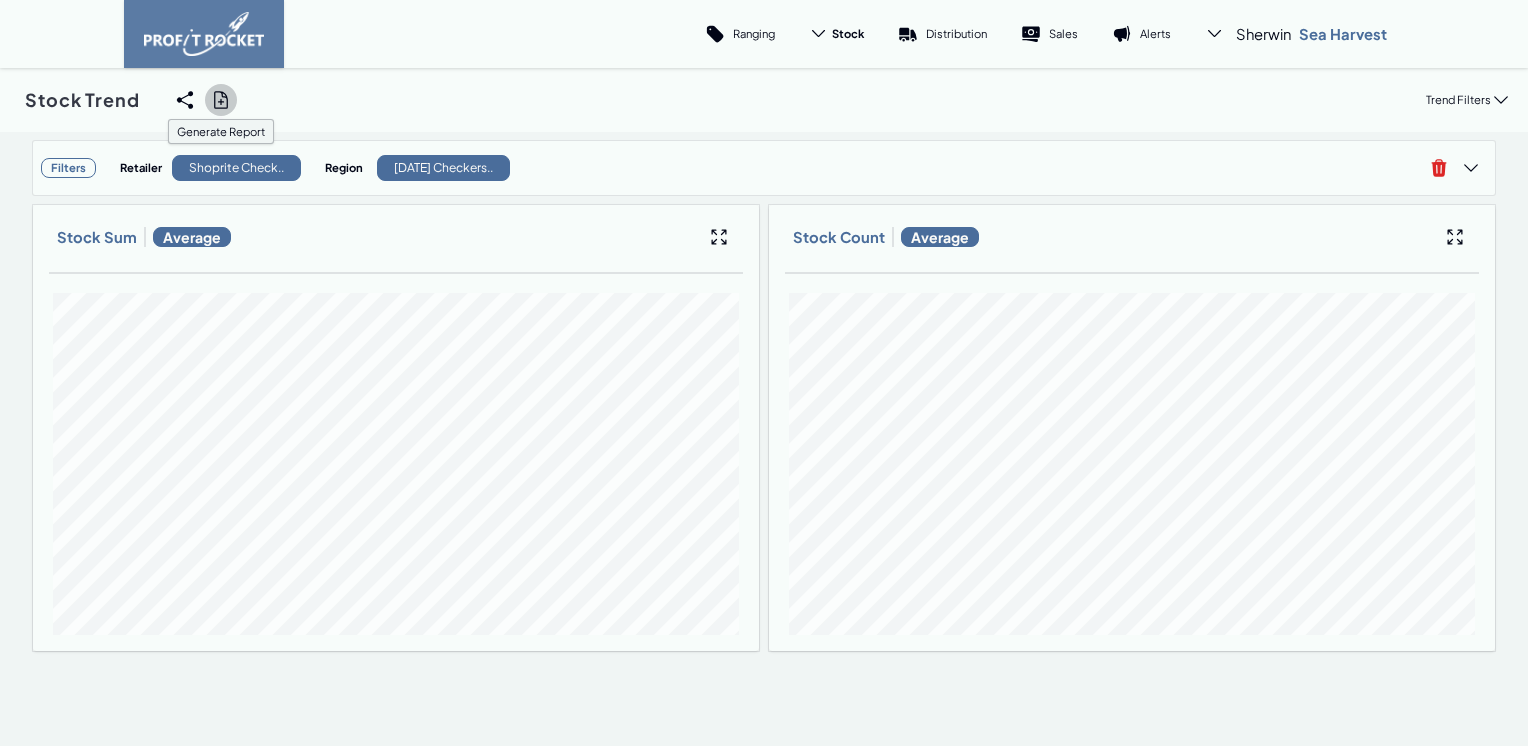 click 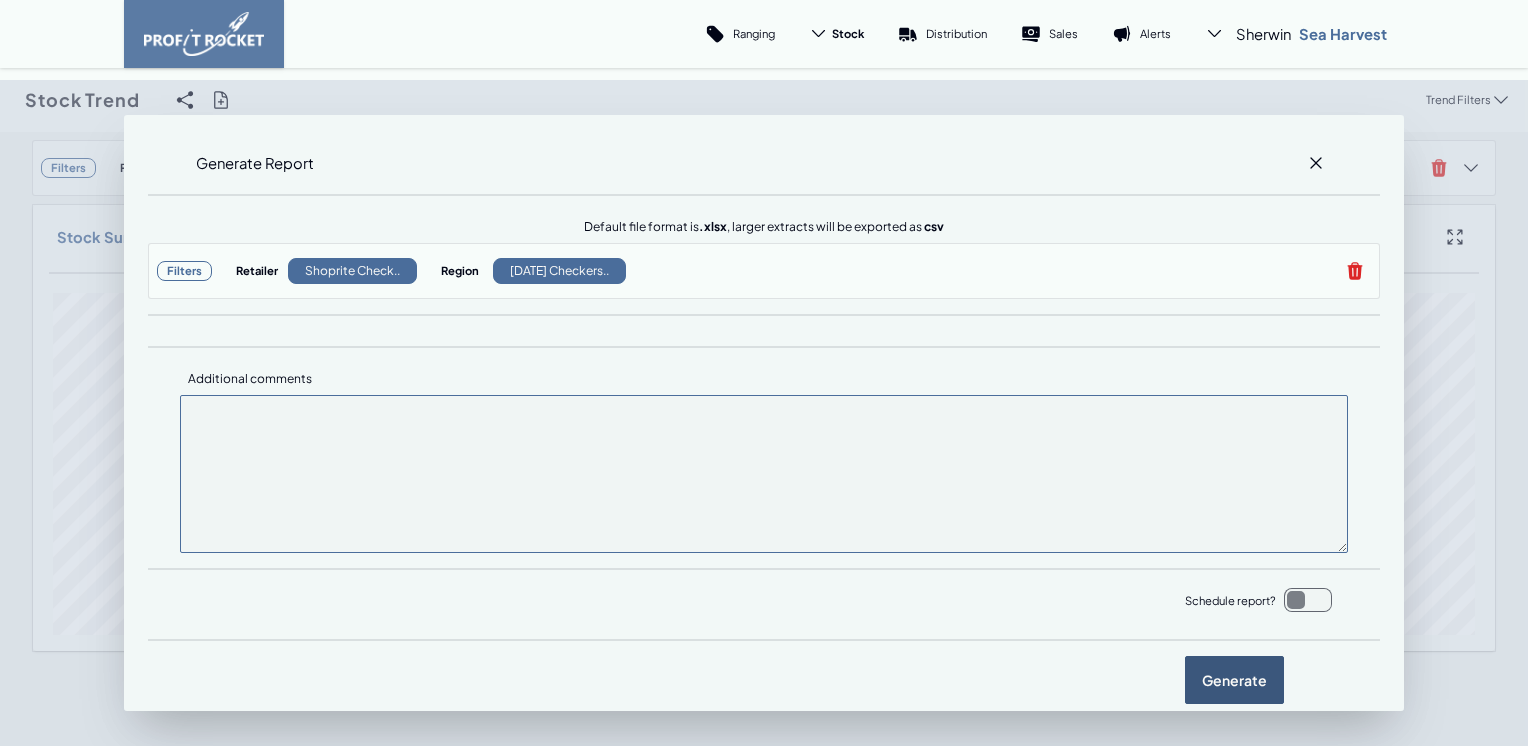 click on "Generate" at bounding box center [1234, 680] 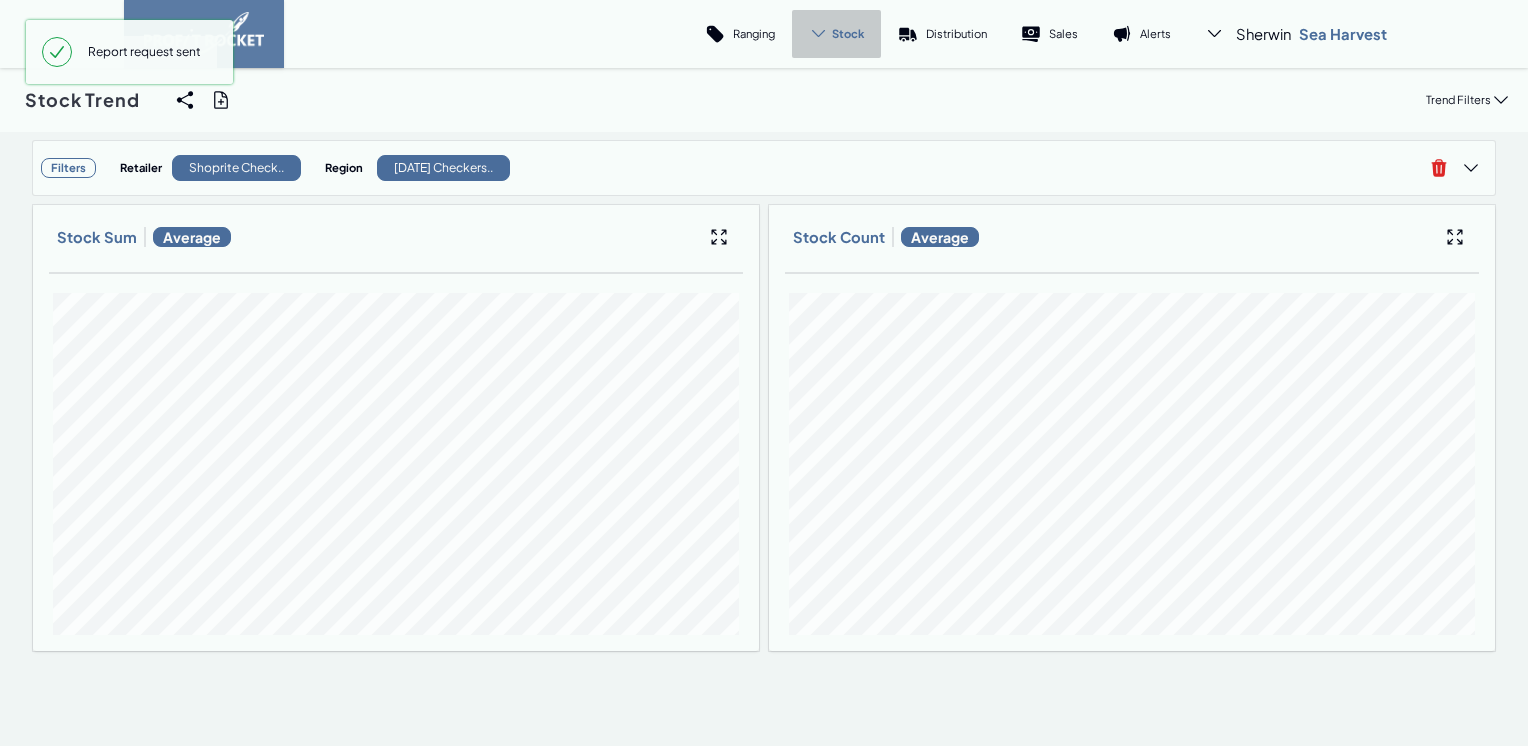 click on "Stock" at bounding box center [848, 33] 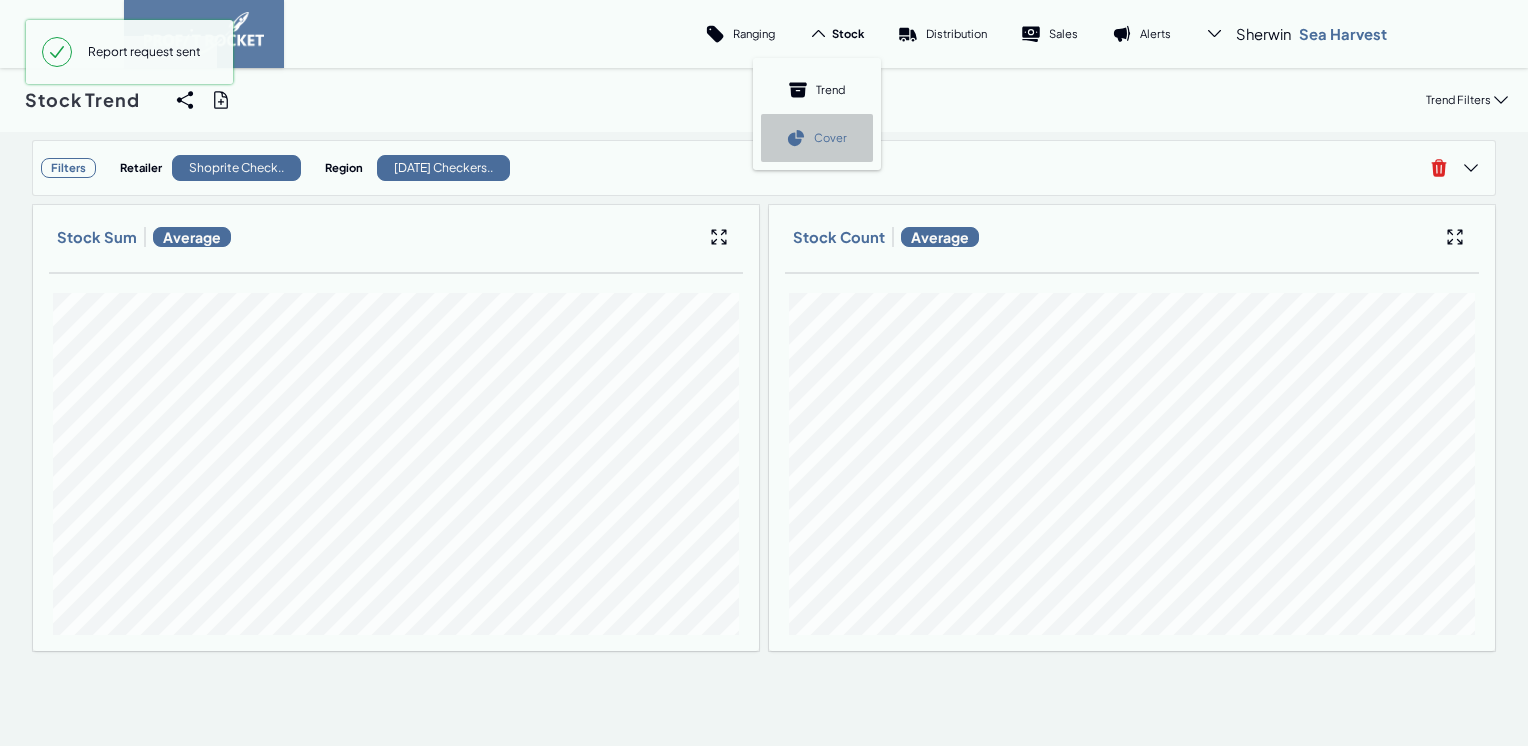 click on "Cover" at bounding box center (817, 138) 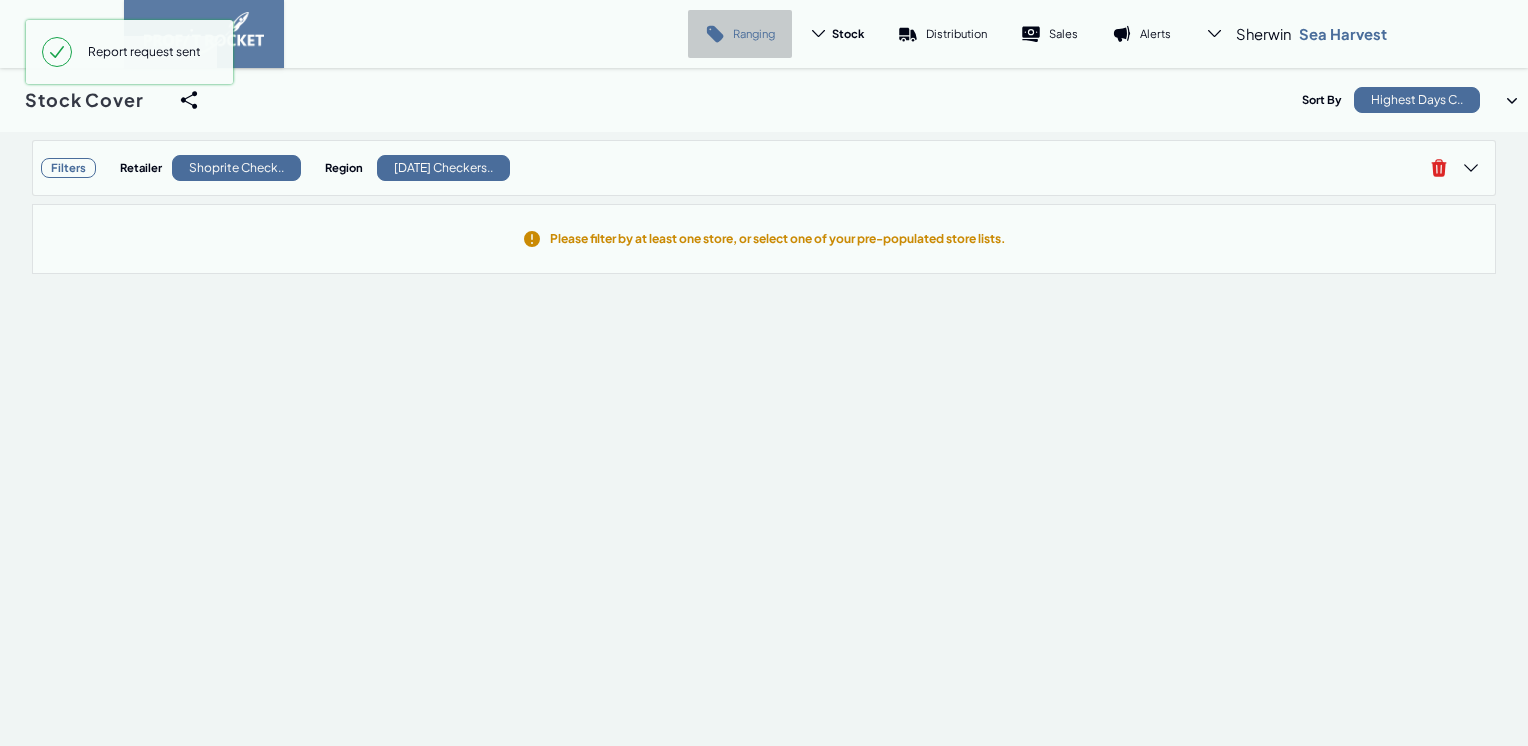 click on "Ranging" at bounding box center (754, 33) 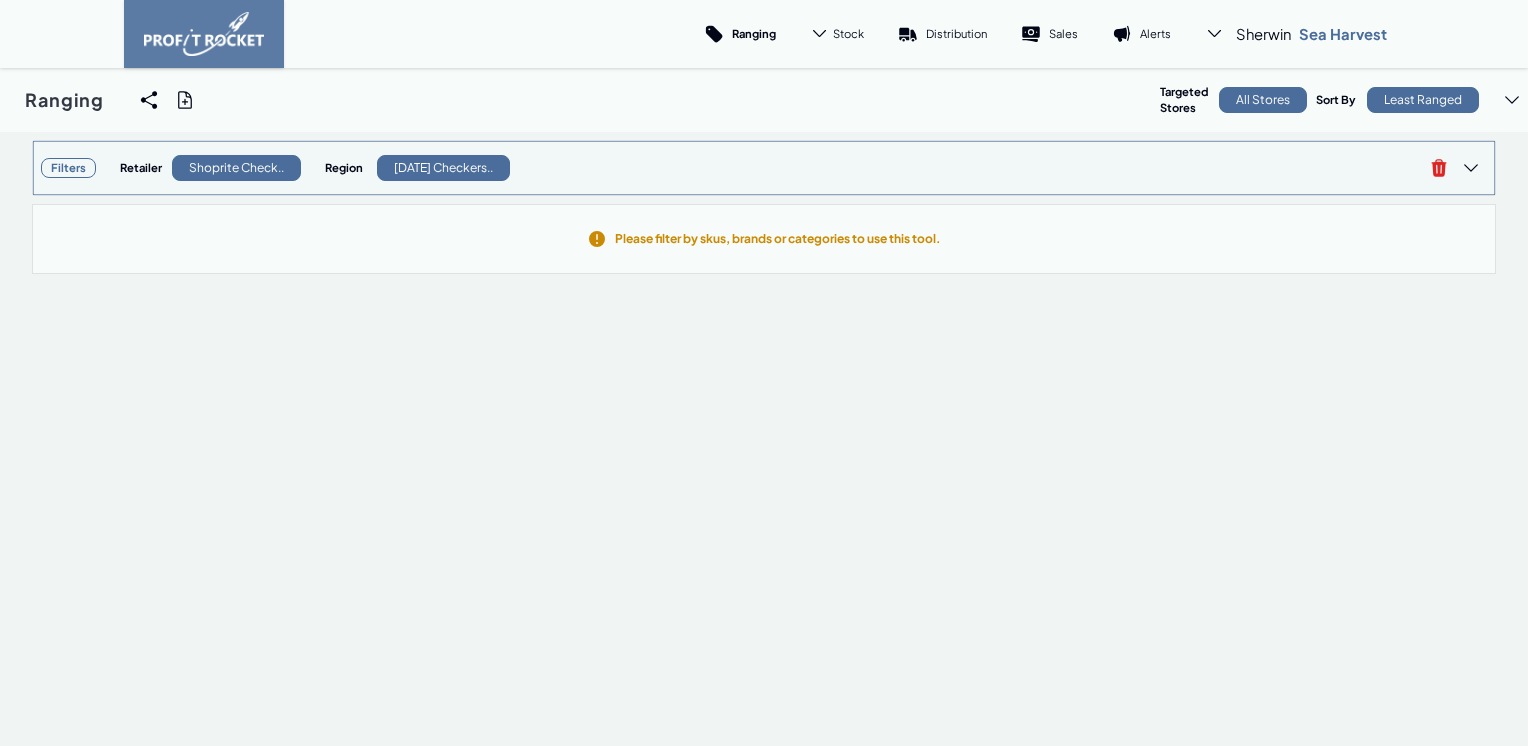 click on "Filters" at bounding box center [68, 168] 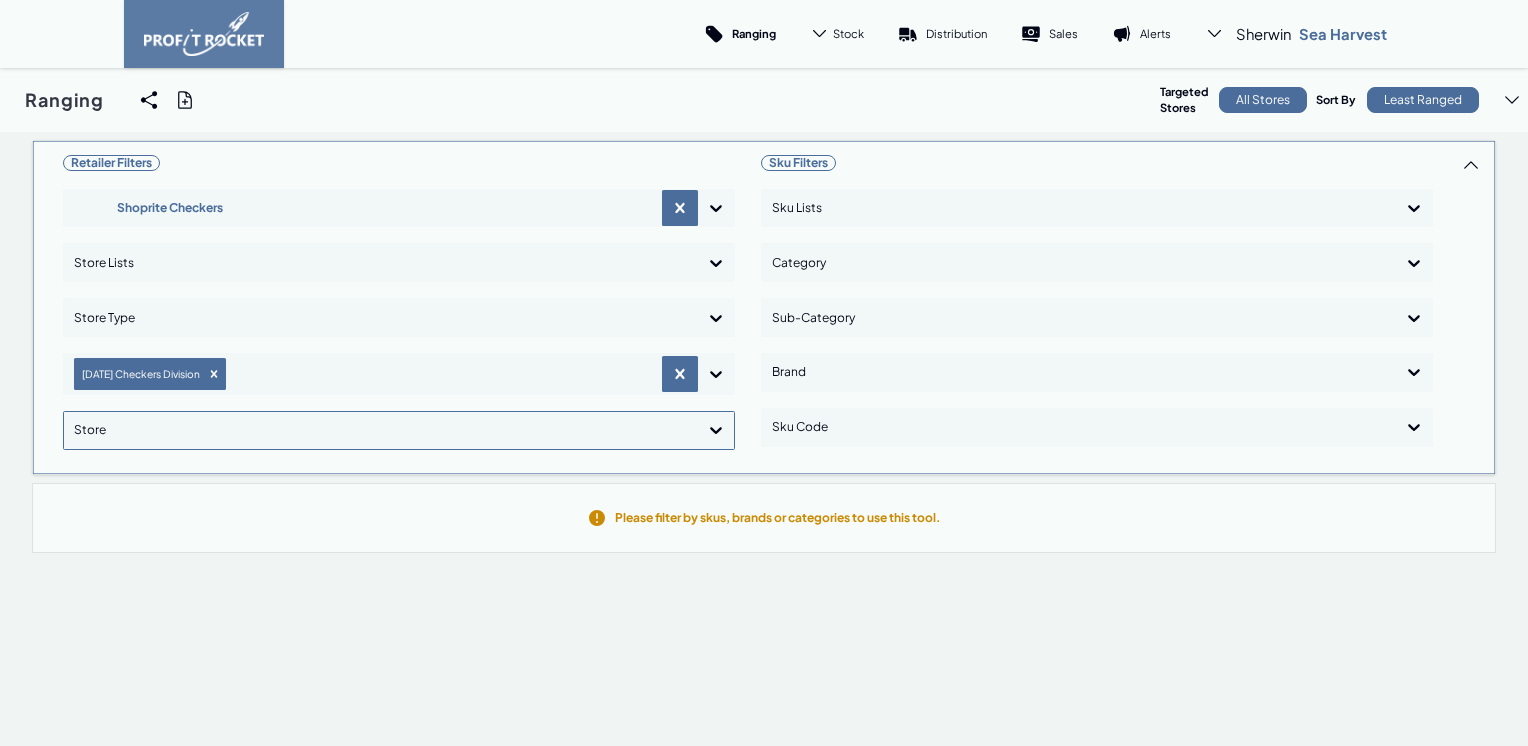 click 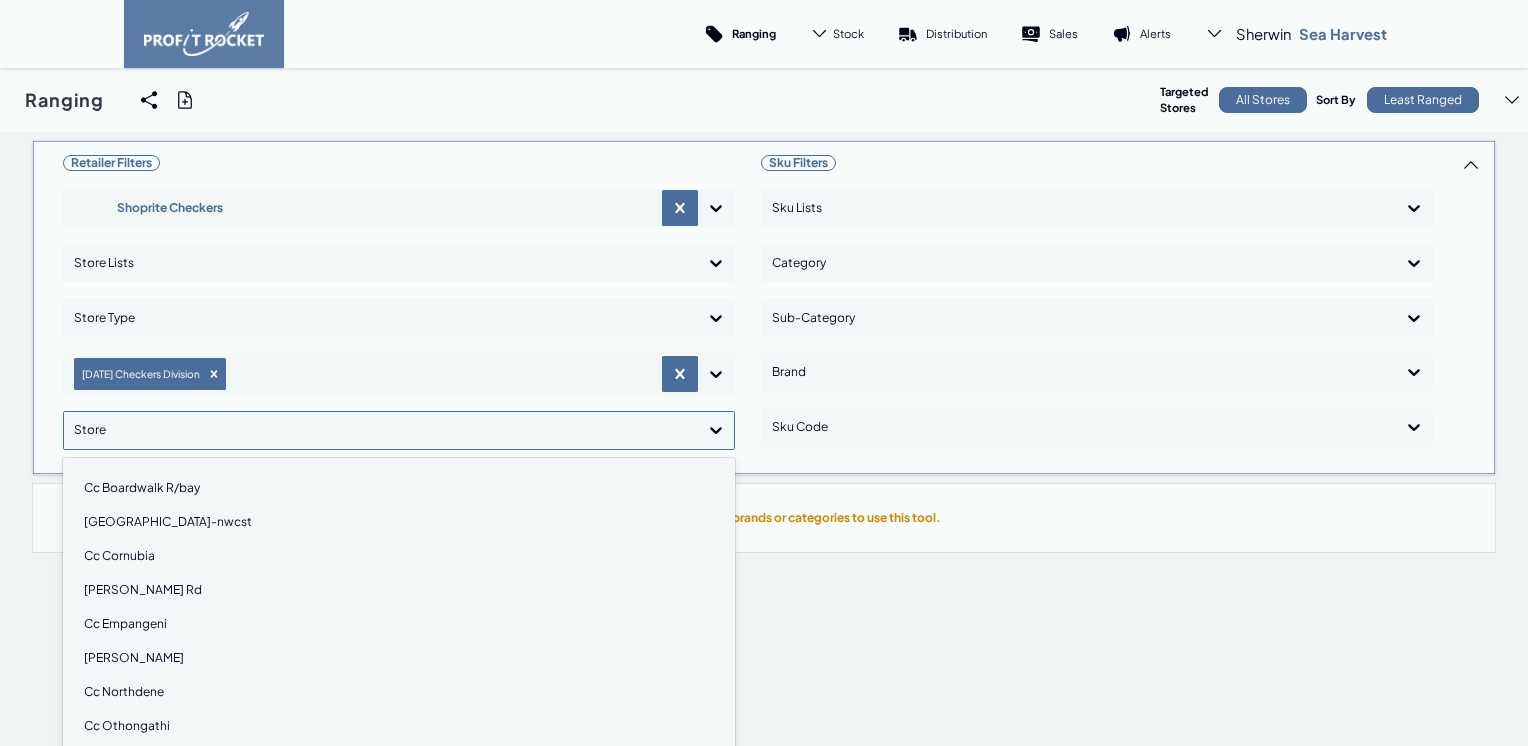 click on "Cc Boardwalk R/bay" at bounding box center (399, 488) 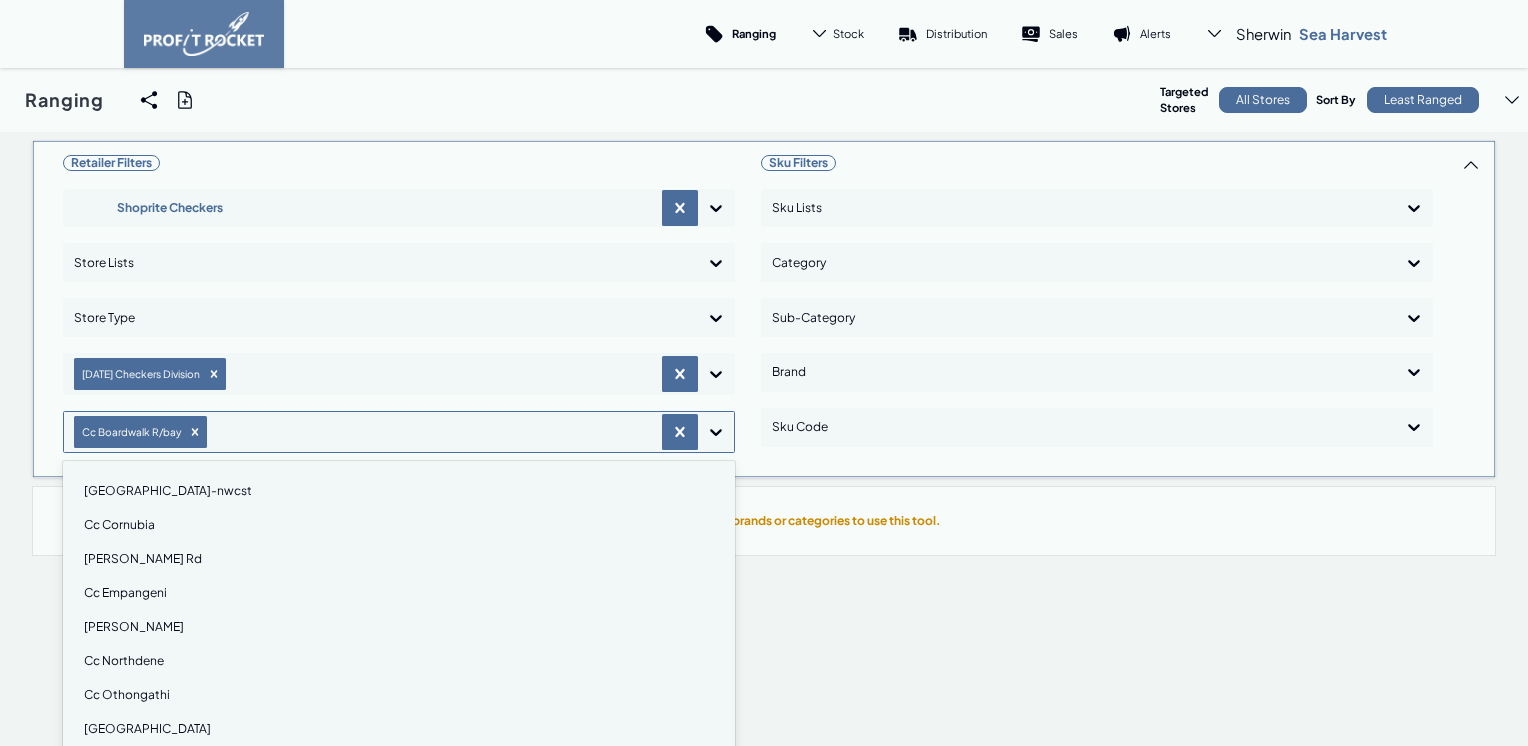 click on "Cc Castle Rock-nwcst" at bounding box center (399, 491) 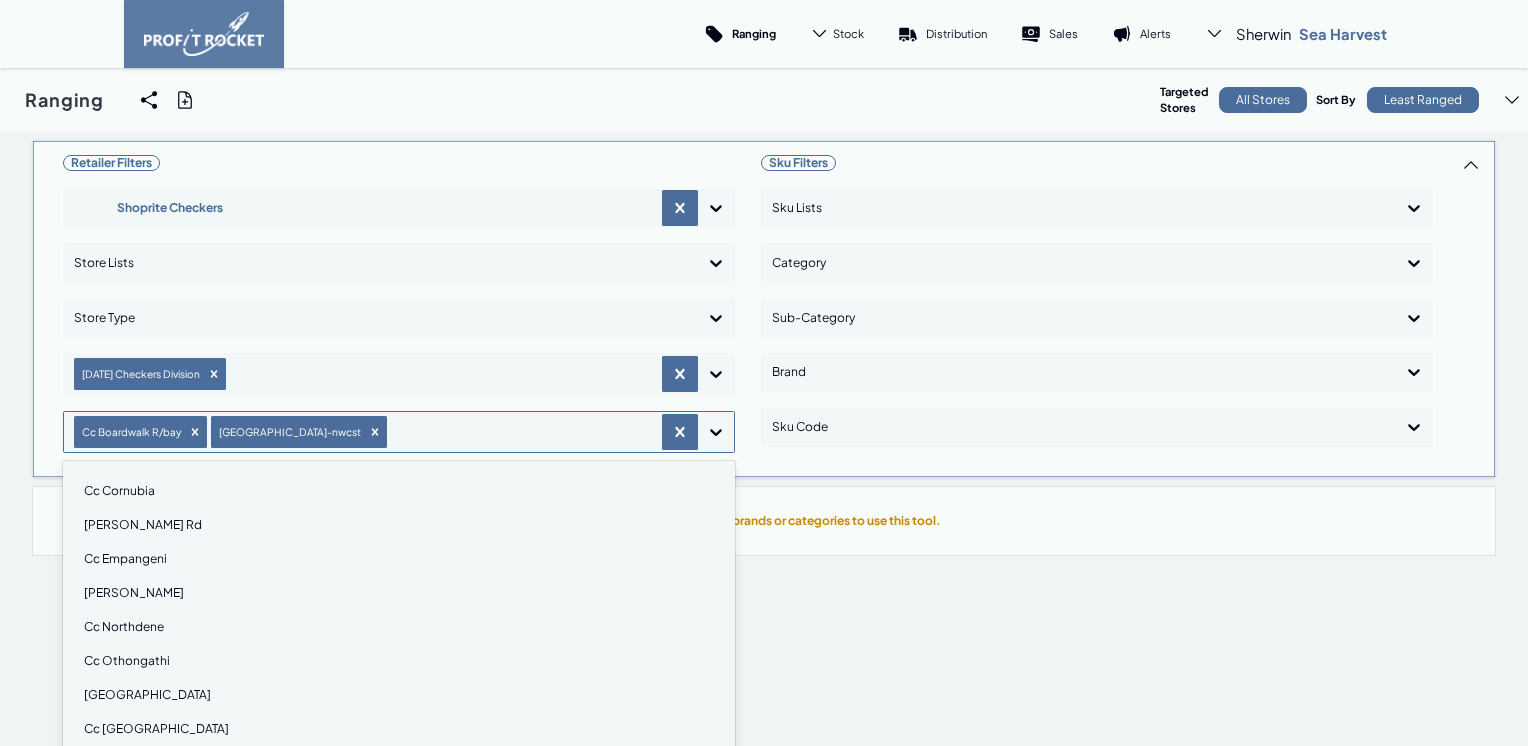 click on "Cc Cornubia" at bounding box center (399, 491) 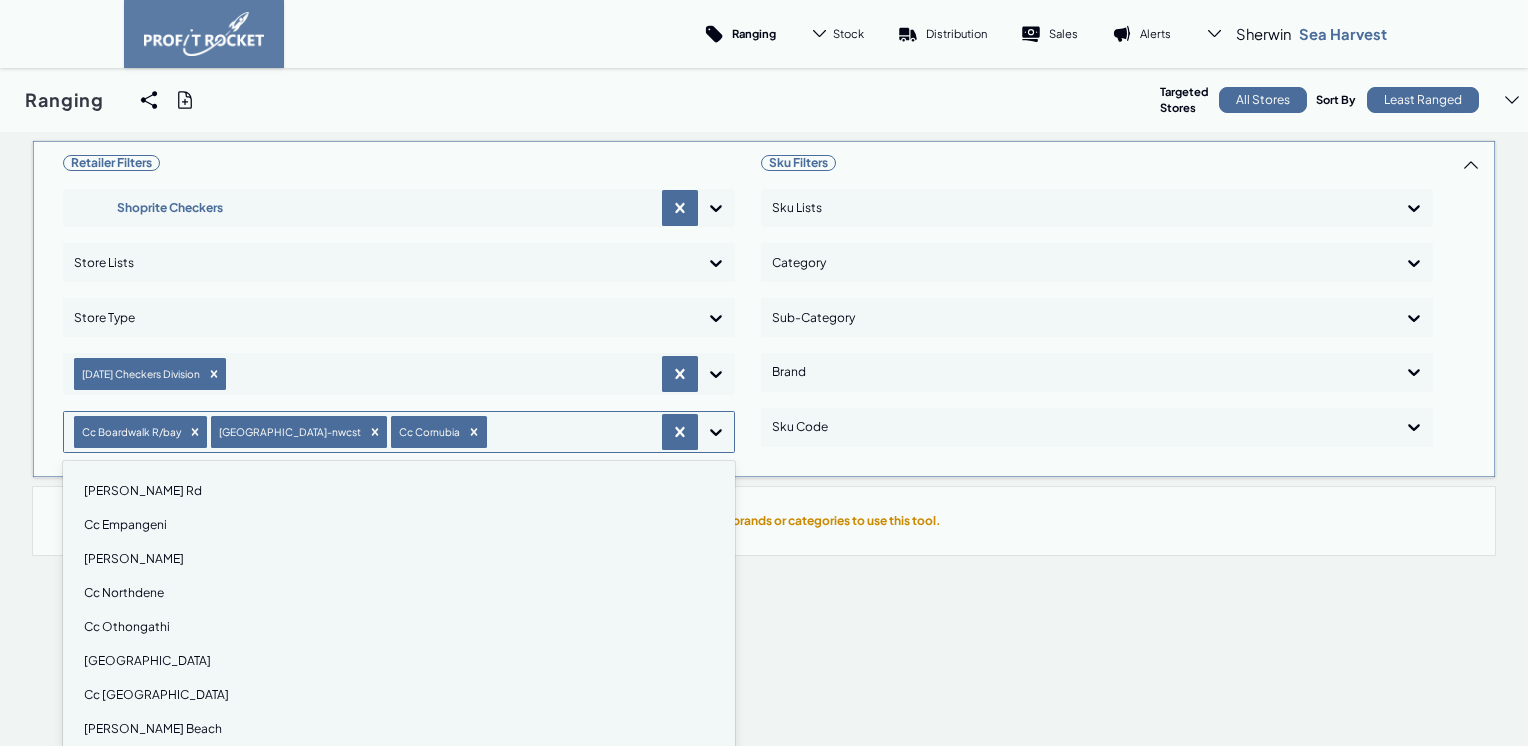 click on "Cc Davenport Rd" at bounding box center (399, 491) 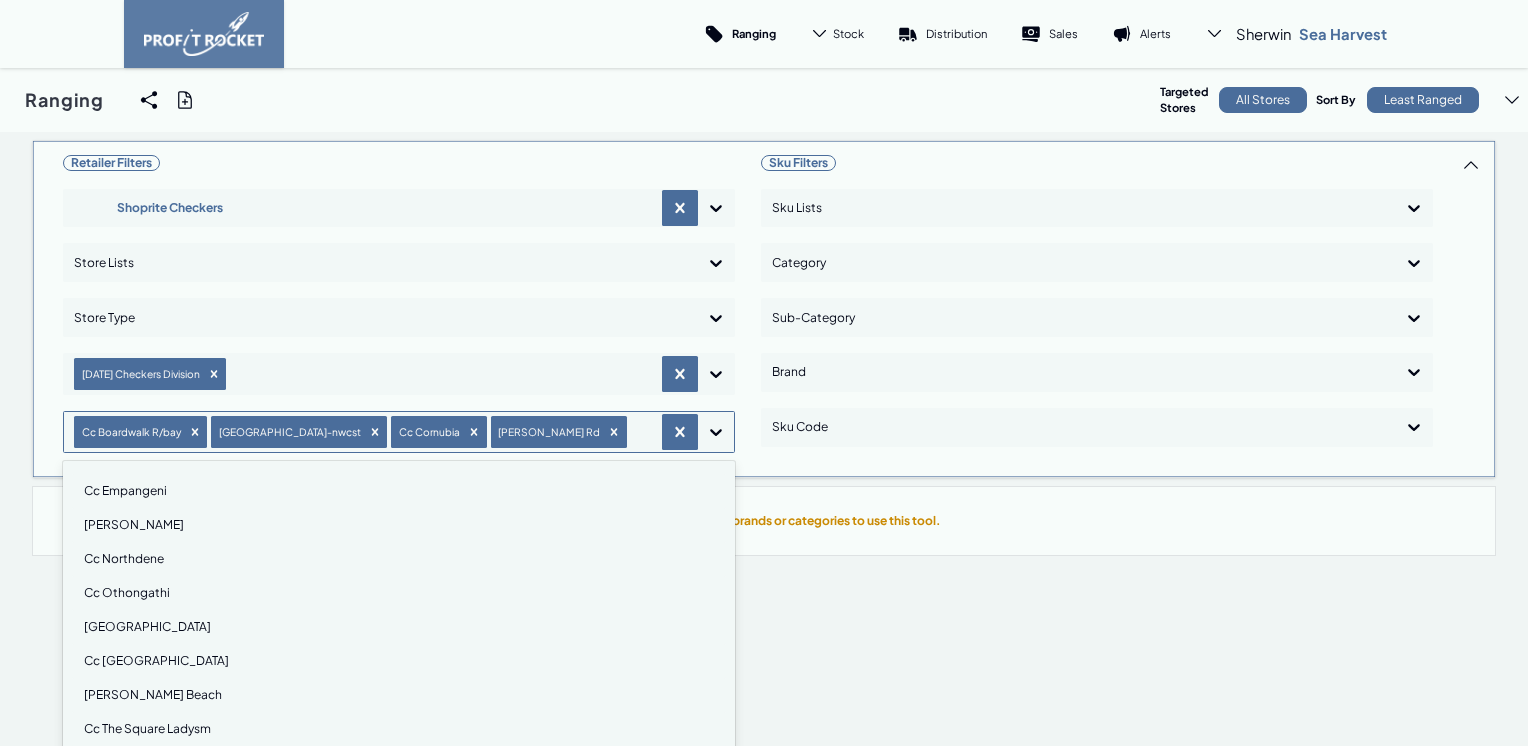 click on "Cc Empangeni" at bounding box center (399, 491) 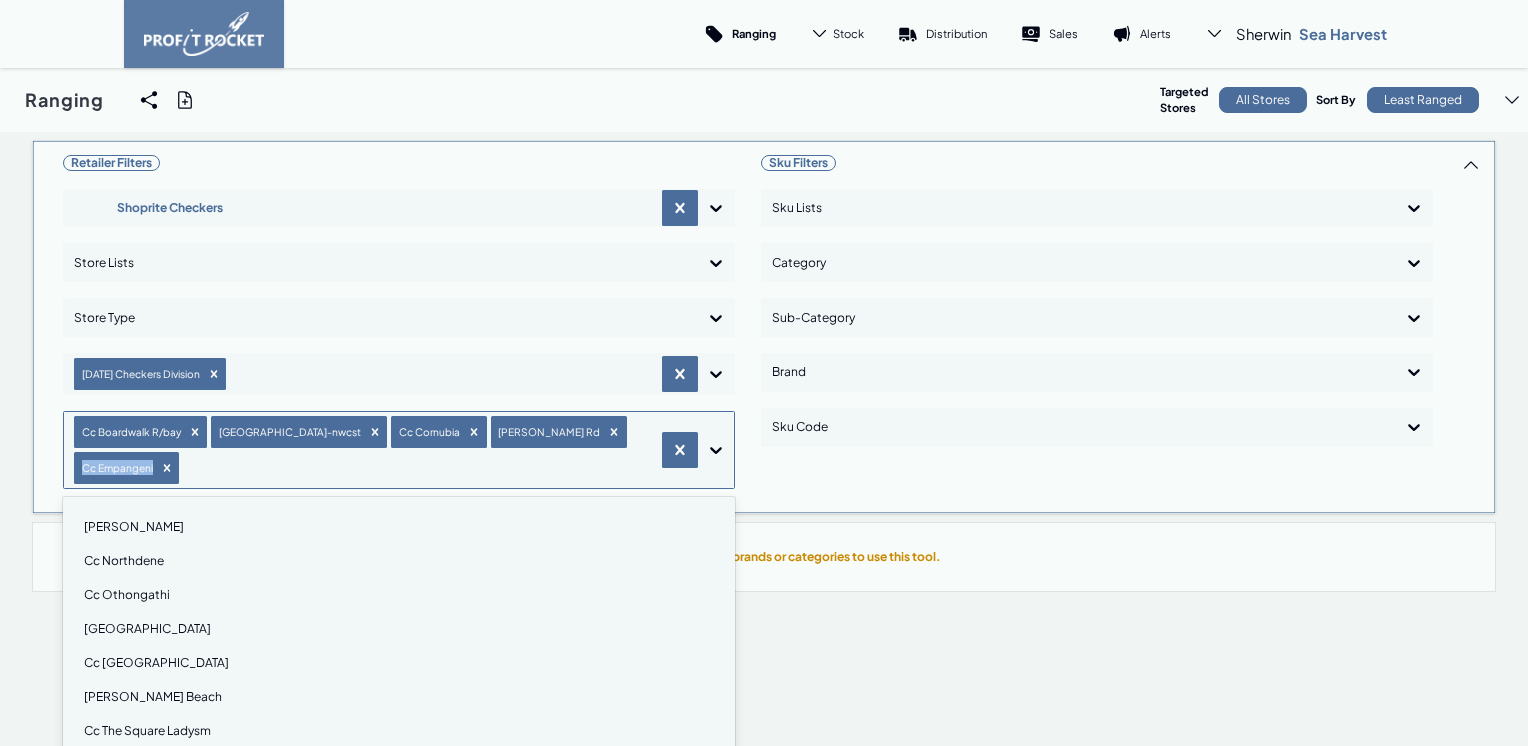 click on "Retailer Filters Shoprite Checkers Store Lists Store Type Natal Checkers Division option Cc Empangeni, selected. option Cc Gillitts focused, 6 of 104. 99 results available. Use Up and Down to choose options, press Enter to select the currently focused option, press Escape to exit the menu, press Tab to select the option and exit the menu. Cc Boardwalk R/bay Cc Castle Rock-nwcst Cc Cornubia Cc Davenport Rd Cc Empangeni Cc Gillitts Cc Northdene Cc Othongathi Cc Reservoir Hills Cc Scottsville Cc Shelley Beach Cc The Square Ladysm Cc Virginia Circle Cc Volksrust Cc Windermere Cc Woodburn Cf Ballito Steps Cf Cowey Park Cf Hillcrest (the Co Ch Galleria Hyper Ch Pavillion Hyper Ch Shallcross Hyper Checkers Kwadukuza Clm Ballito Junction Clm Oceans Mall Co Durban North Co Margate Cs Bluff Cs Mtuba Mall Cs Overport Cs Scottburgh Cs Southway Mall Cx Amanzimtoti Cx Arbour Arch Cx Athlone Park Cx Ballito Junction Cx Cascades Cx Hillcrest Cx Hilton Cx Howick North Cx Midlands Mall Cx Mkabayi Mall Vryh Cx Mount Richmorevil" at bounding box center (399, 327) 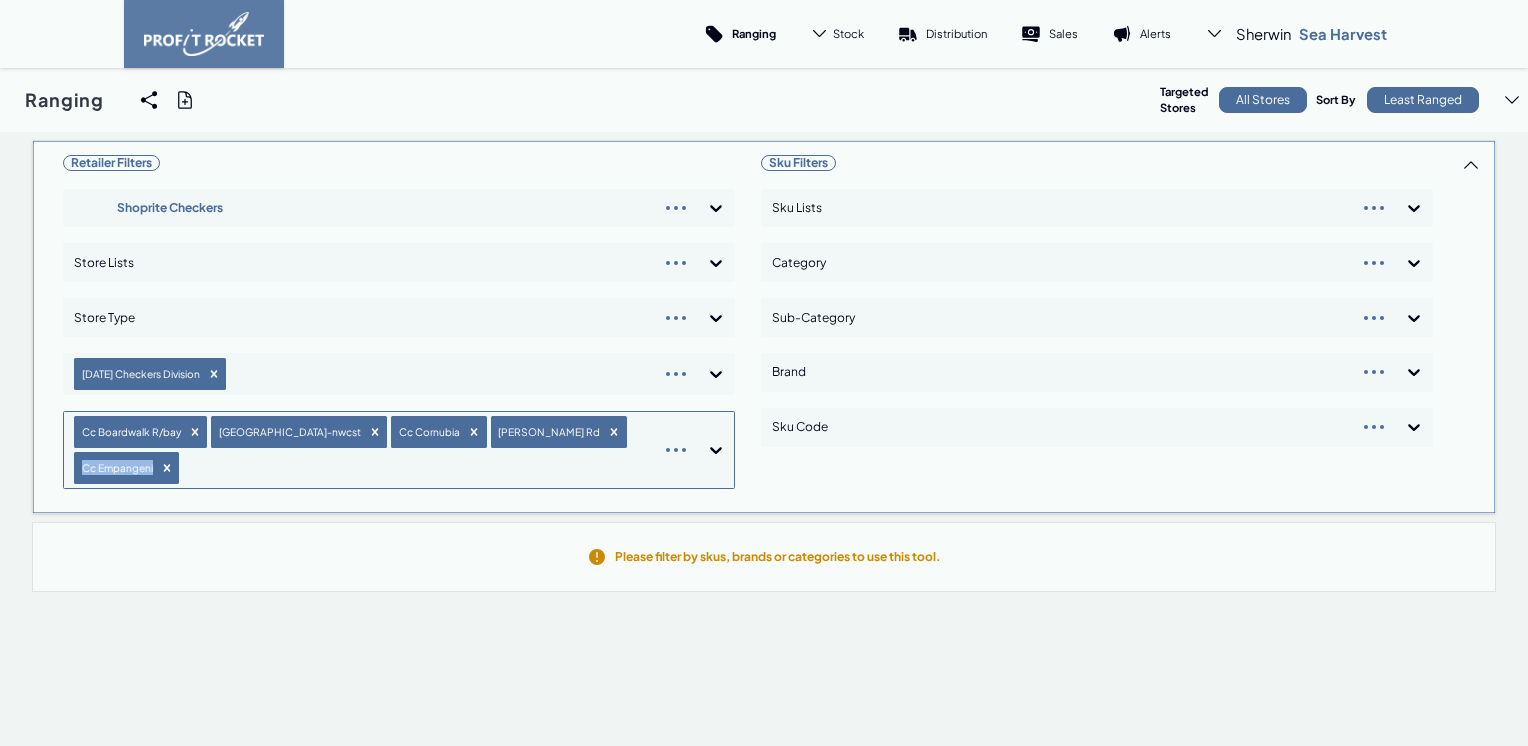 drag, startPoint x: 138, startPoint y: 488, endPoint x: 278, endPoint y: 478, distance: 140.35669 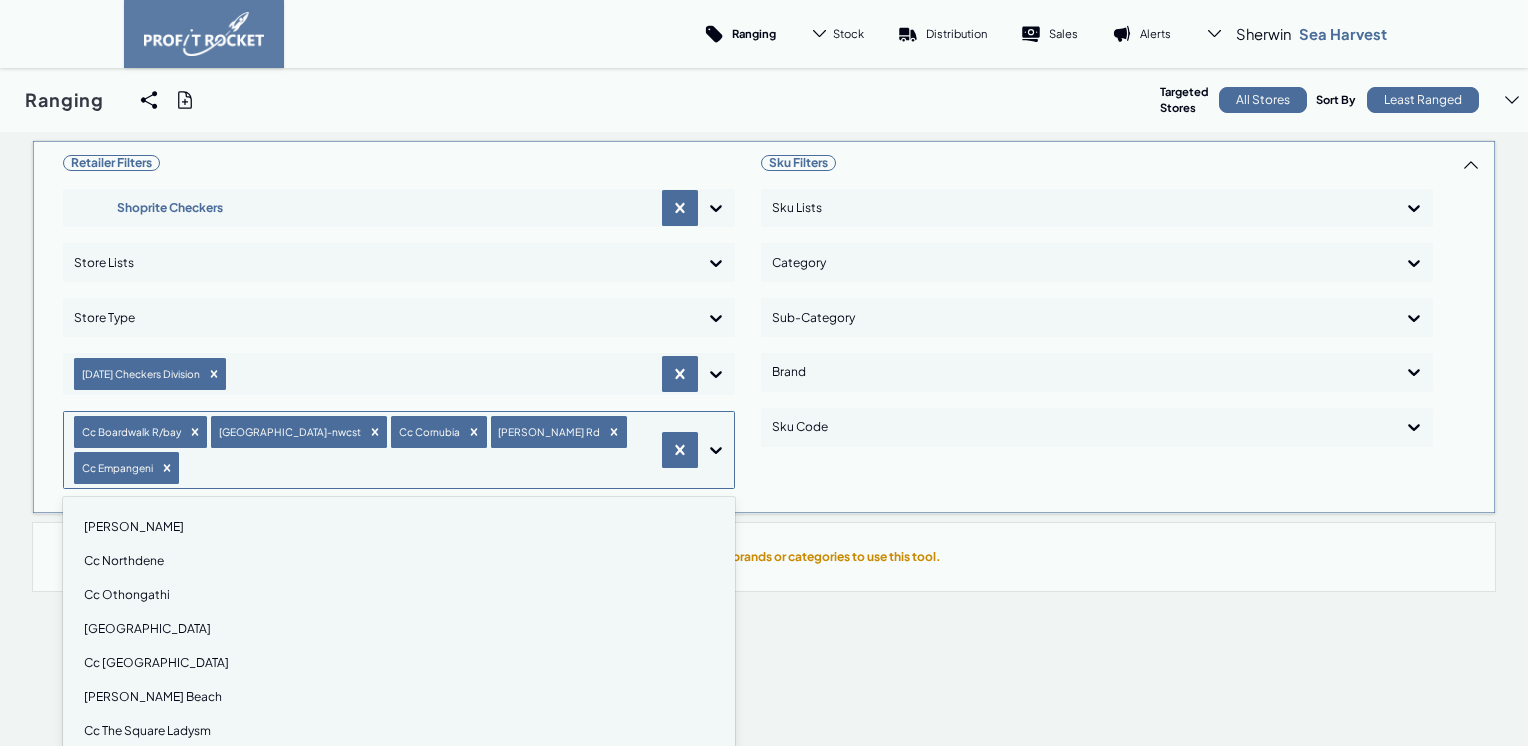 click on "Cc Gillitts" at bounding box center [399, 527] 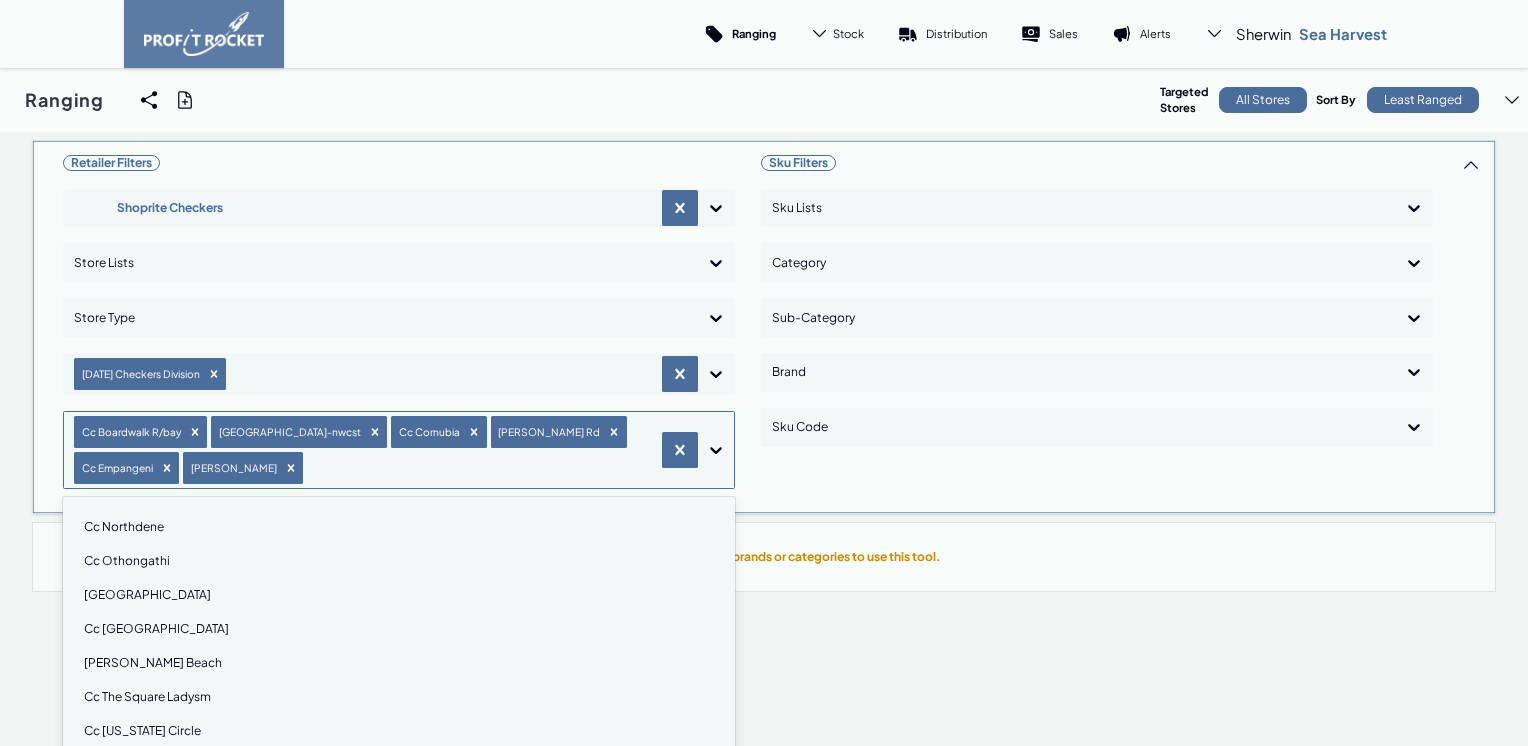 click on "Cc Northdene" at bounding box center (399, 527) 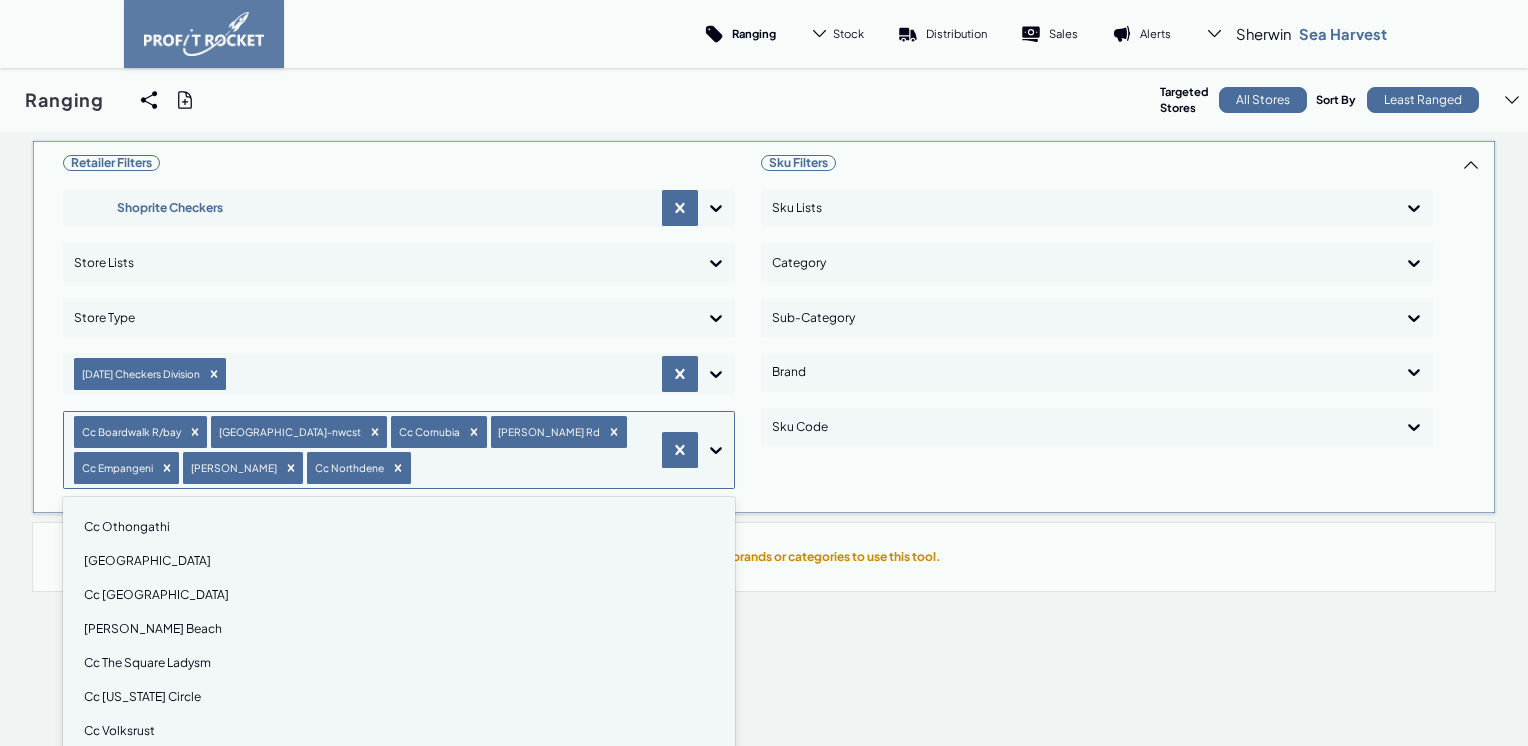 click on "Cc Othongathi" at bounding box center (399, 527) 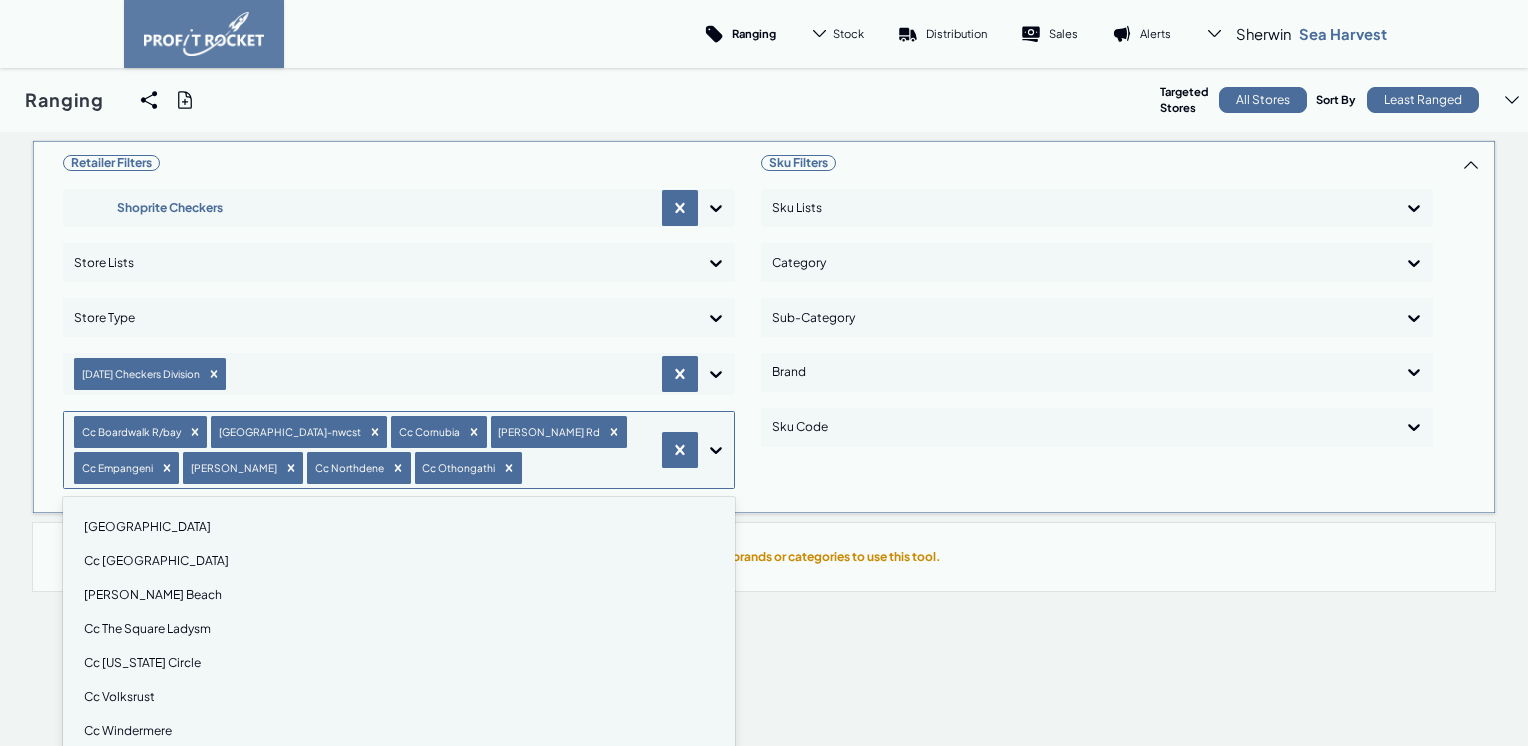 click on "Cc Reservoir Hills" at bounding box center [399, 527] 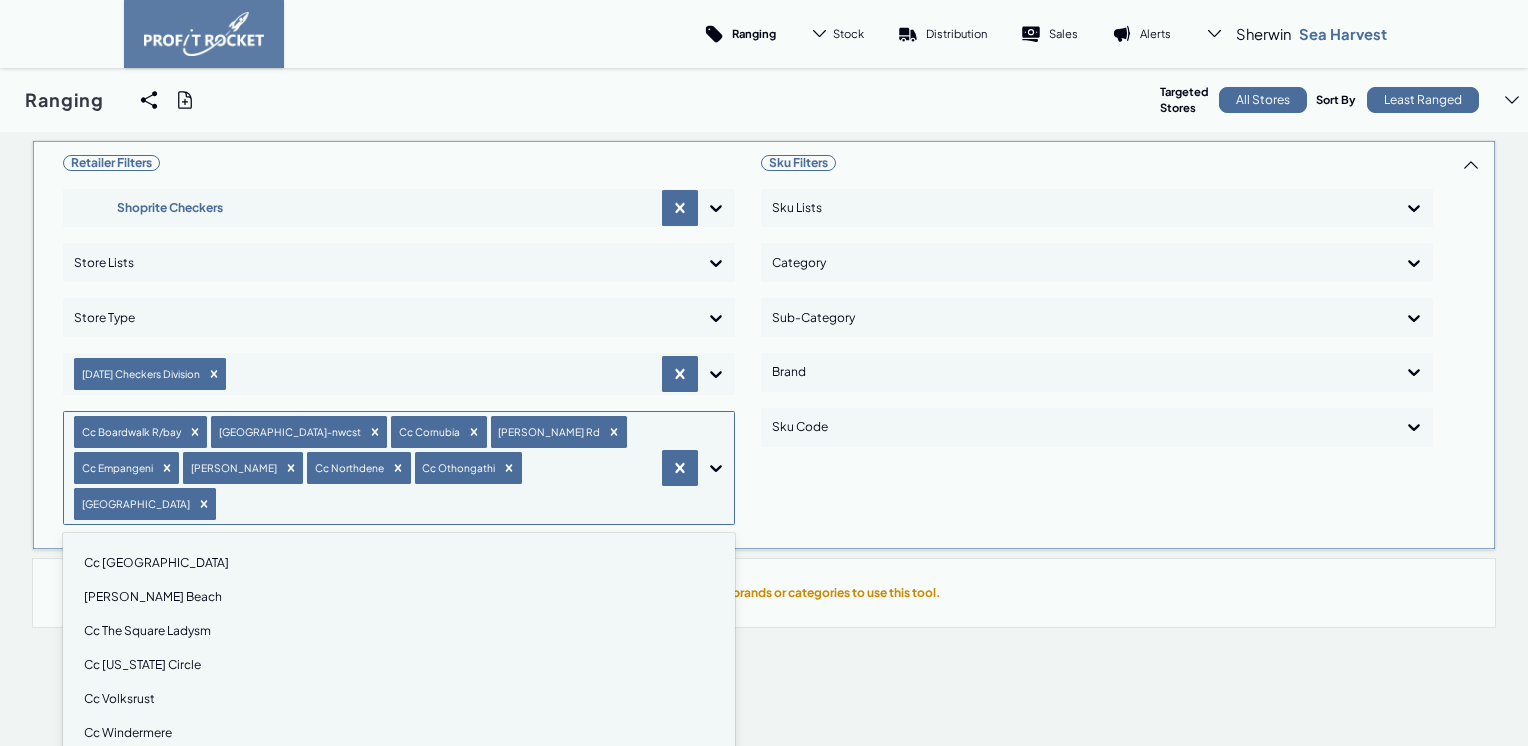 click on "Cc Scottsville" at bounding box center (399, 563) 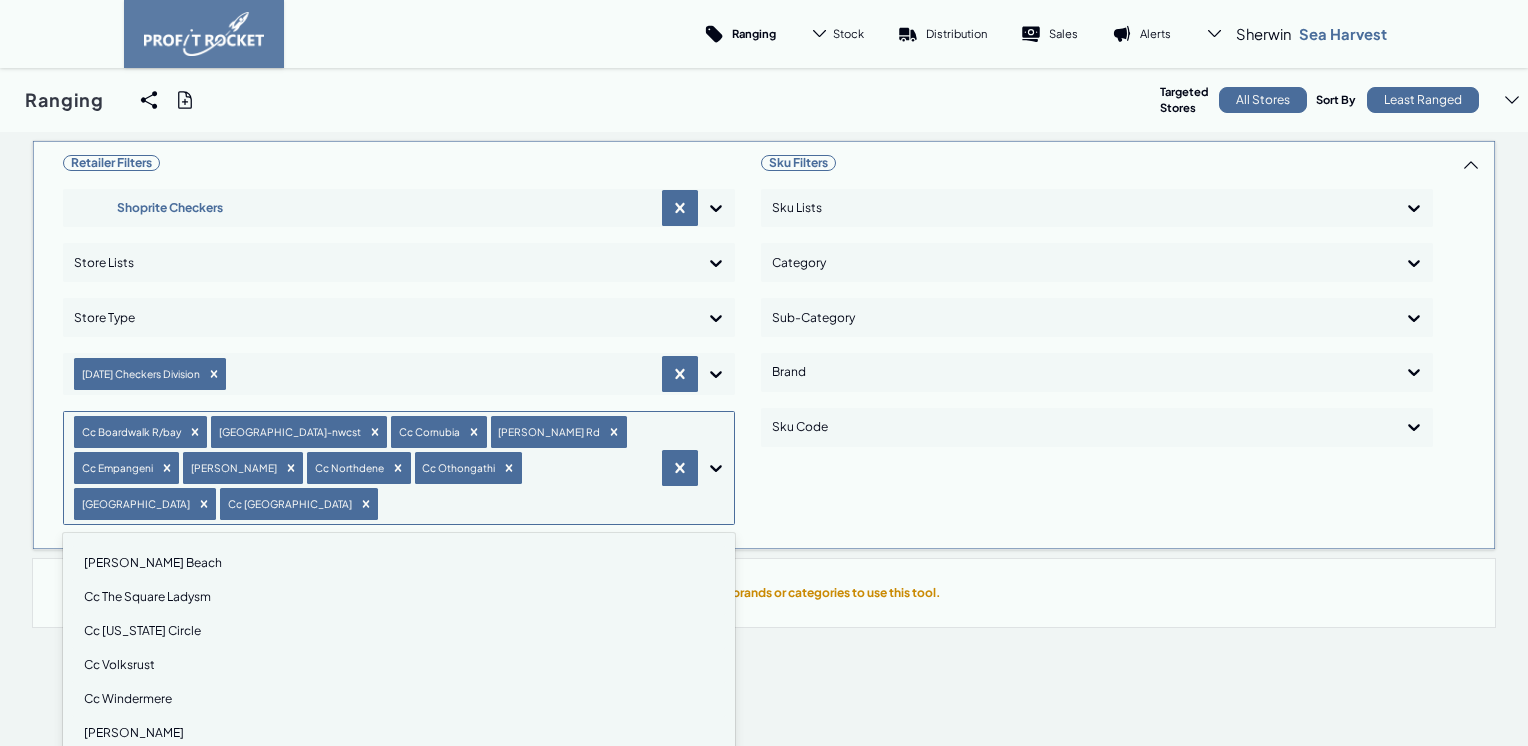 click on "Cc Shelley Beach" at bounding box center (399, 563) 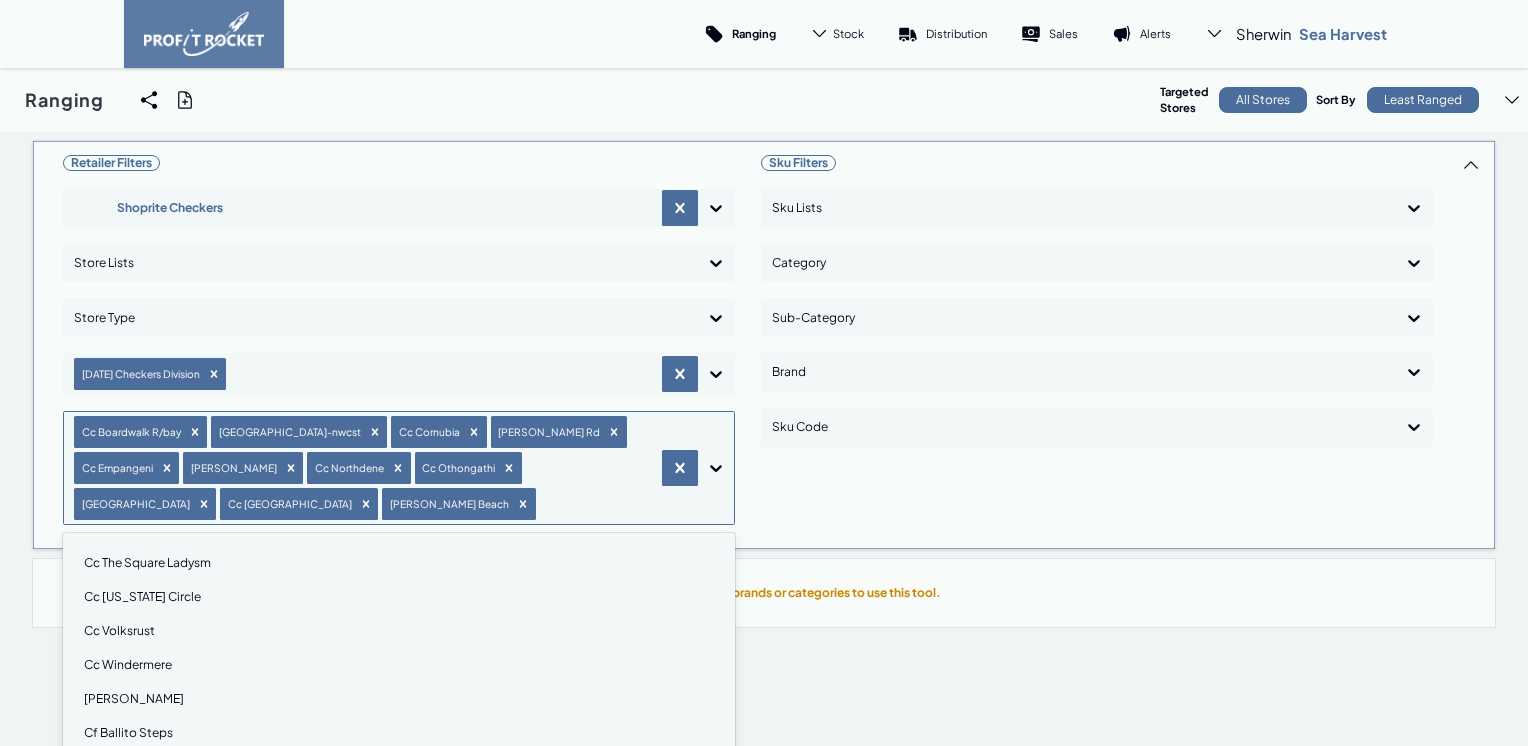 click on "Cc The Square Ladysm" at bounding box center [399, 563] 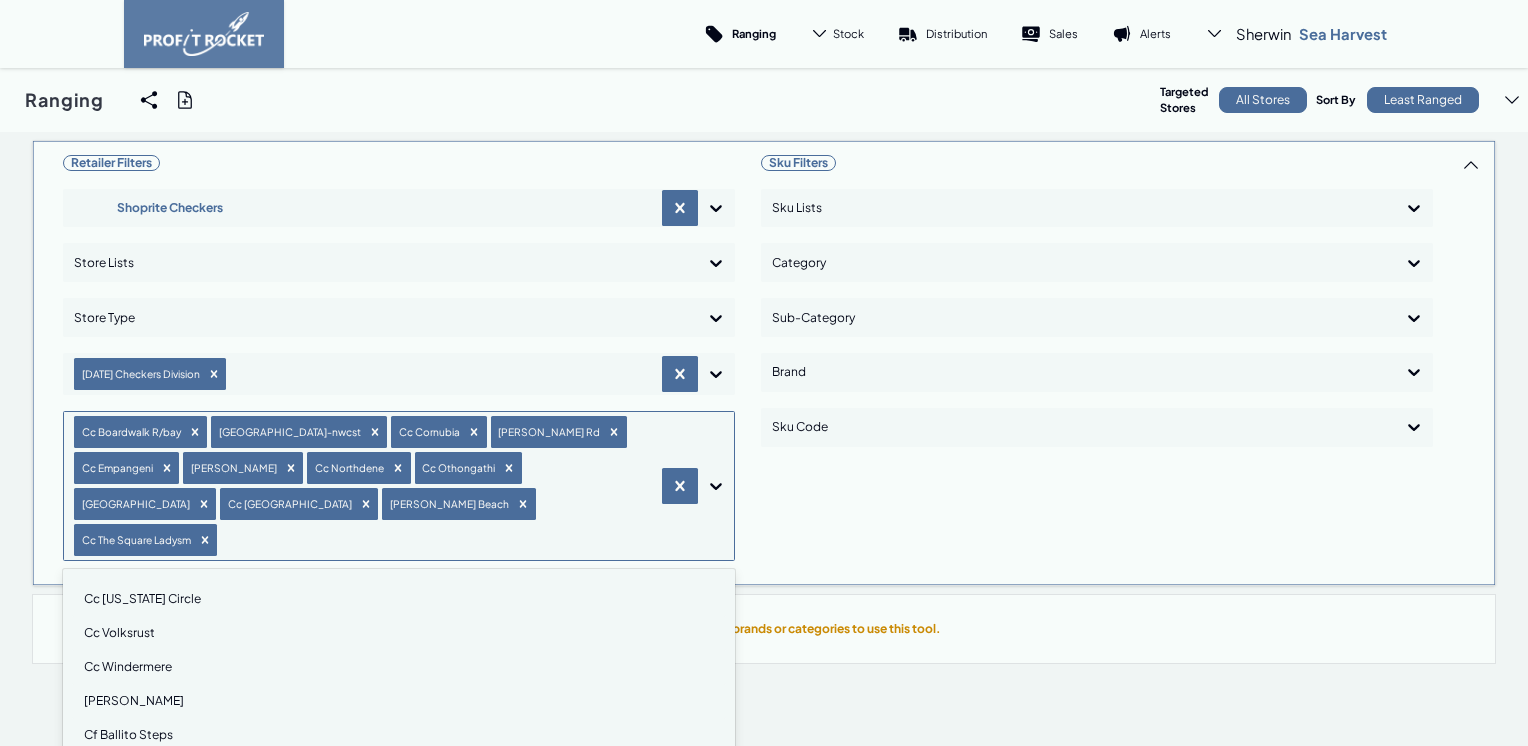 click on "Cc Virginia Circle" at bounding box center (399, 599) 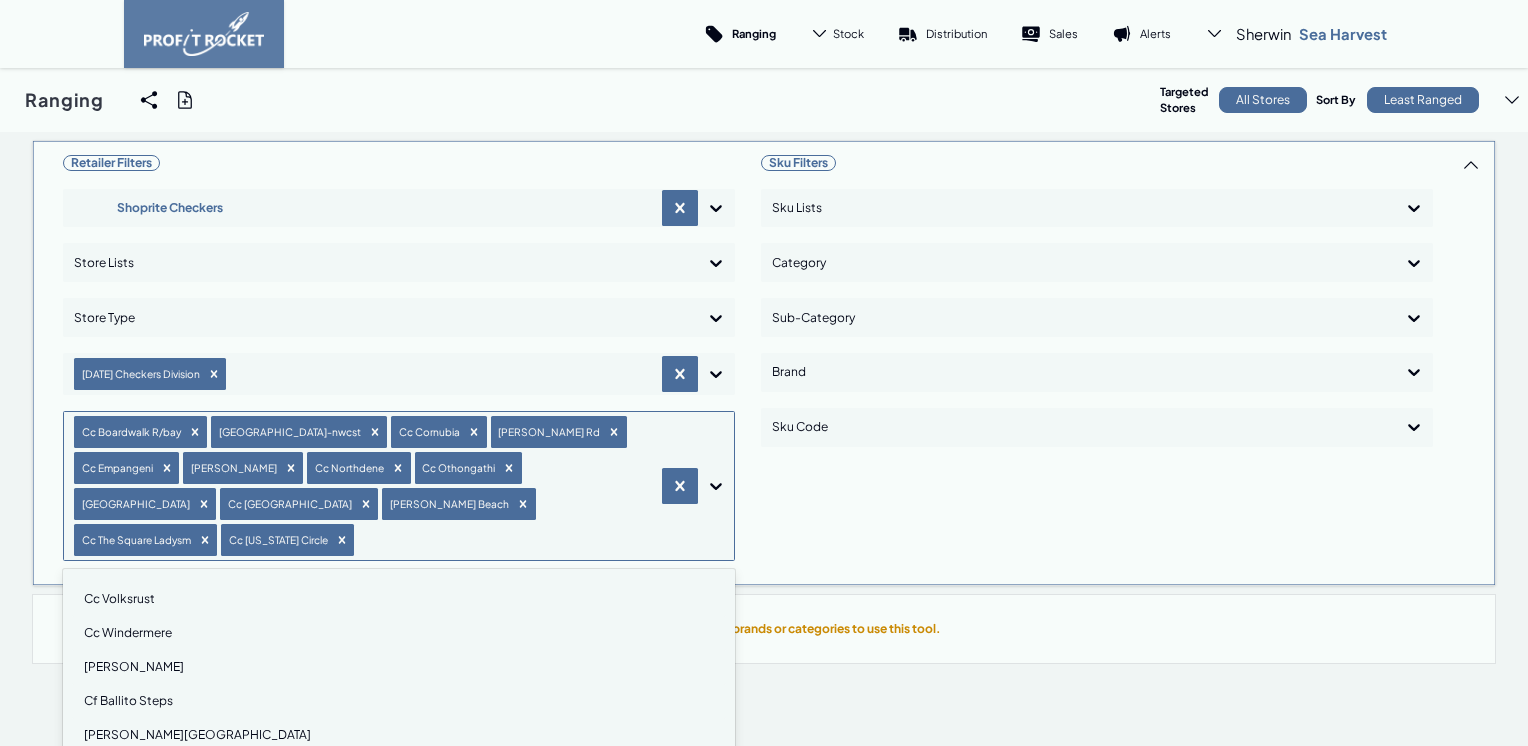 click on "Cc Volksrust" at bounding box center [399, 599] 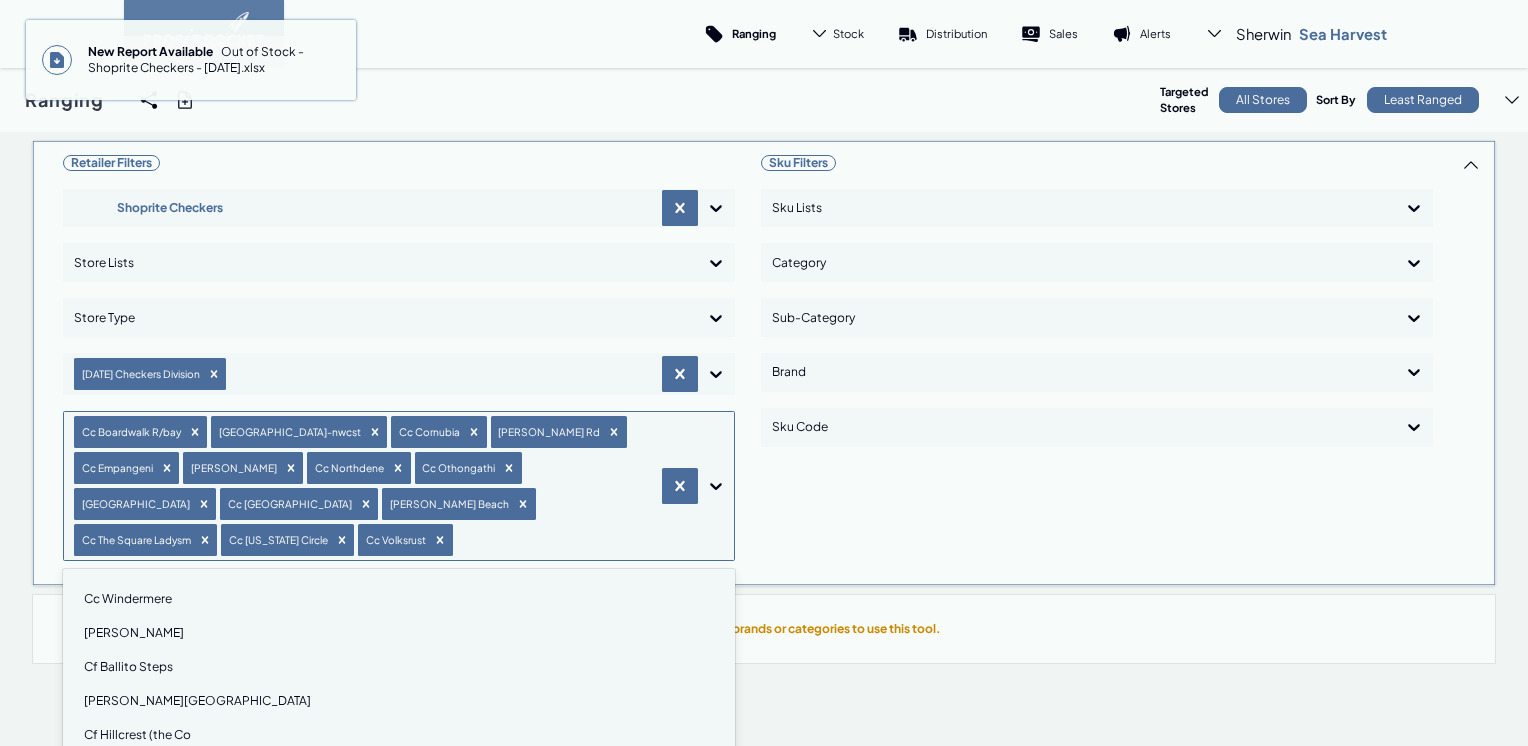 click on "Cc Windermere" at bounding box center [399, 599] 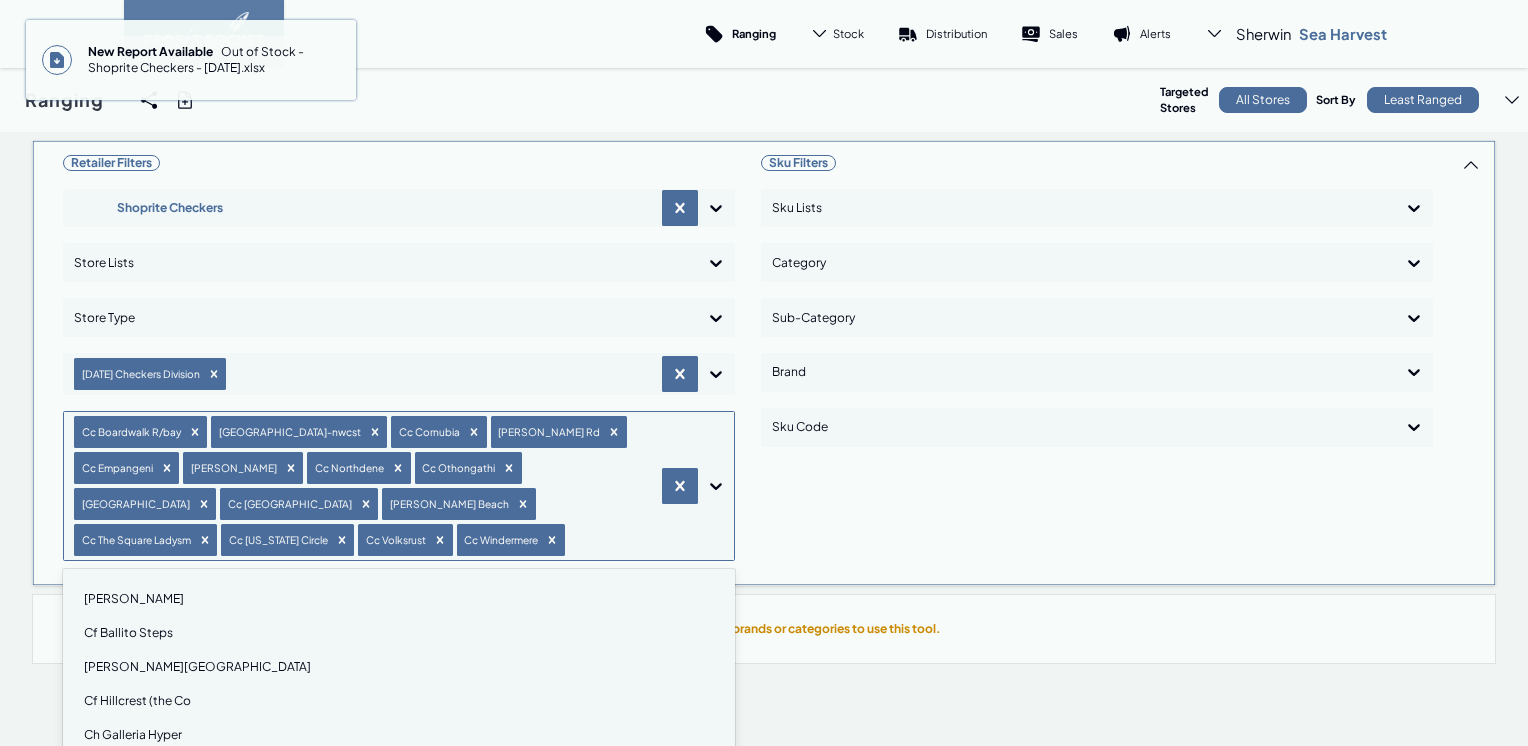 click on "Cc Woodburn" at bounding box center (399, 599) 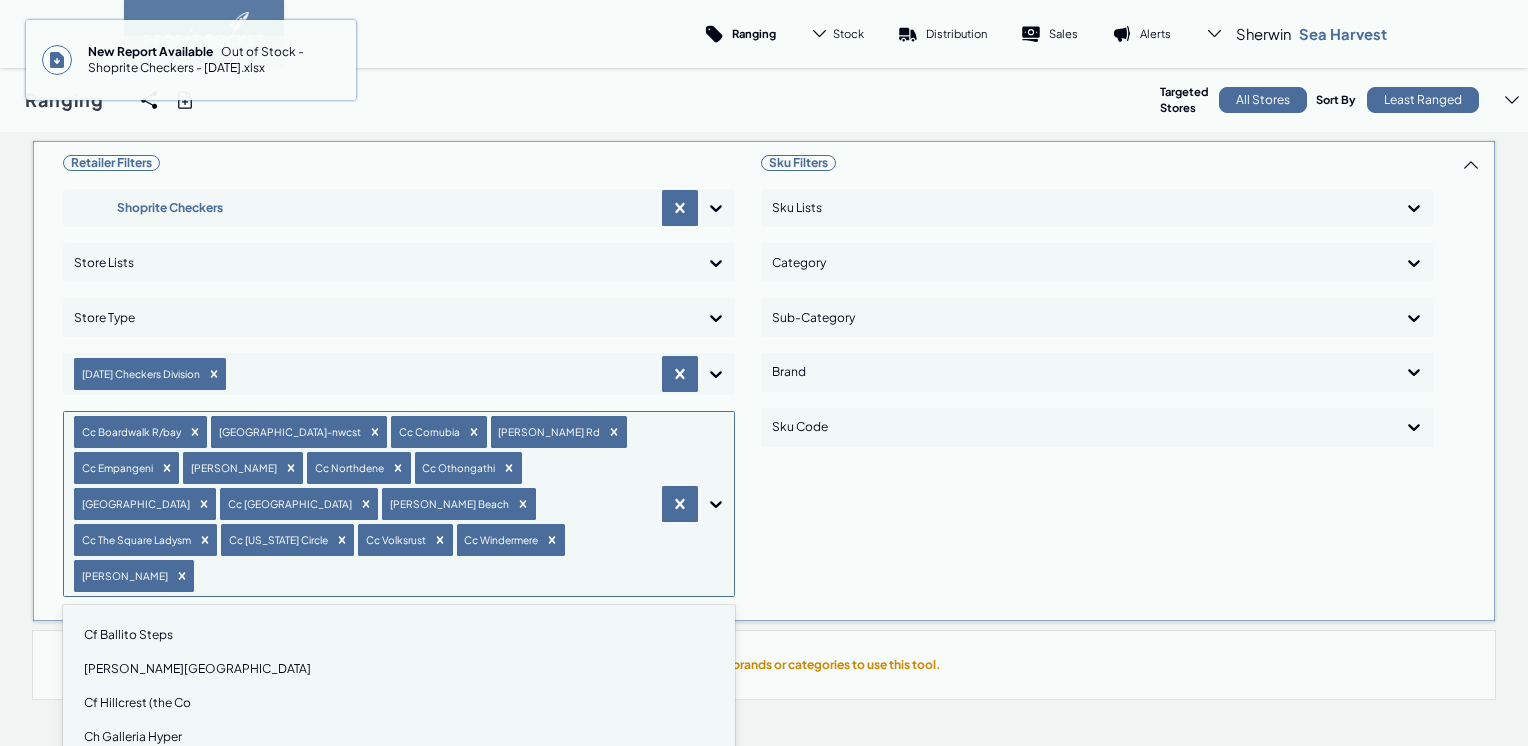 click on "Cf Ballito Steps" at bounding box center [399, 635] 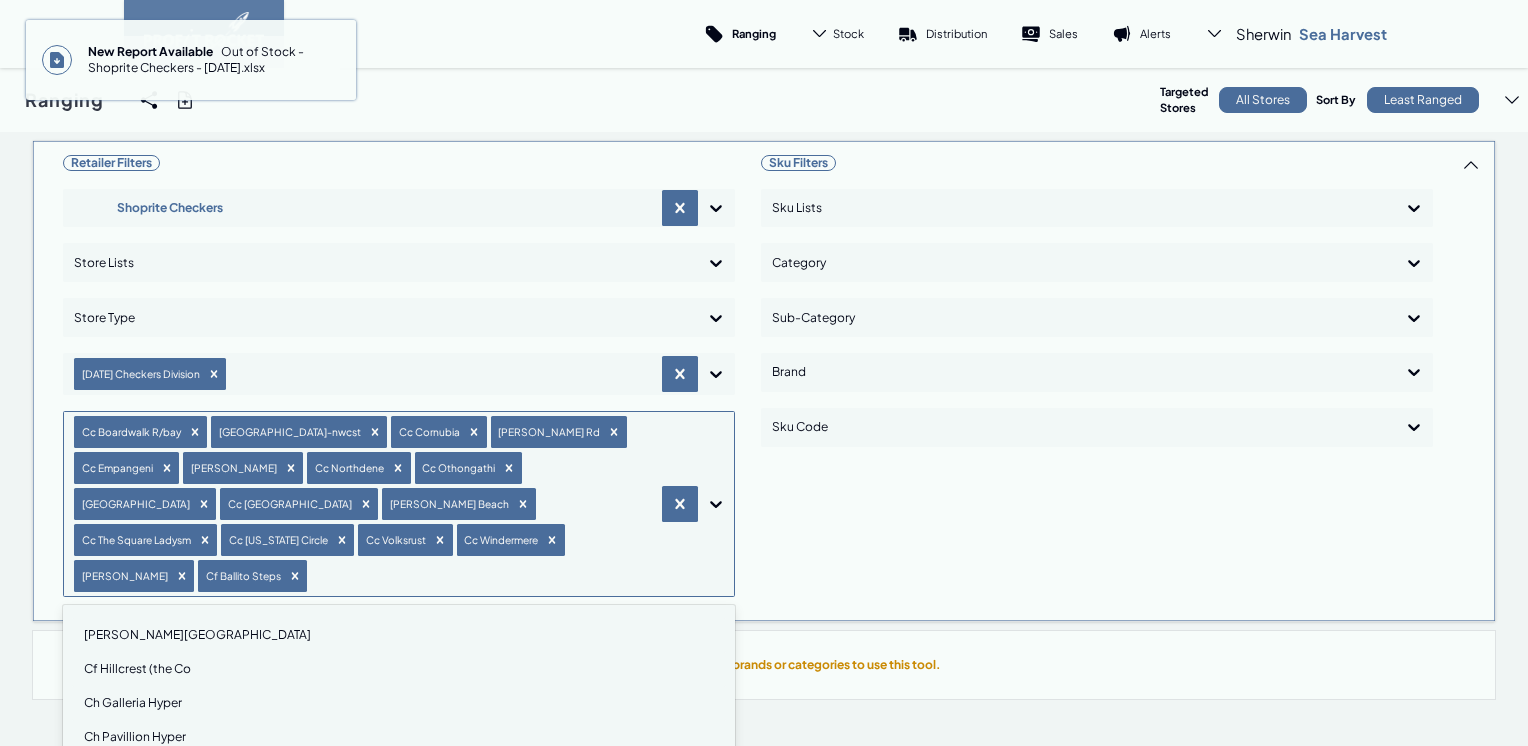click on "Cf Cowey Park" at bounding box center [399, 635] 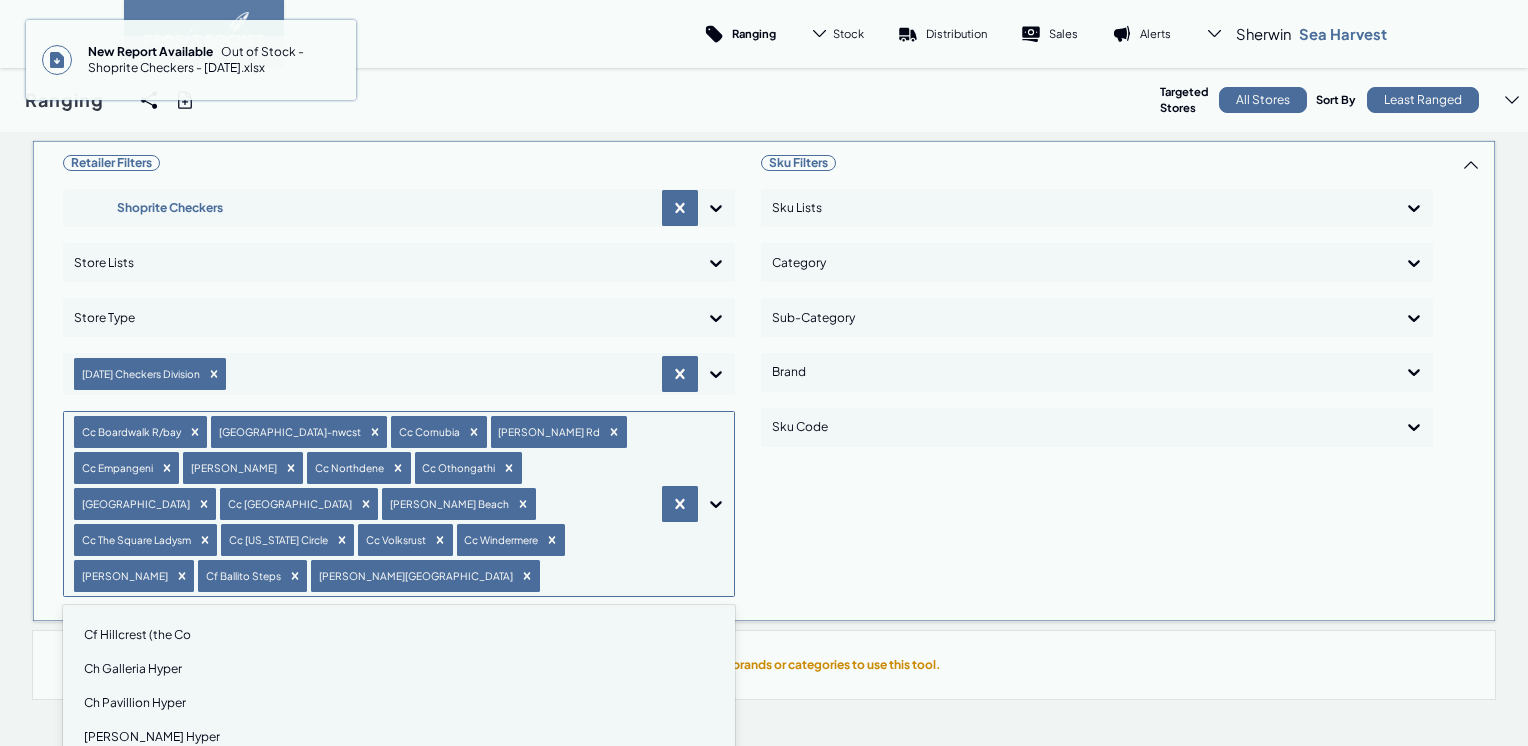 click on "Cf Hillcrest (the Co" at bounding box center [399, 635] 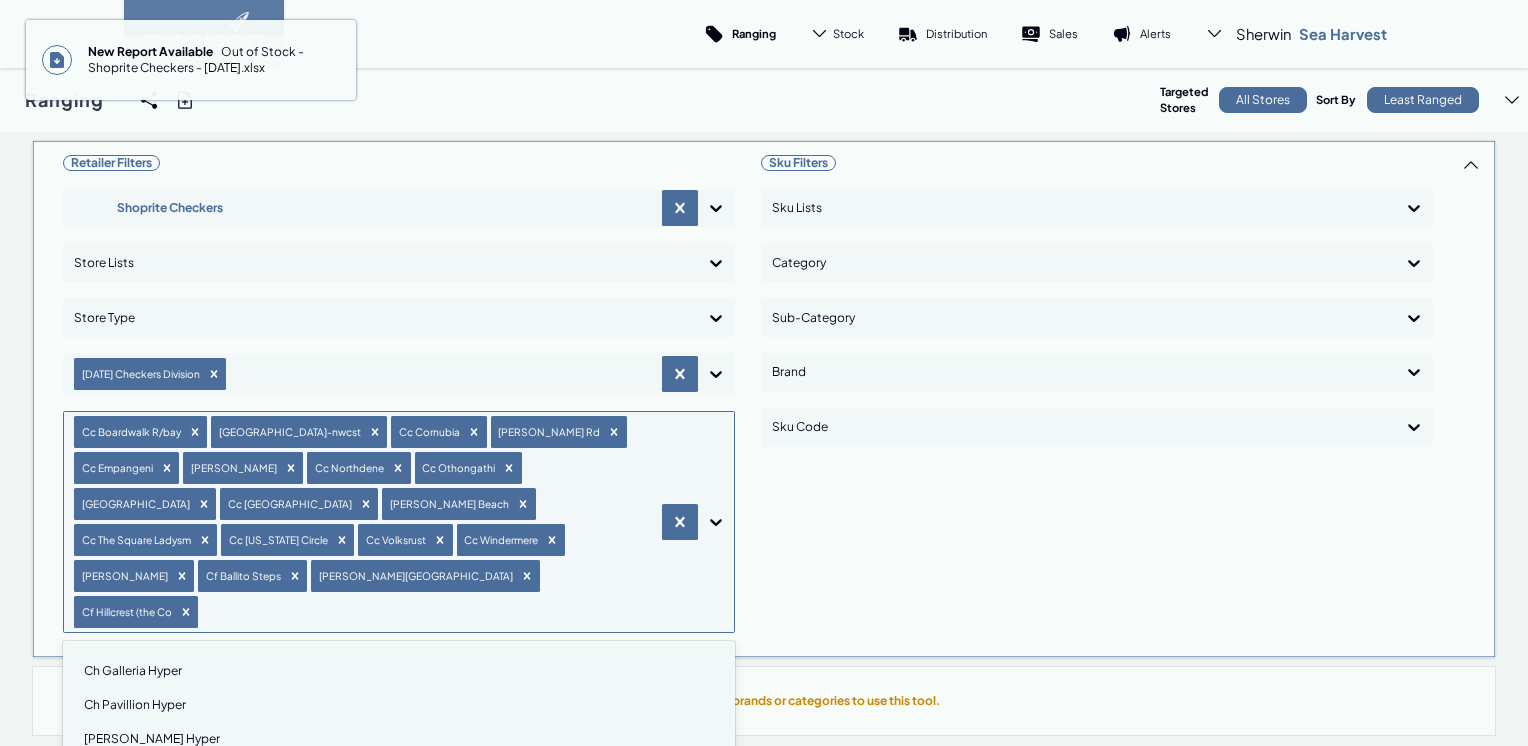 click on "Ch Galleria Hyper" at bounding box center (399, 671) 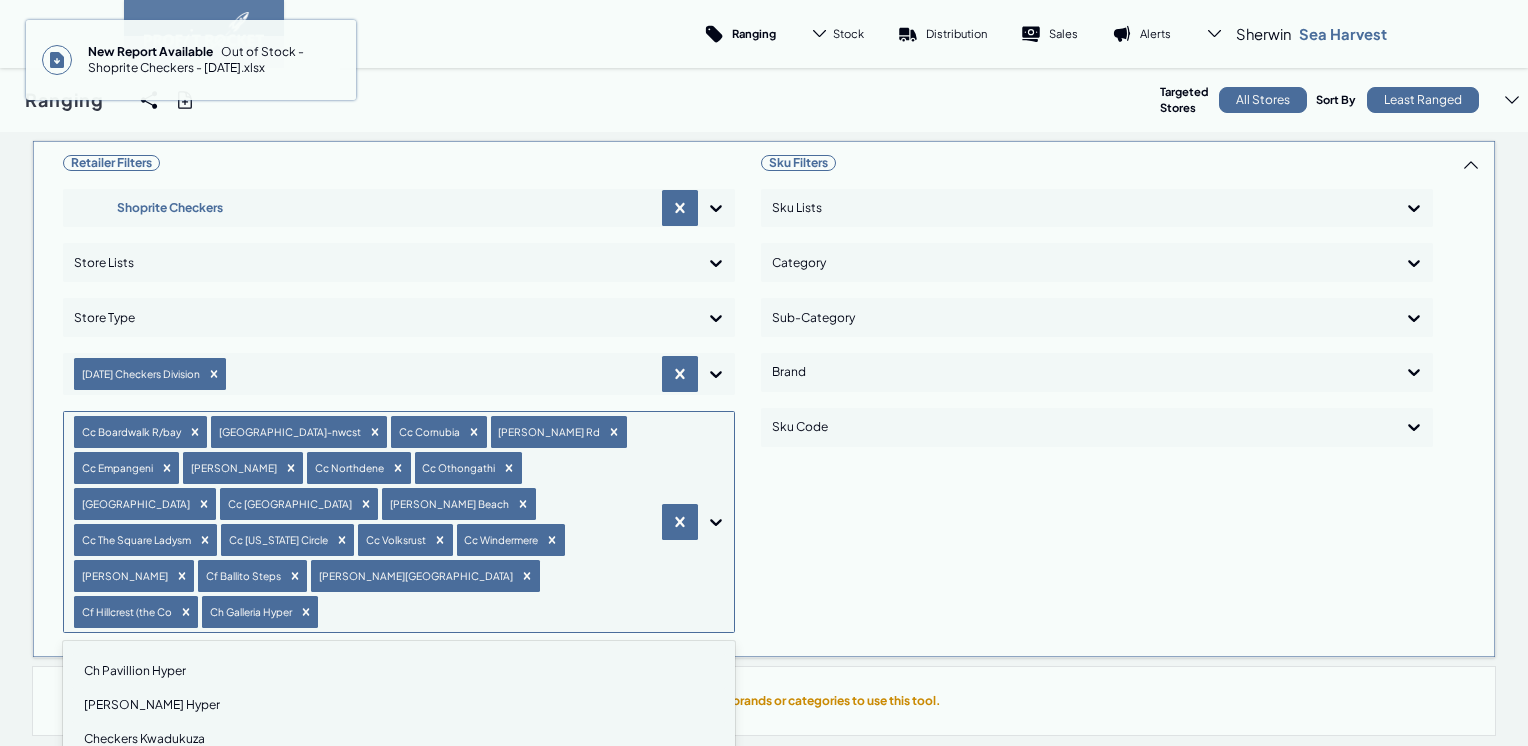 click on "Ch Pavillion Hyper" at bounding box center [399, 671] 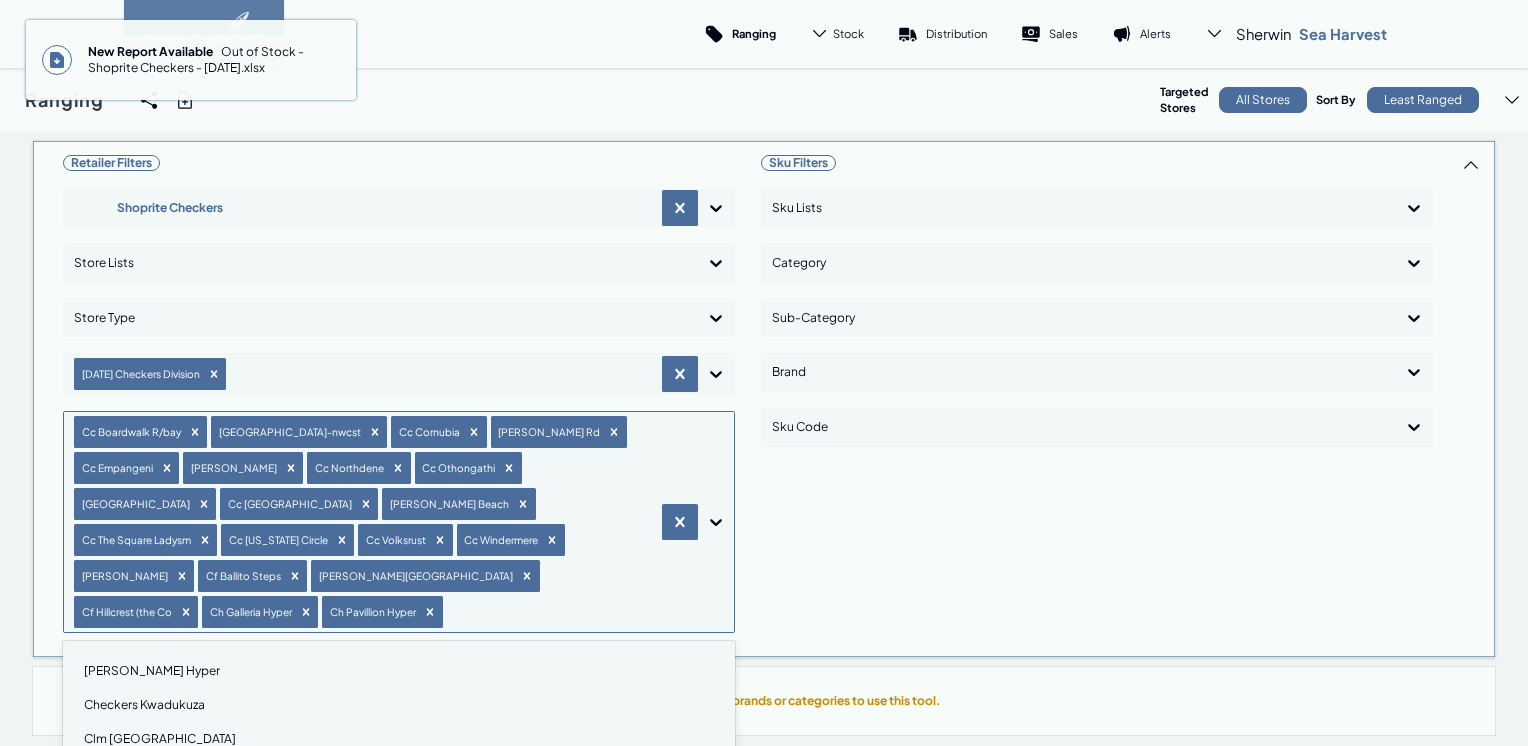 click on "Ch Shallcross Hyper" at bounding box center [399, 671] 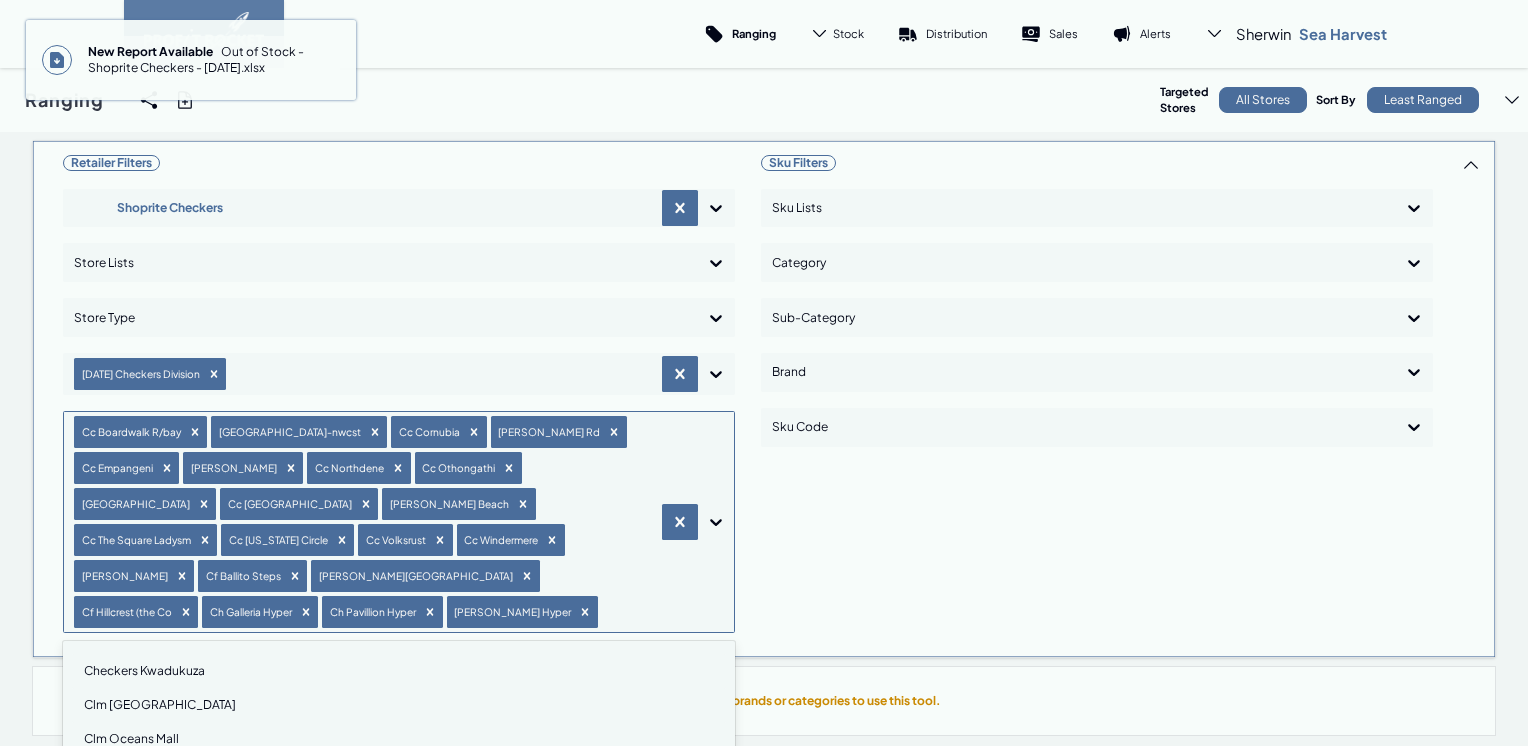 click on "Checkers Kwadukuza" at bounding box center [399, 671] 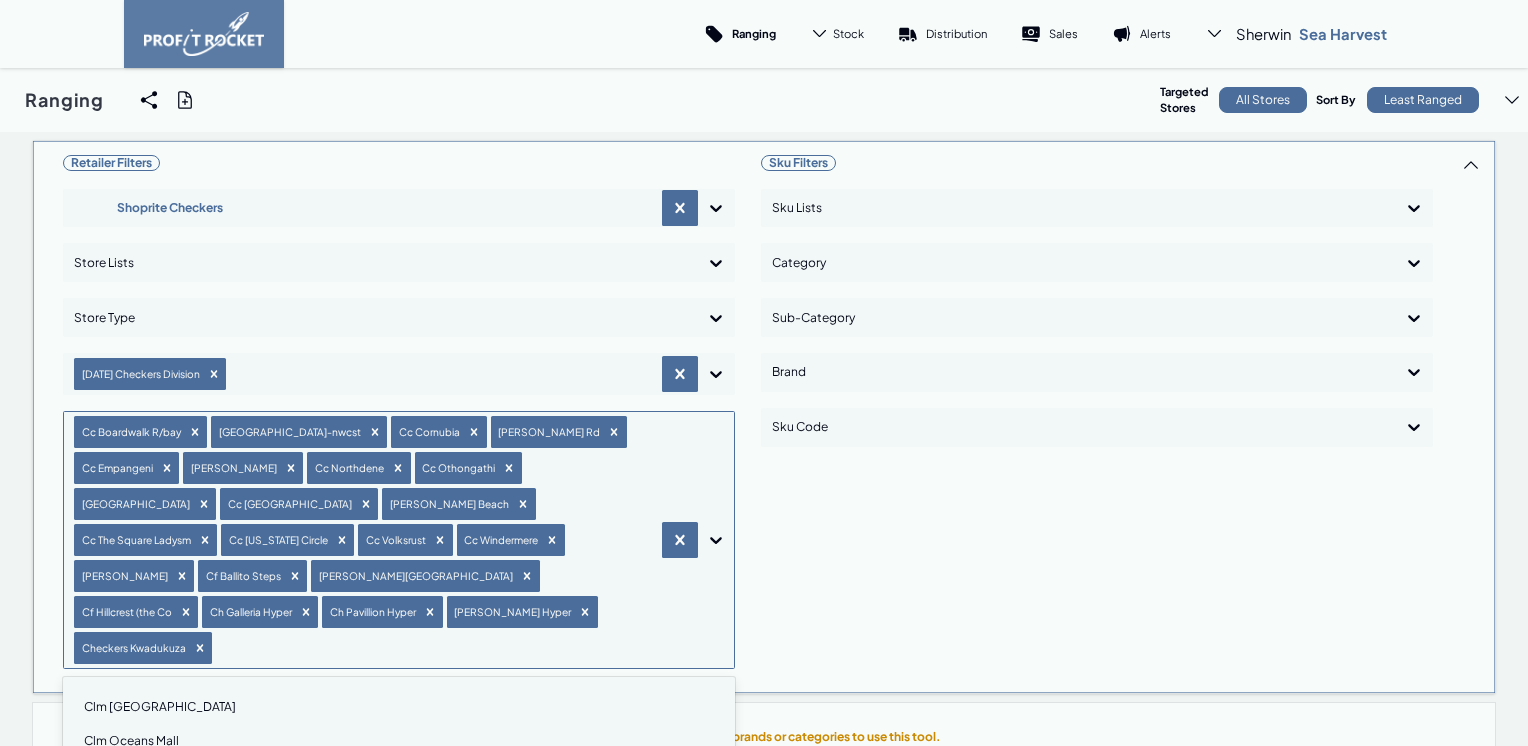 click on "Clm Ballito Junction" at bounding box center (399, 707) 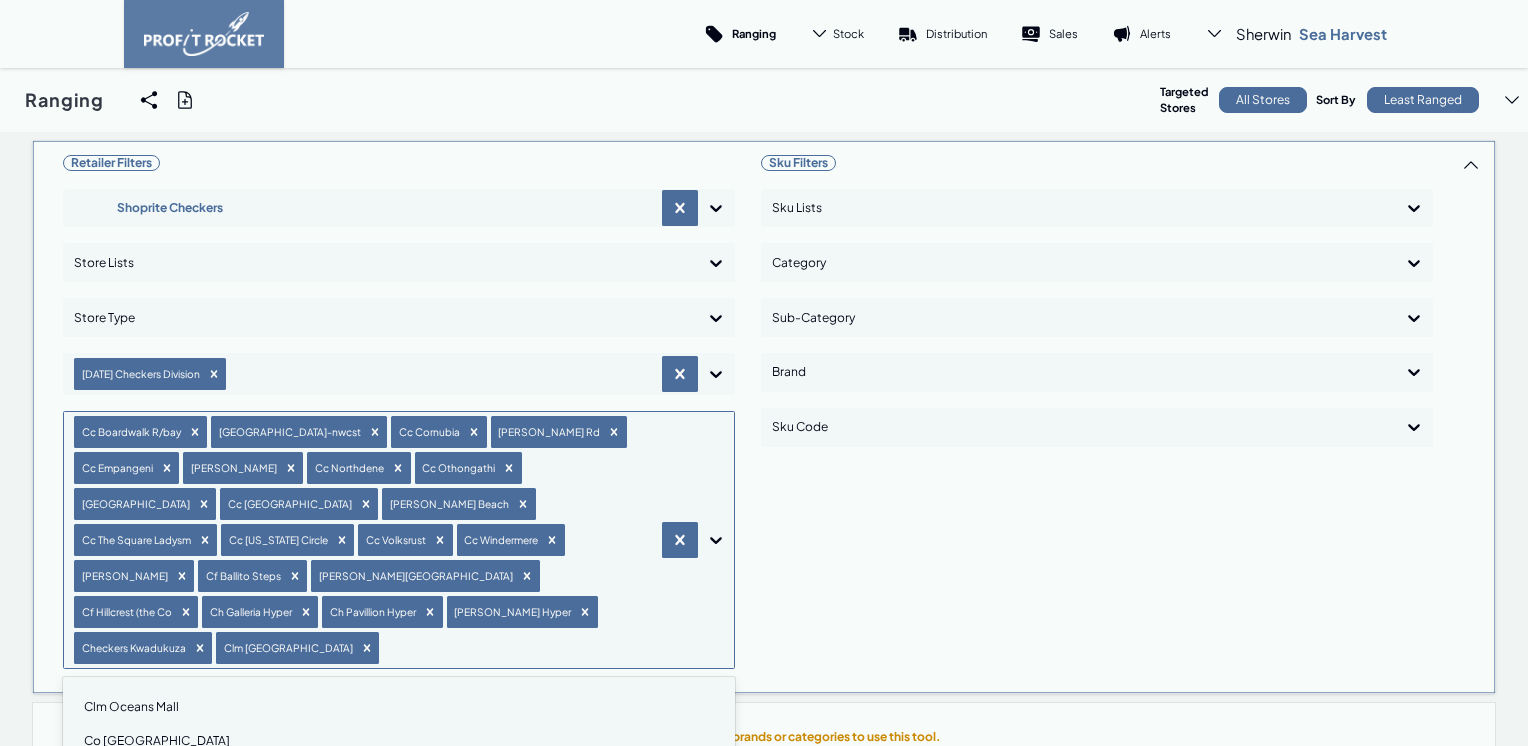 click on "Clm Oceans Mall" at bounding box center [399, 707] 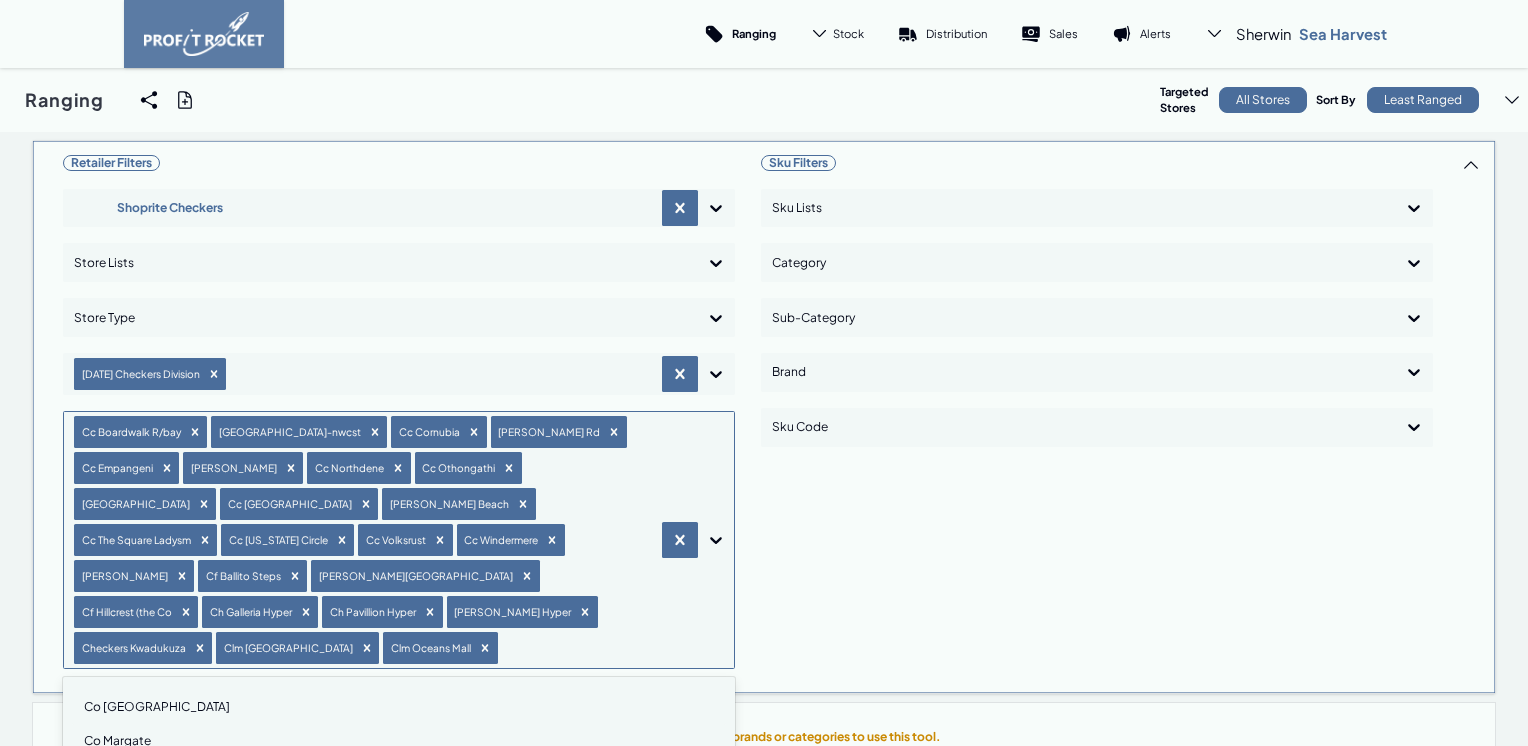 click on "Co Durban North" at bounding box center [399, 707] 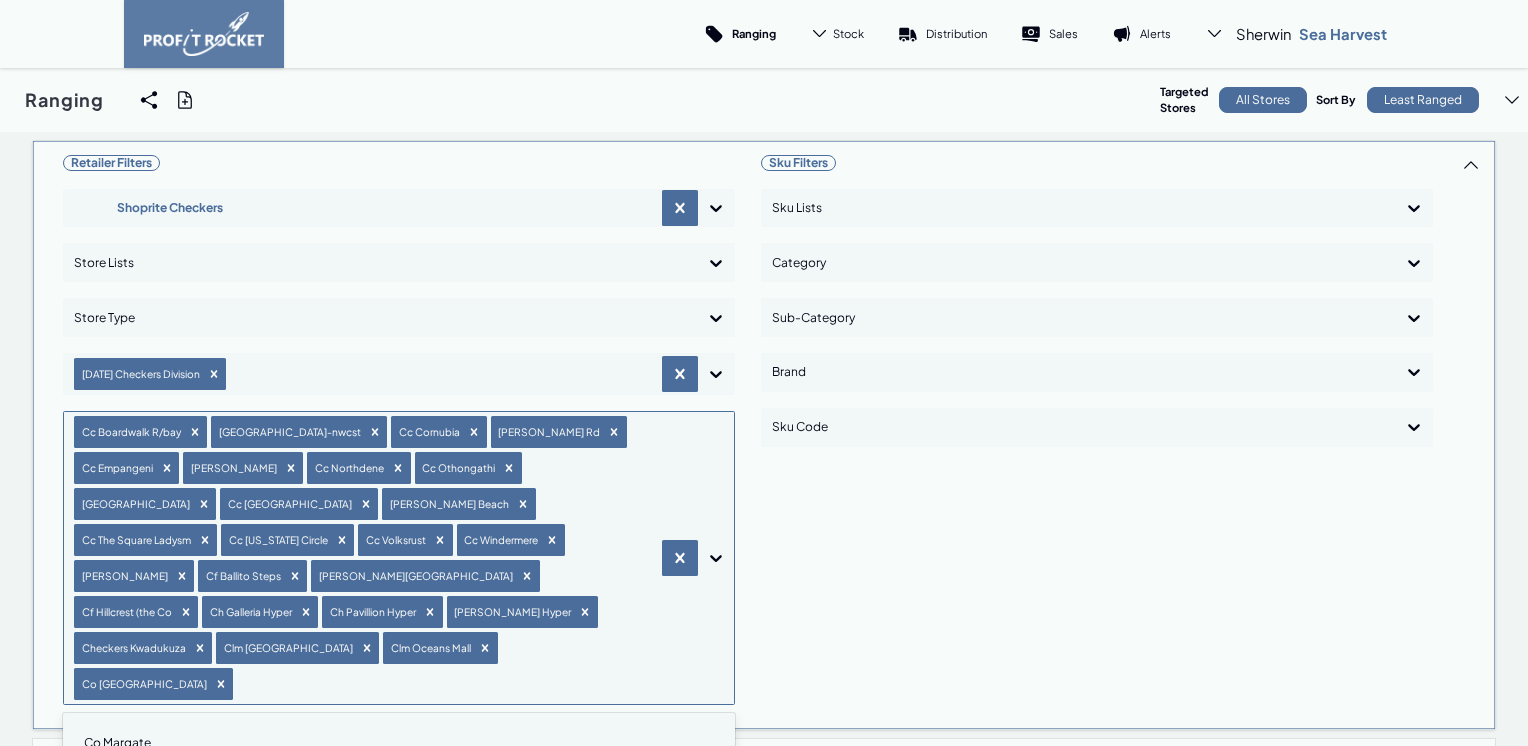 click on "Co Margate" at bounding box center (399, 743) 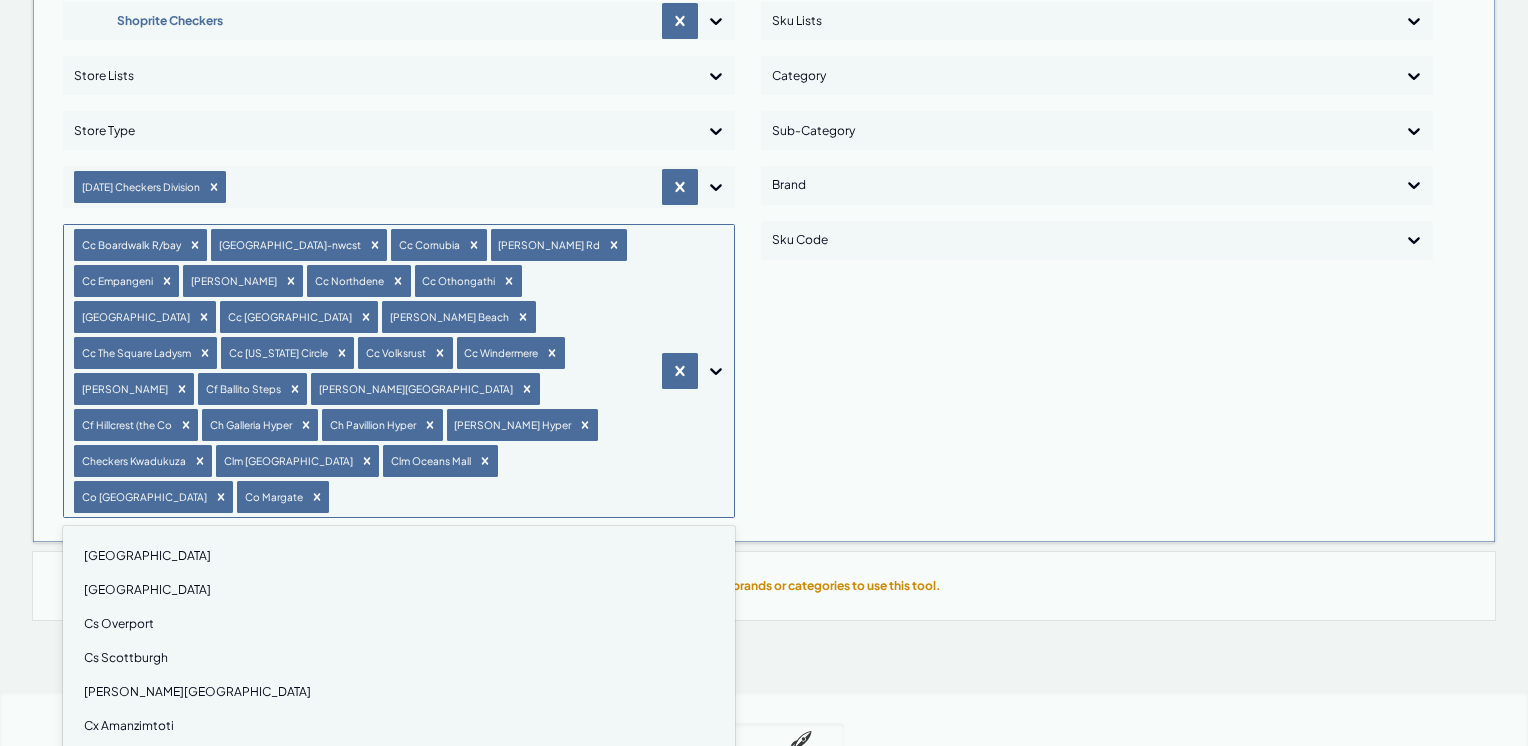 scroll, scrollTop: 200, scrollLeft: 0, axis: vertical 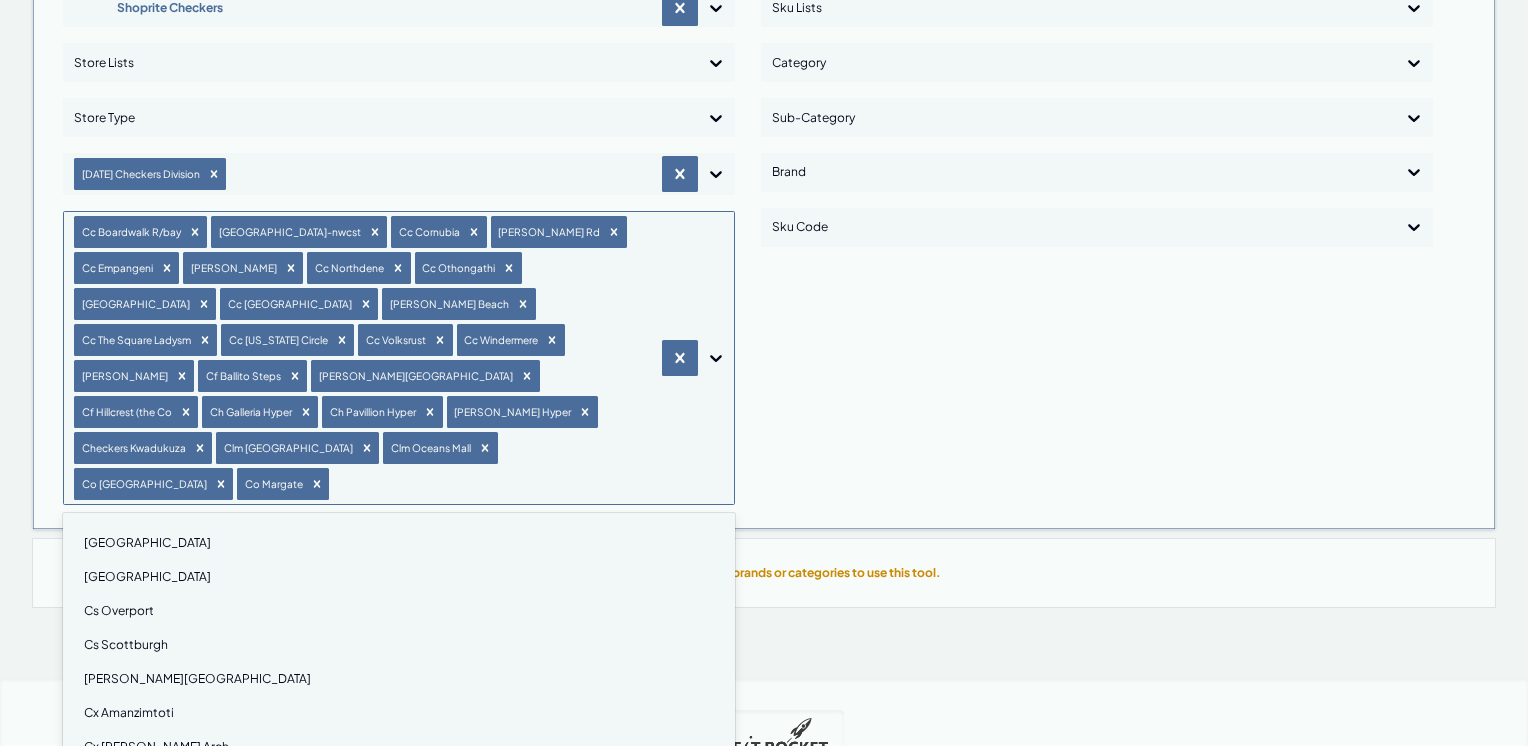 click on "Cs Bluff" at bounding box center [399, 543] 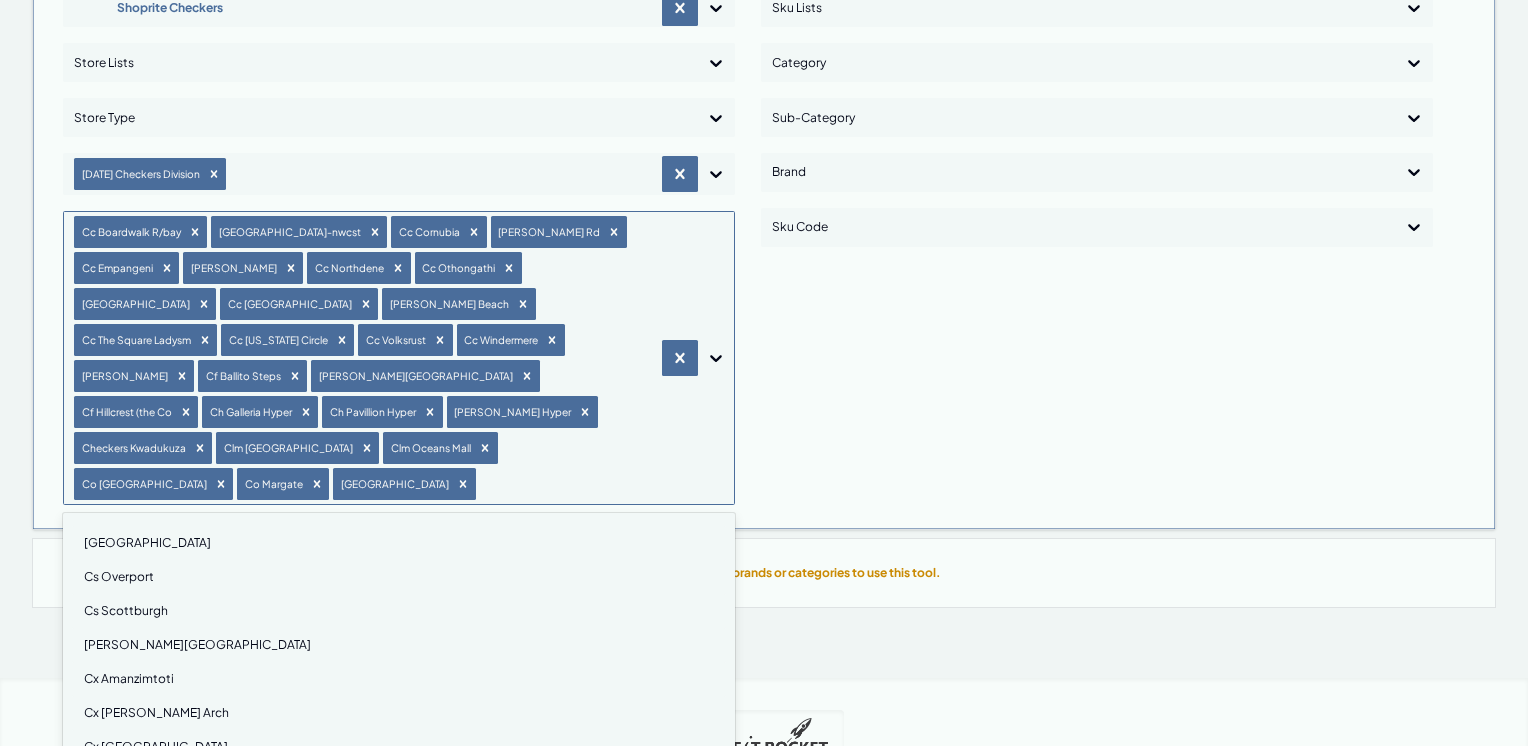 click on "Cs Mtuba Mall" at bounding box center (399, 543) 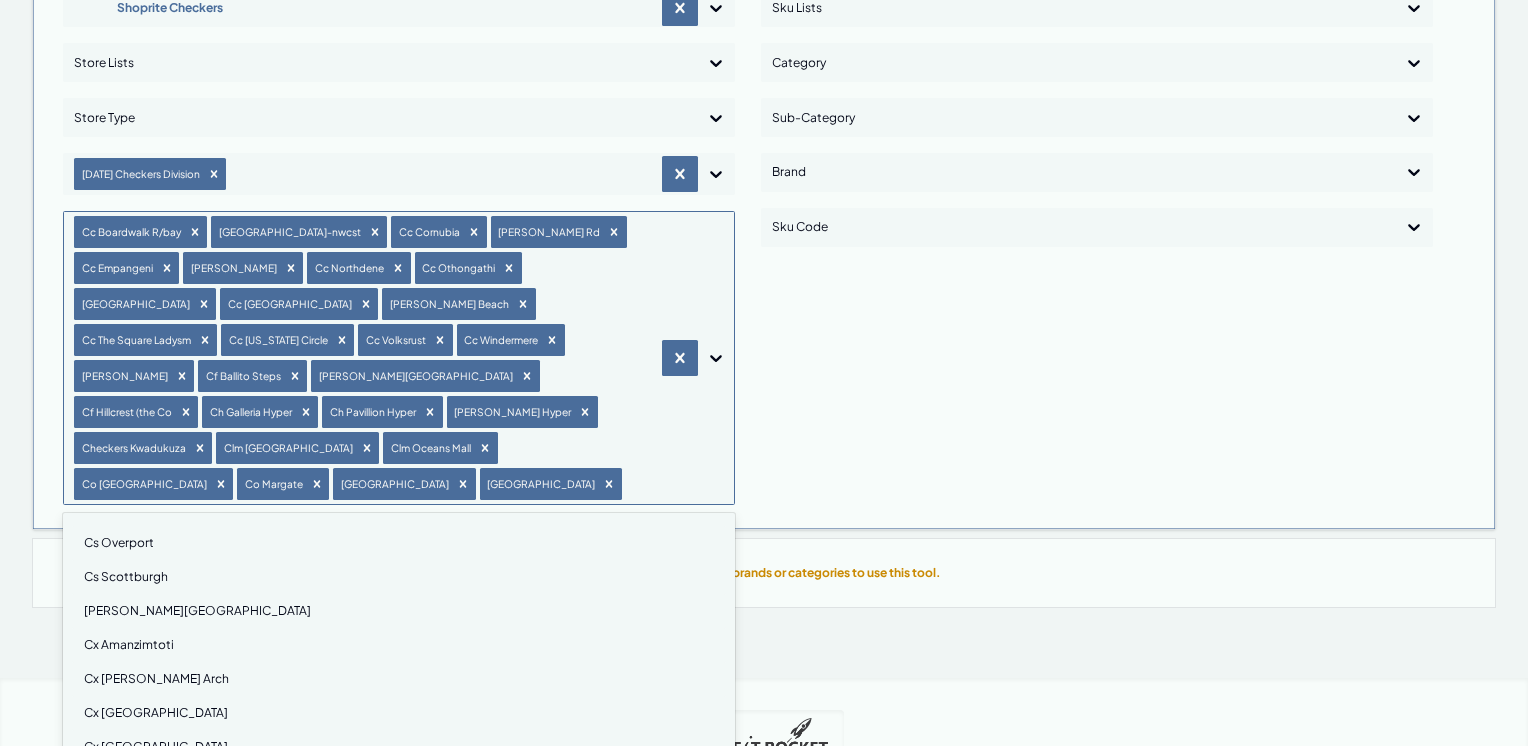 click on "Cs Overport" at bounding box center (399, 543) 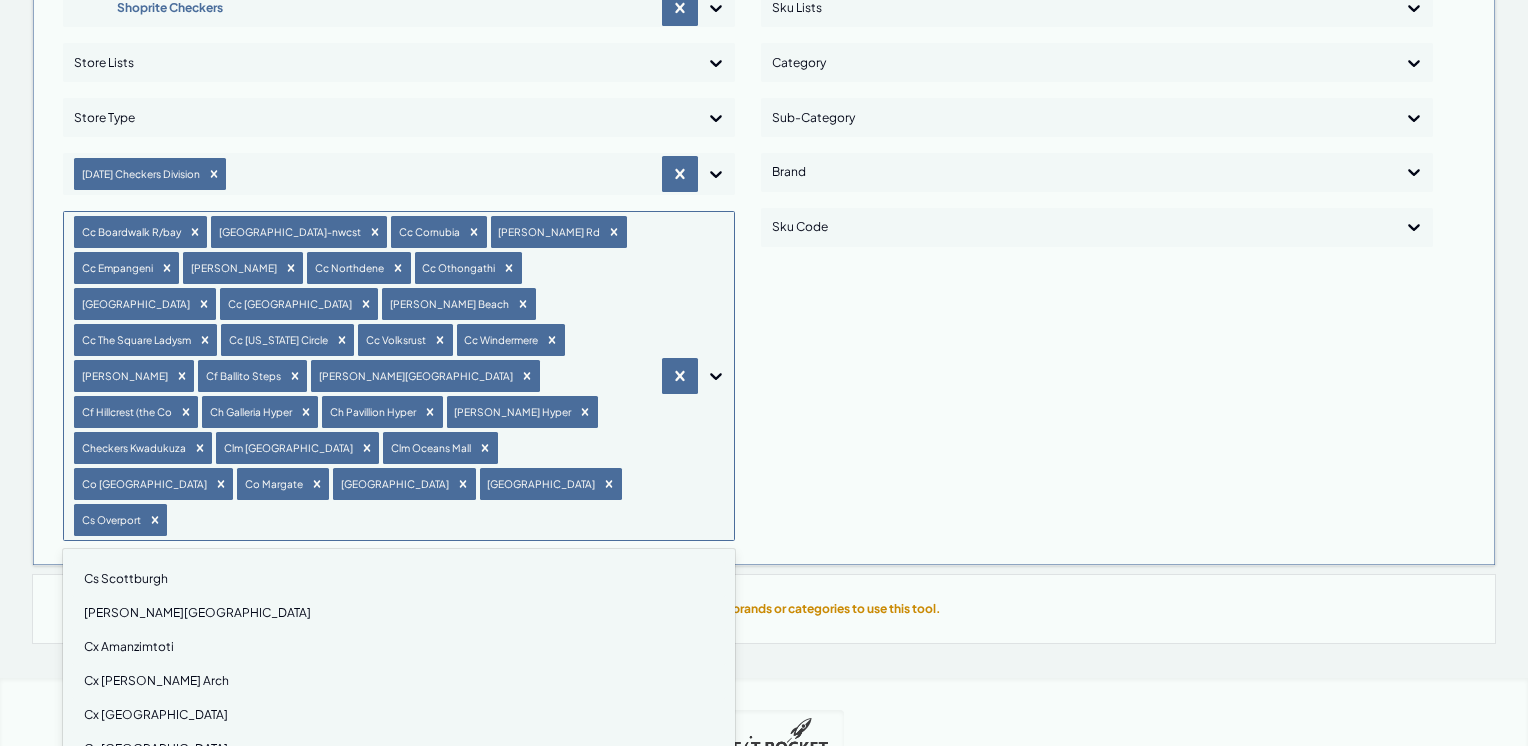 click on "Cs Scottburgh" at bounding box center [399, 579] 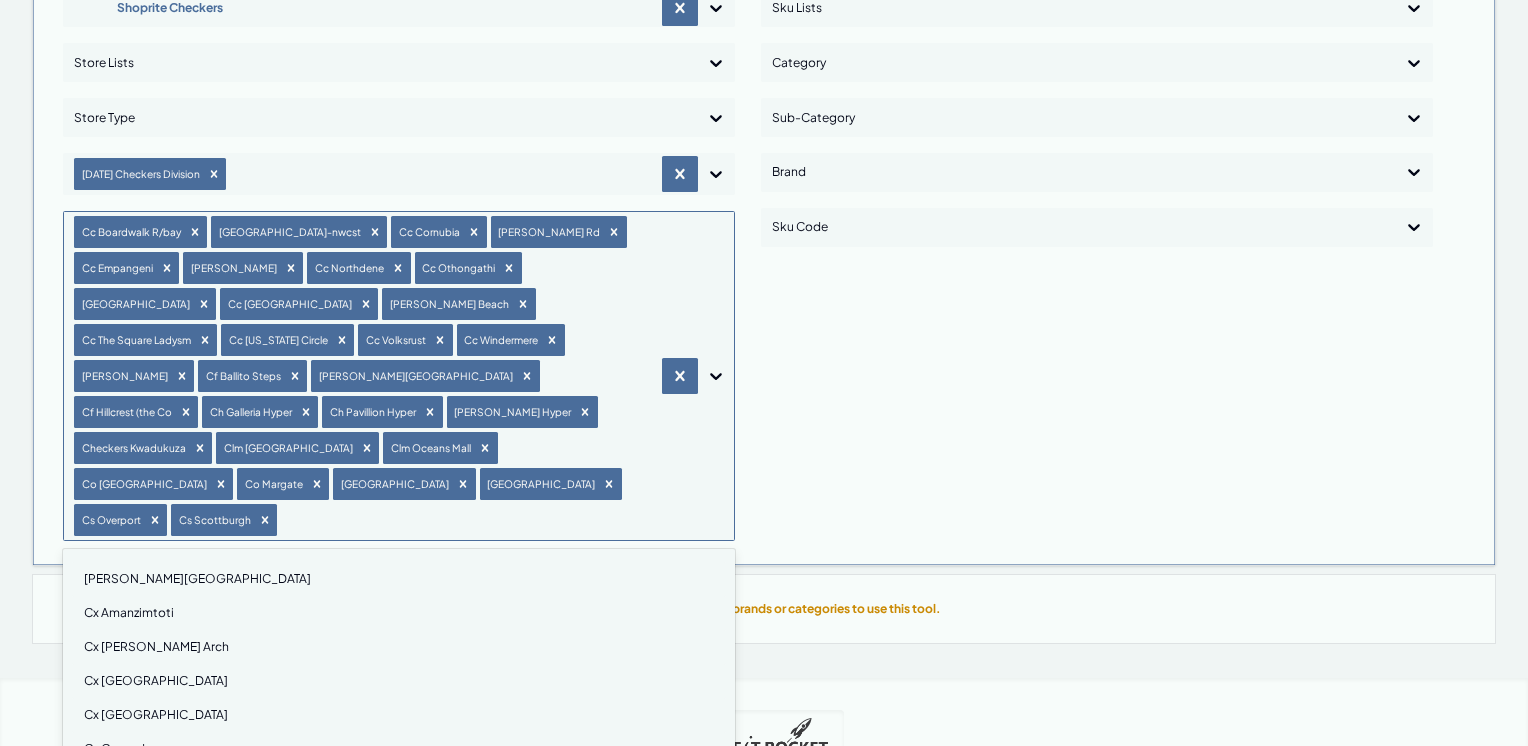 click on "Cs Southway Mall" at bounding box center (399, 579) 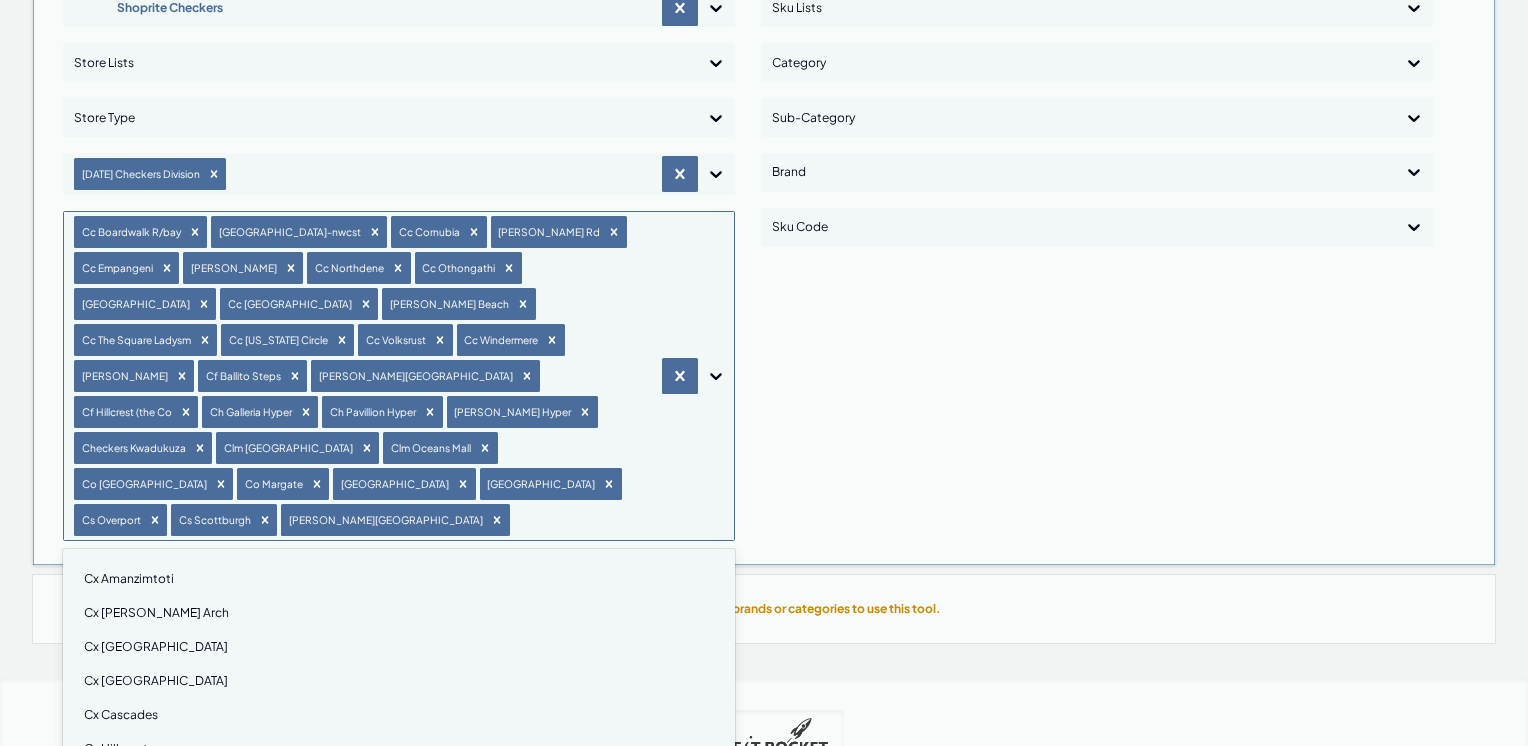 click on "Cx Amanzimtoti" at bounding box center (399, 579) 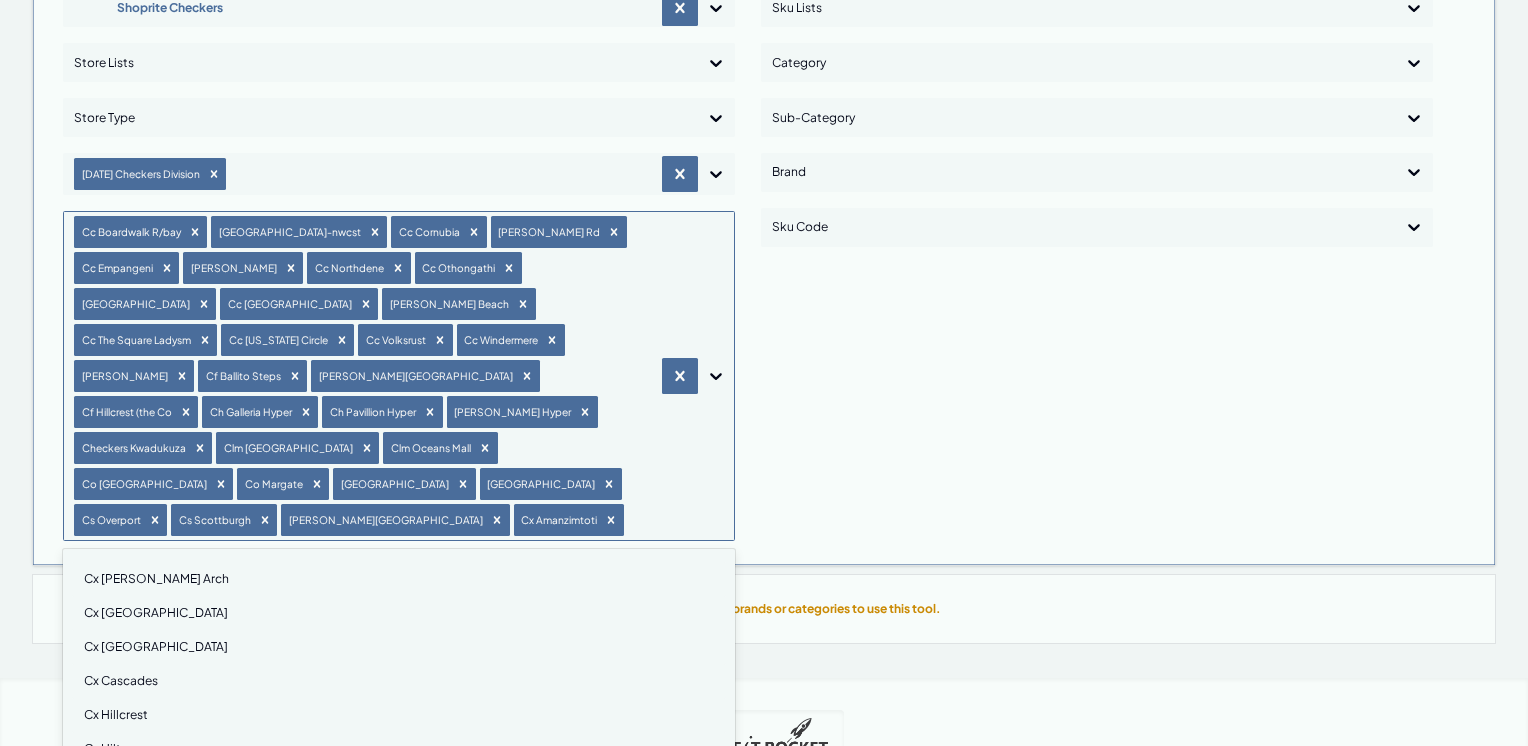 click on "Cx Arbour Arch" at bounding box center (399, 579) 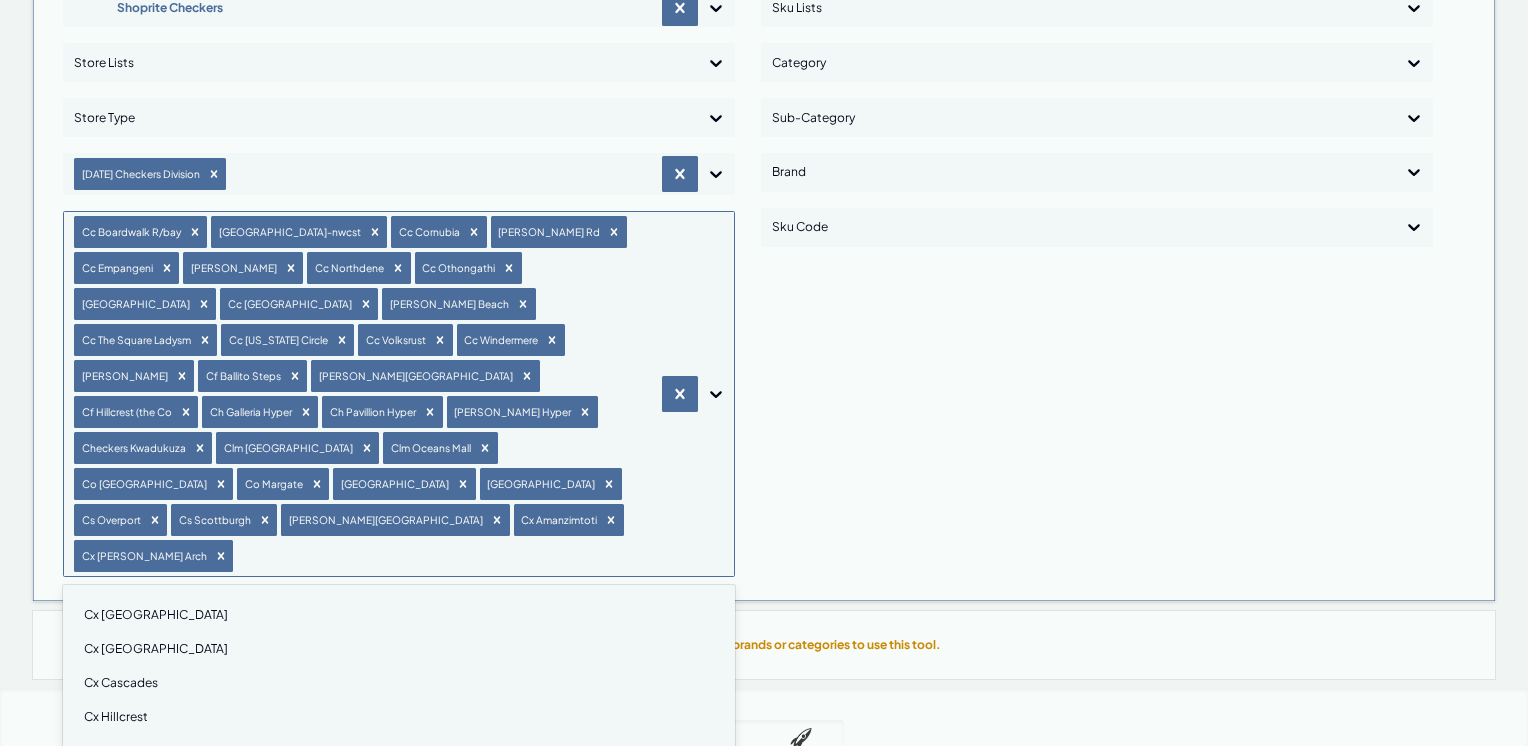 click on "Cx Athlone Park" at bounding box center (399, 615) 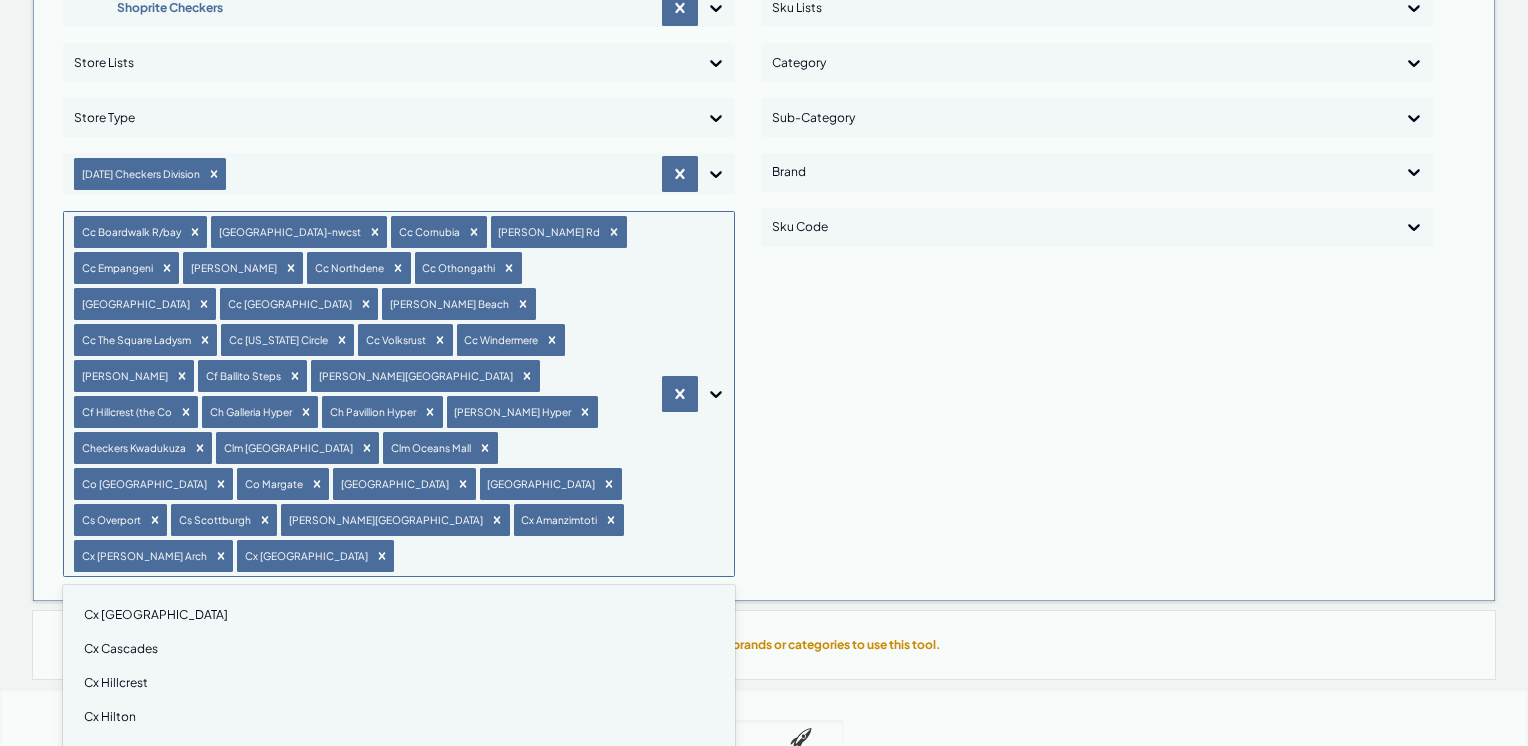 click on "Cx Ballito Junction" at bounding box center [399, 615] 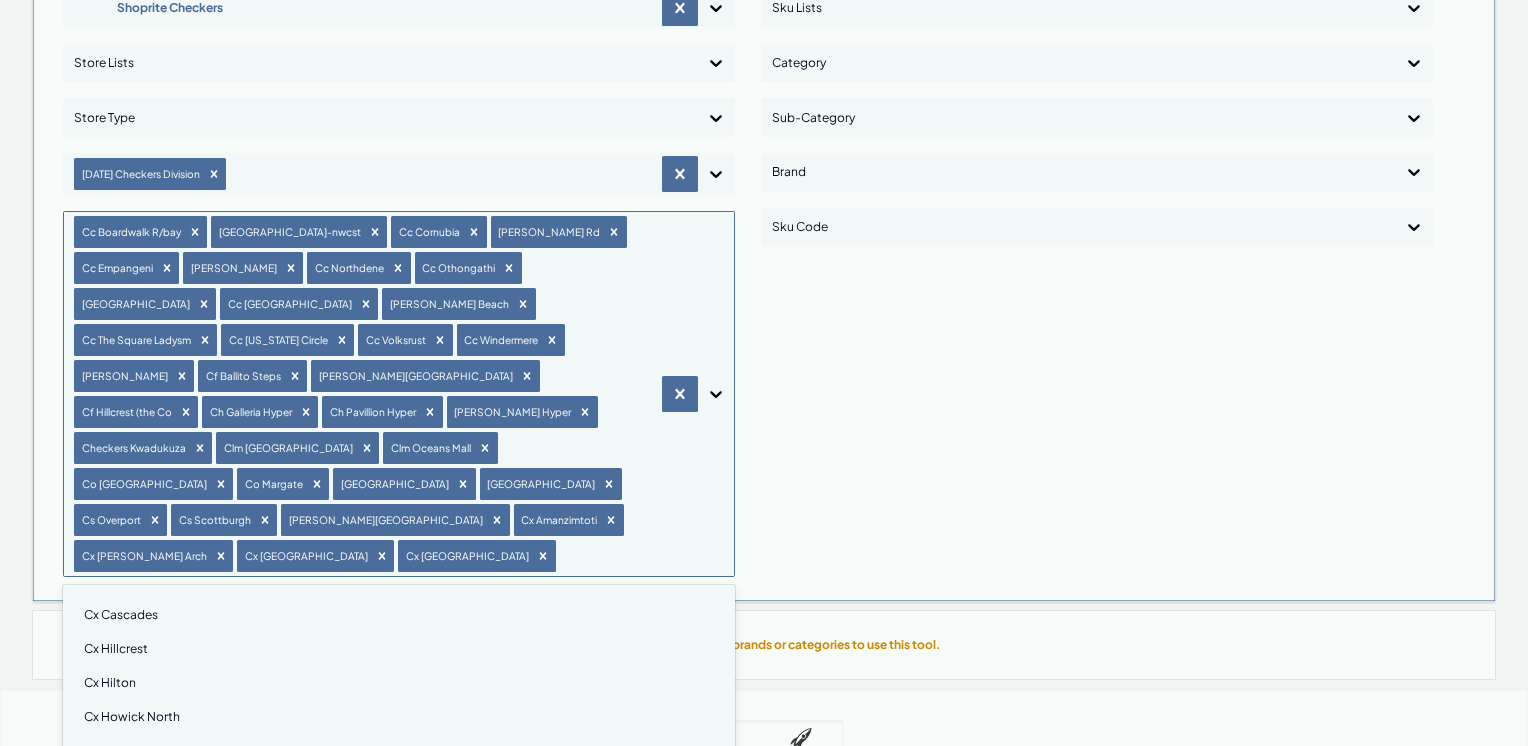 click on "Cx Cascades" at bounding box center (399, 615) 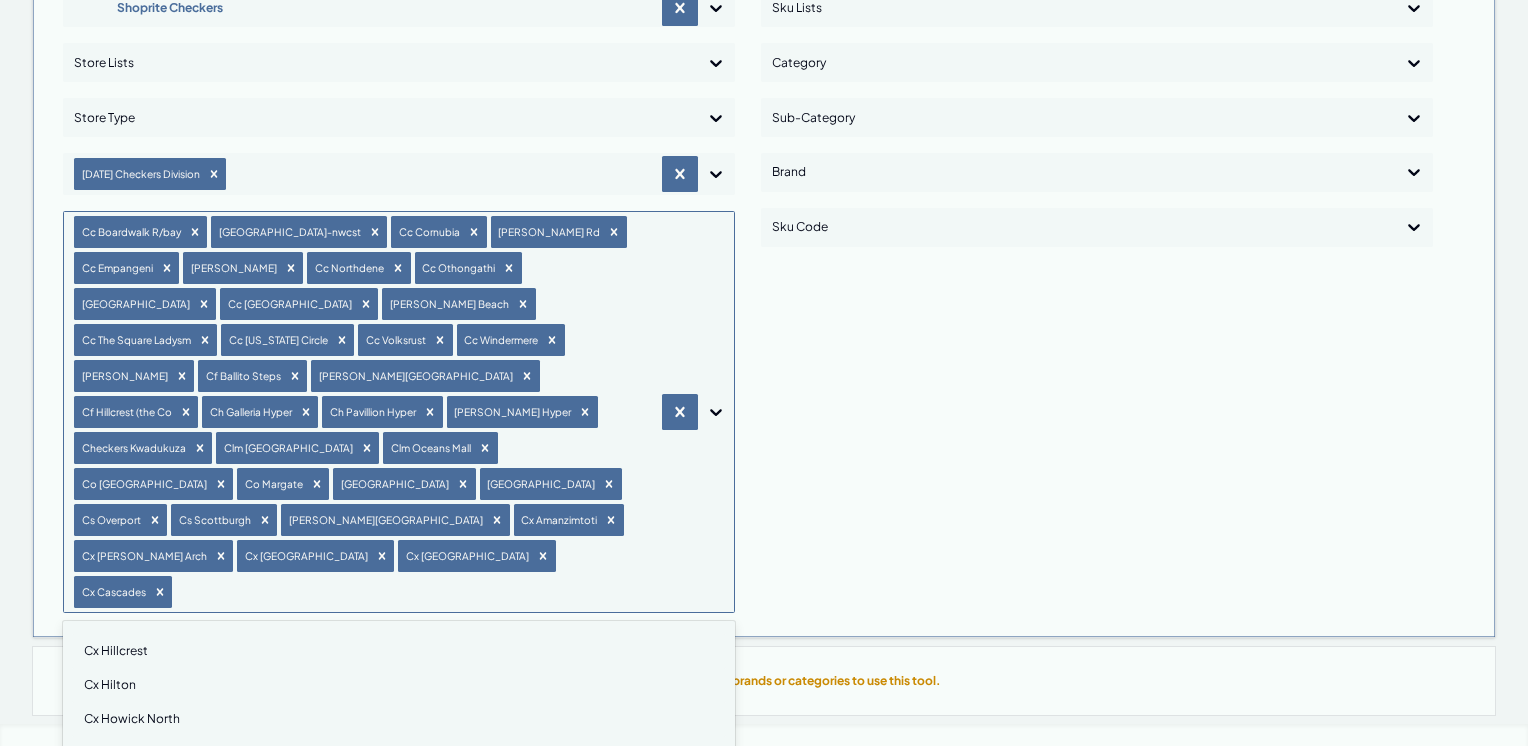 click on "Cx Hillcrest" at bounding box center [399, 651] 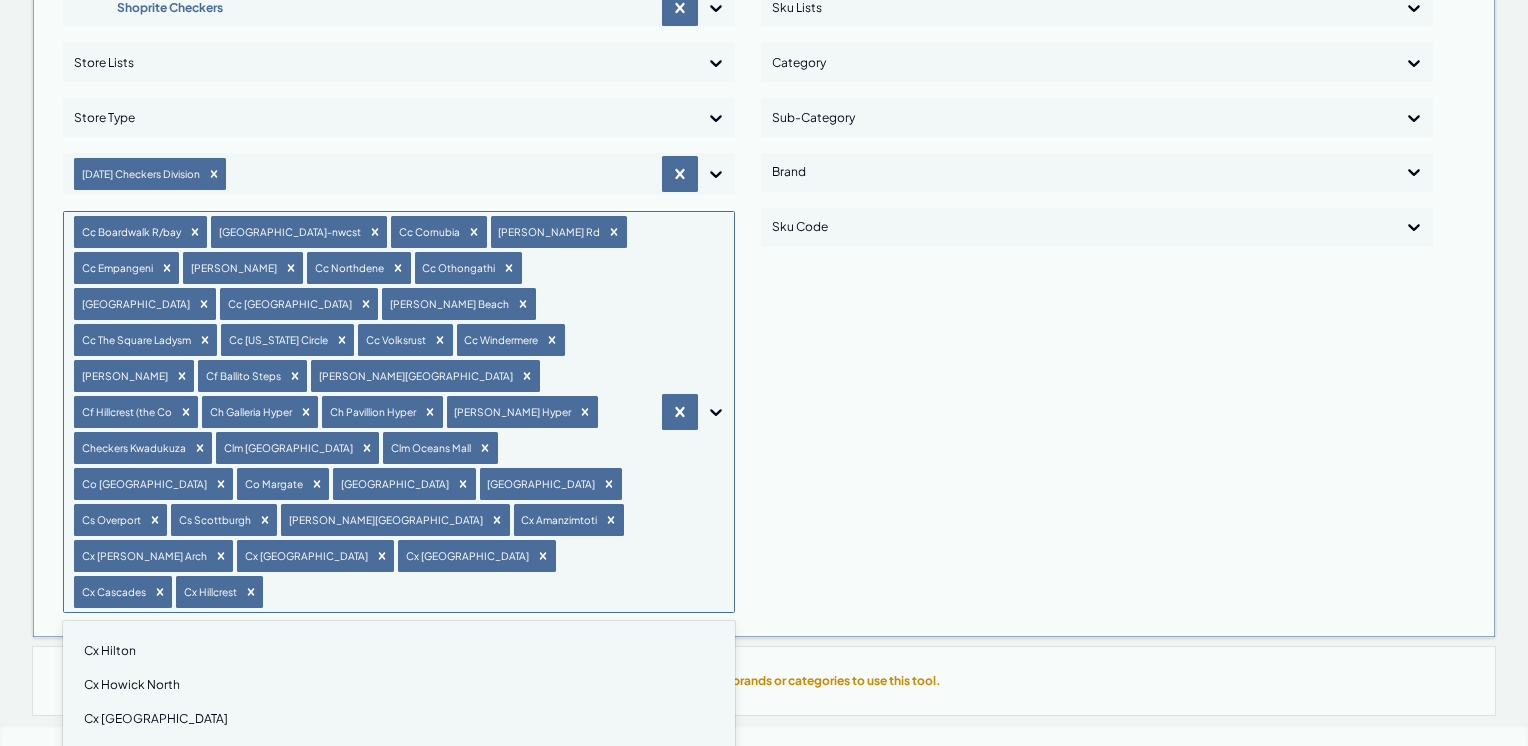 click on "Cx Hilton" at bounding box center (399, 651) 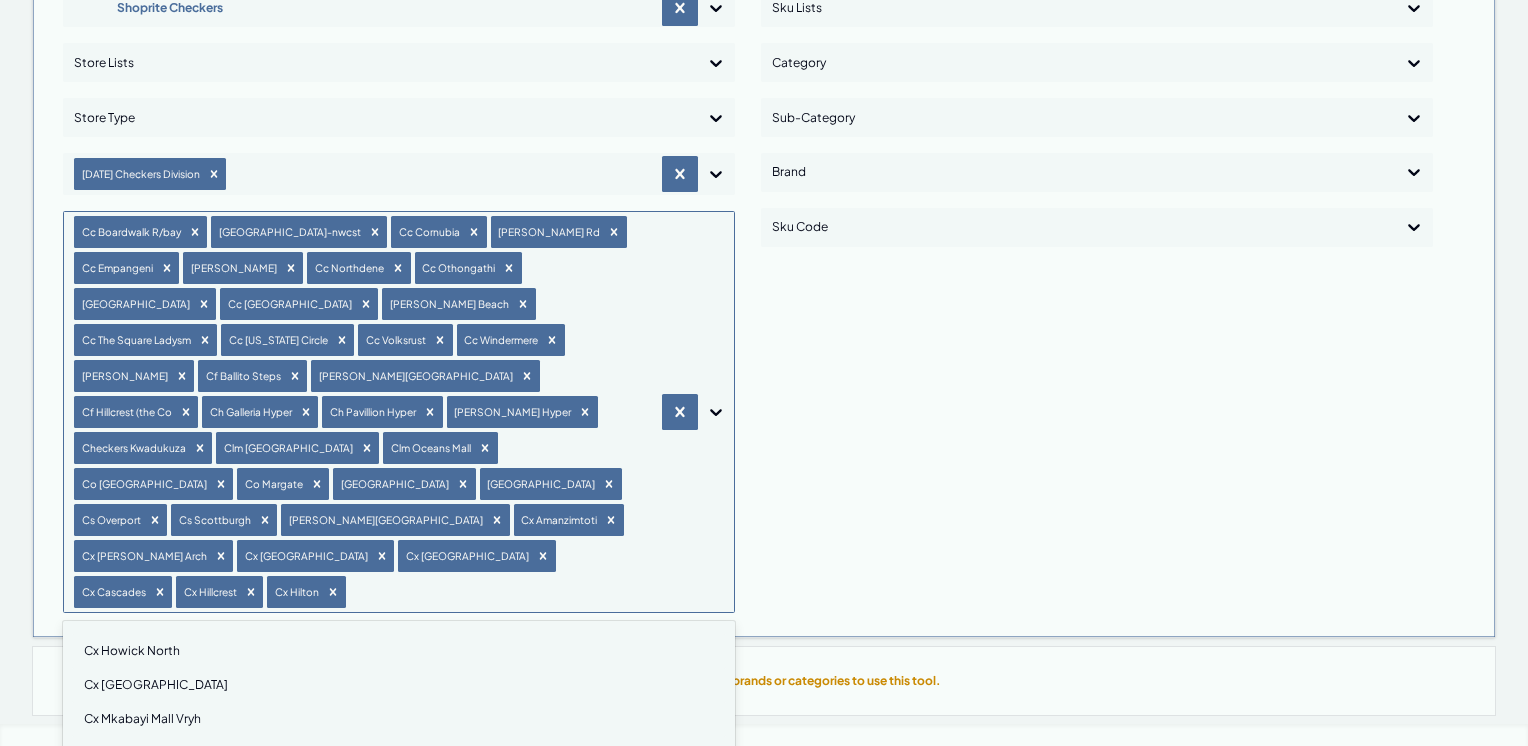 click on "Cx Howick North" at bounding box center (399, 651) 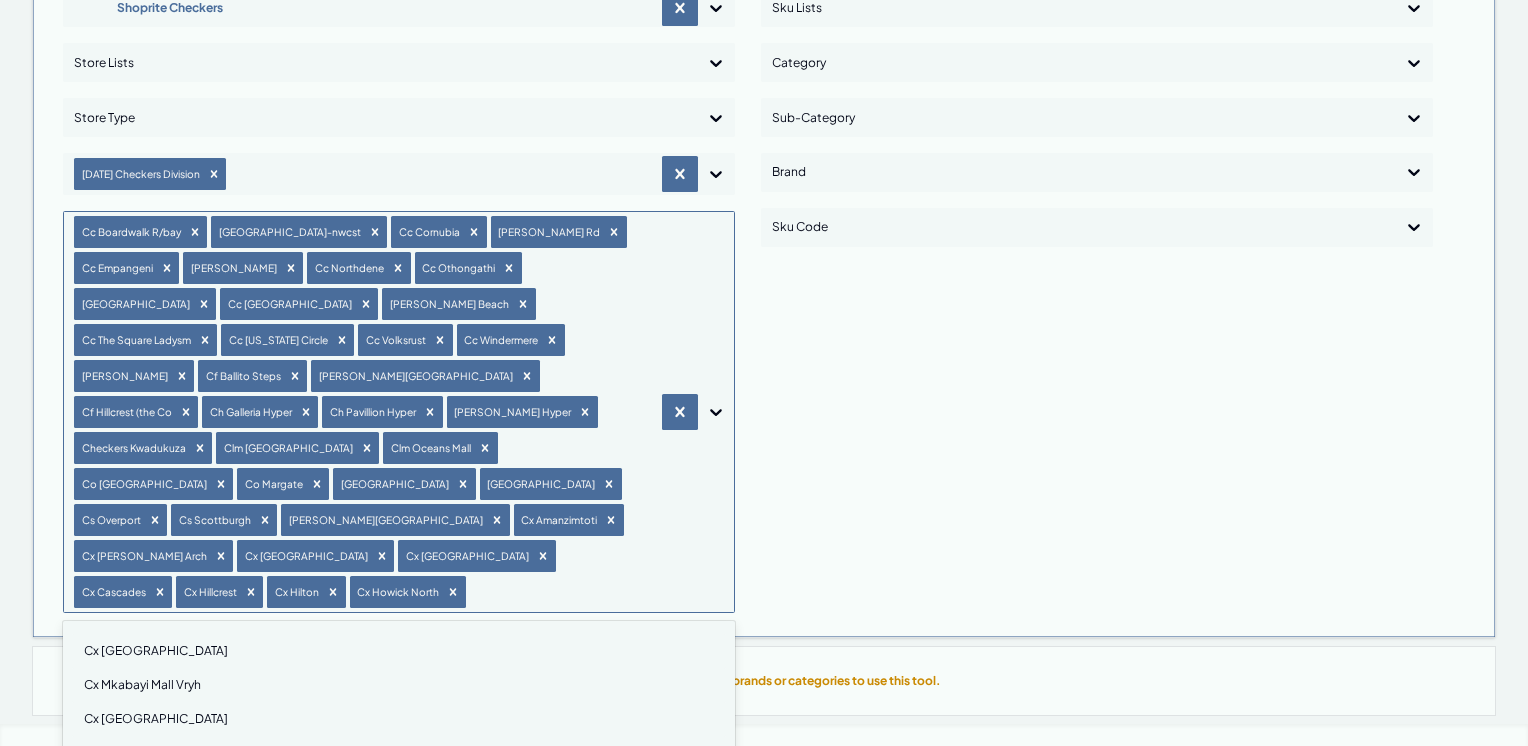 click on "Cx Midlands Mall" at bounding box center [399, 651] 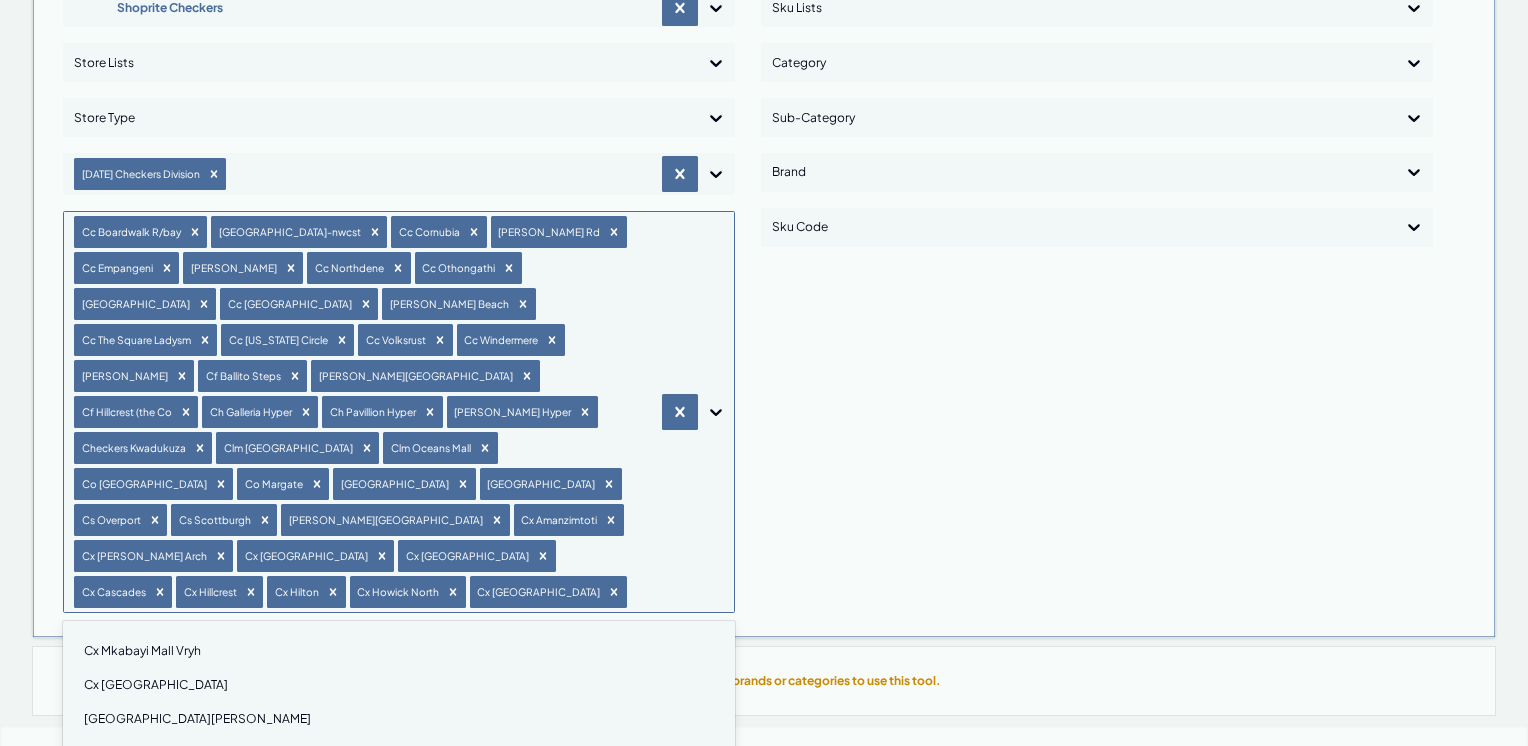click on "Cx Mkabayi Mall Vryh" at bounding box center [399, 651] 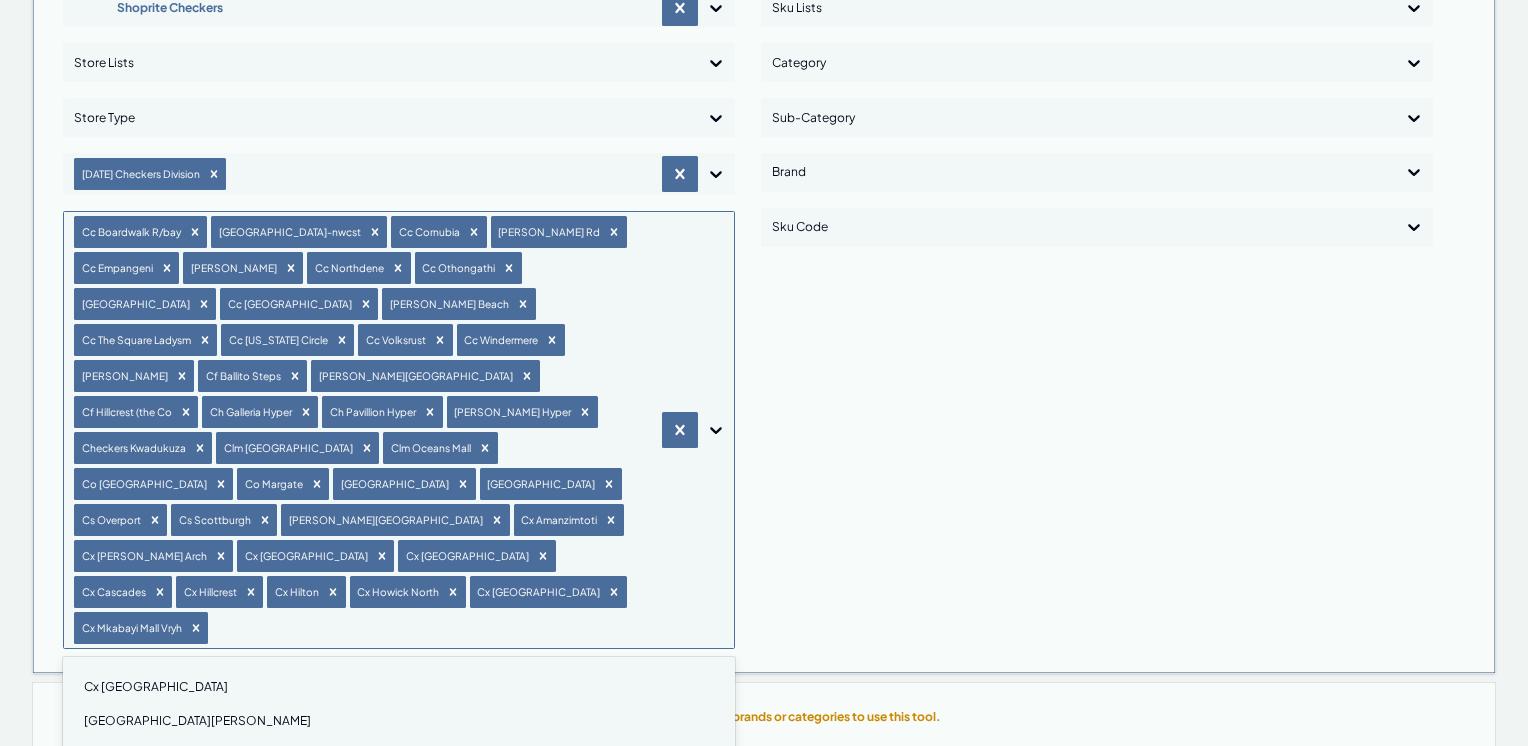 click on "Cx Mount Richmorevil" at bounding box center (399, 687) 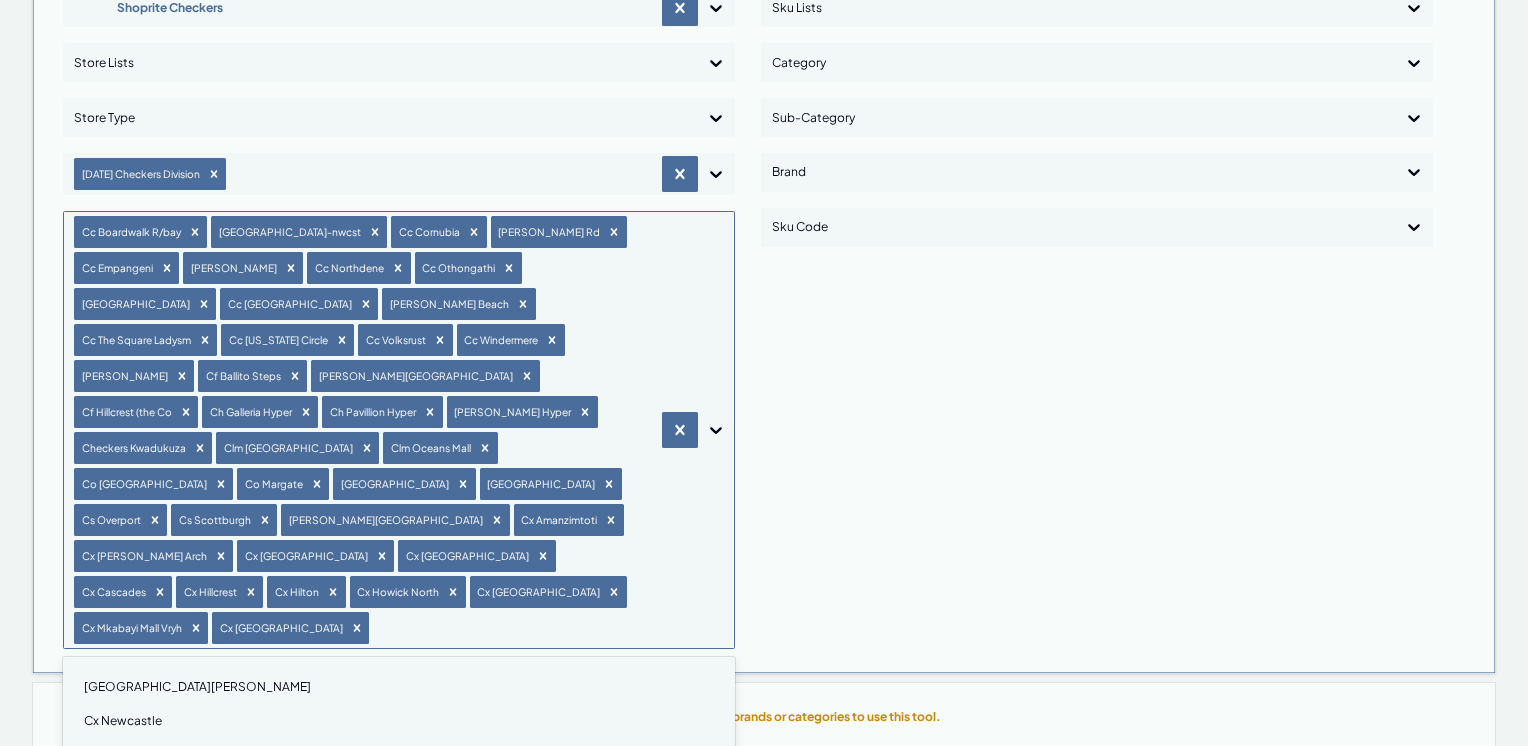 click on "Cx Musgrave Centre" at bounding box center [399, 687] 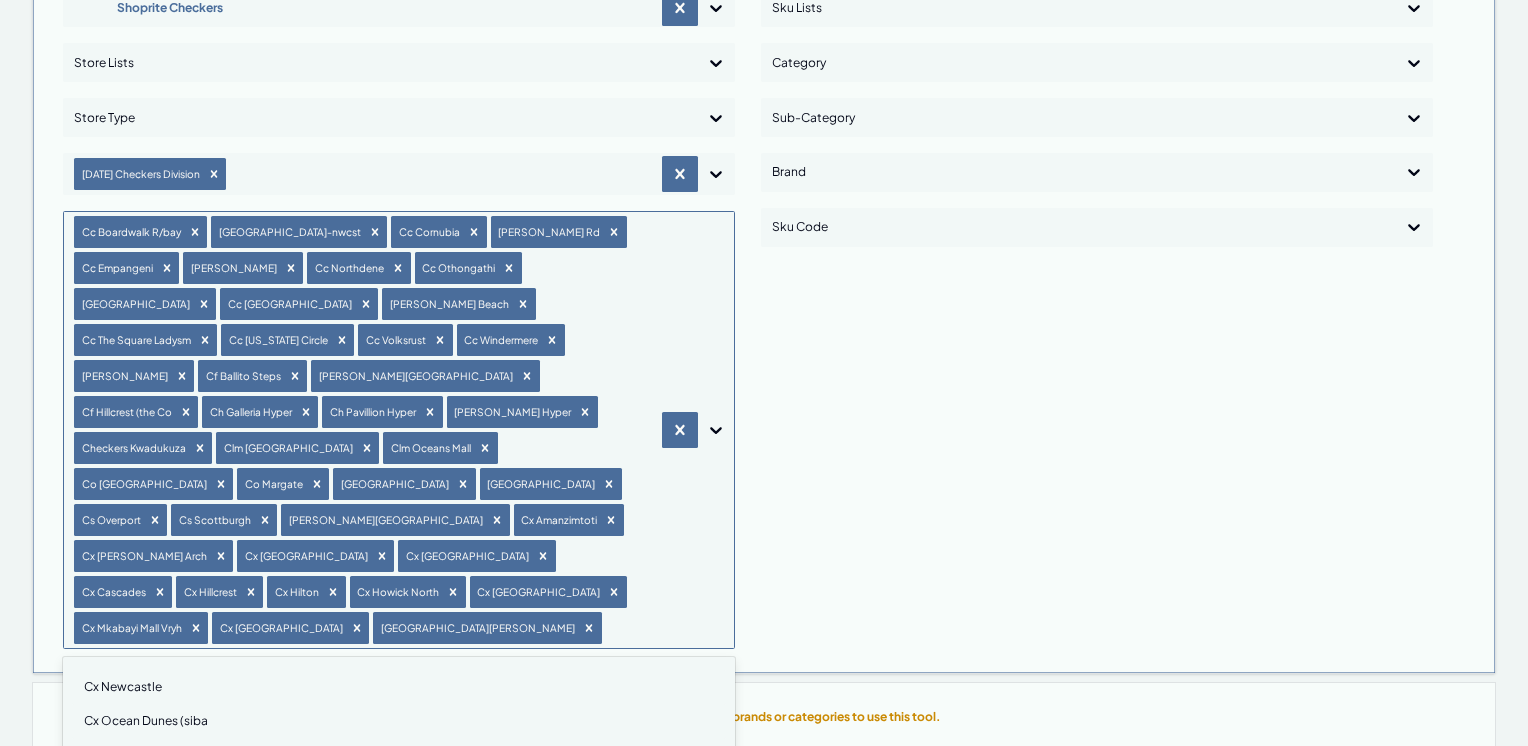 click on "Cx Newcastle" at bounding box center (399, 687) 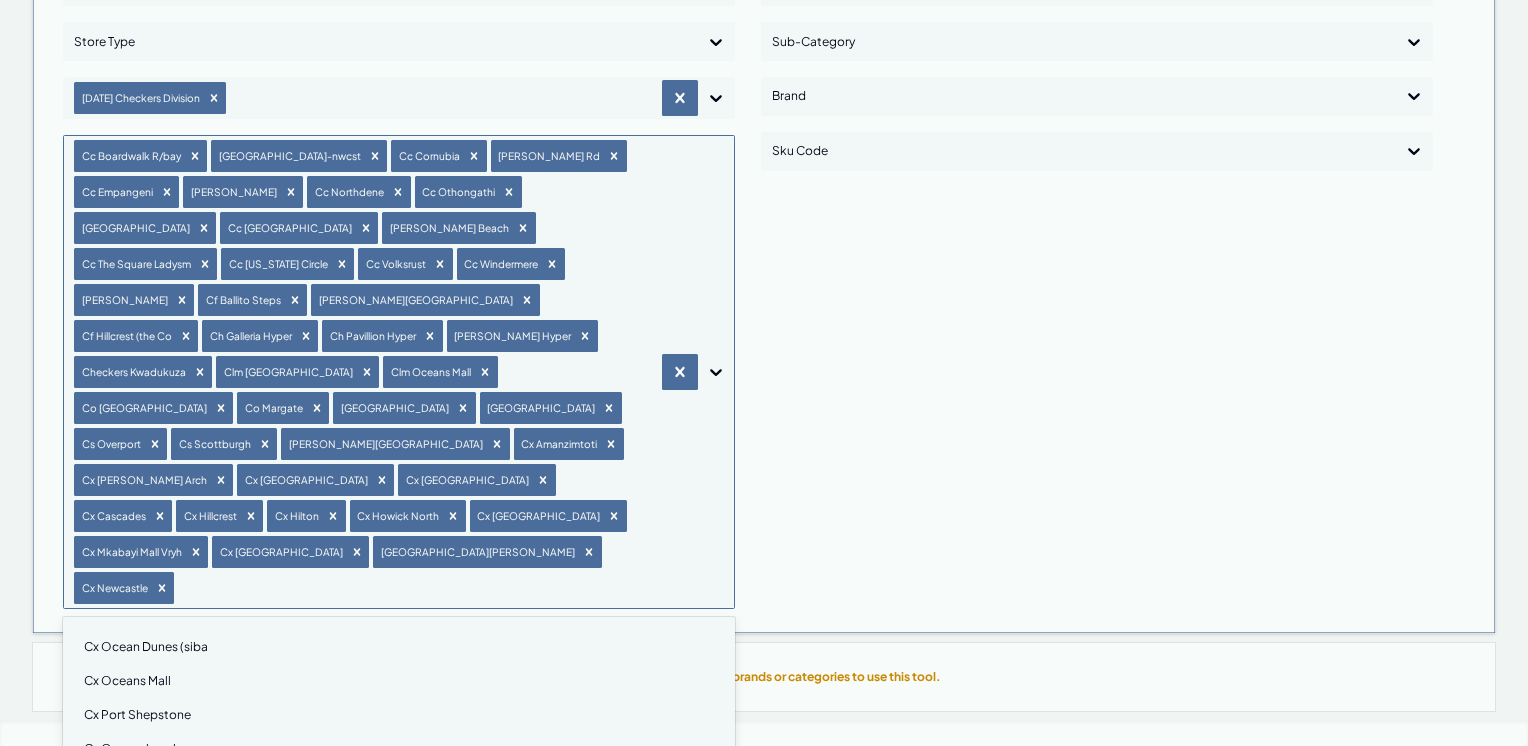 scroll, scrollTop: 400, scrollLeft: 0, axis: vertical 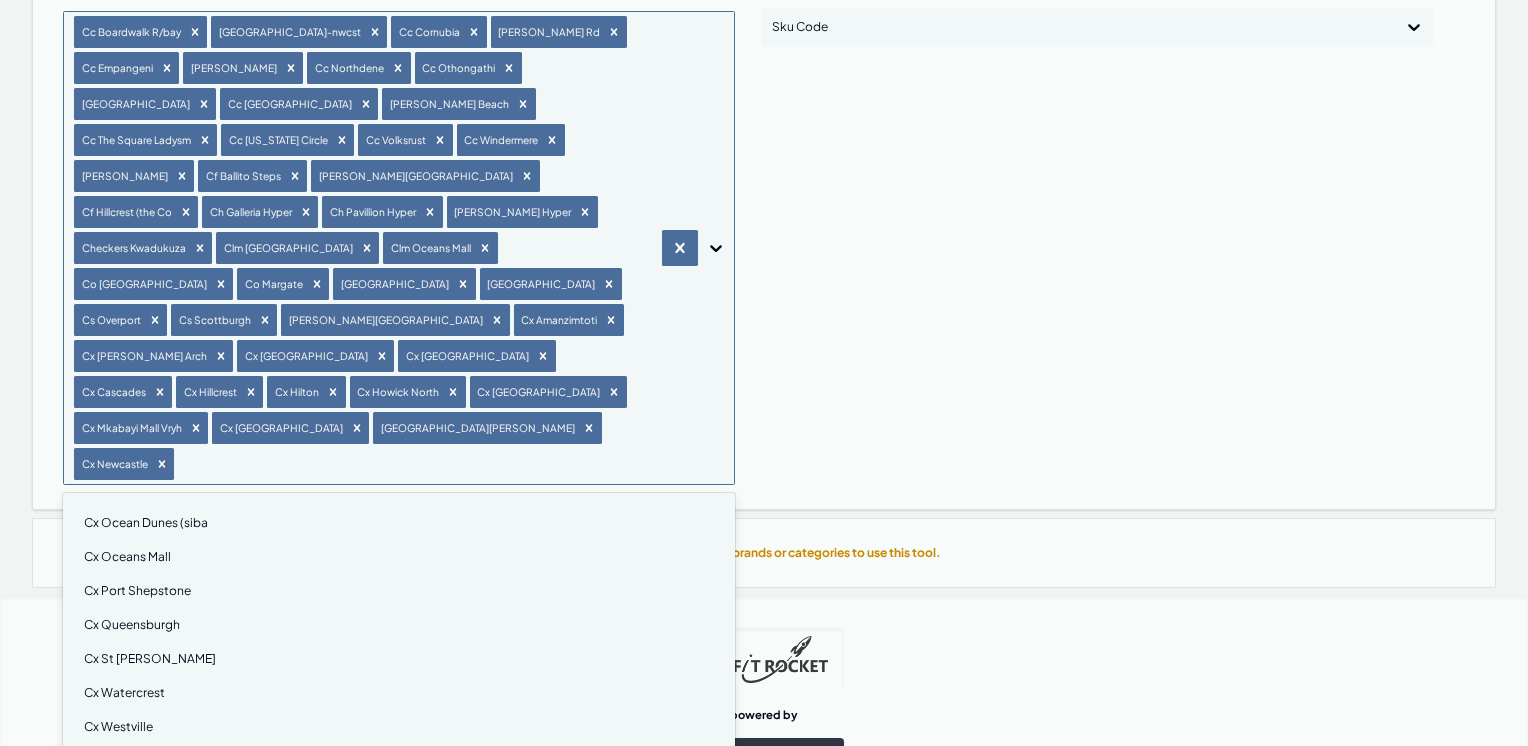 click on "Cx Ocean Dunes (siba" at bounding box center [399, 523] 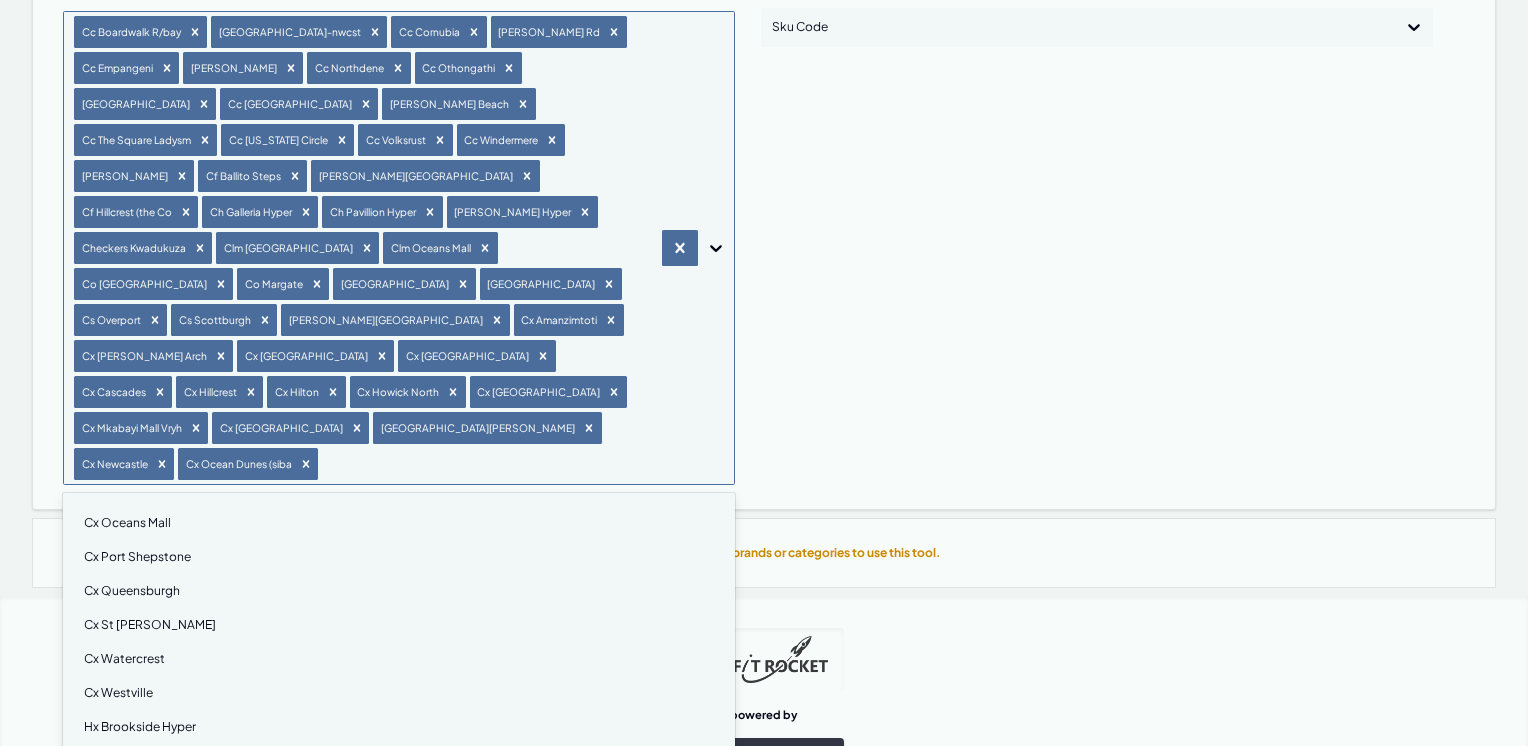 click on "Cx Oceans Mall" at bounding box center (399, 523) 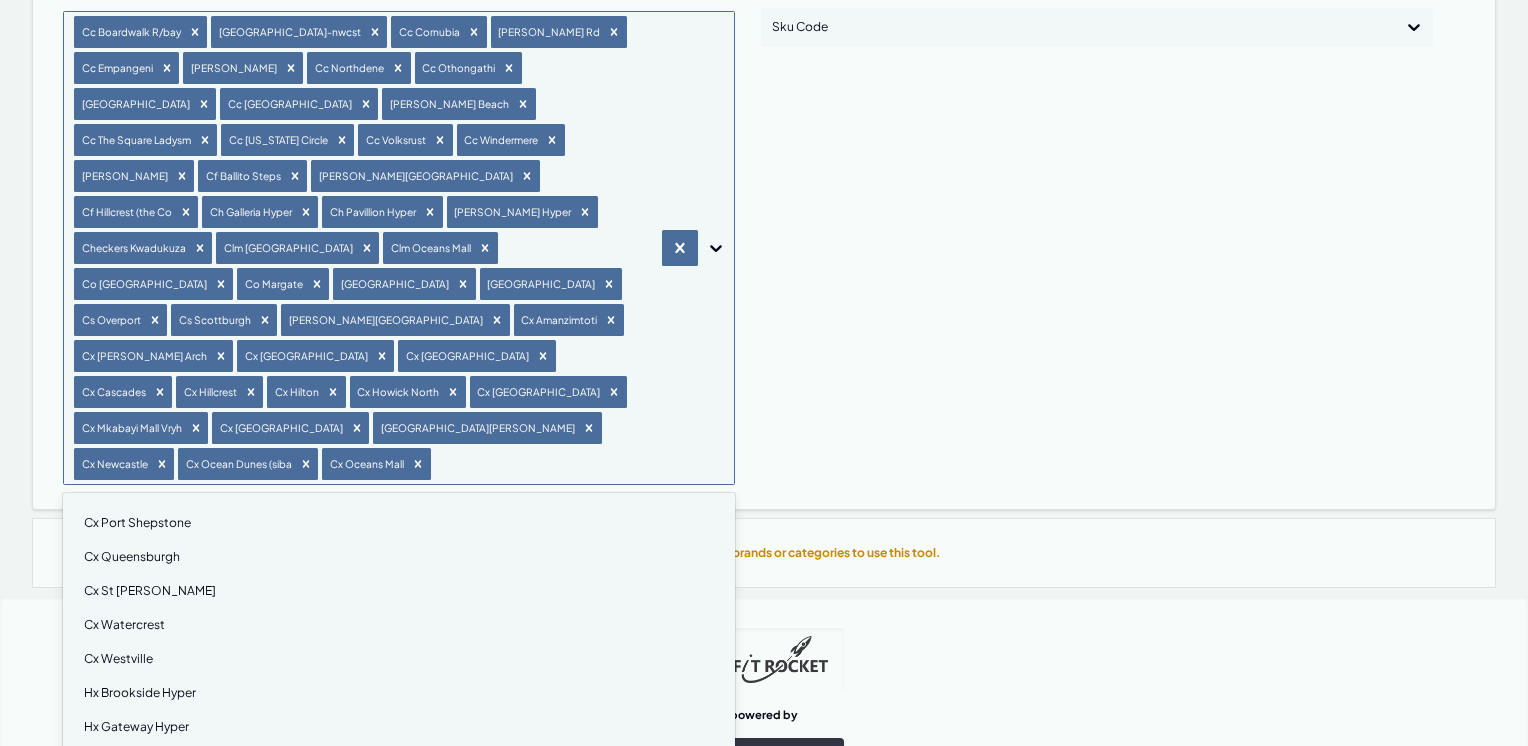 click on "Cx Port Shepstone" at bounding box center [399, 523] 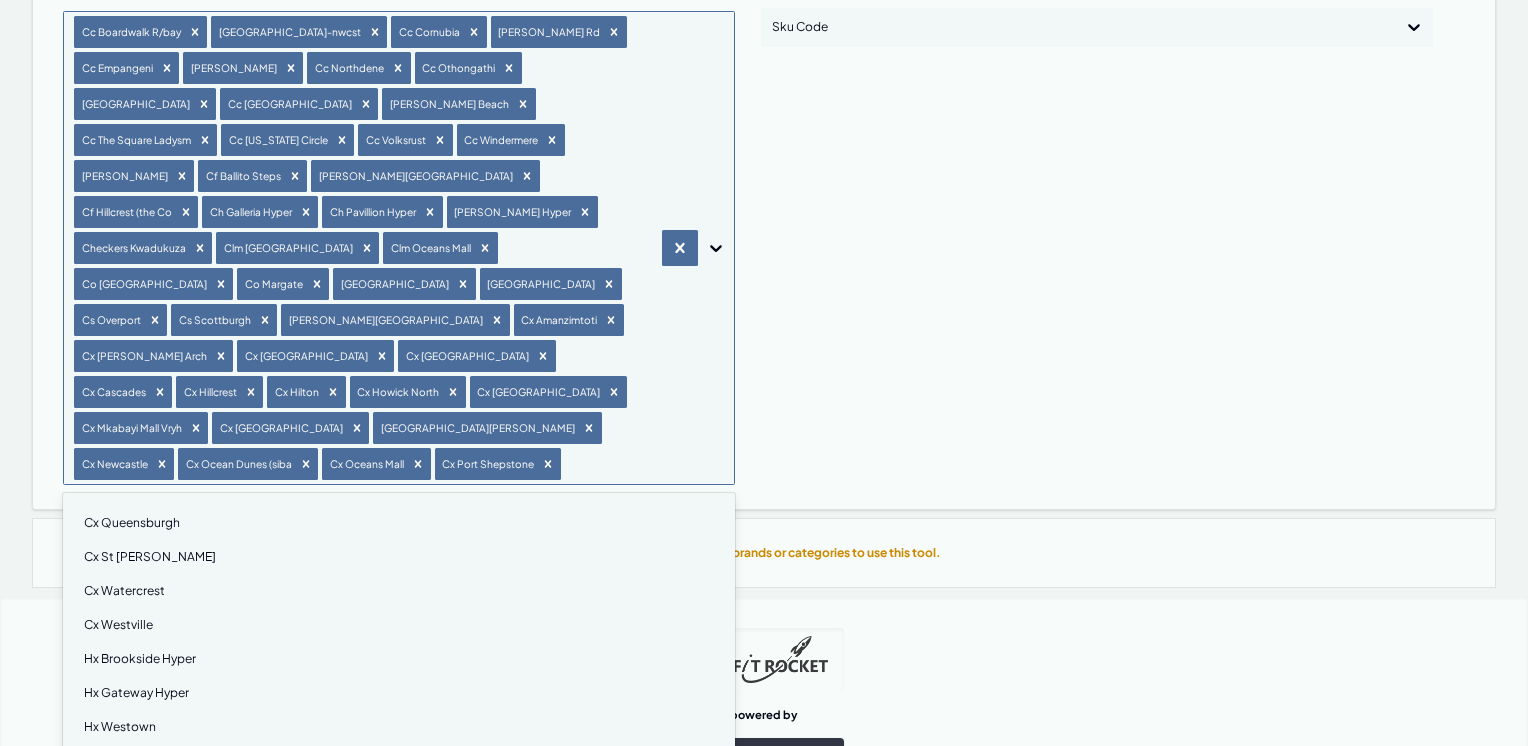 click on "Cx Queensburgh" at bounding box center (399, 523) 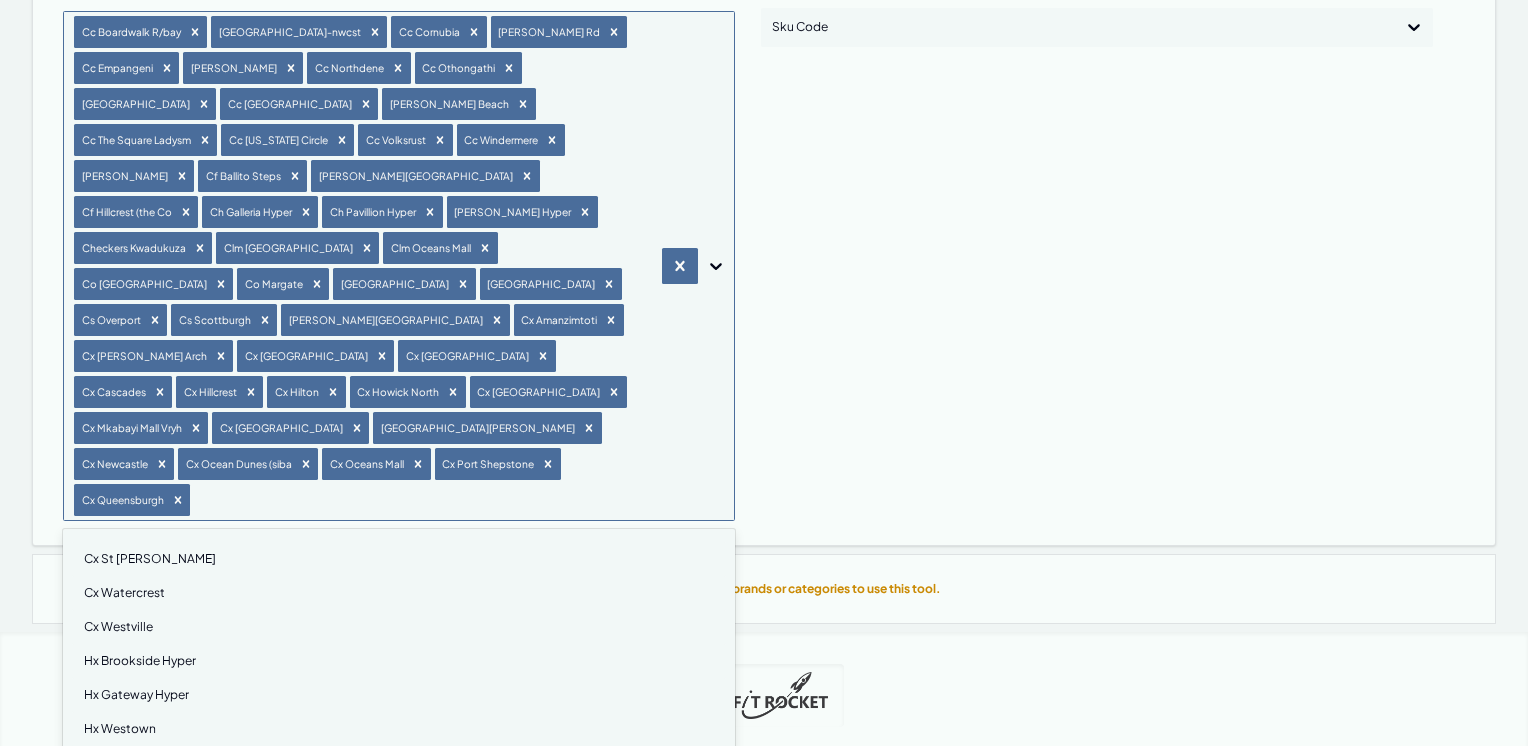 click on "Cx St Johns" at bounding box center (399, 559) 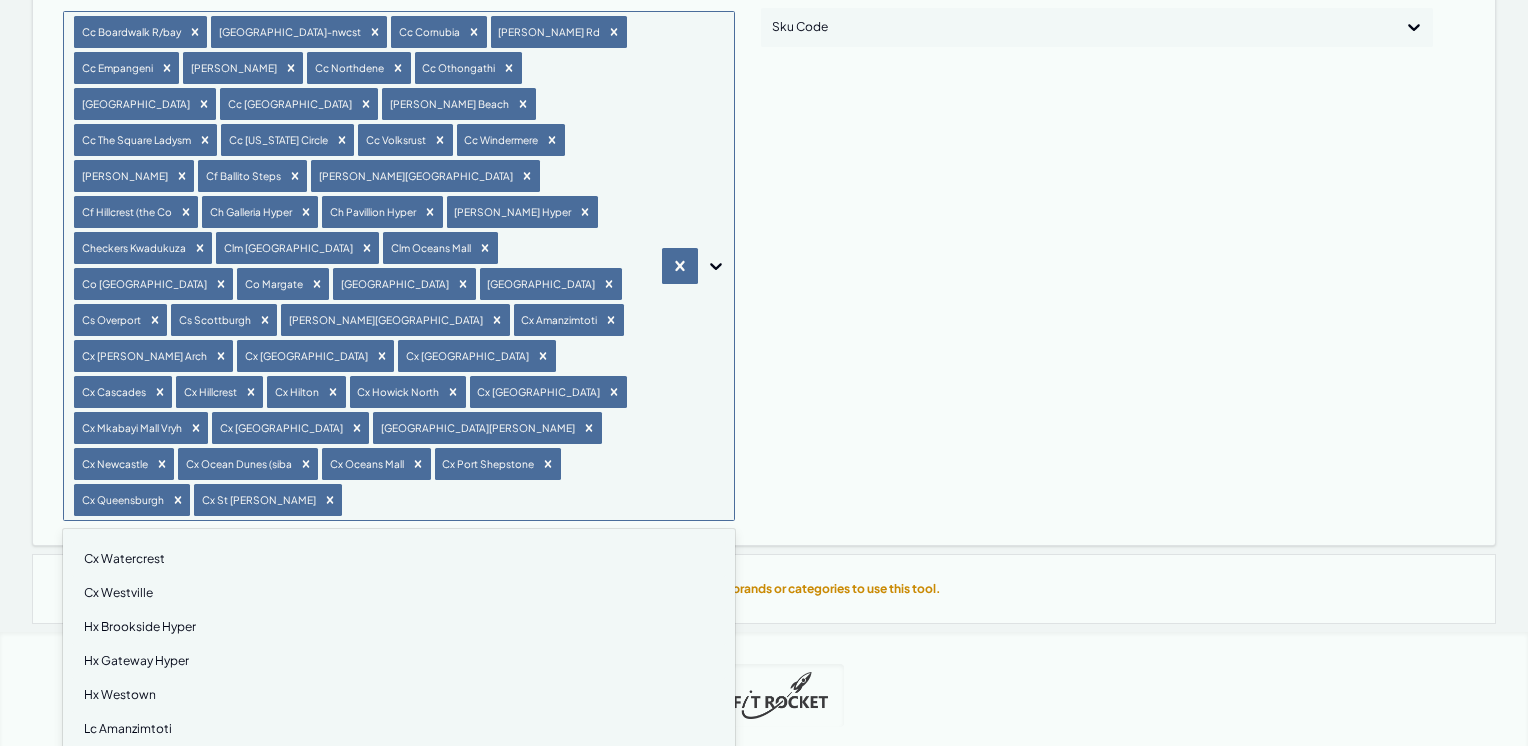 click on "Cx Watercrest" at bounding box center (399, 559) 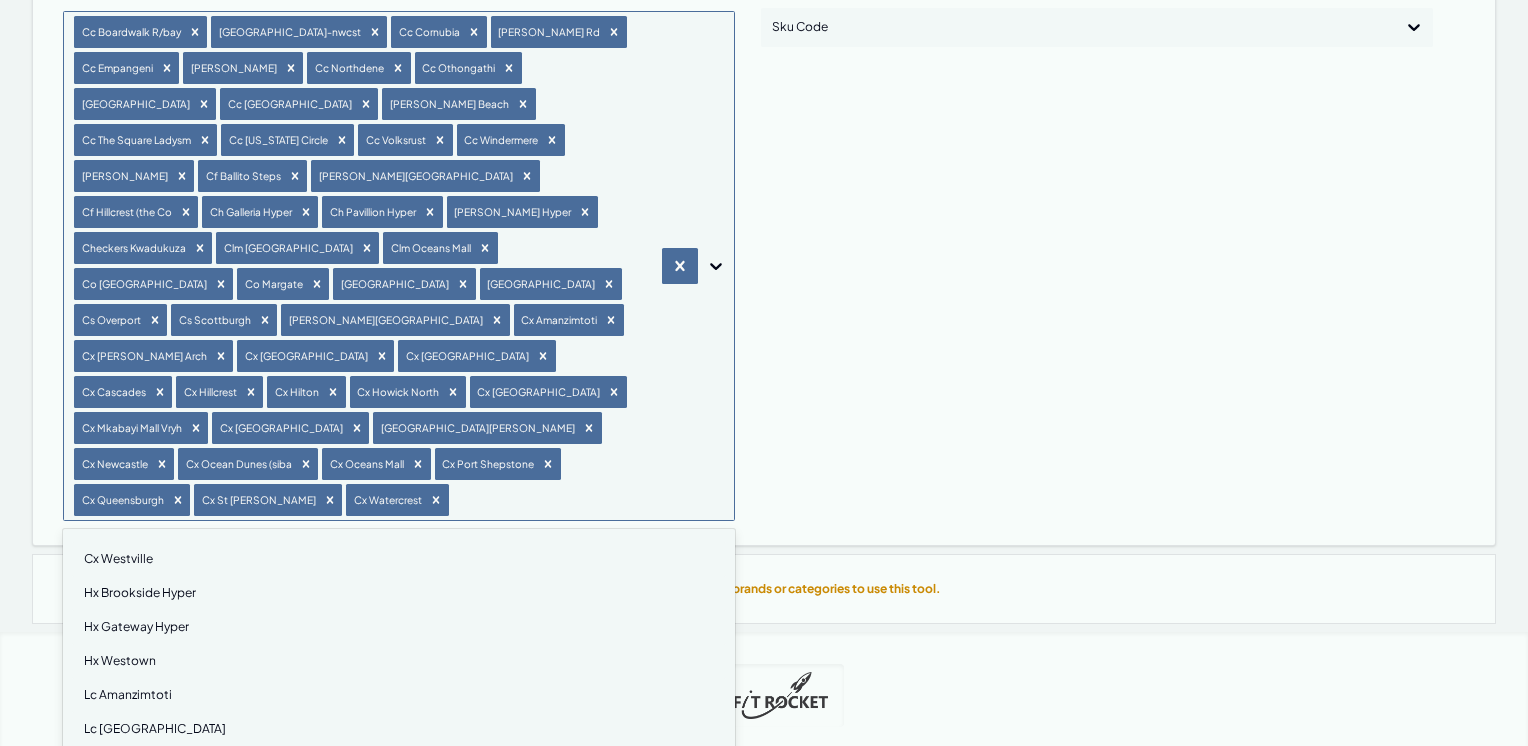 click on "Cx Westville" at bounding box center [399, 559] 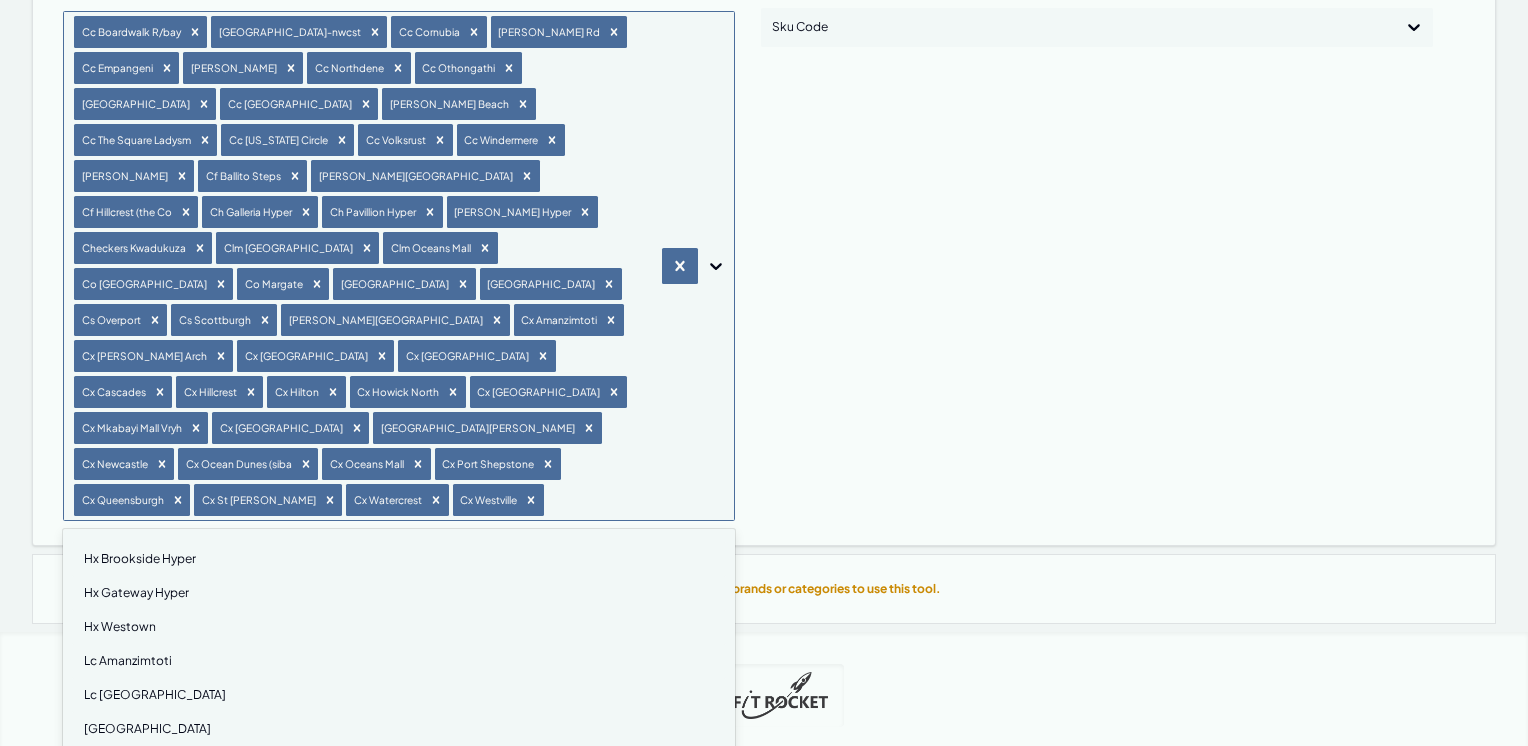 click on "Hx Brookside Hyper" at bounding box center (399, 559) 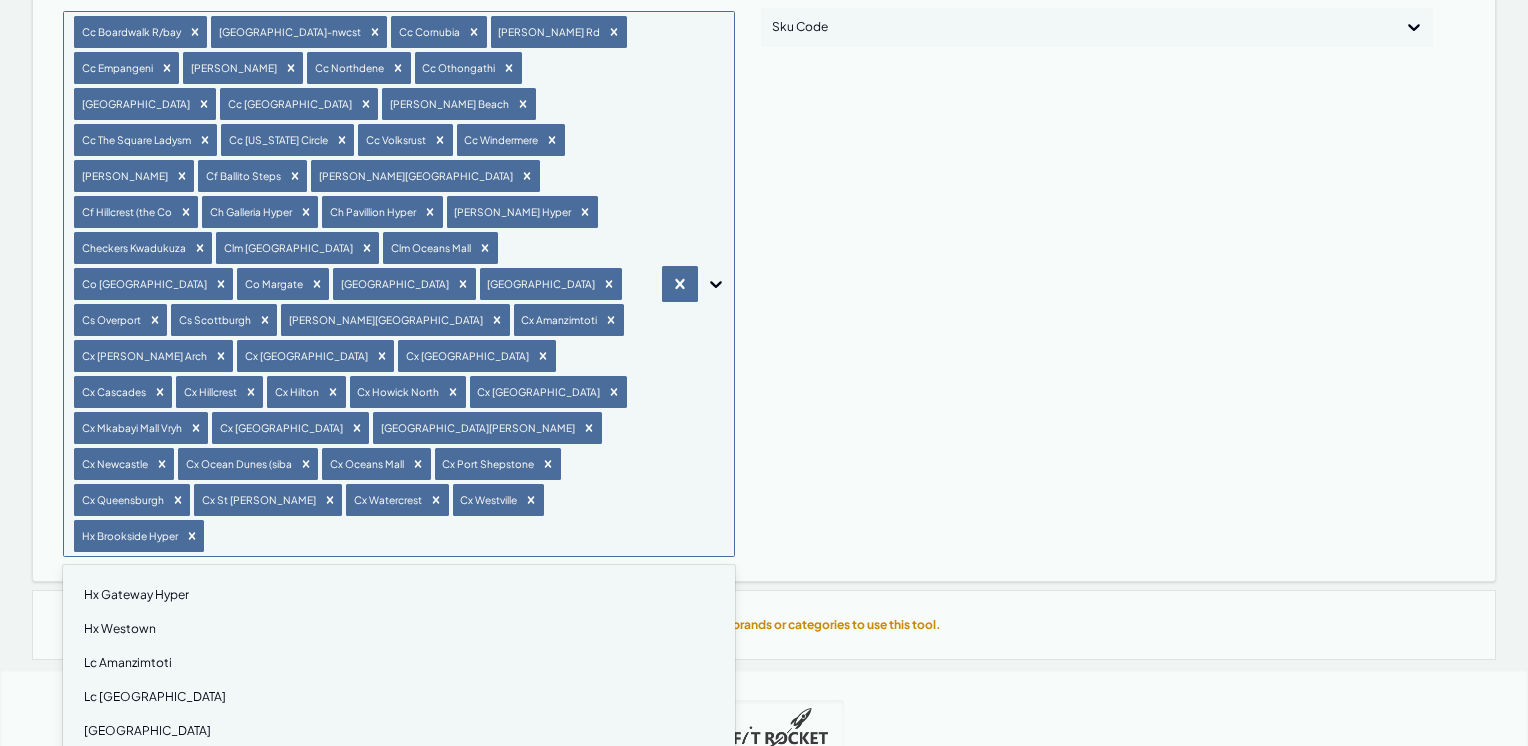 click on "Hx Gateway Hyper" at bounding box center [399, 595] 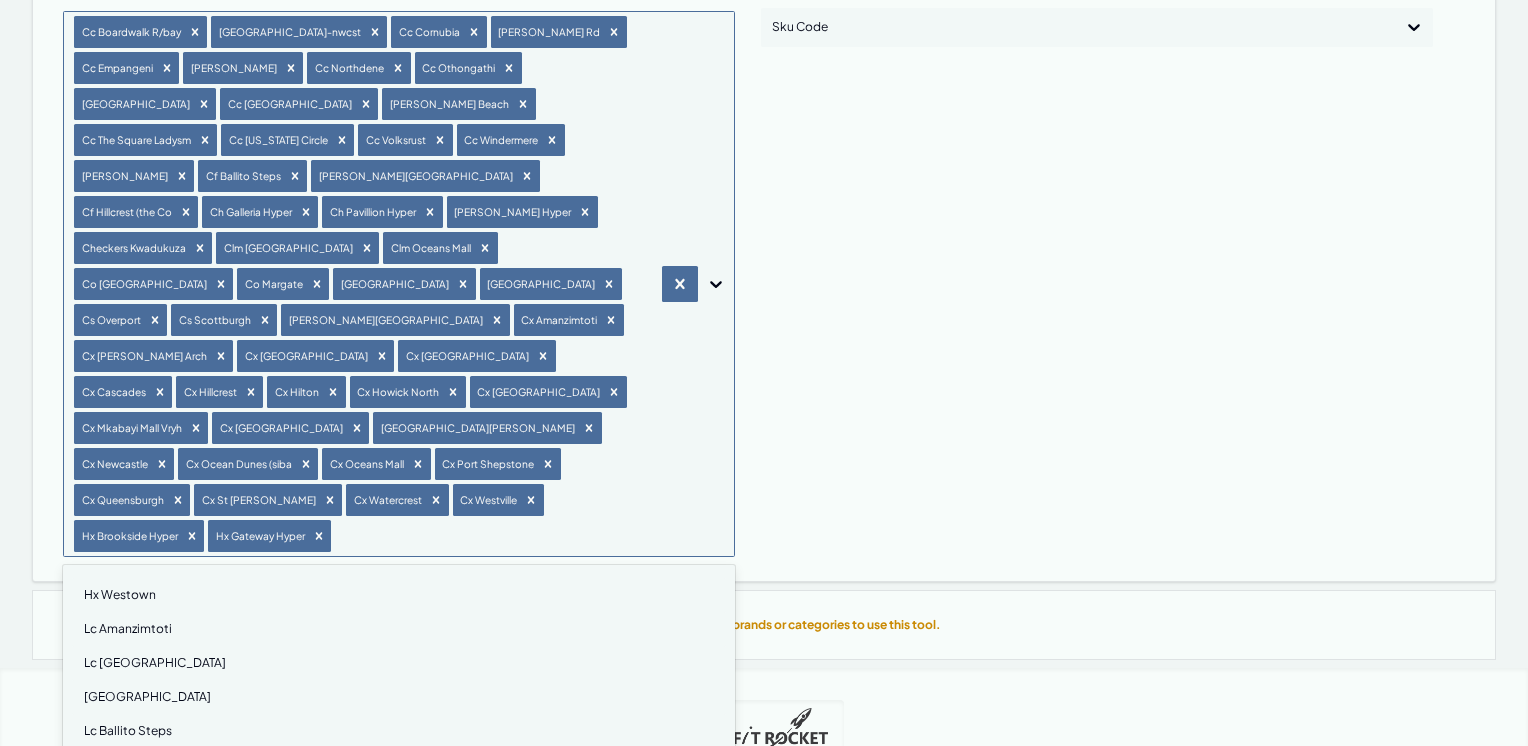 click on "Hx Westown" at bounding box center [399, 595] 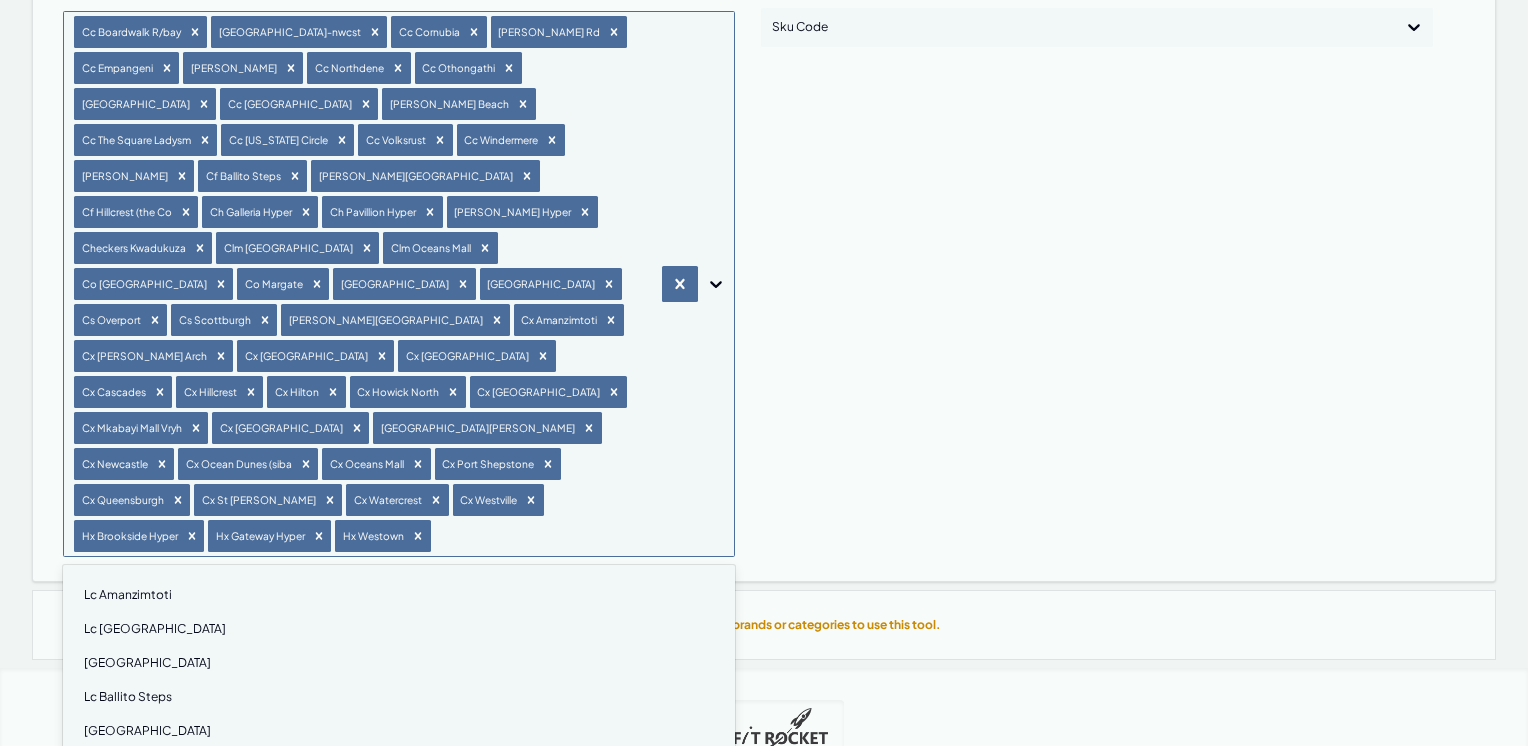 click on "Lc Amanzimtoti" at bounding box center [399, 595] 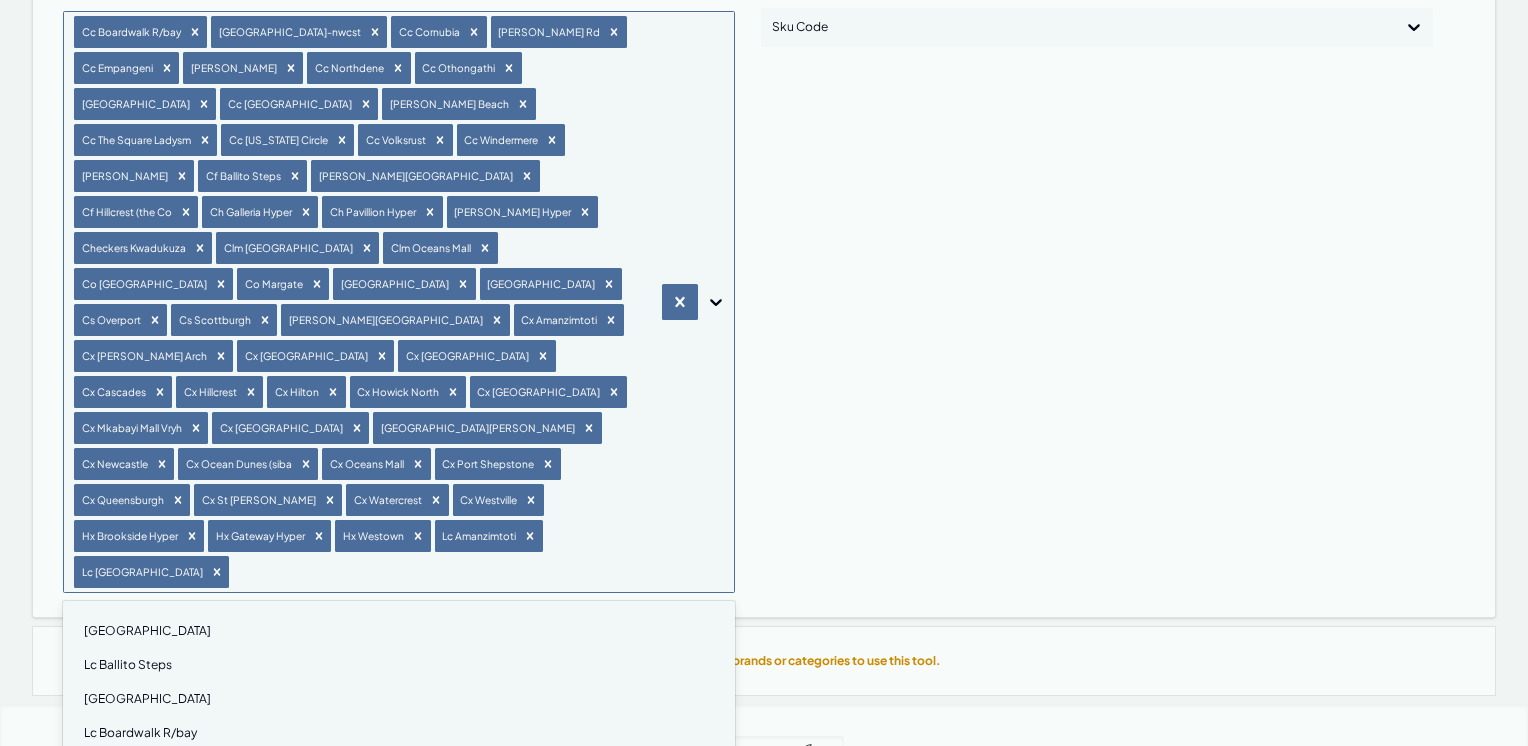 click on "Lc Ballito Junction" at bounding box center [399, 631] 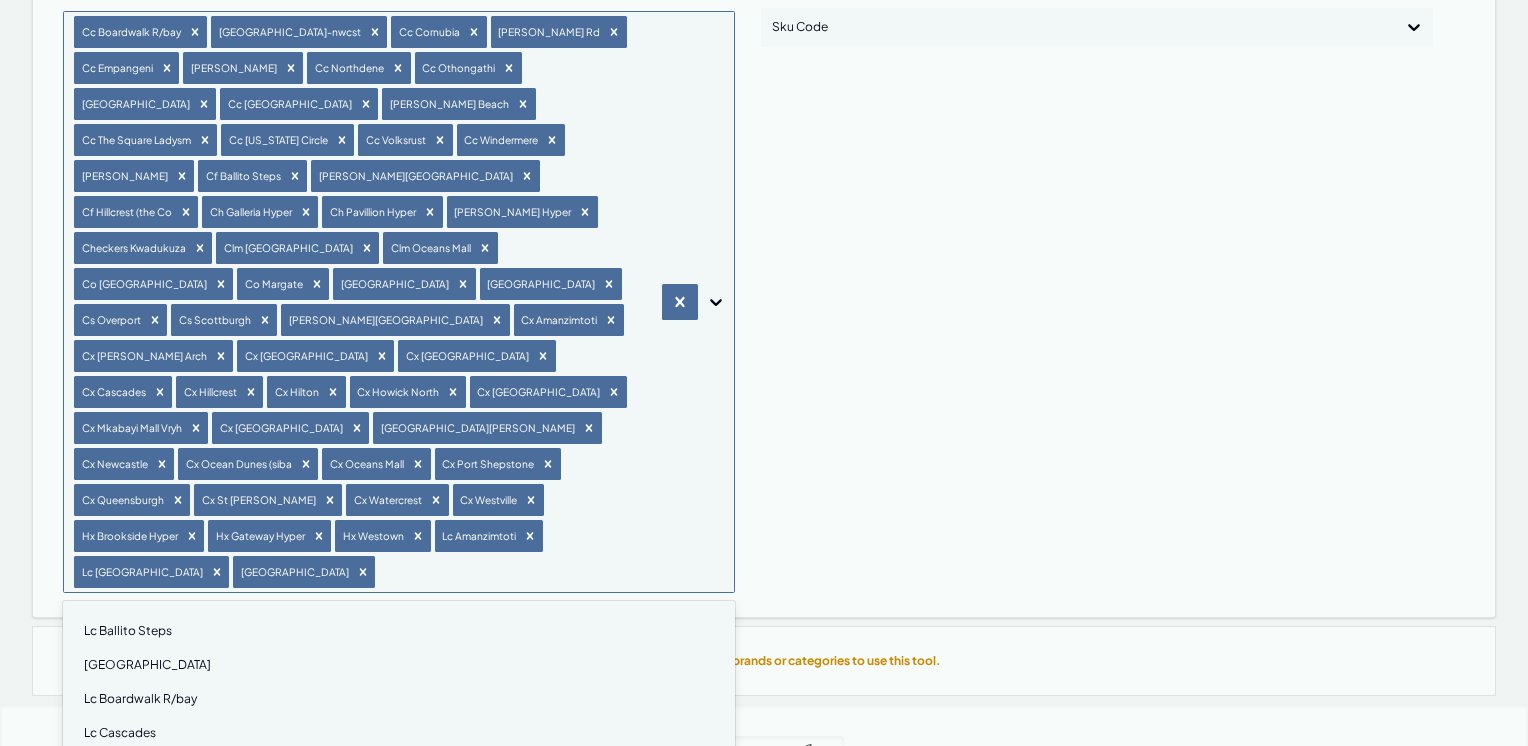 click on "Lc Ballito Steps" at bounding box center [399, 631] 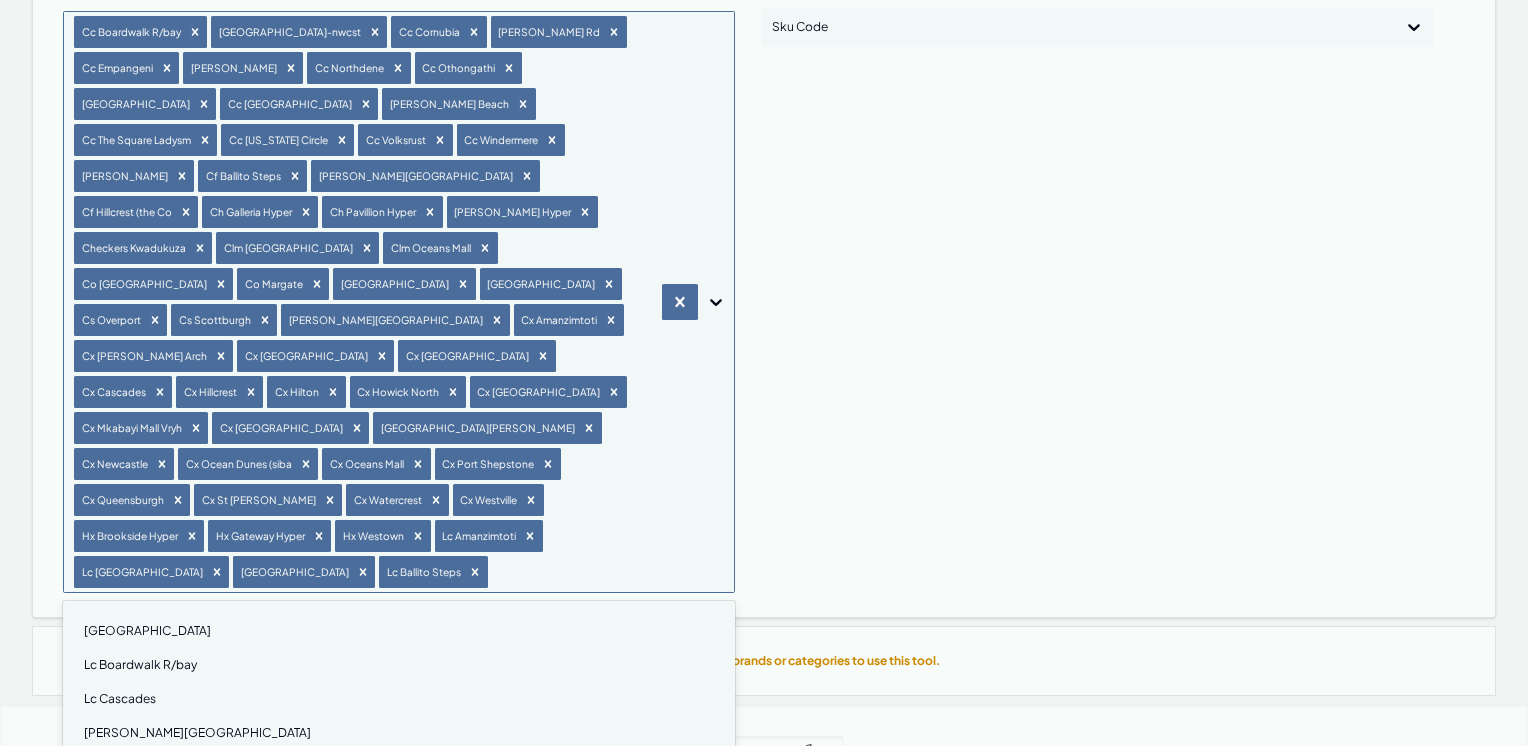click on "Lc Bluff" at bounding box center (399, 631) 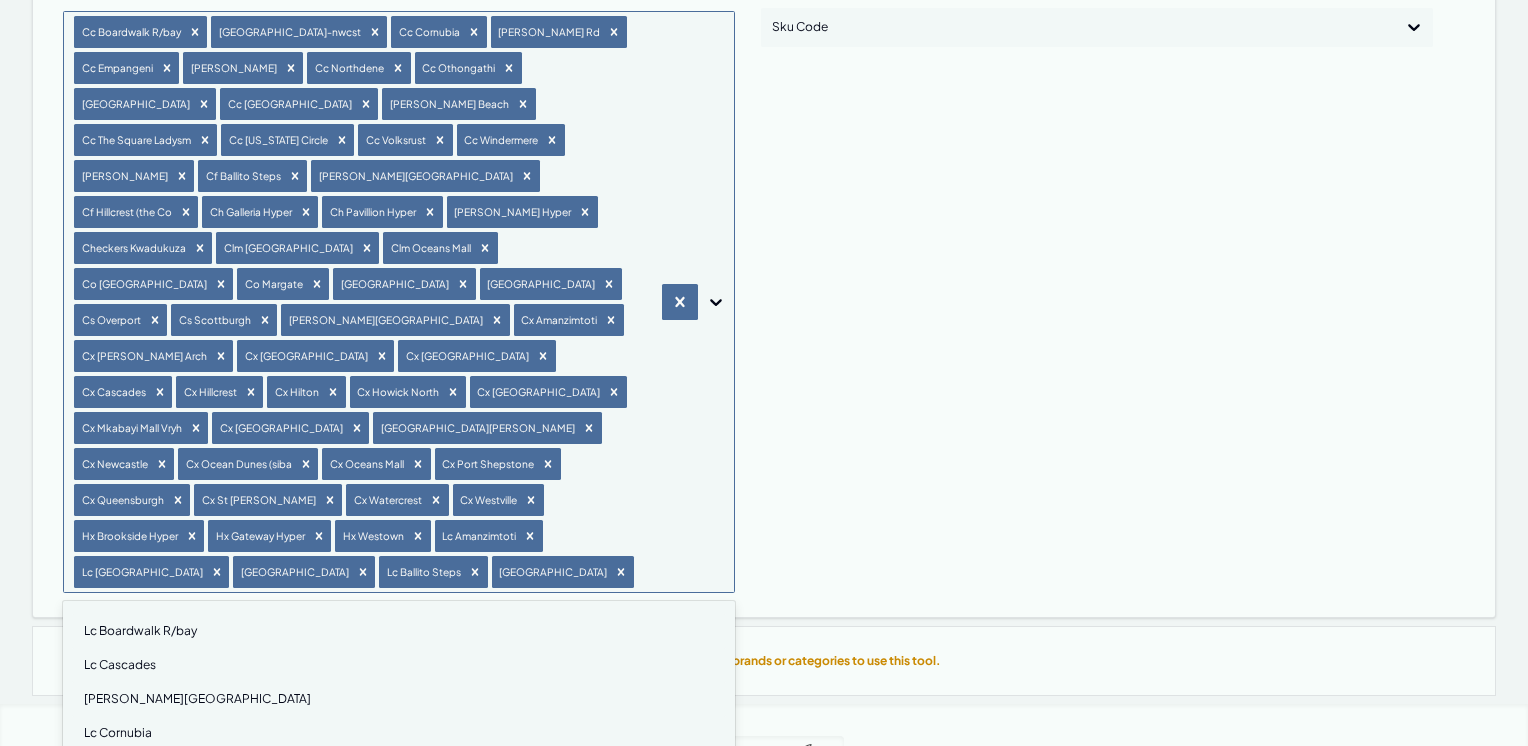 click on "Lc Boardwalk R/bay" at bounding box center (399, 631) 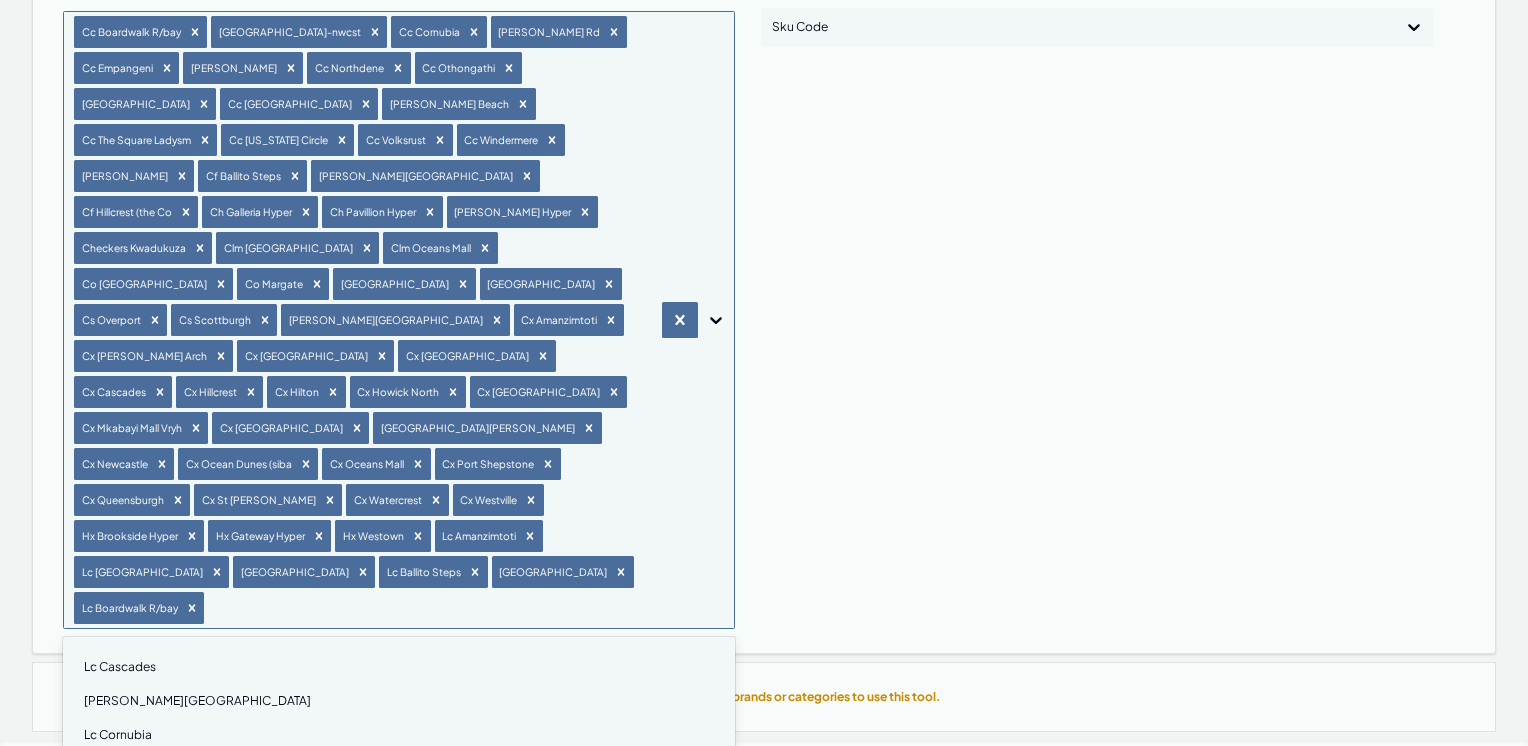 click on "Lc Cascades" at bounding box center [399, 667] 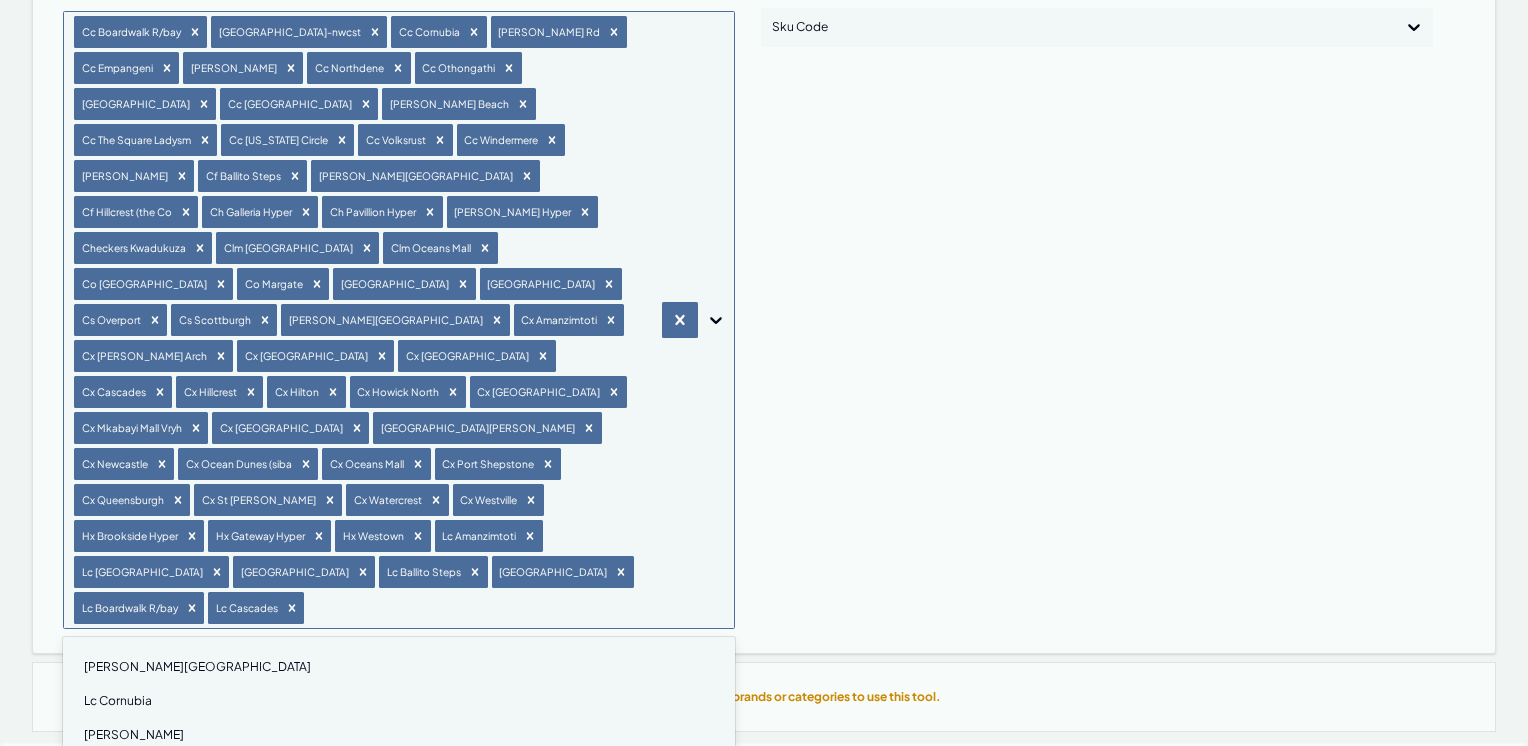click on "Lc Castle Rock" at bounding box center [399, 667] 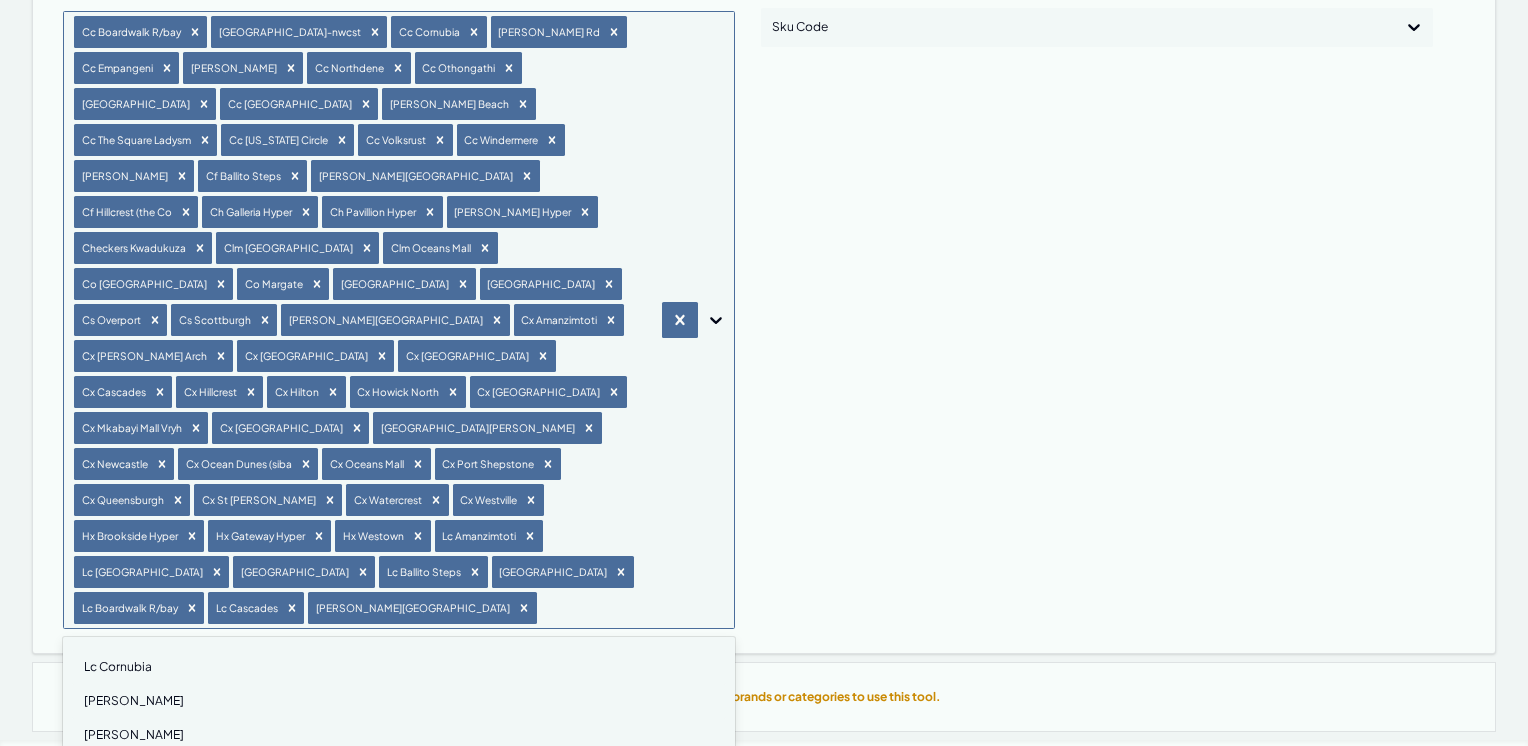 click on "Lc Cornubia" at bounding box center [399, 667] 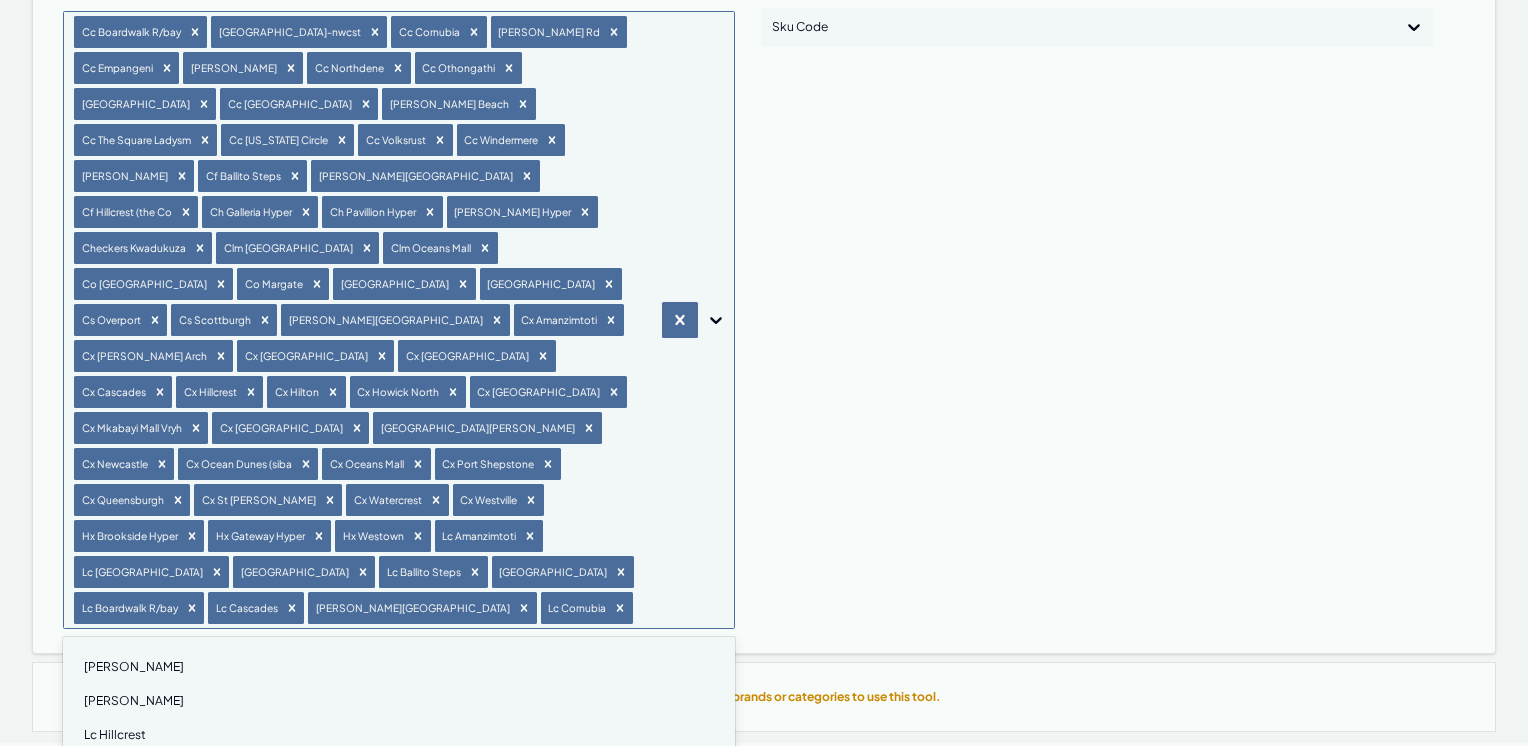 click on "Lc Davenport" at bounding box center [399, 667] 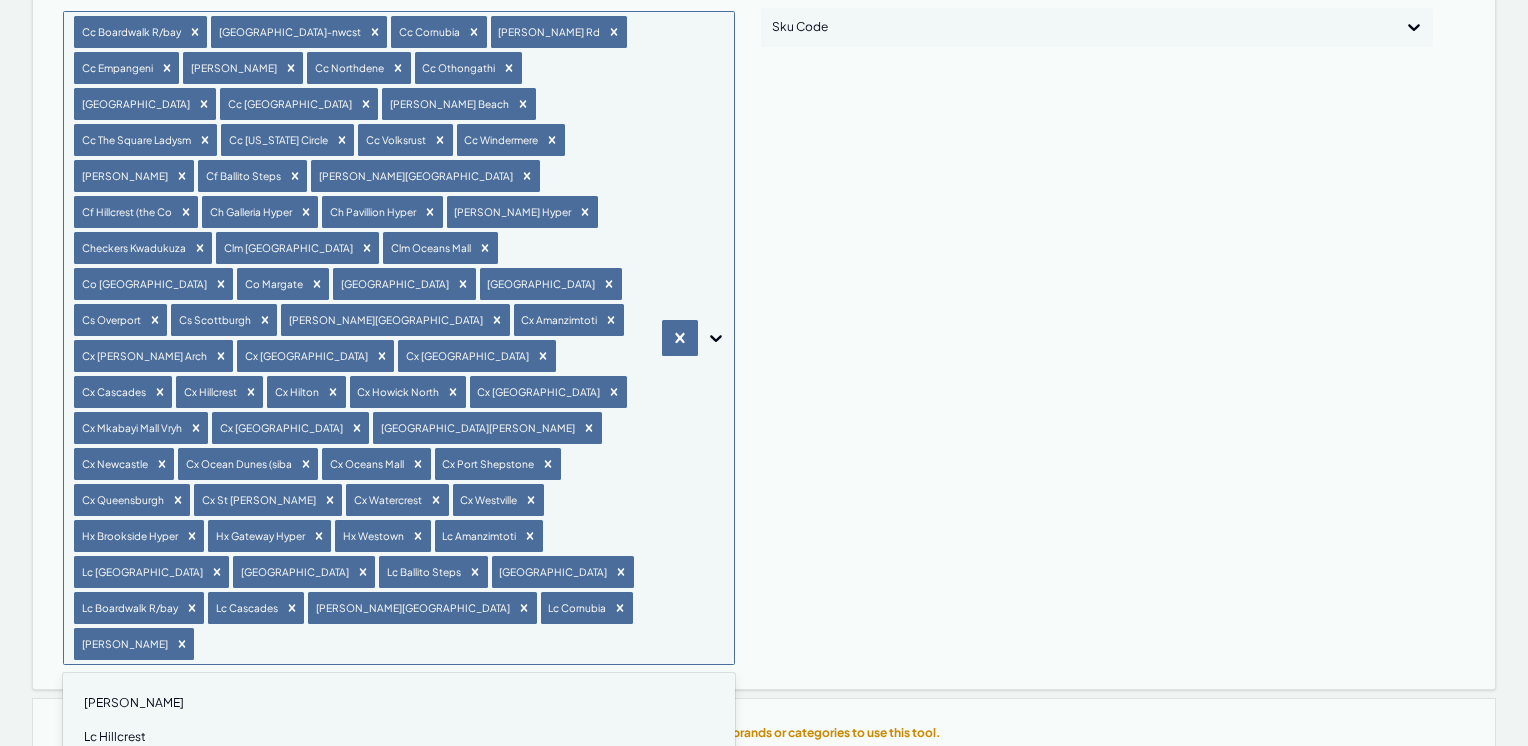 click on "Lc Gillitts" at bounding box center [399, 703] 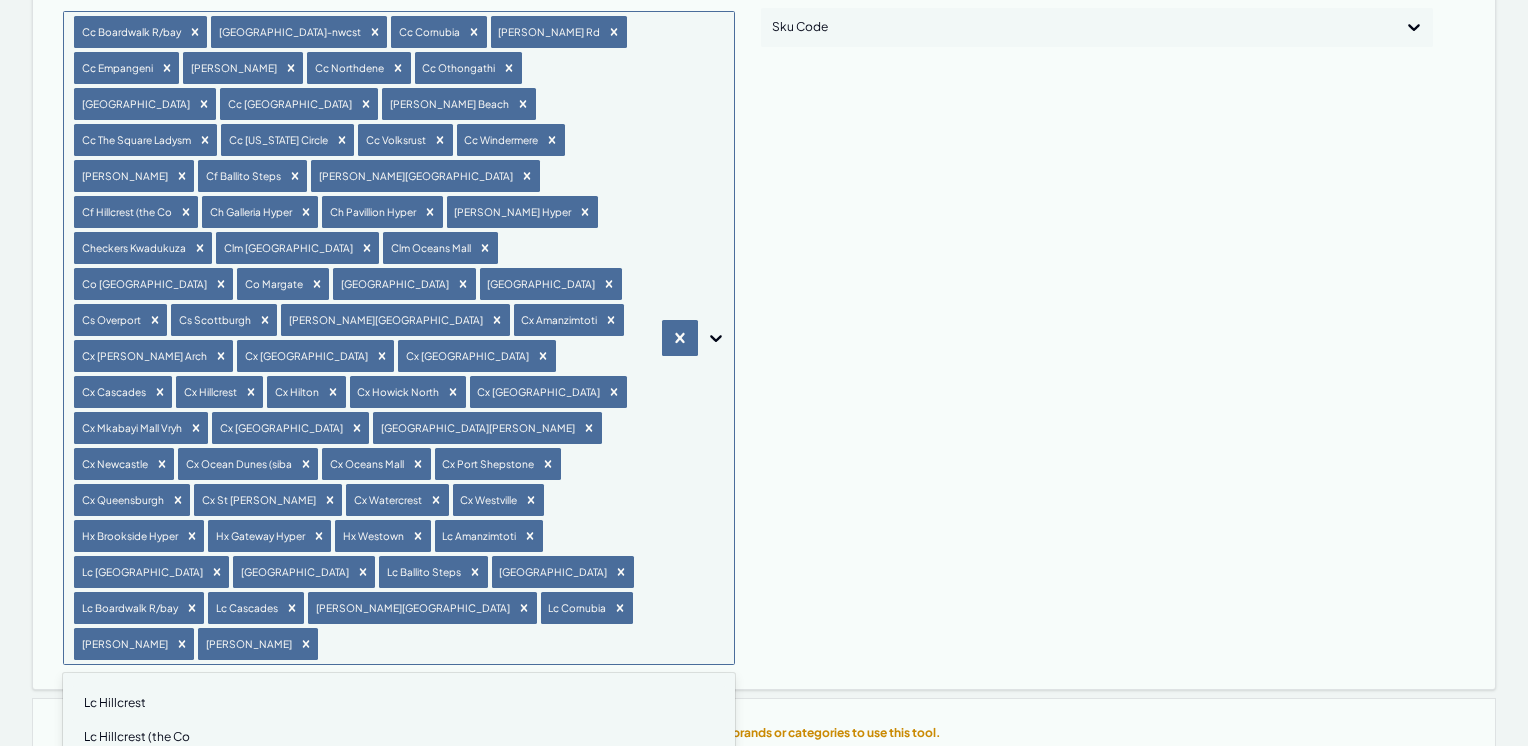 click on "Lc Hillcrest" at bounding box center (399, 703) 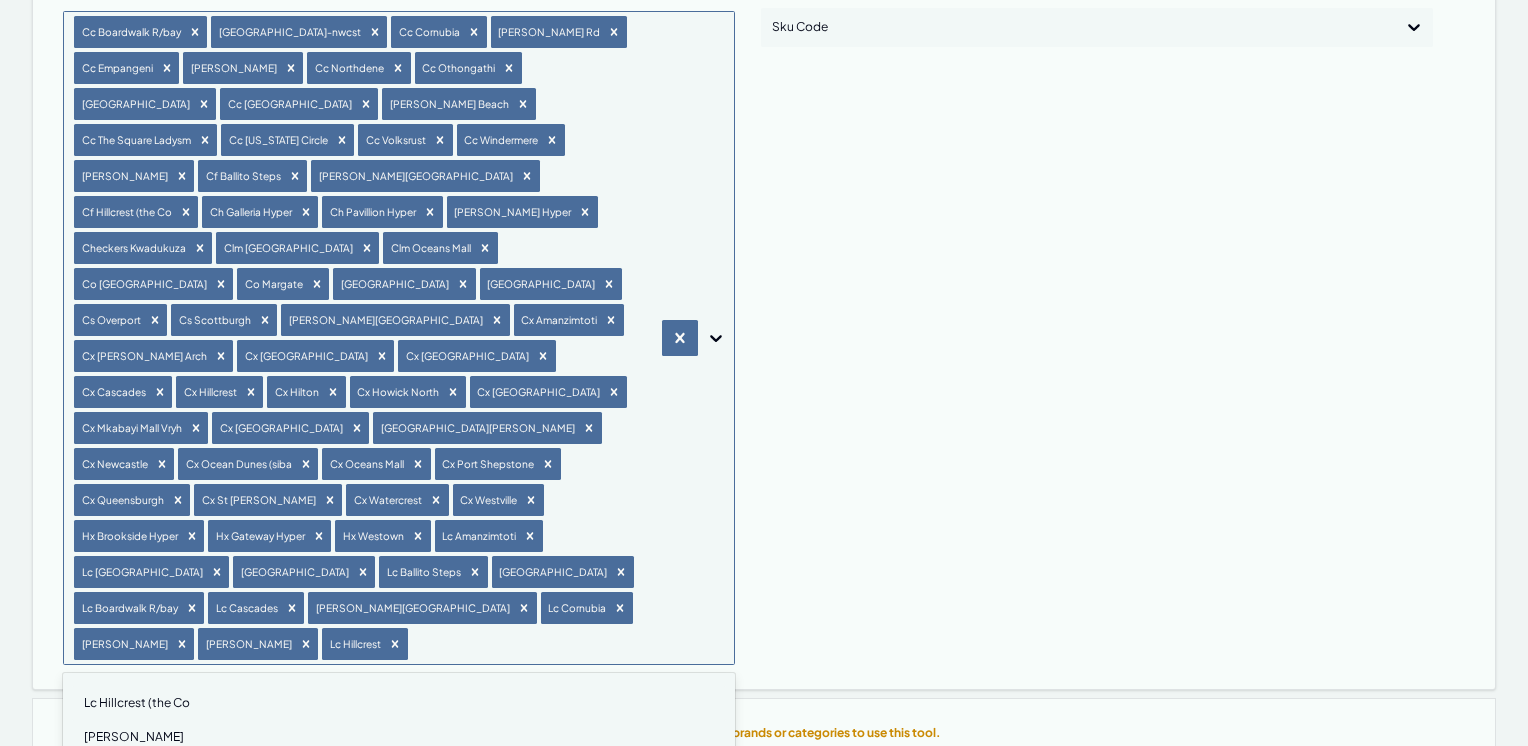 click on "Lc Hillcrest (the Co" at bounding box center [399, 703] 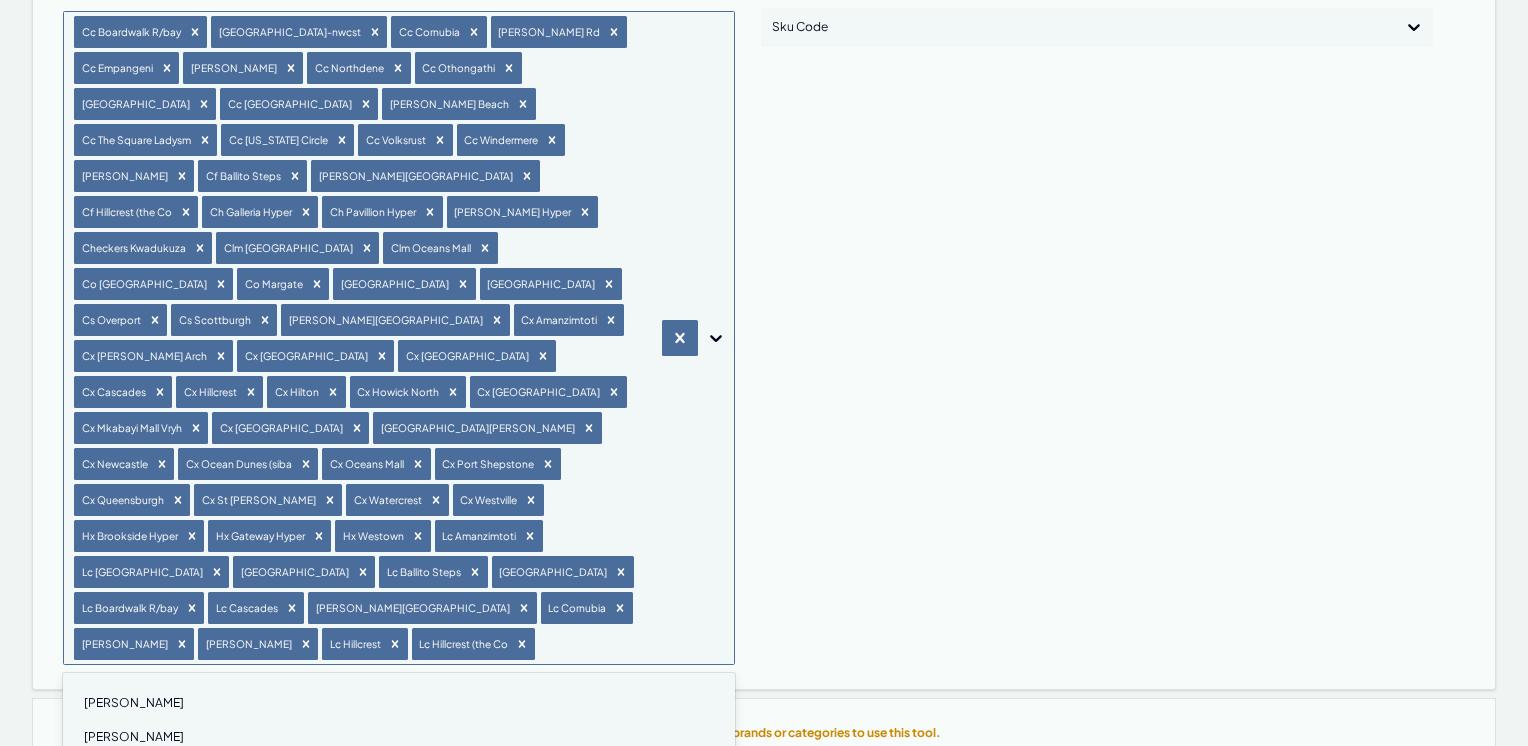 click on "Lc Hilton" at bounding box center [399, 703] 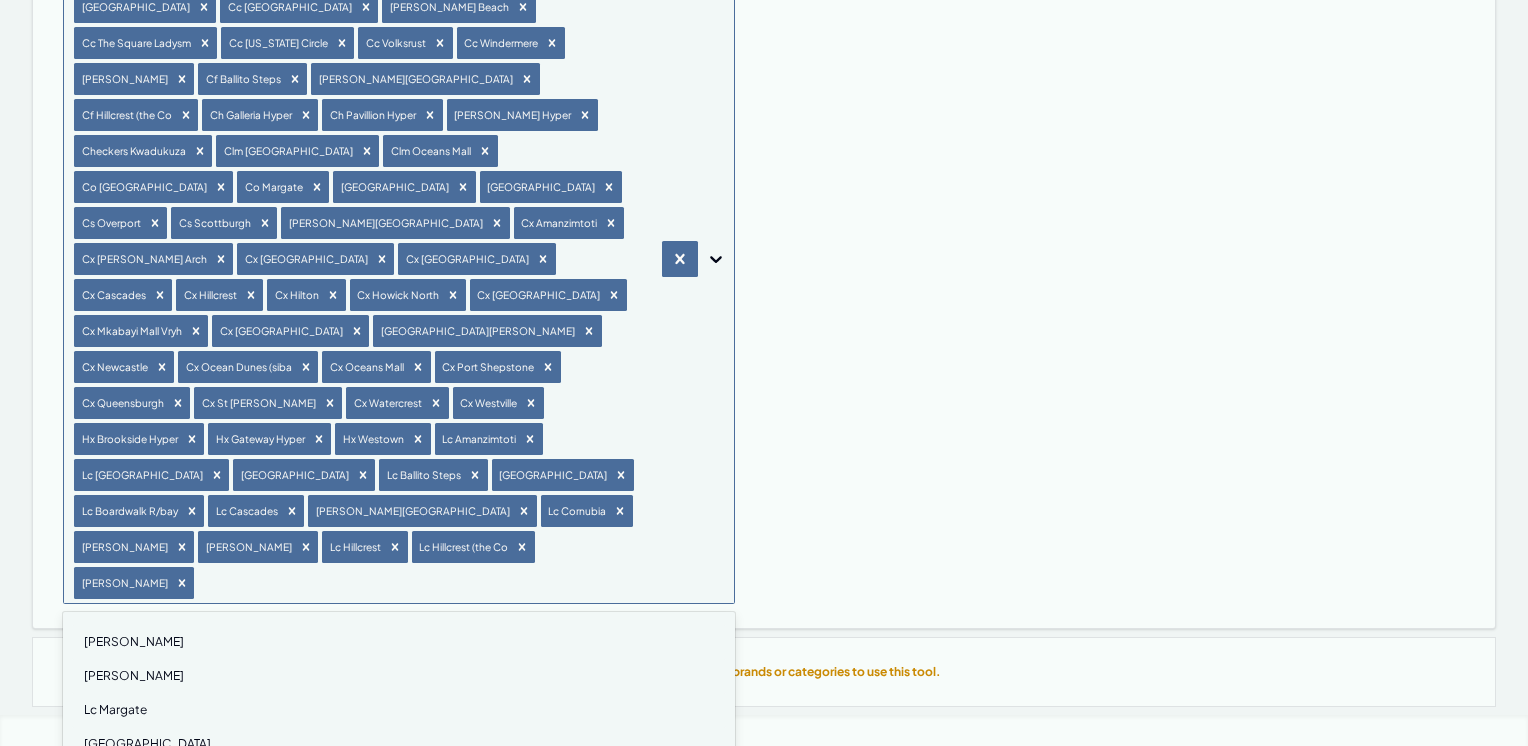 scroll, scrollTop: 600, scrollLeft: 0, axis: vertical 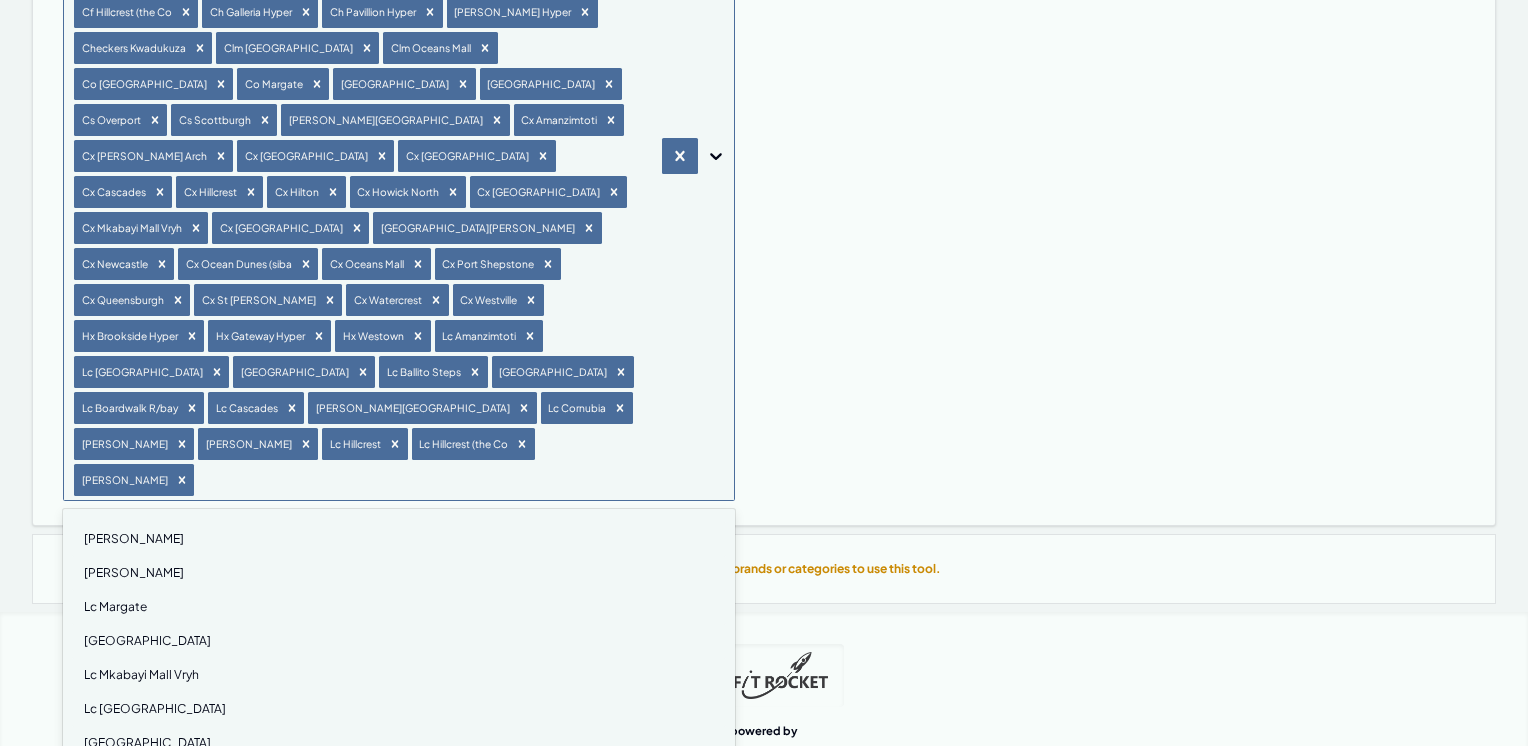 click on "Lc Howick" at bounding box center (399, 539) 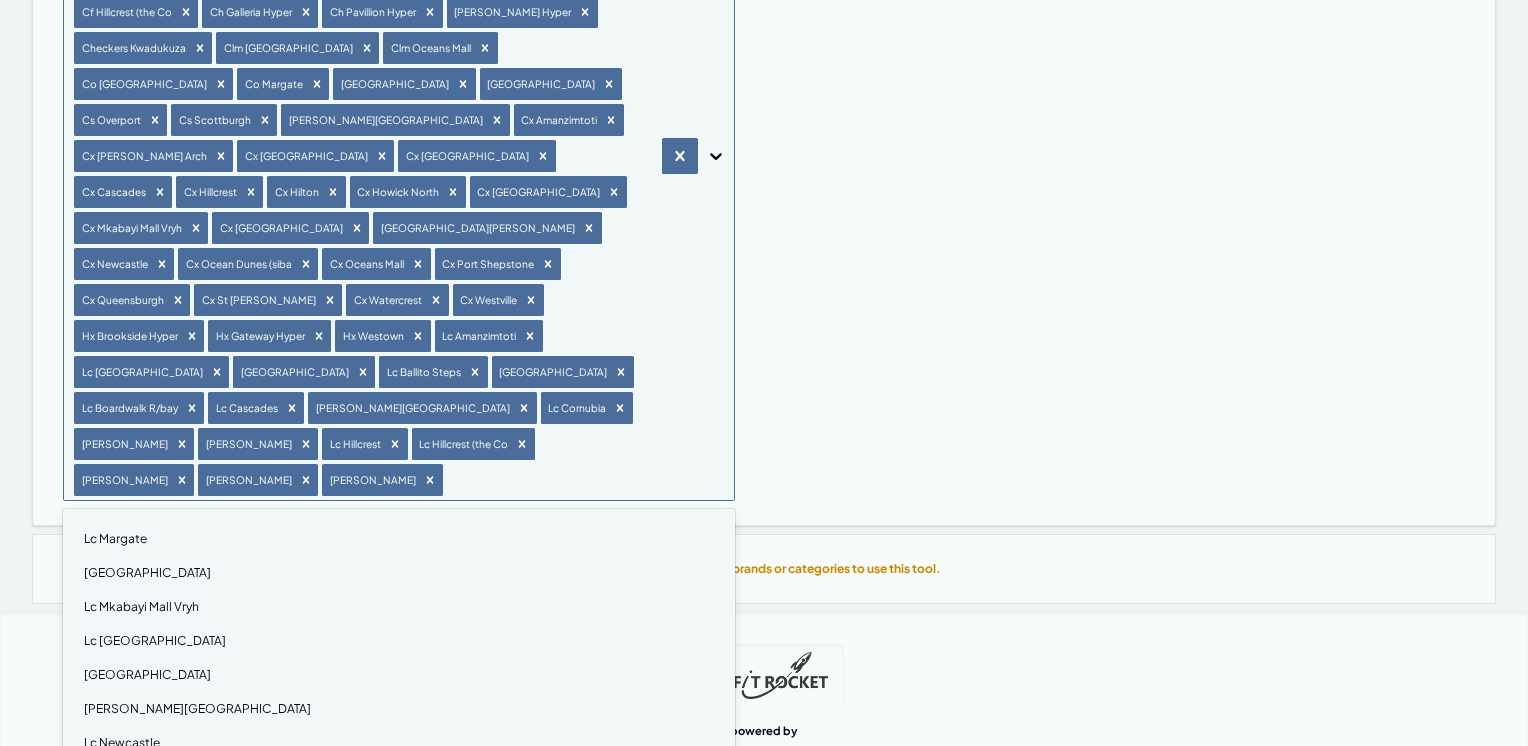 click on "Lc Margate" at bounding box center (399, 539) 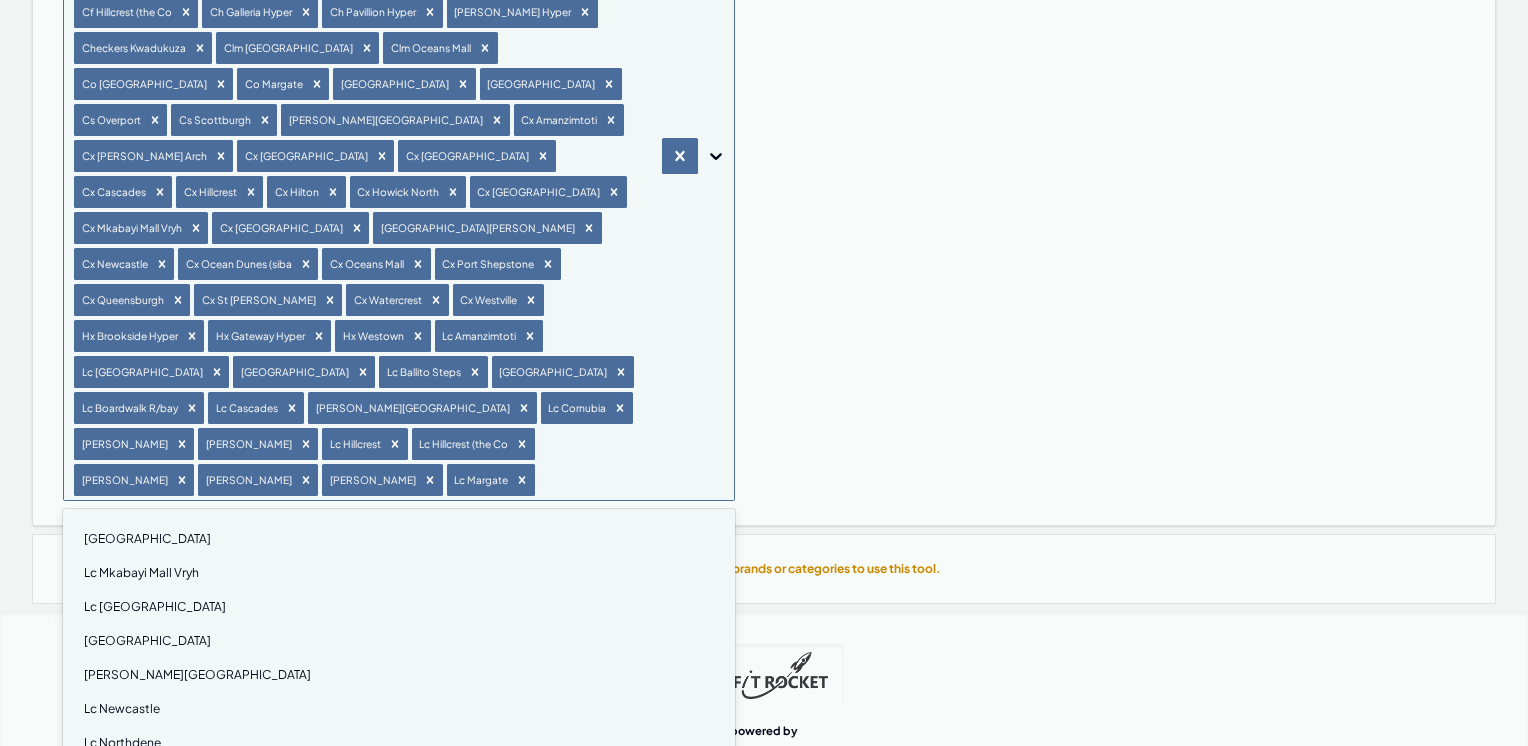 click on "Lc Midlands Mall" at bounding box center [399, 539] 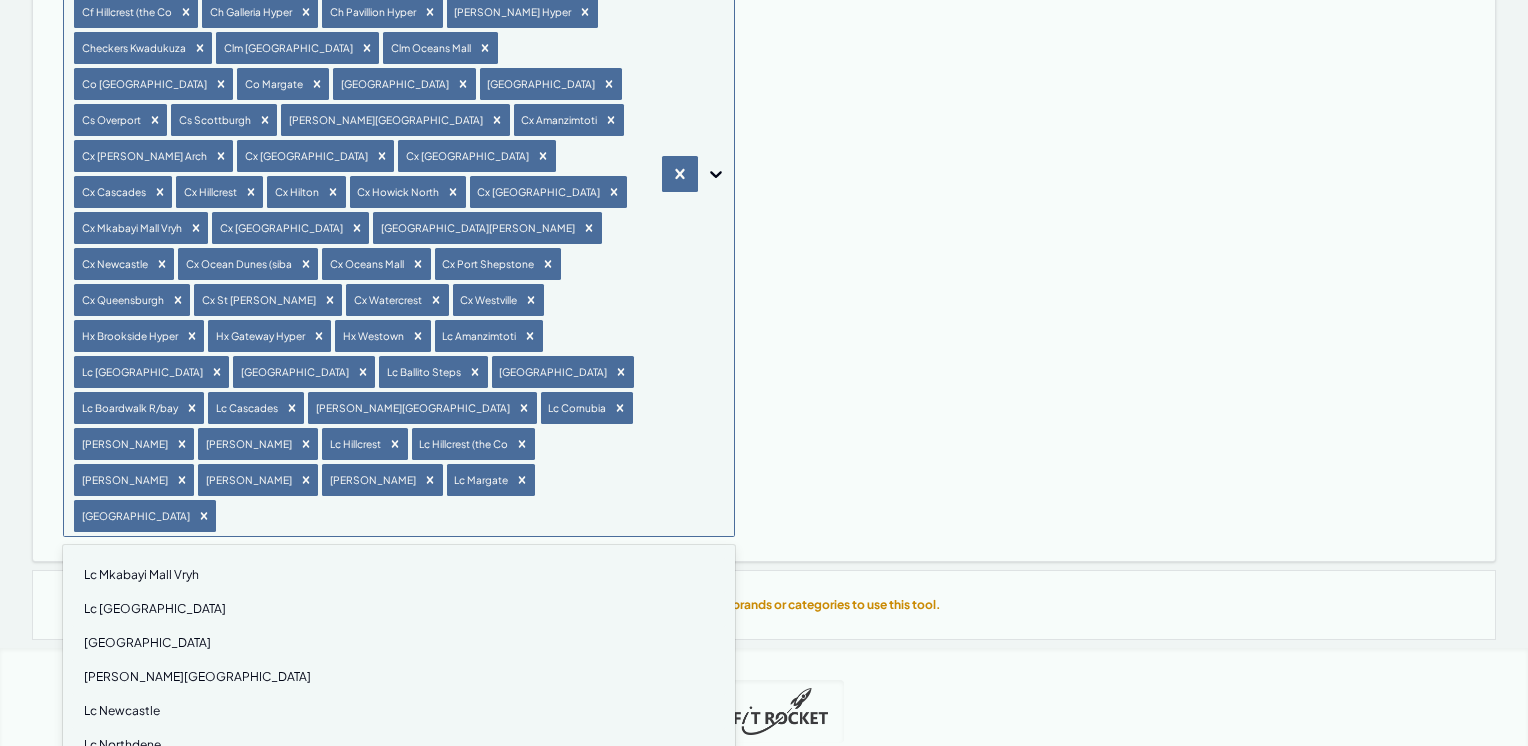 click on "Lc Mkabayi Mall Vryh" at bounding box center (399, 575) 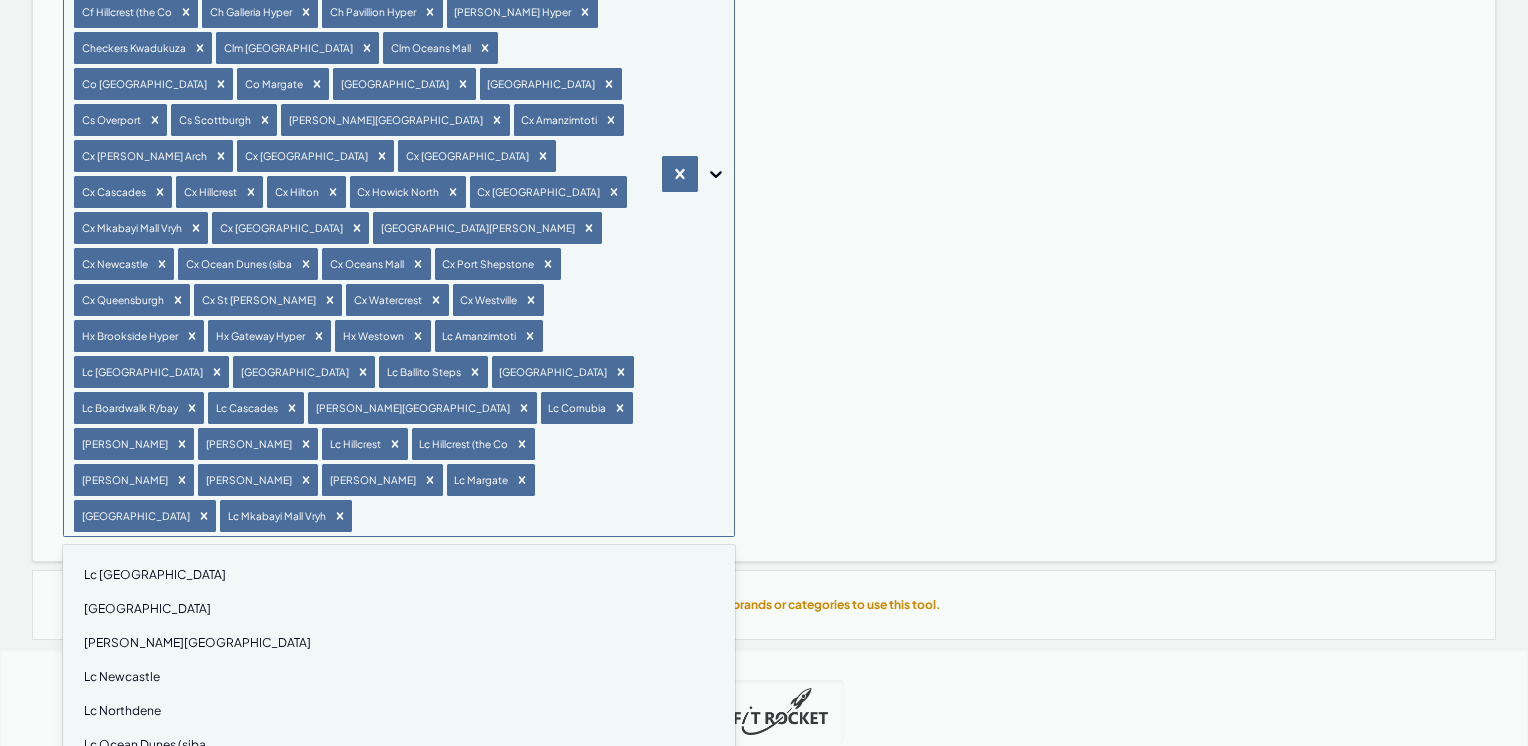 click on "Lc Mount Richmore" at bounding box center (399, 575) 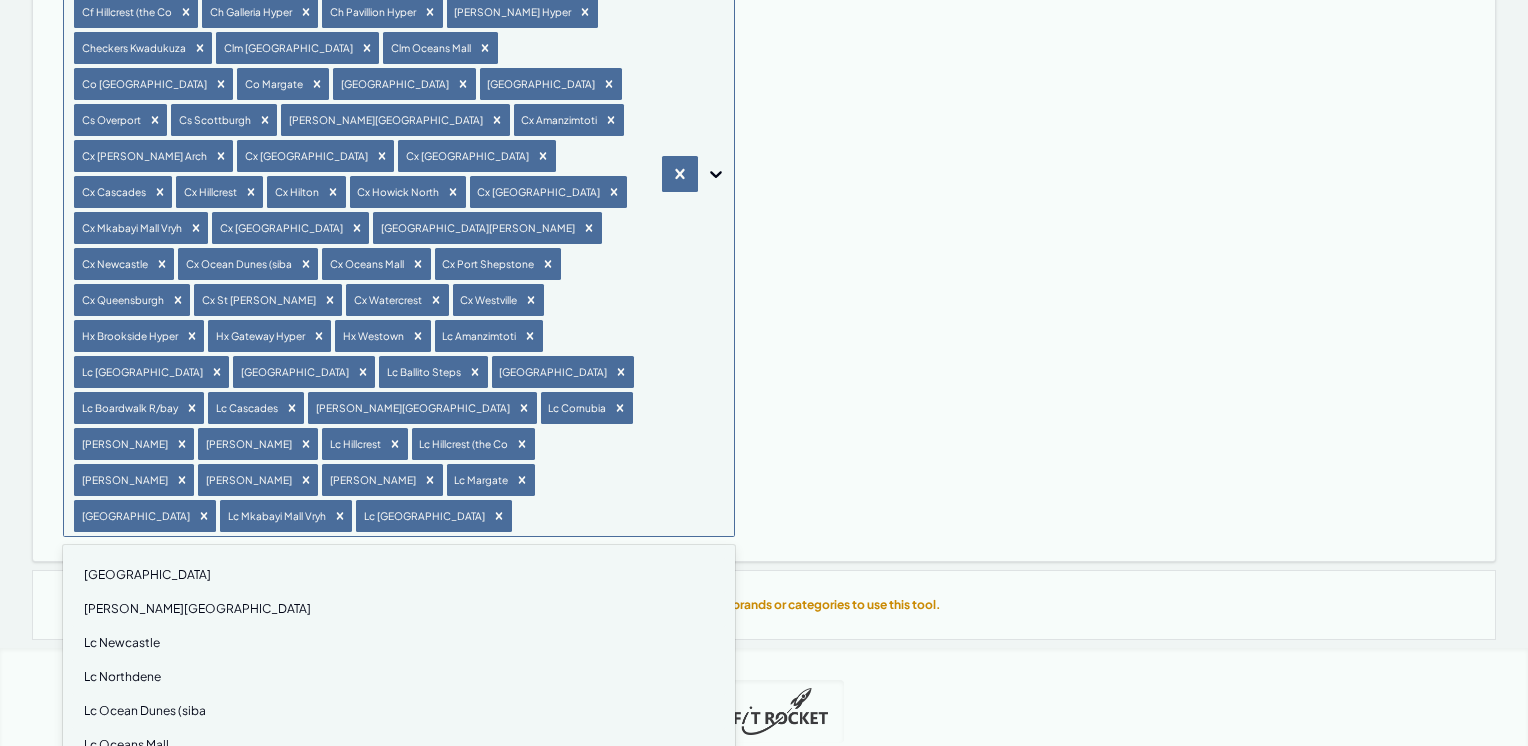 click on "Retailer Filters Shoprite Checkers Store Lists Store Type Natal Checkers Division option Lc Mount Richmore, selected. option Lc Mtuba Mall focused, 76 of 104. 29 results available. Use Up and Down to choose options, press Enter to select the currently focused option, press Escape to exit the menu, press Tab to select the option and exit the menu. Cc Boardwalk R/bay Cc Castle Rock-nwcst Cc Cornubia Cc Davenport Rd Cc Empangeni Cc Gillitts Cc Northdene Cc Othongathi Cc Reservoir Hills Cc Scottsville Cc Shelley Beach Cc The Square Ladysm Cc Virginia Circle Cc Volksrust Cc Windermere Cc Woodburn Cf Ballito Steps Cf Cowey Park Cf Hillcrest (the Co Ch Galleria Hyper Ch Pavillion Hyper Ch Shallcross Hyper Checkers Kwadukuza Clm Ballito Junction Clm Oceans Mall Co Durban North Co Margate Cs Bluff Cs Mtuba Mall Cs Overport Cs Scottburgh Cs Southway Mall Cx Amanzimtoti Cx Arbour Arch Cx Athlone Park Cx Ballito Junction Cx Cascades Cx Hillcrest Cx Hilton Cx Howick North Cx Midlands Mall Cx Mkabayi Mall Vryh Cx Newcastle" at bounding box center (399, 51) 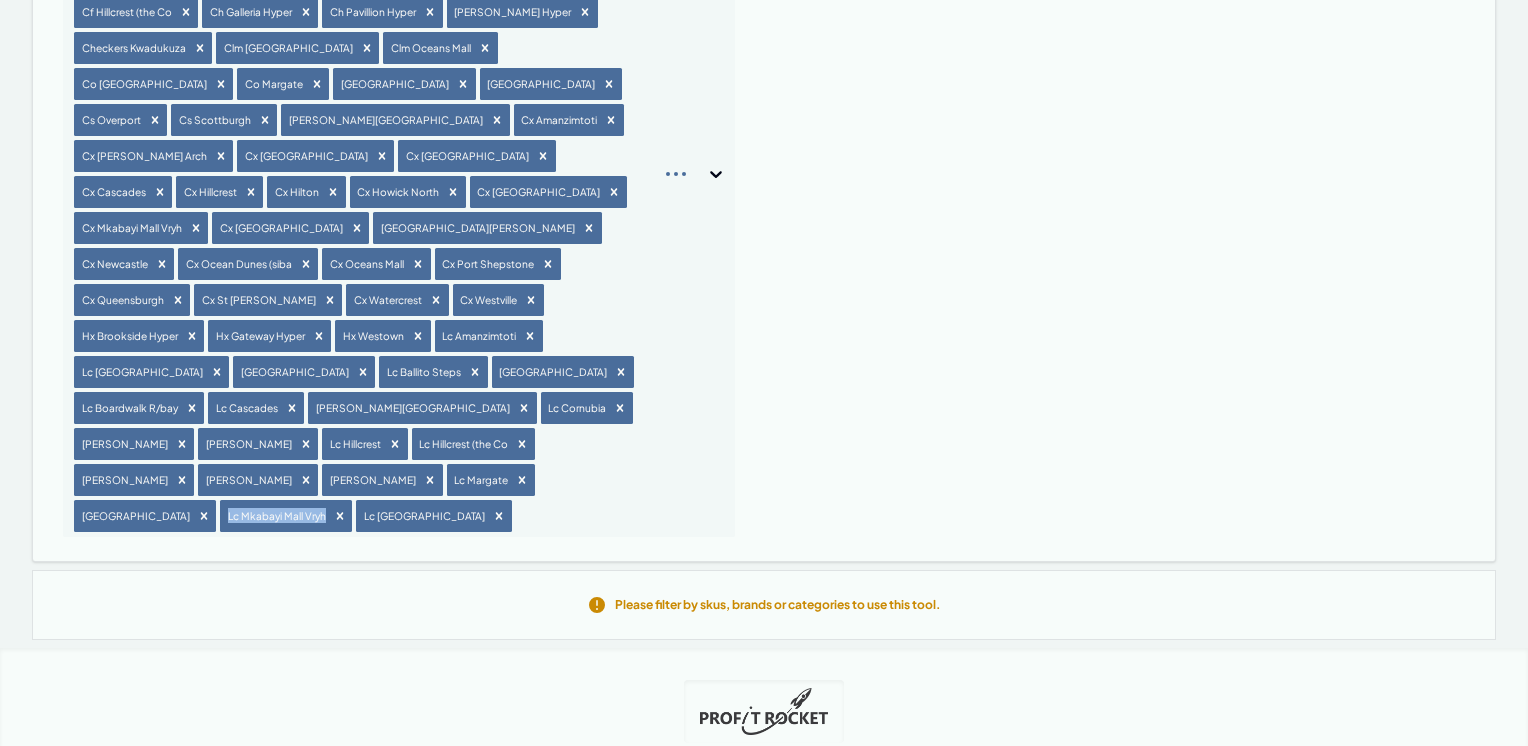 drag, startPoint x: 123, startPoint y: 433, endPoint x: 210, endPoint y: 454, distance: 89.498604 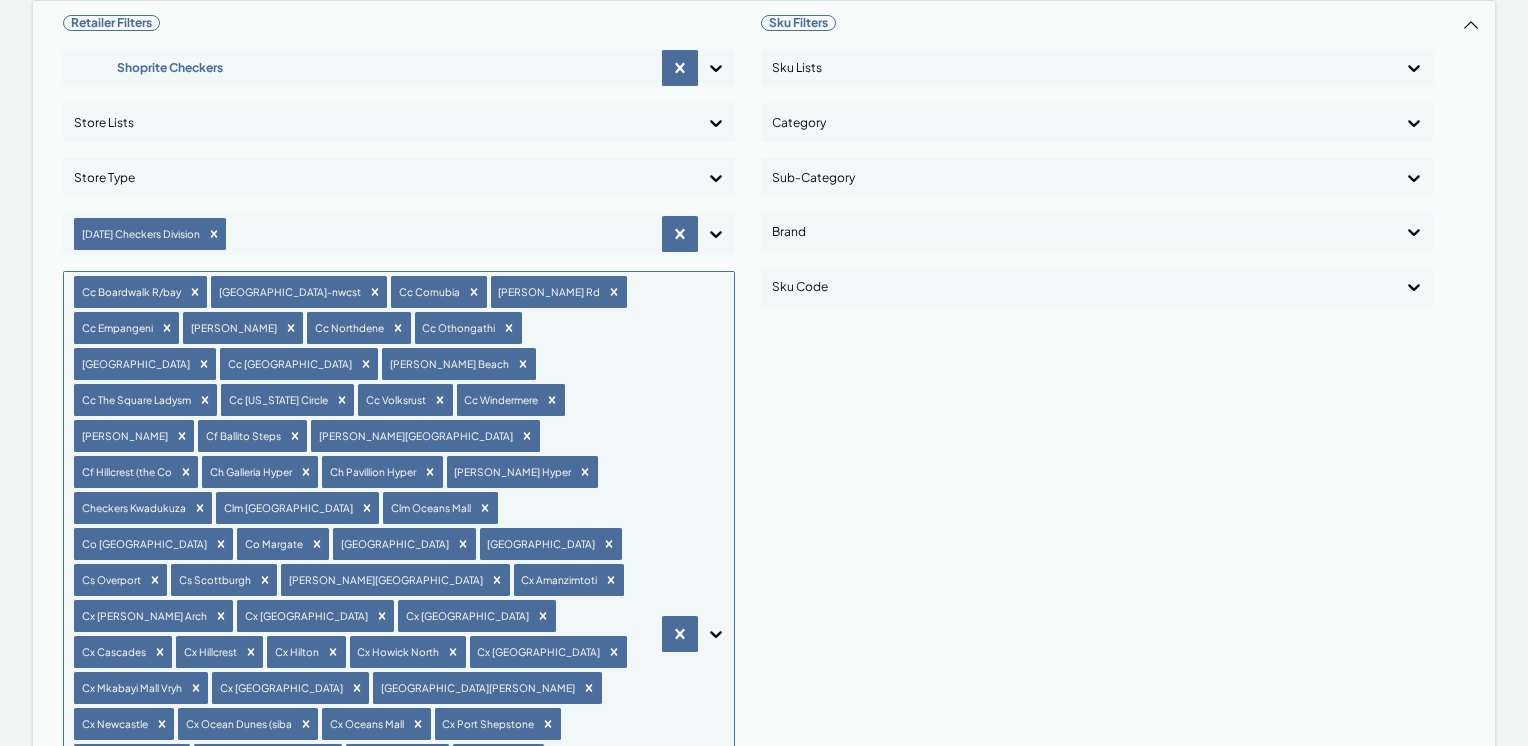 scroll, scrollTop: 0, scrollLeft: 0, axis: both 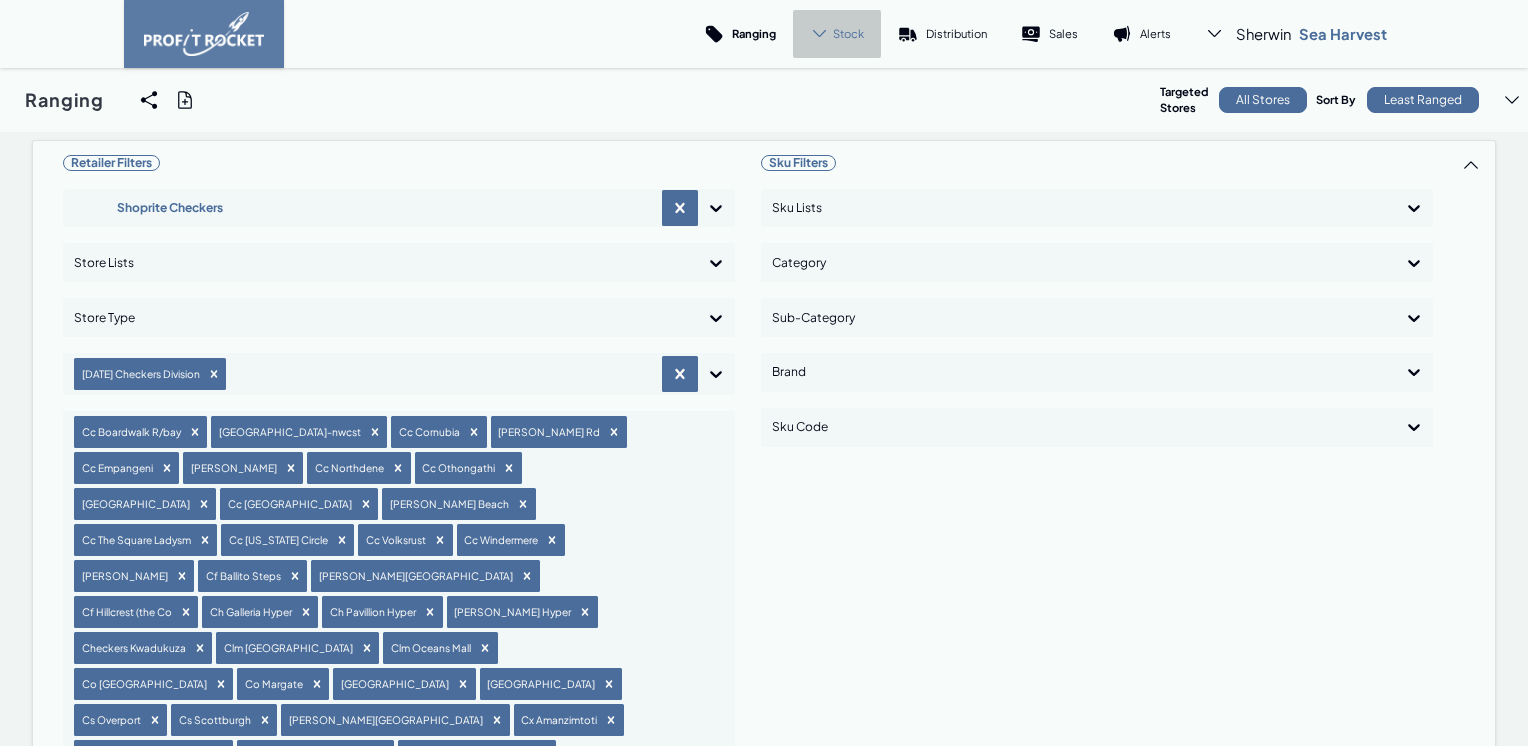 click on "Stock" at bounding box center [837, 34] 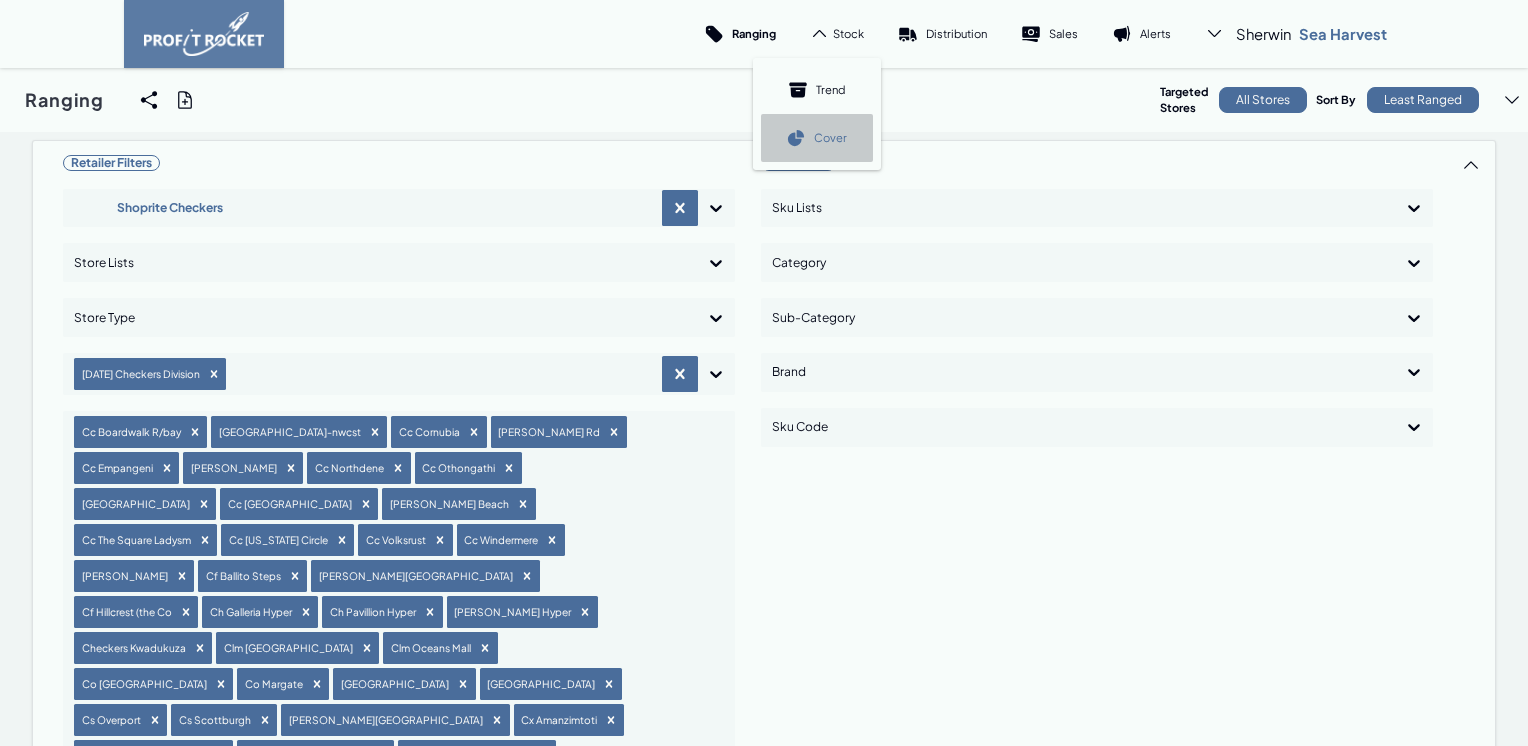 click on "Cover" at bounding box center [830, 137] 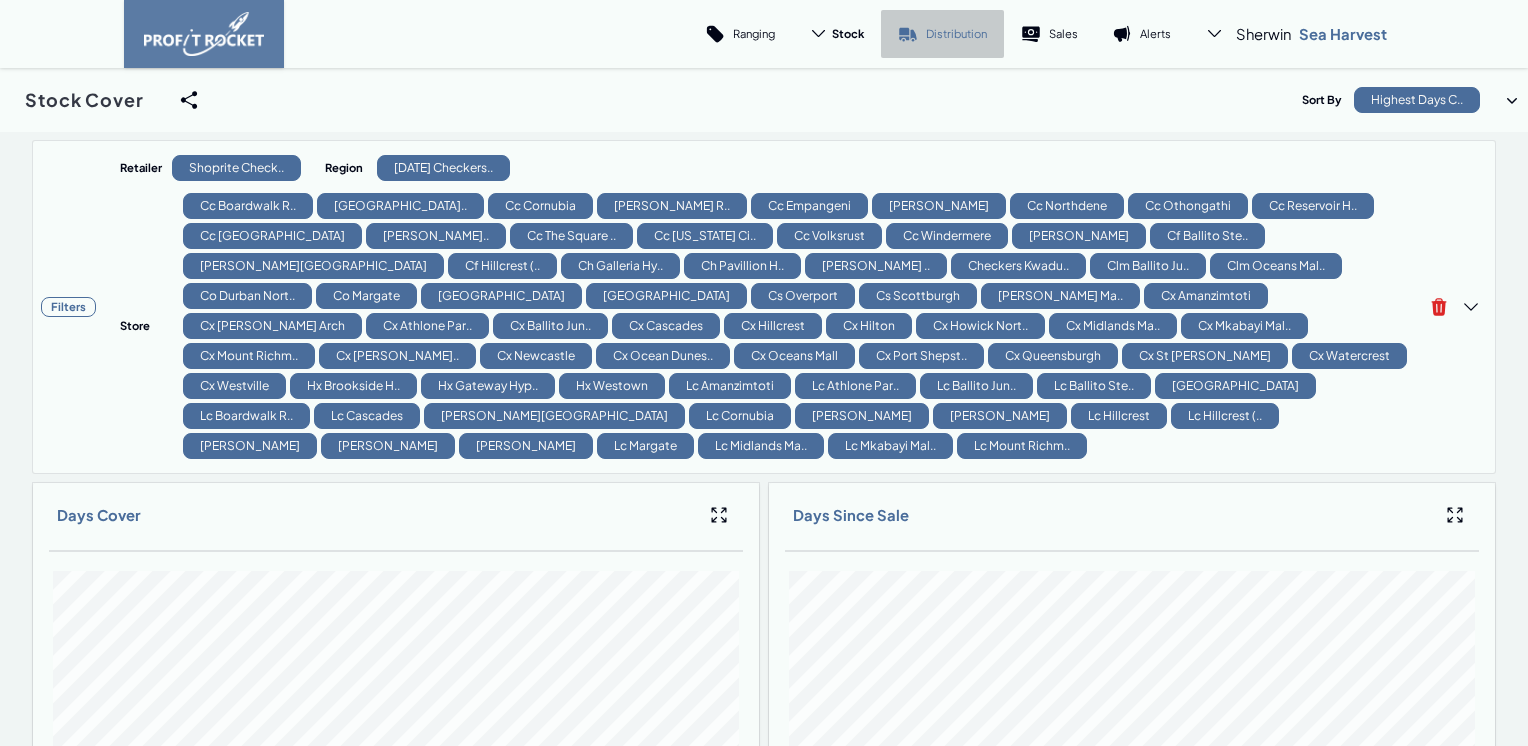 click 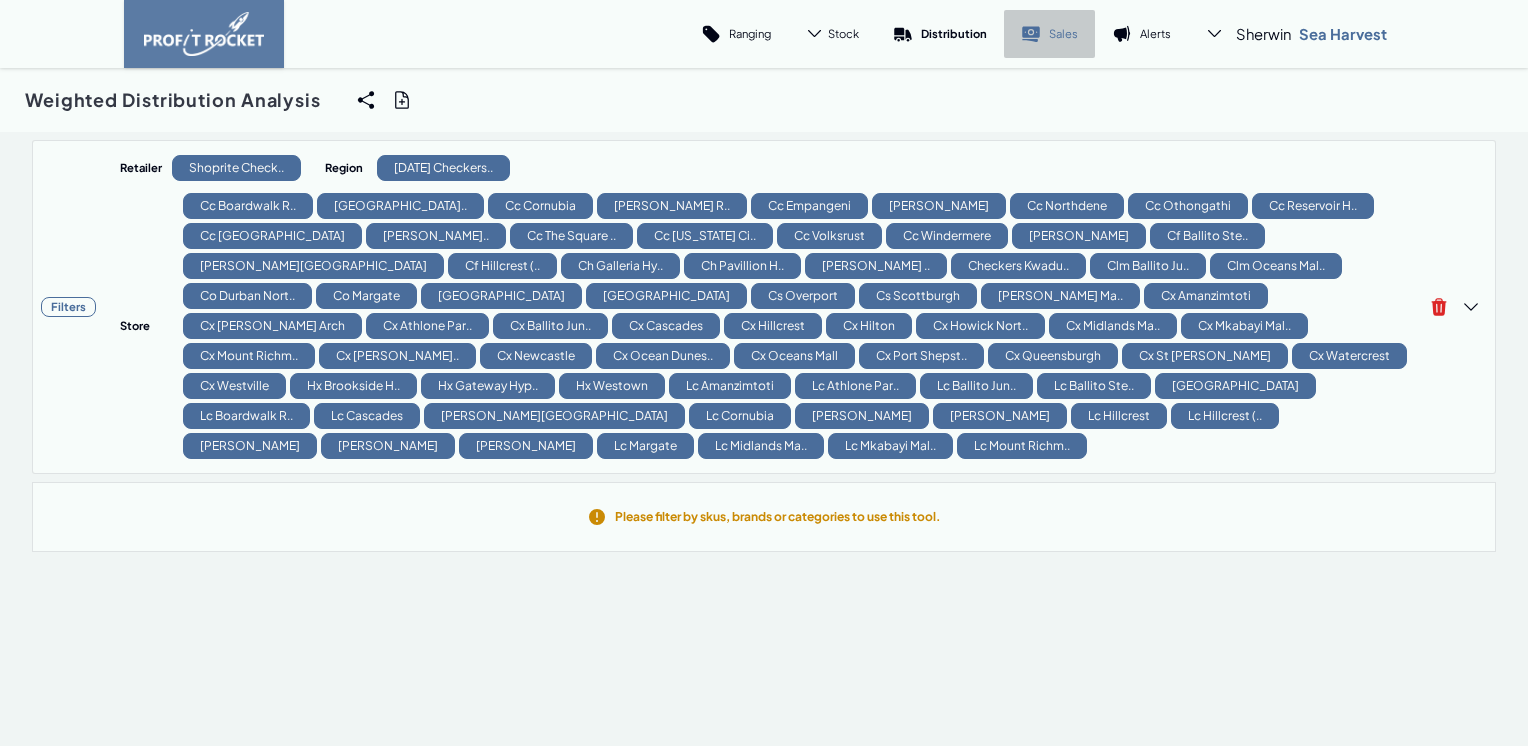 click on "Sales" at bounding box center [1049, 34] 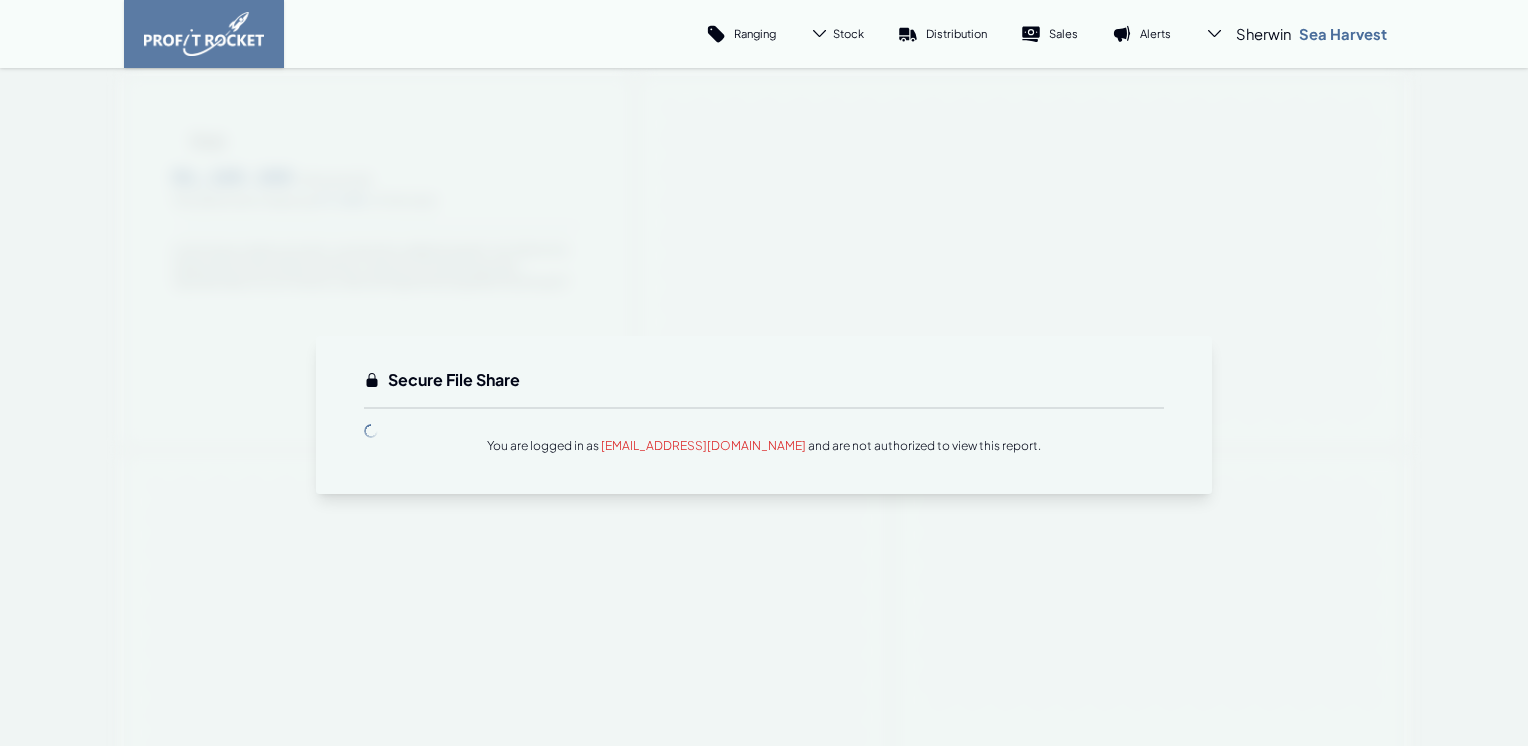 scroll, scrollTop: 0, scrollLeft: 0, axis: both 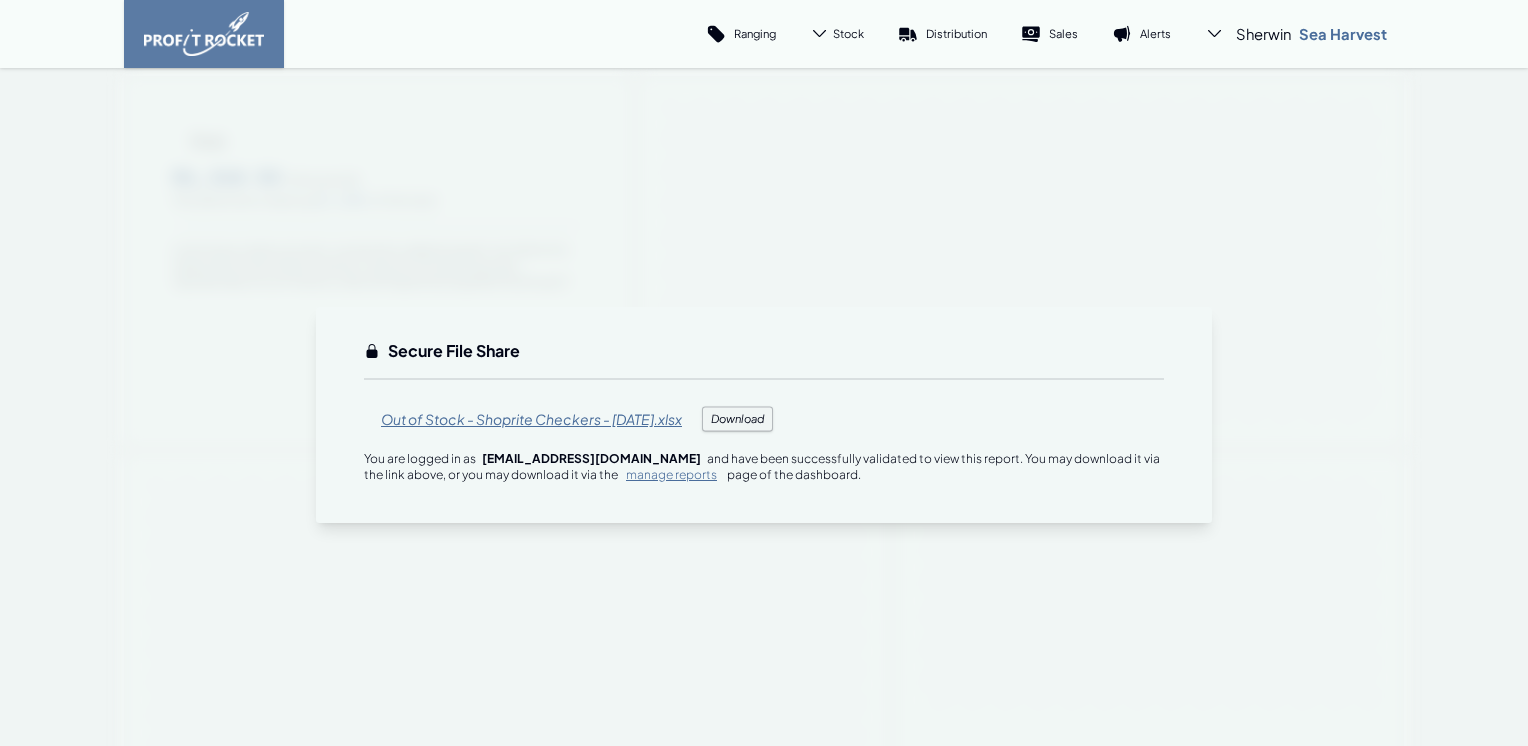 click on "Out of Stock - Shoprite Checkers - [DATE].xlsx" at bounding box center [531, 419] 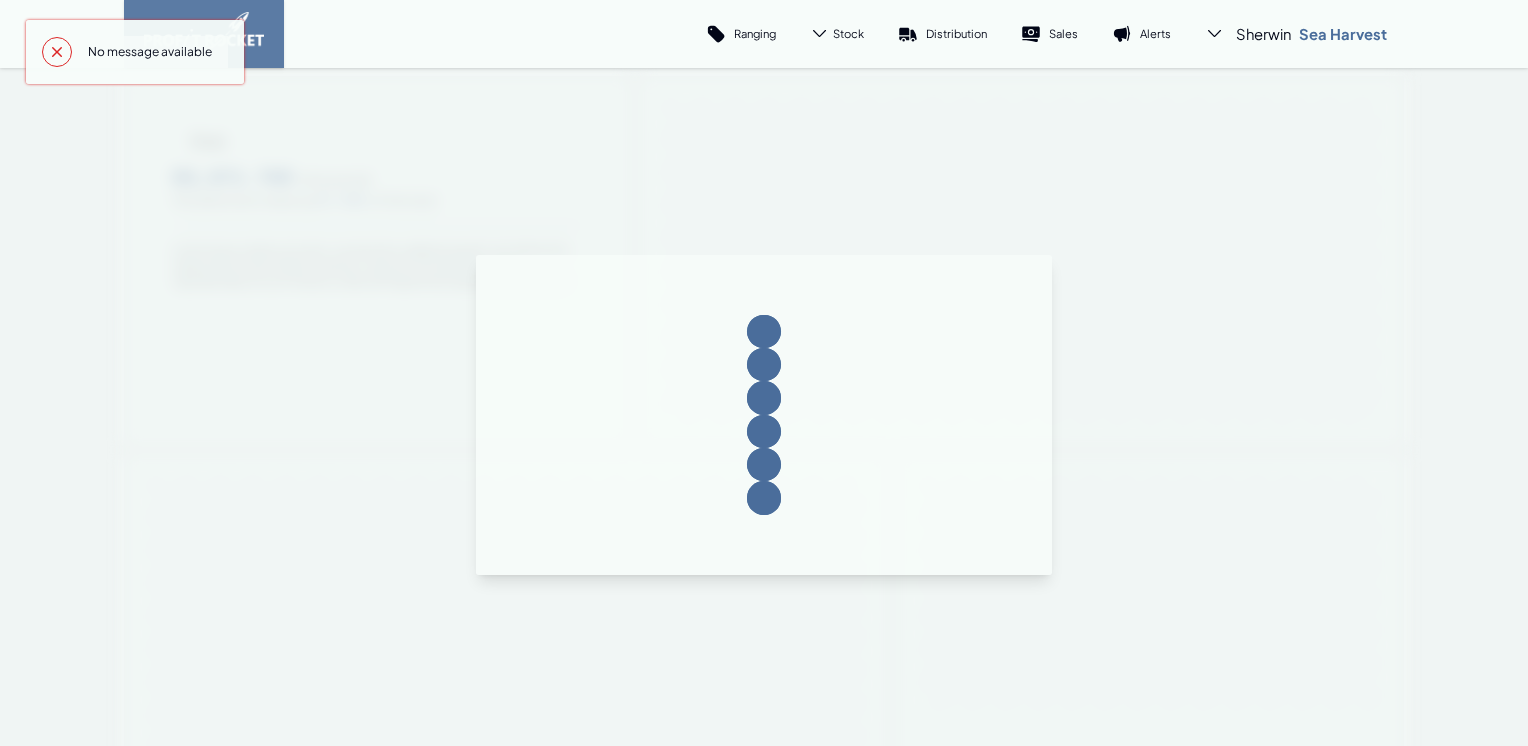 scroll, scrollTop: 0, scrollLeft: 0, axis: both 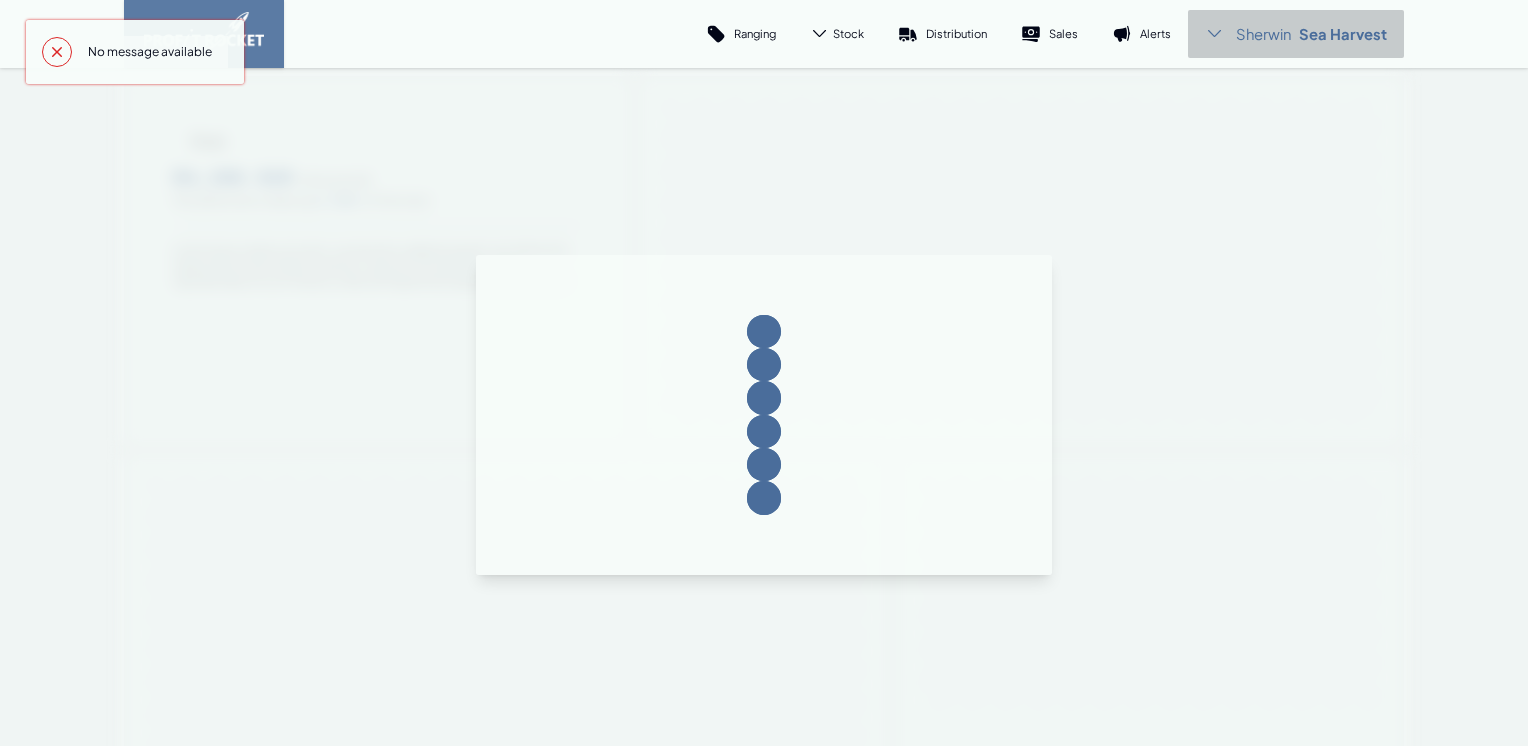 drag, startPoint x: 1329, startPoint y: 42, endPoint x: 1325, endPoint y: 52, distance: 10.770329 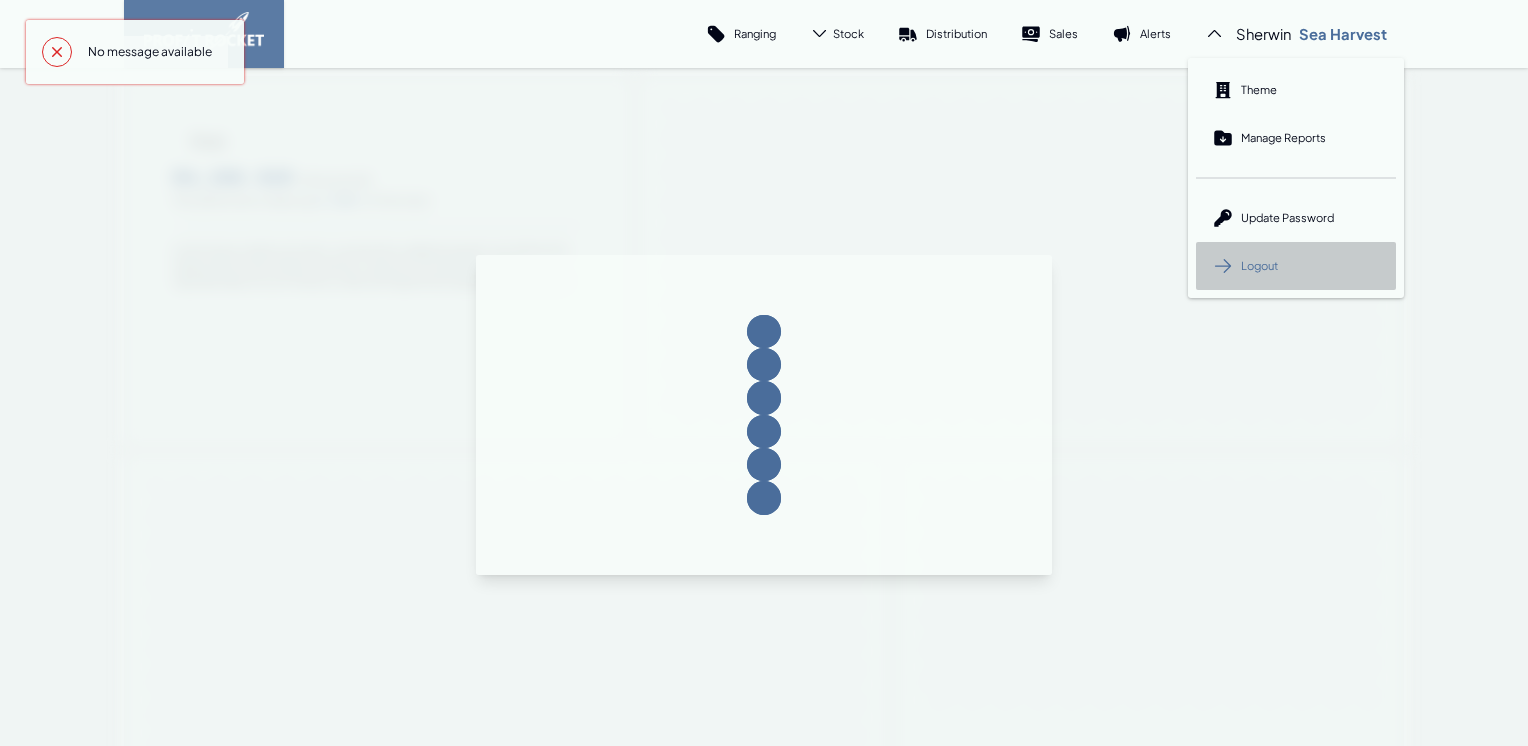 click on "Logout" at bounding box center (1259, 265) 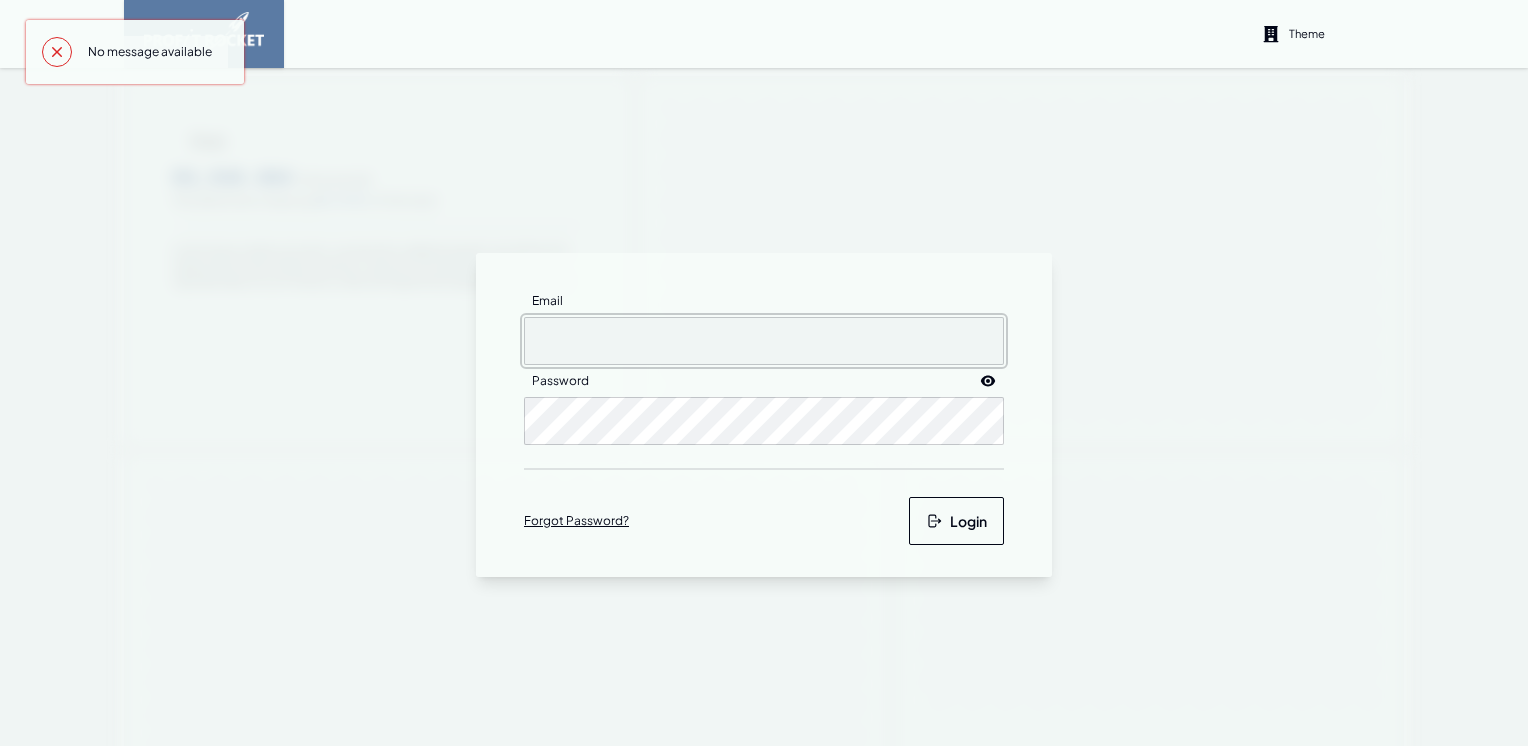 type on "[EMAIL_ADDRESS][DOMAIN_NAME]" 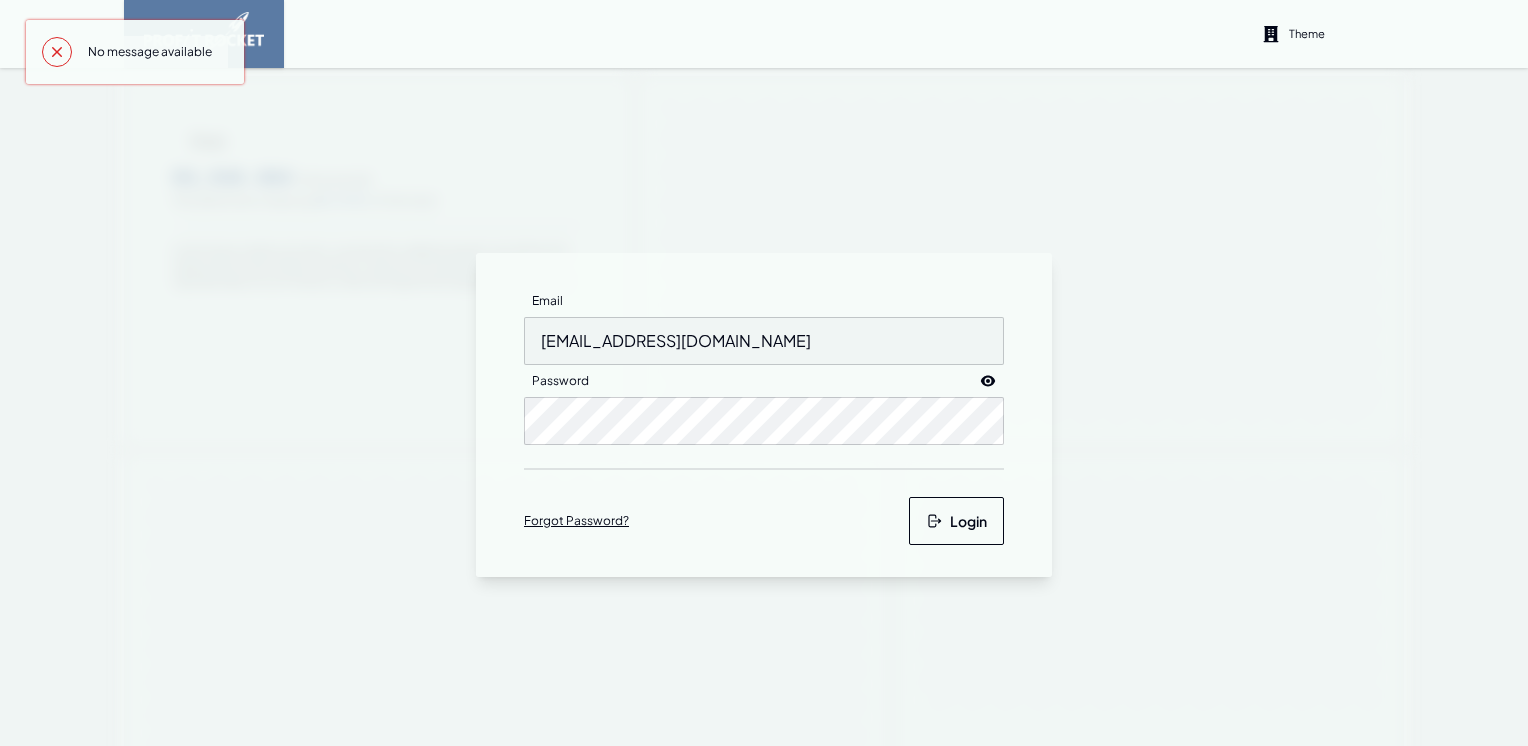 drag, startPoint x: 964, startPoint y: 524, endPoint x: 960, endPoint y: 506, distance: 18.439089 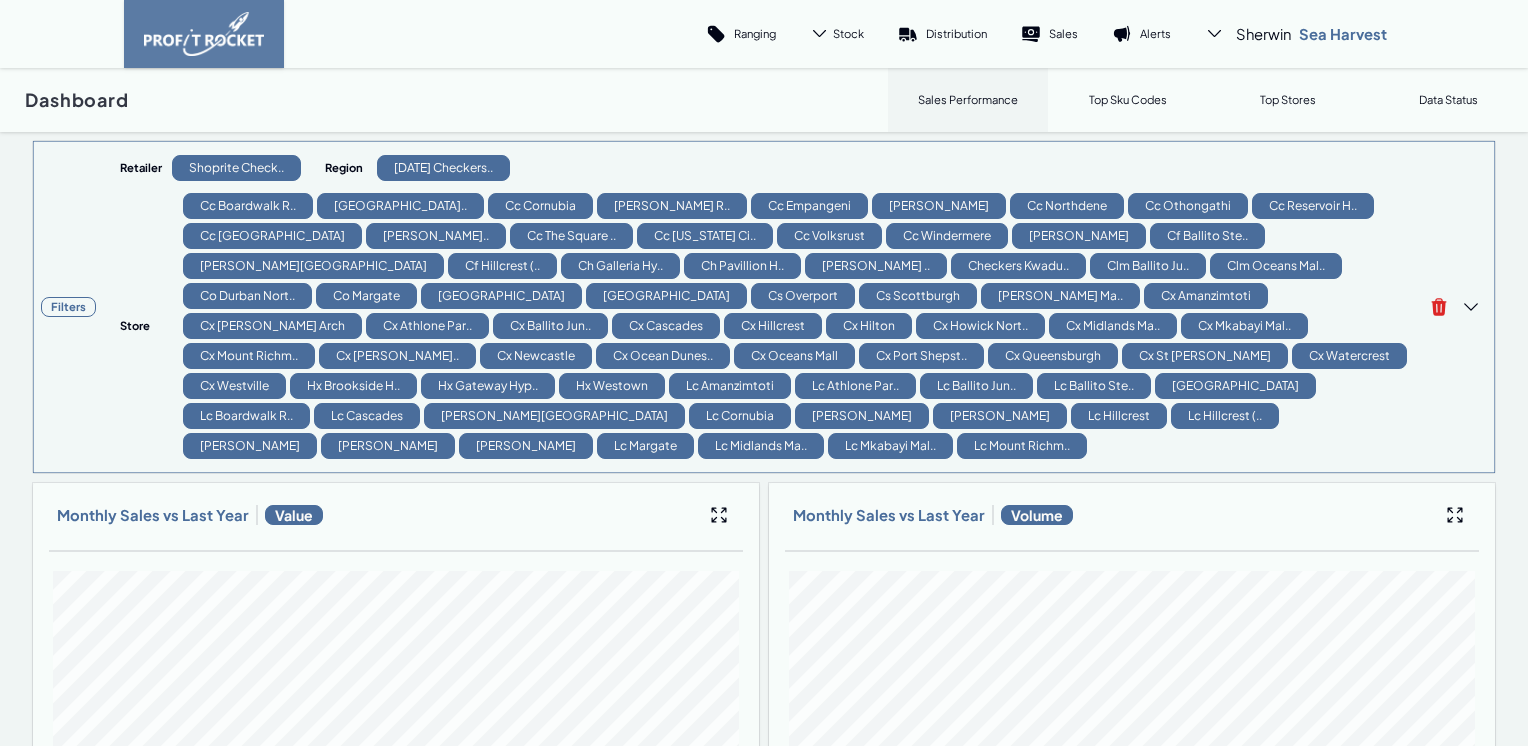 click on "Retailer" at bounding box center [141, 167] 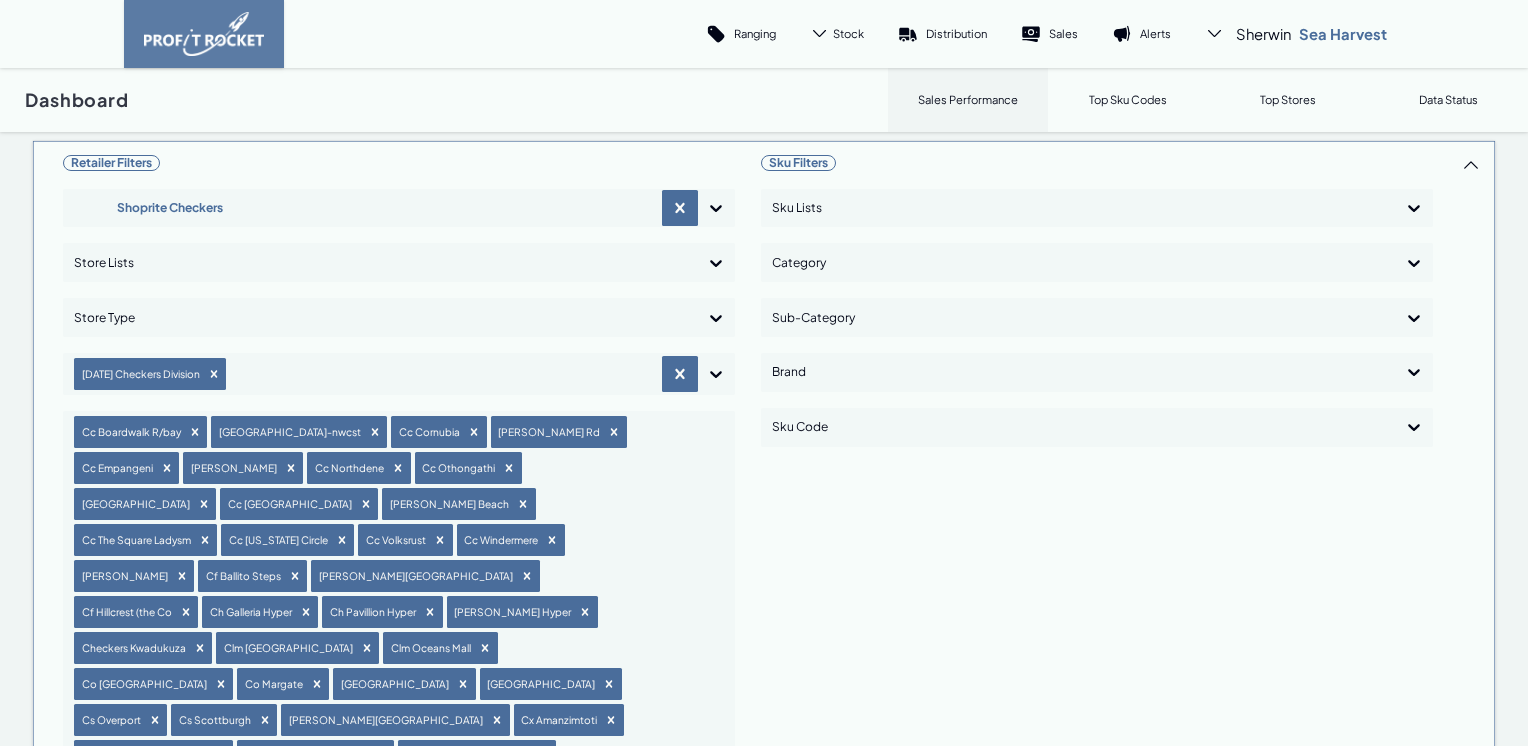 click on "Retailer Filters" at bounding box center (111, 163) 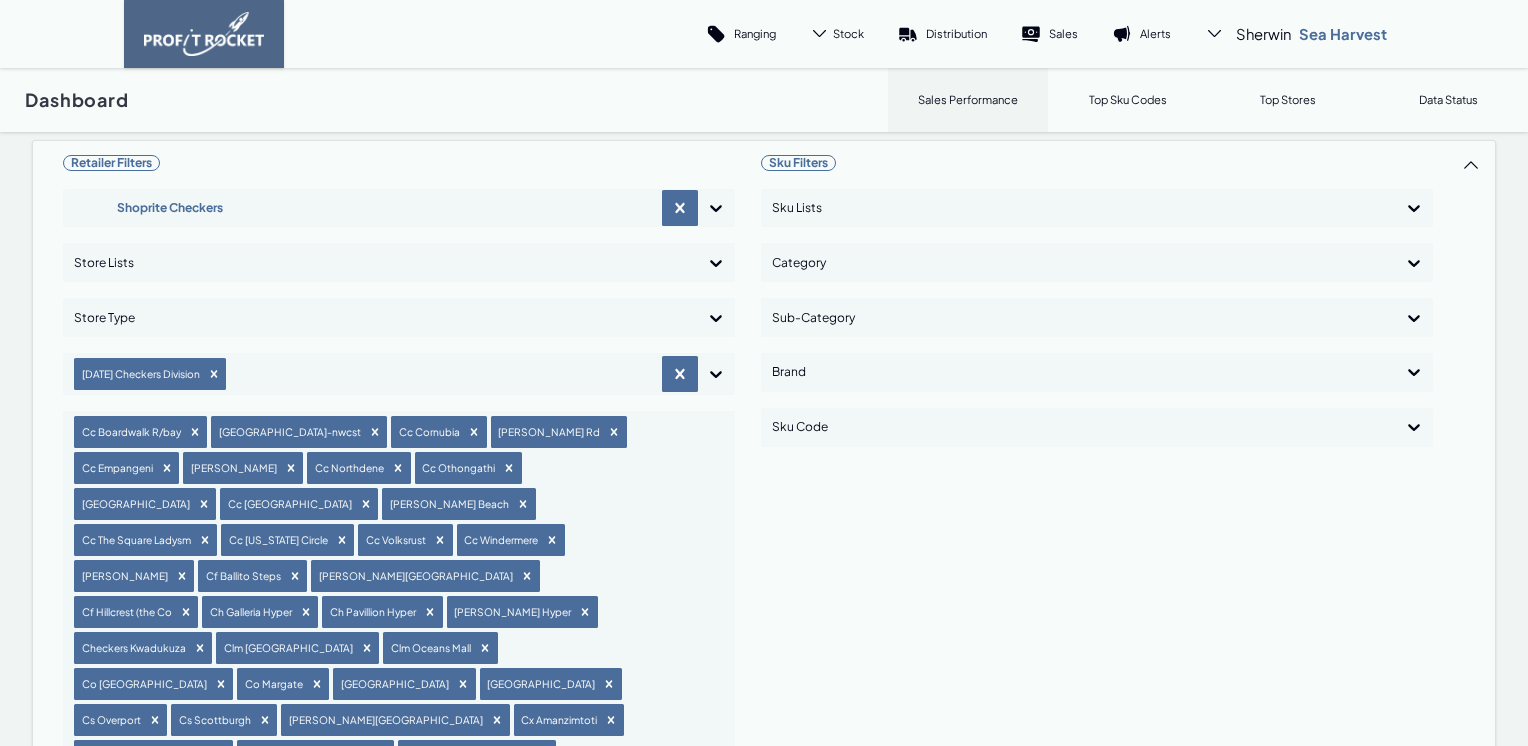 drag, startPoint x: 84, startPoint y: 95, endPoint x: 124, endPoint y: 62, distance: 51.855568 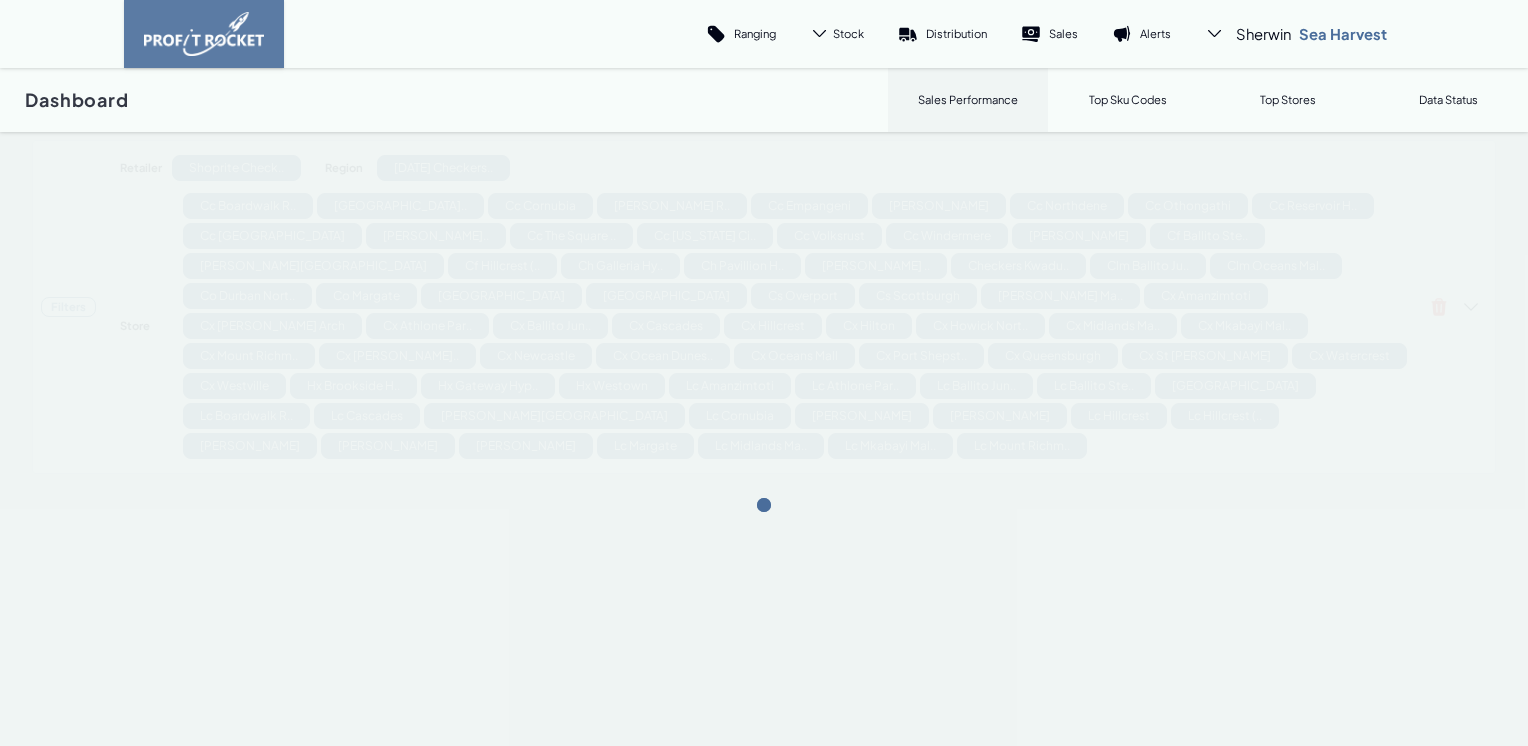 scroll, scrollTop: 0, scrollLeft: 0, axis: both 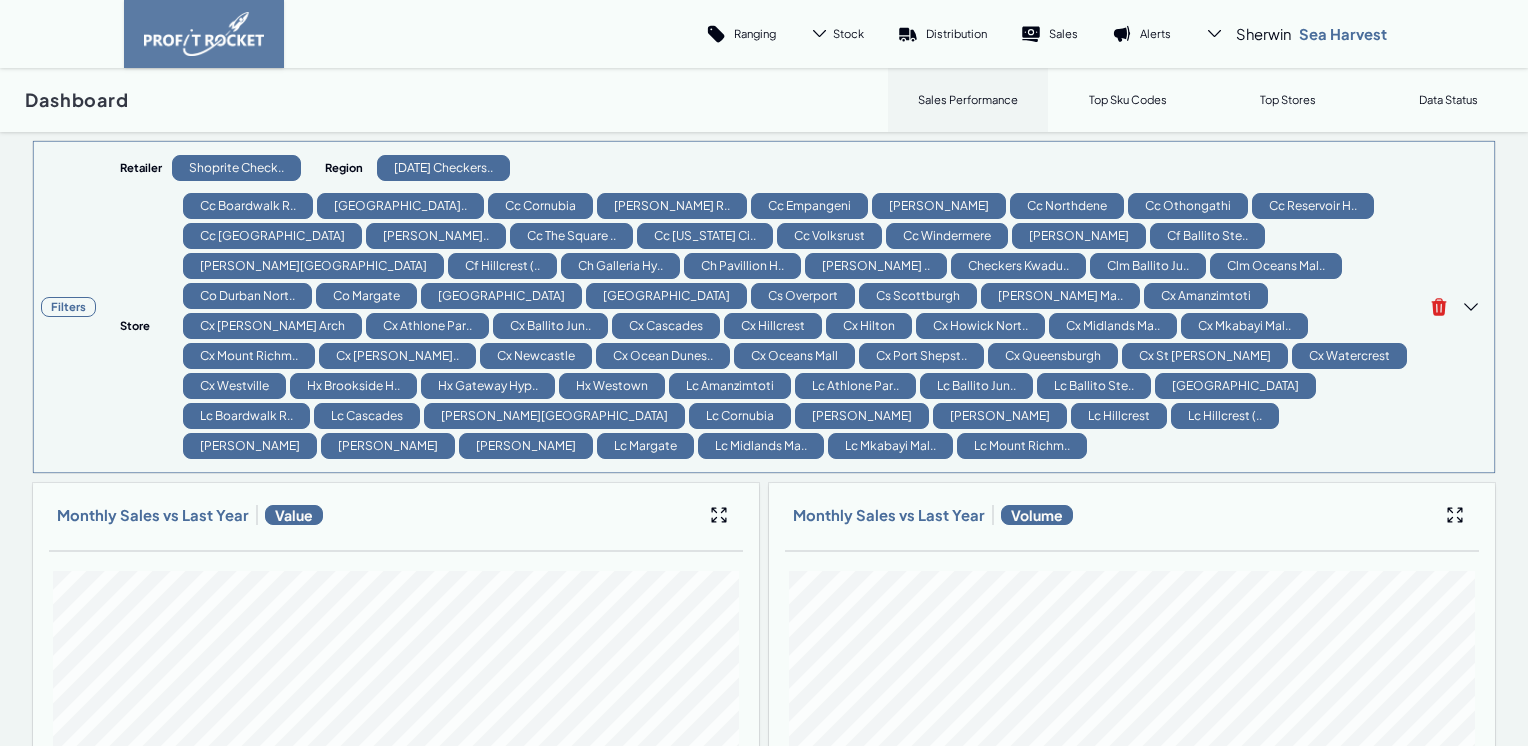 click on "Filters" at bounding box center (68, 307) 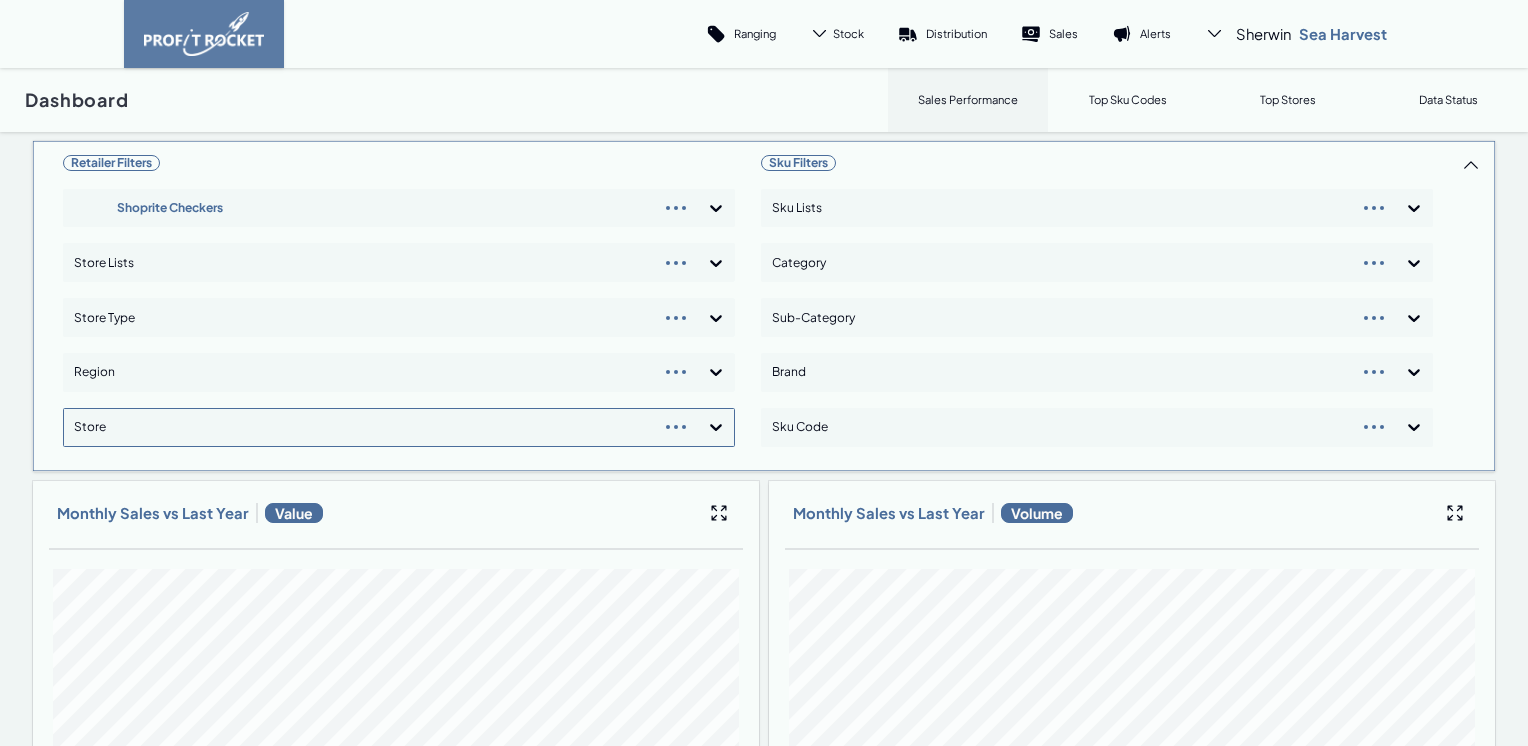 click on "Dashboard Sales Performance Top Sku Codes Top Stores Data Status" at bounding box center (764, 100) 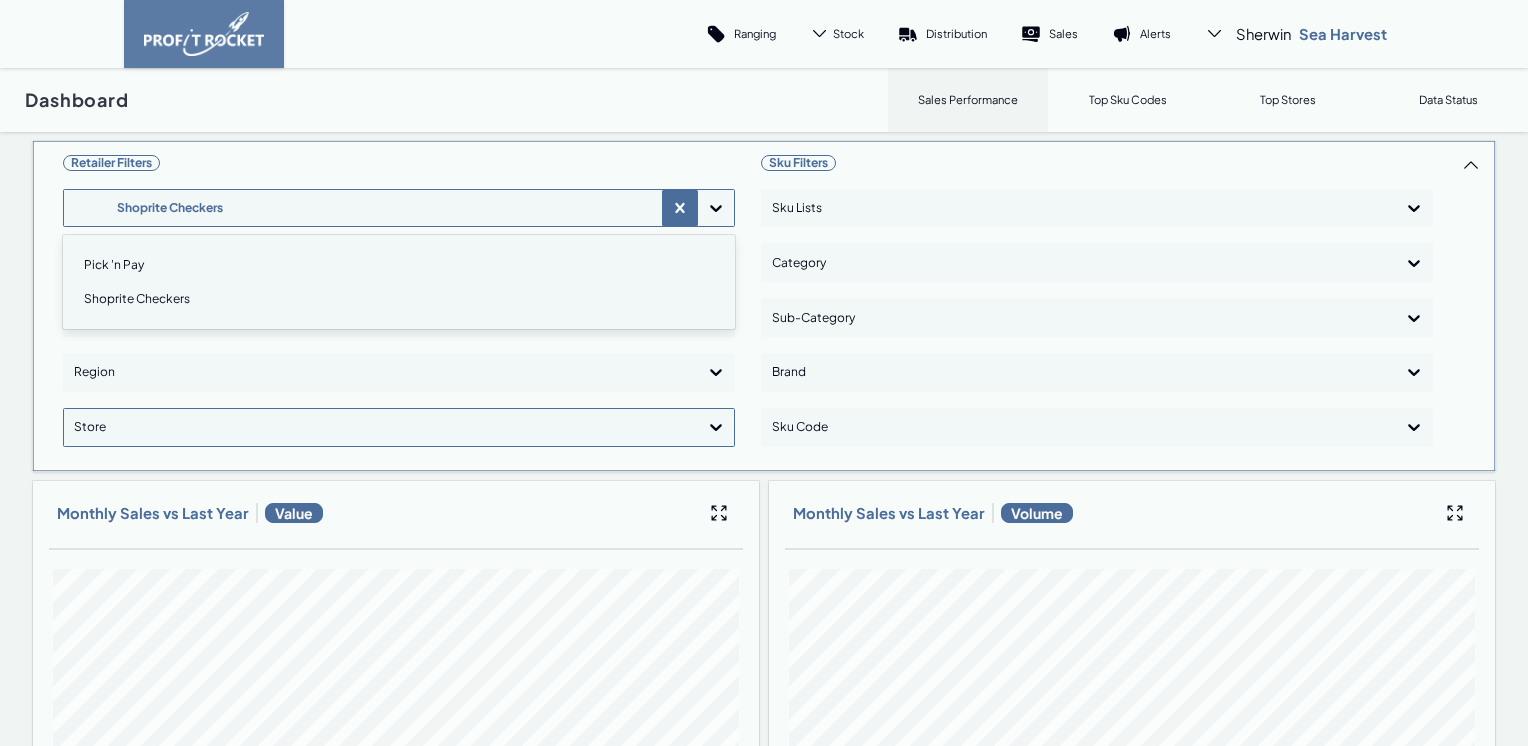 click 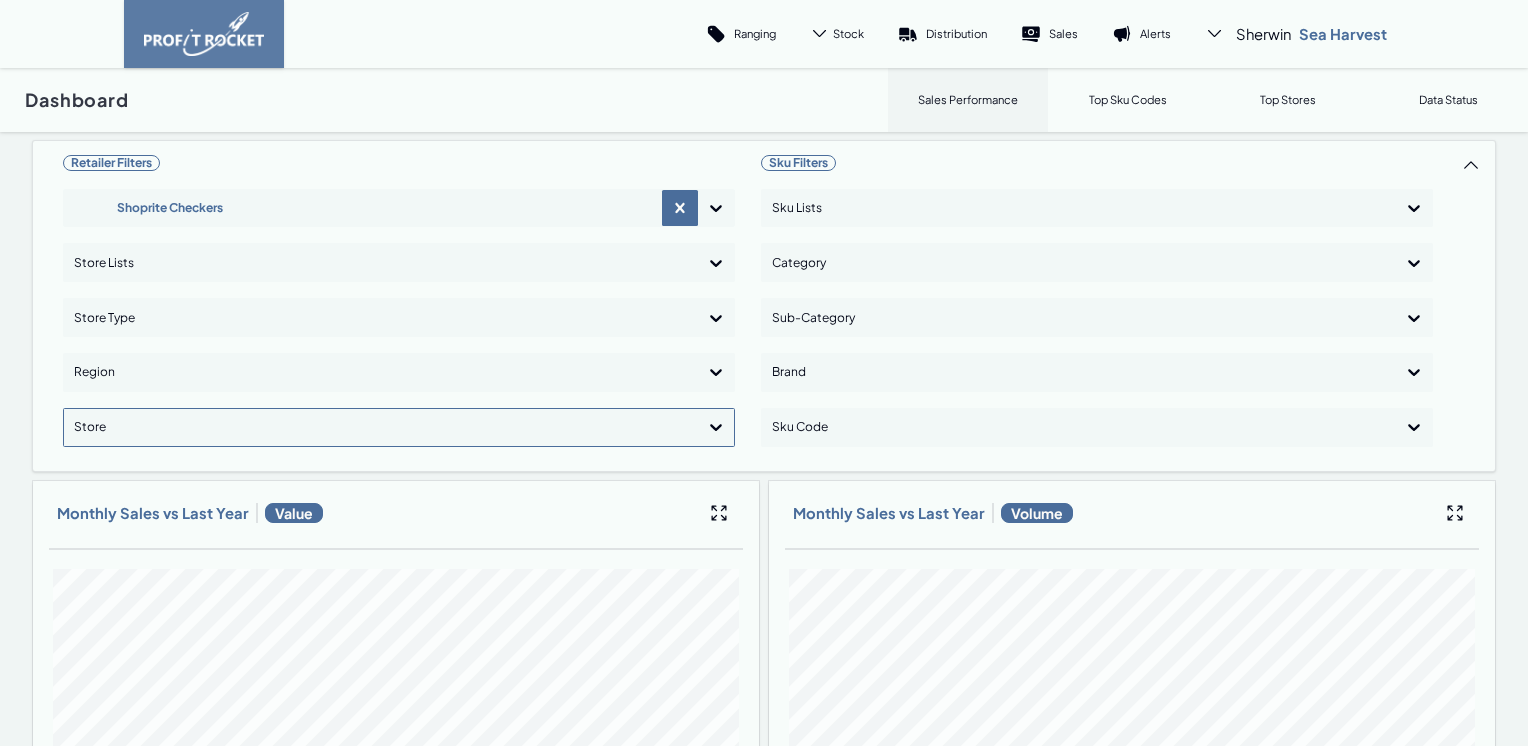 click on "Dashboard Sales Performance Top Sku Codes Top Stores Data Status" at bounding box center (764, 100) 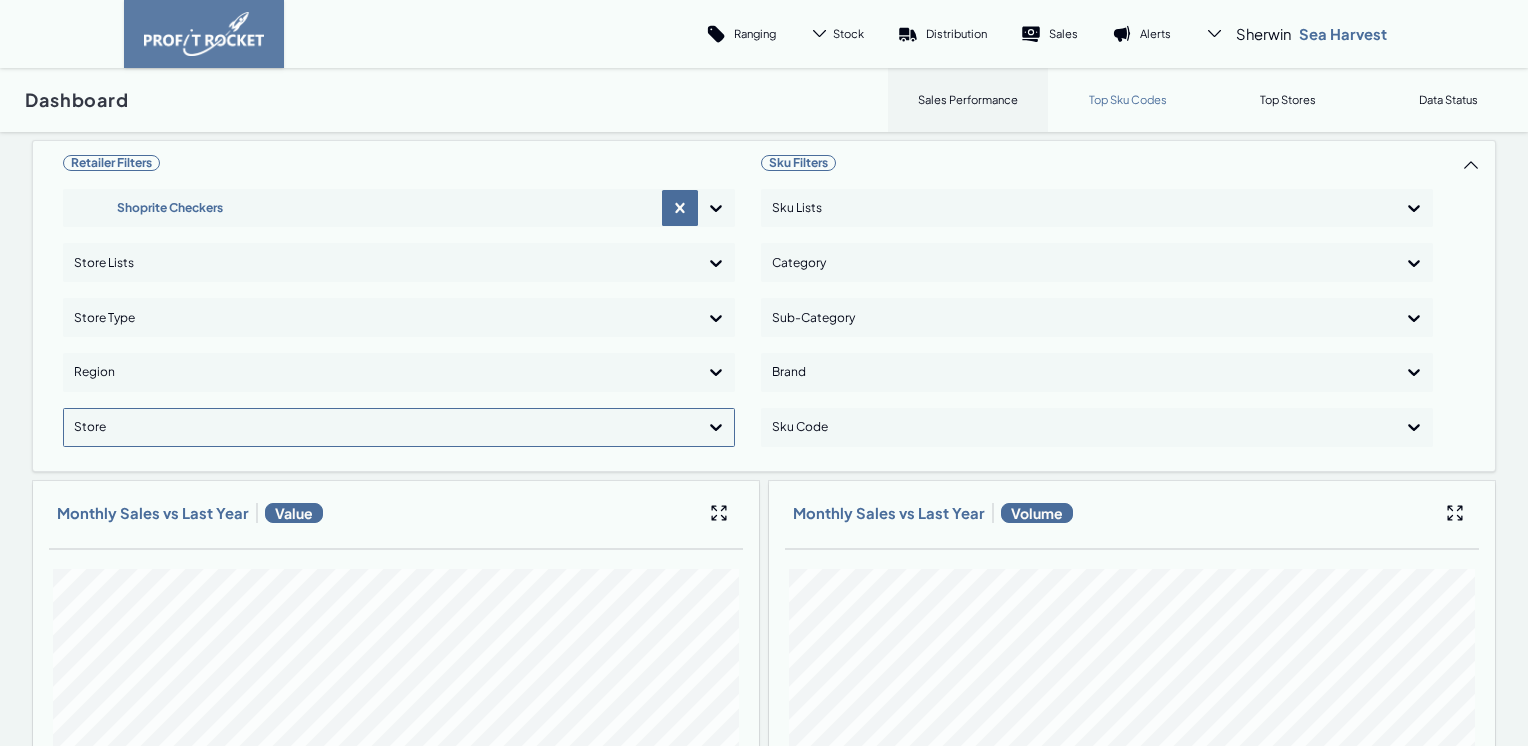 click on "Top Sku Codes" at bounding box center [1128, 99] 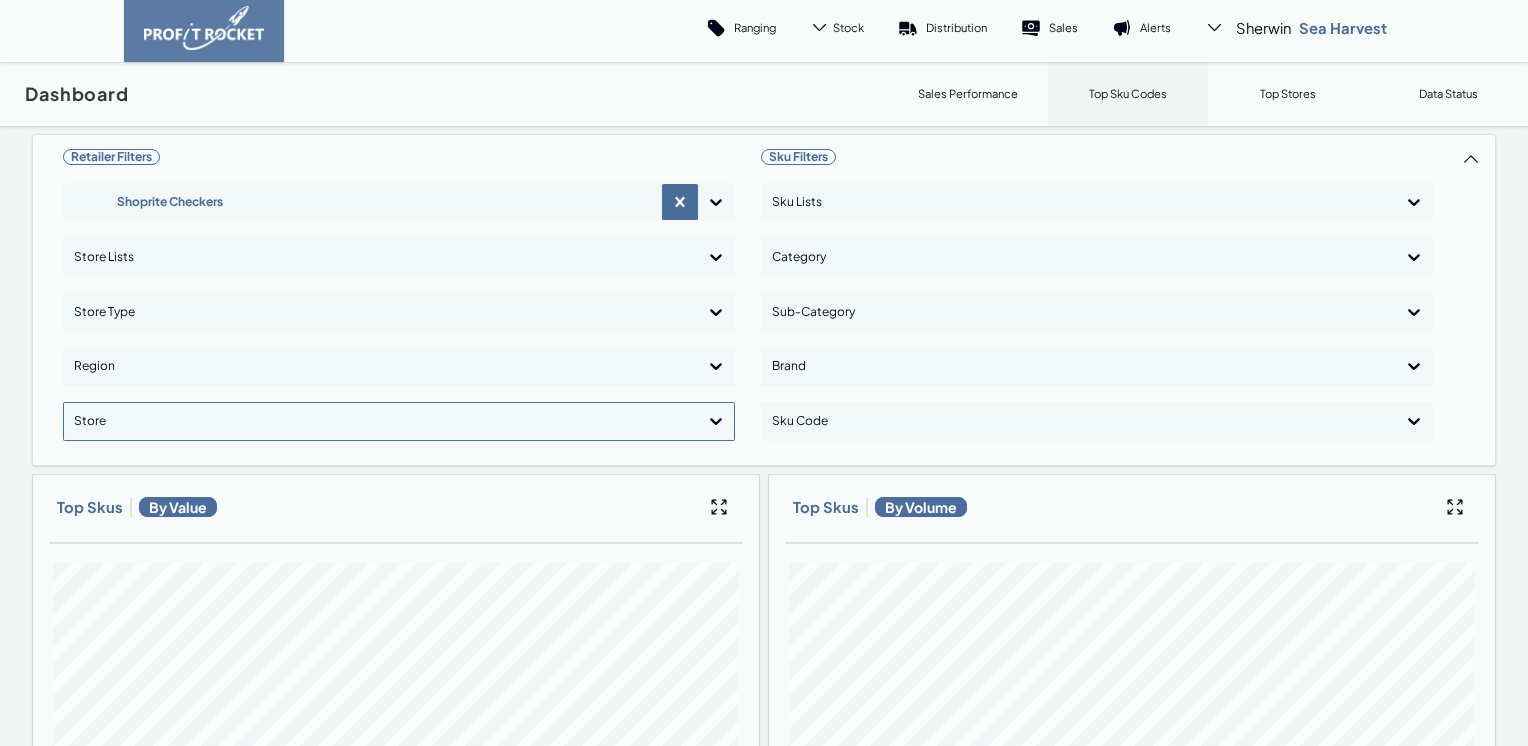 scroll, scrollTop: 0, scrollLeft: 0, axis: both 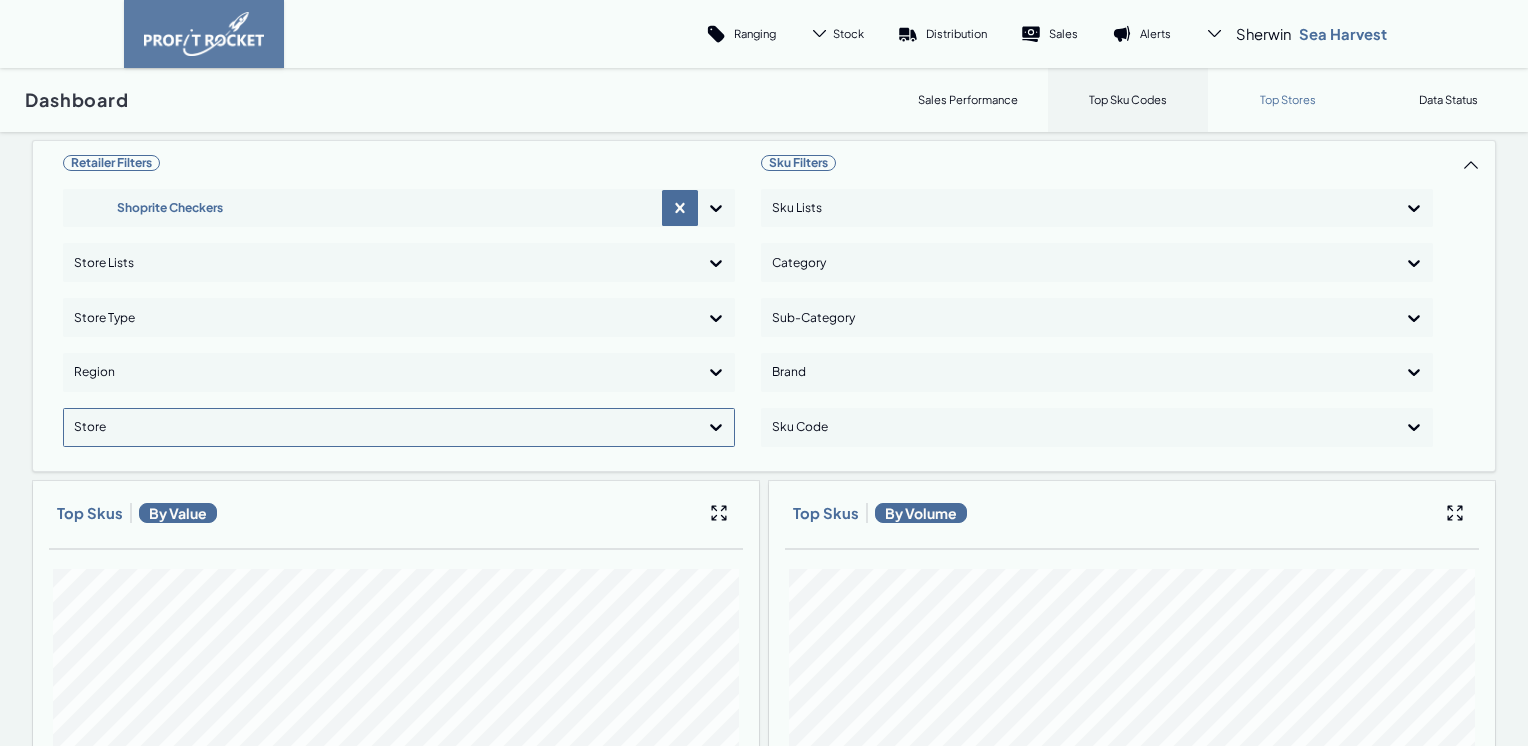 click on "Top Stores" at bounding box center (1288, 99) 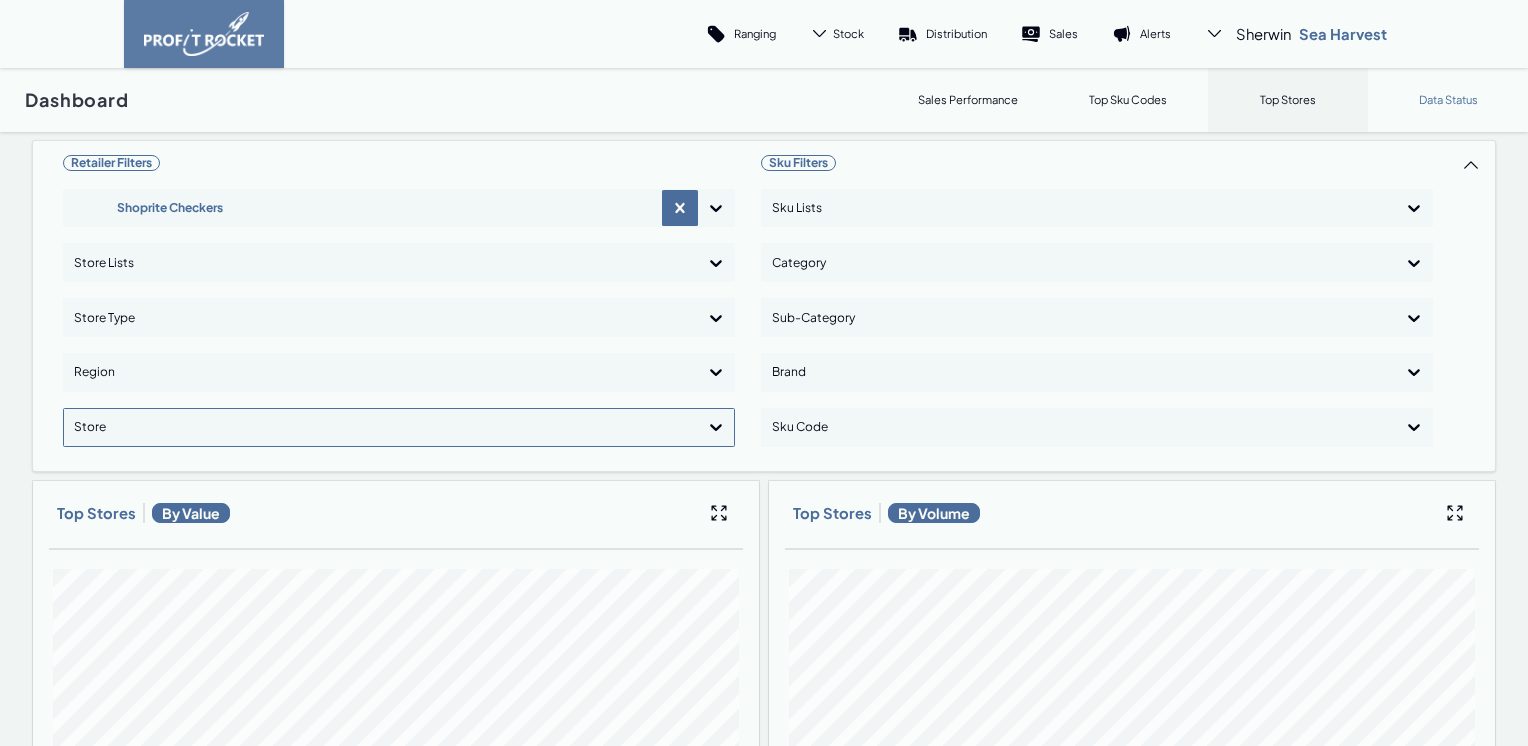 click on "Data Status" at bounding box center (1448, 99) 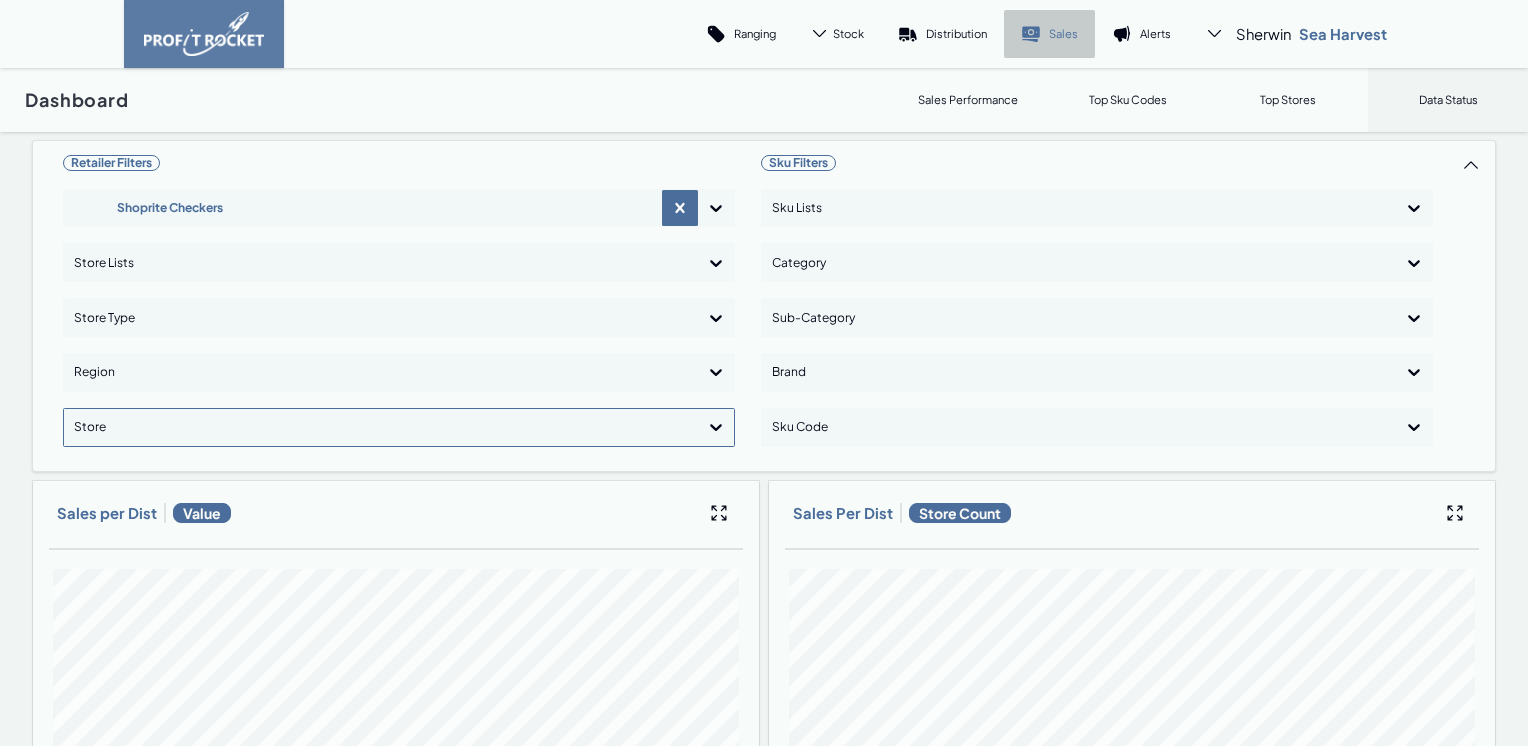 click on "Sales" at bounding box center (1063, 33) 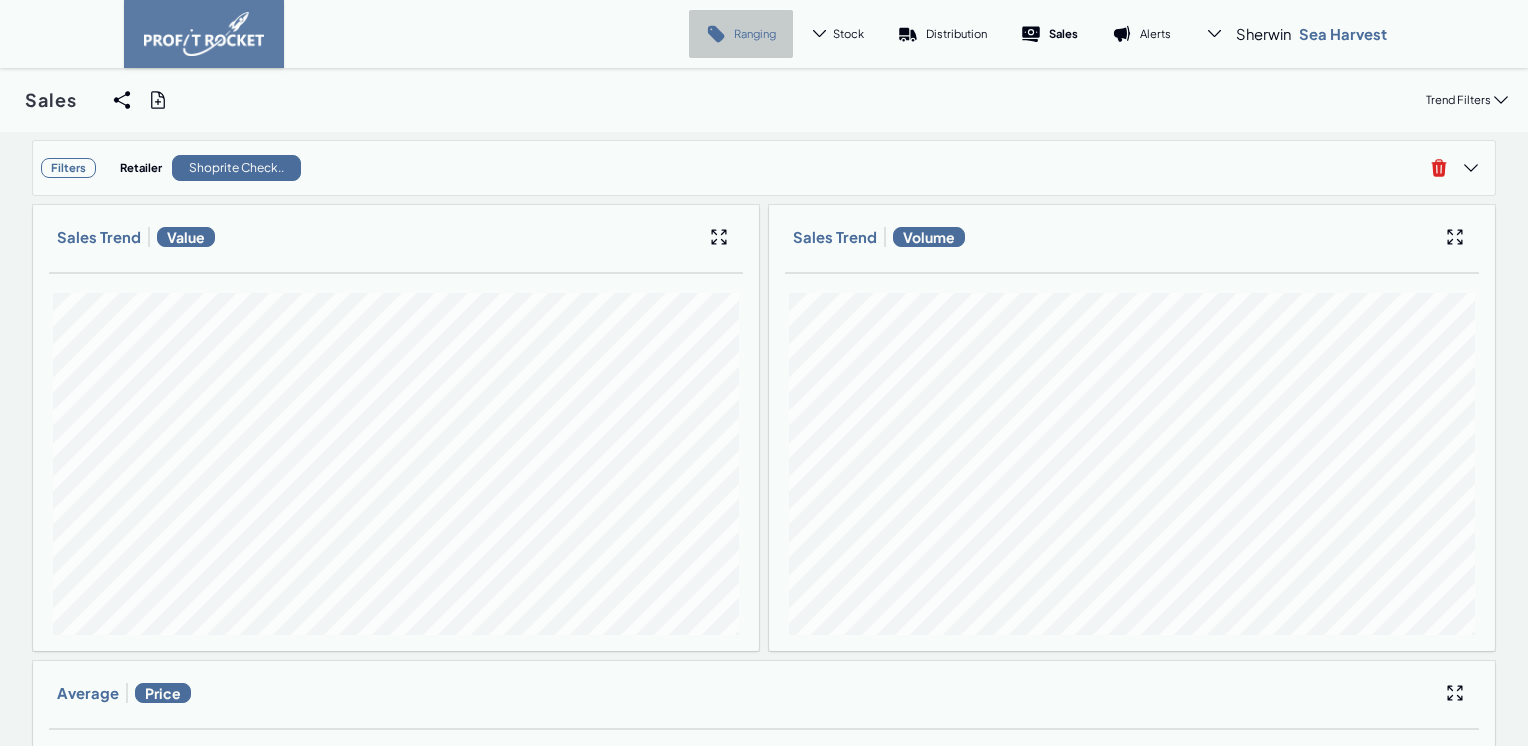 click on "Ranging" at bounding box center (741, 34) 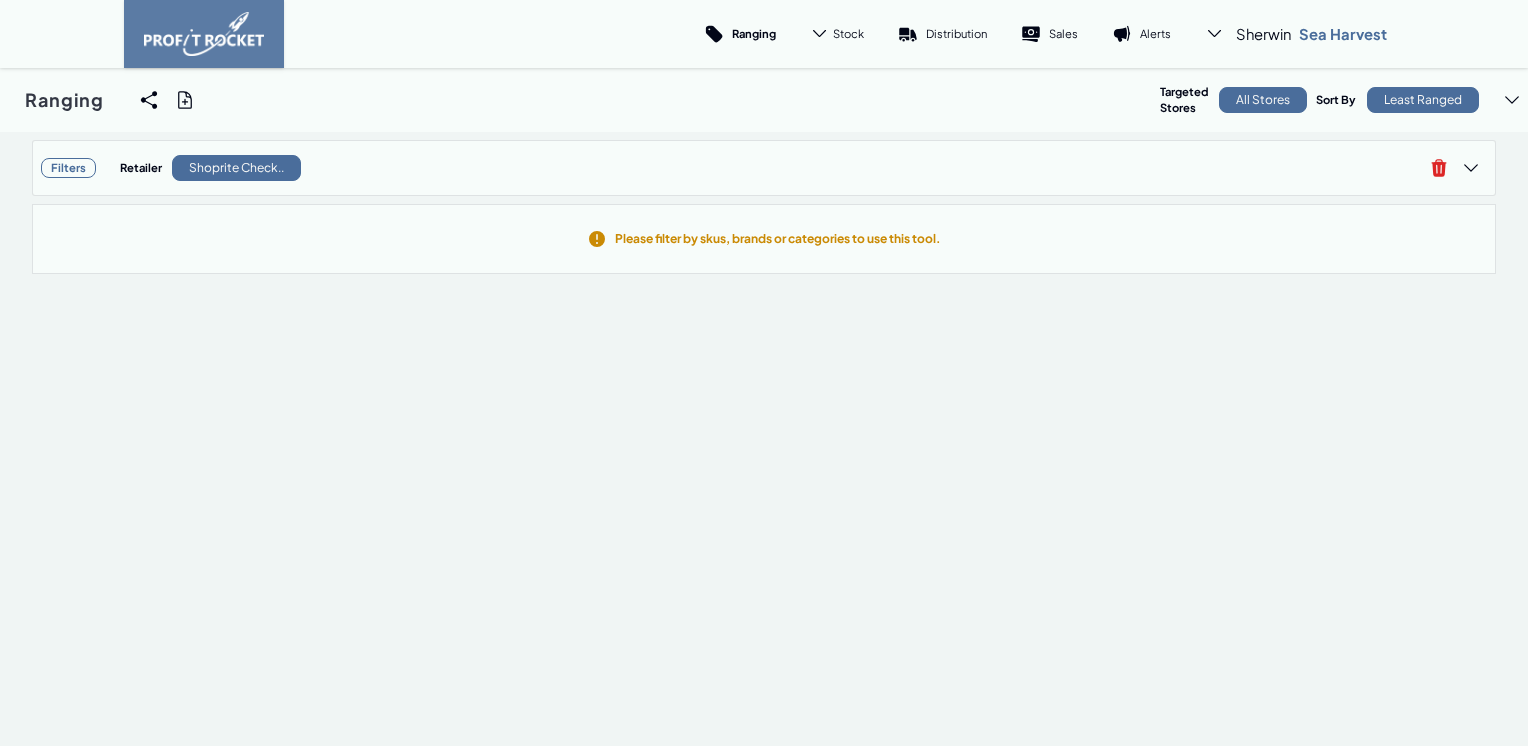 click on "All Stores" at bounding box center [1263, 100] 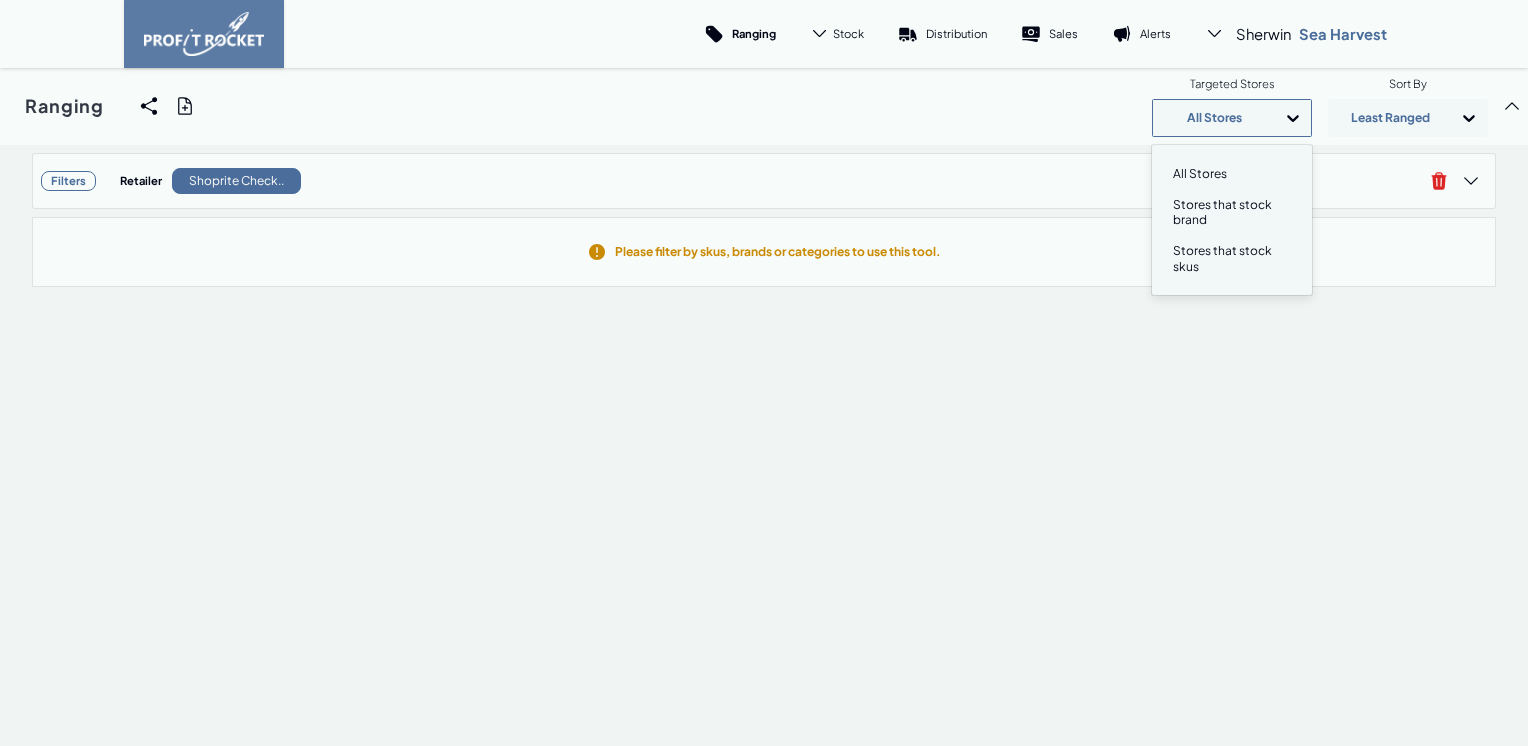 click on "All Stores" at bounding box center (1214, 118) 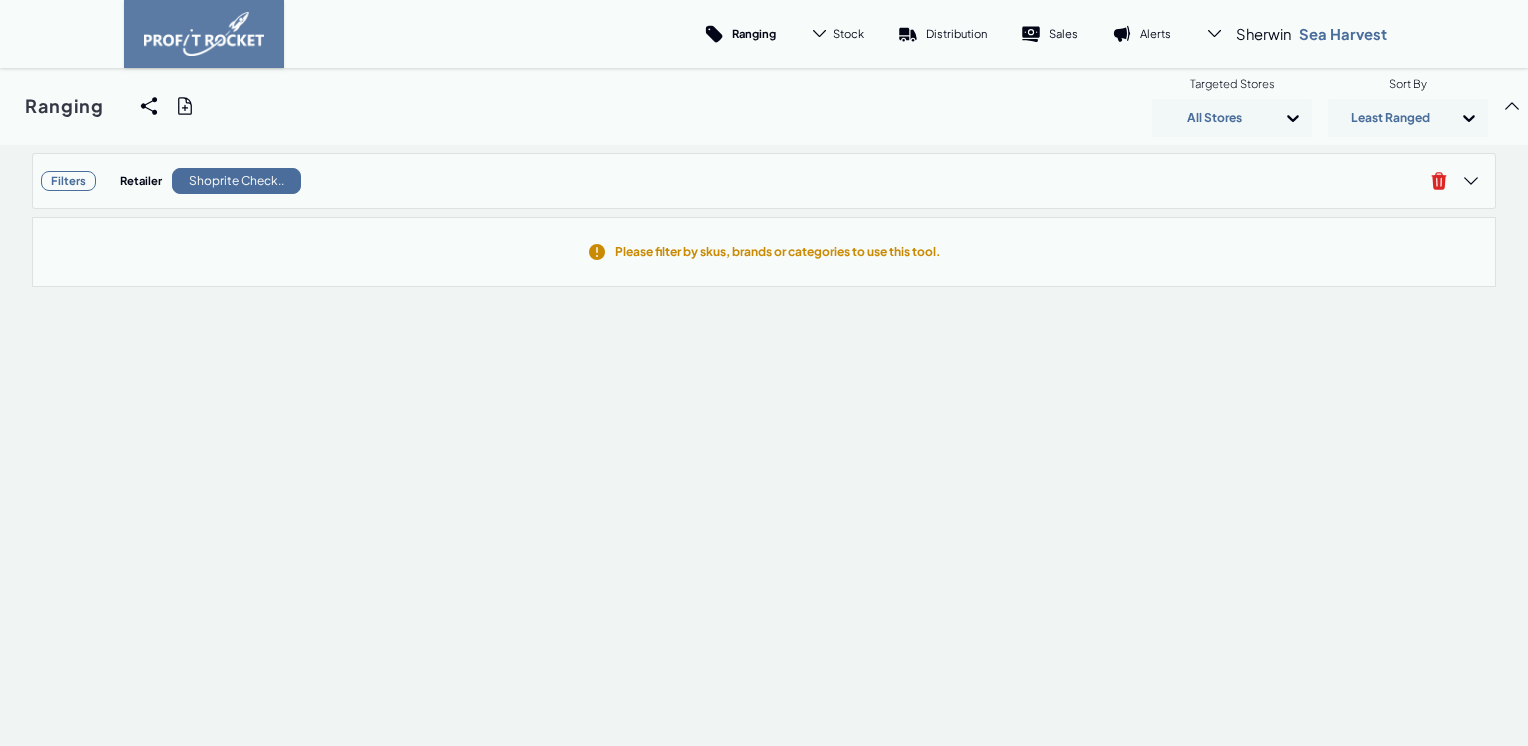 click on "Ranging Share View We'll email you as well as your recipients a link to the view you're looking at. Filters   Retailer   Shoprite Check.. Recipients Myself Additional comments Share Generate Report Default file format is  .xlsx , larger extracts will be exported as   csv Filters   Retailer   Shoprite Check.. Additional comments Schedule report? Generate Targeted Stores All Stores Sort By Least Ranged" at bounding box center [764, 106] 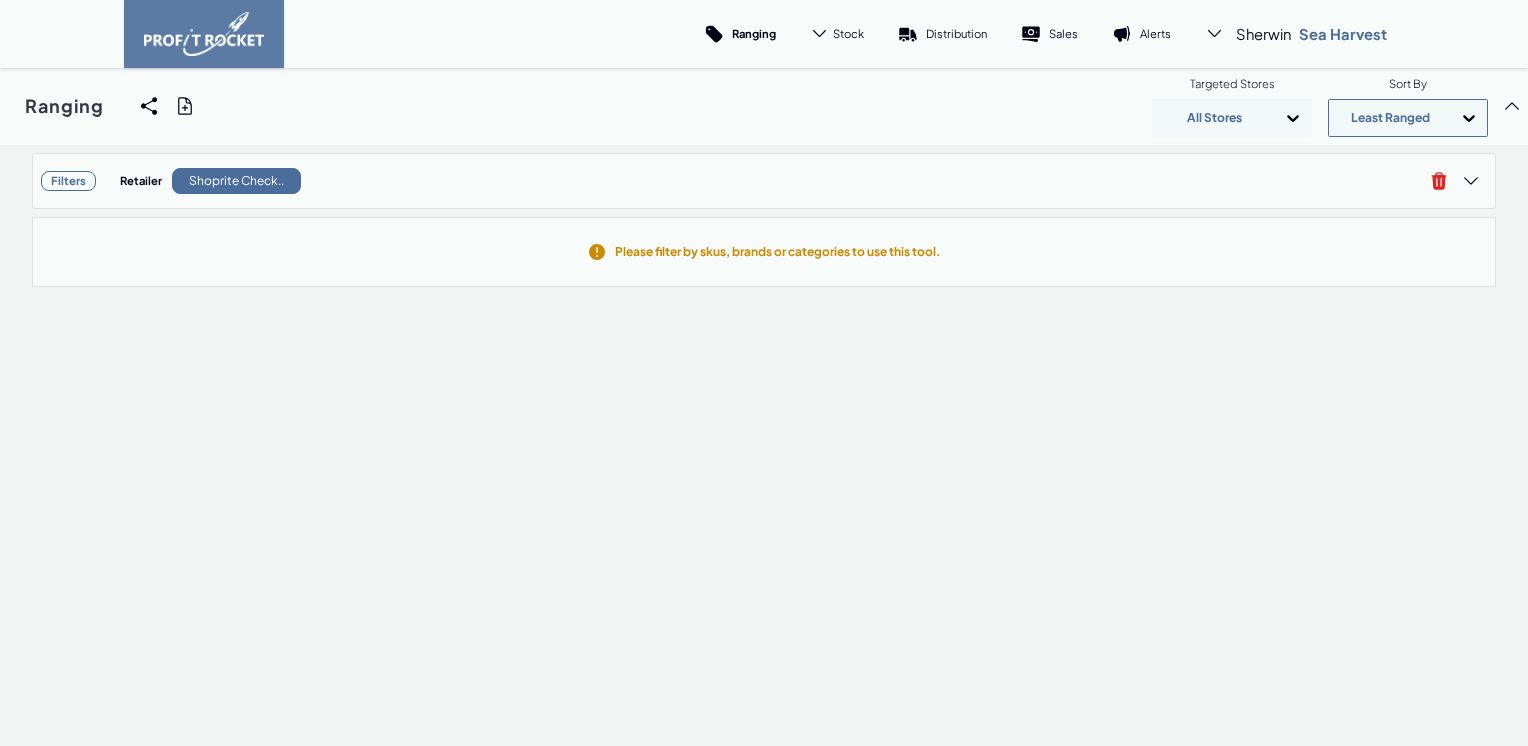 click on "Least Ranged" at bounding box center (1390, 118) 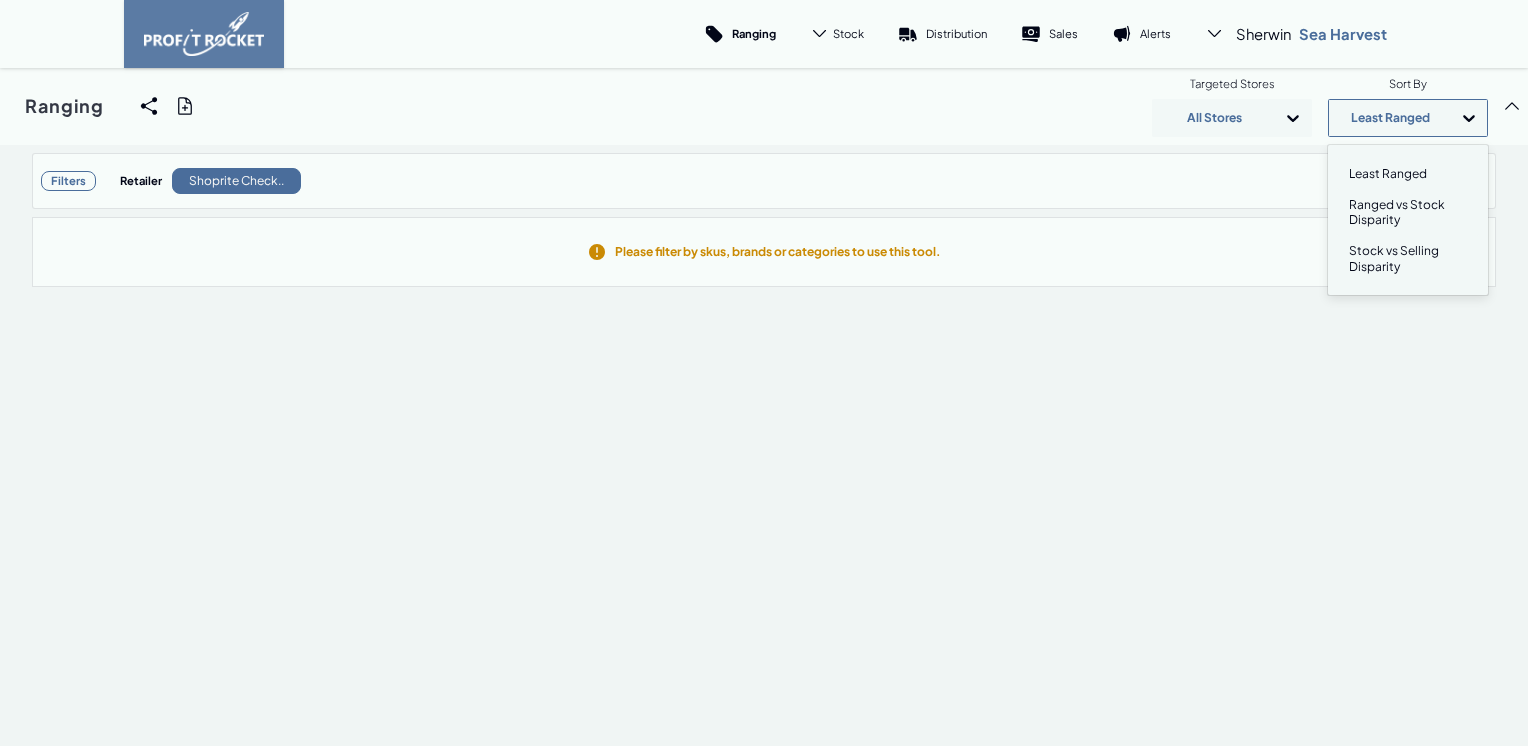 click on "Ranged vs Stock Disparity" at bounding box center [1408, 212] 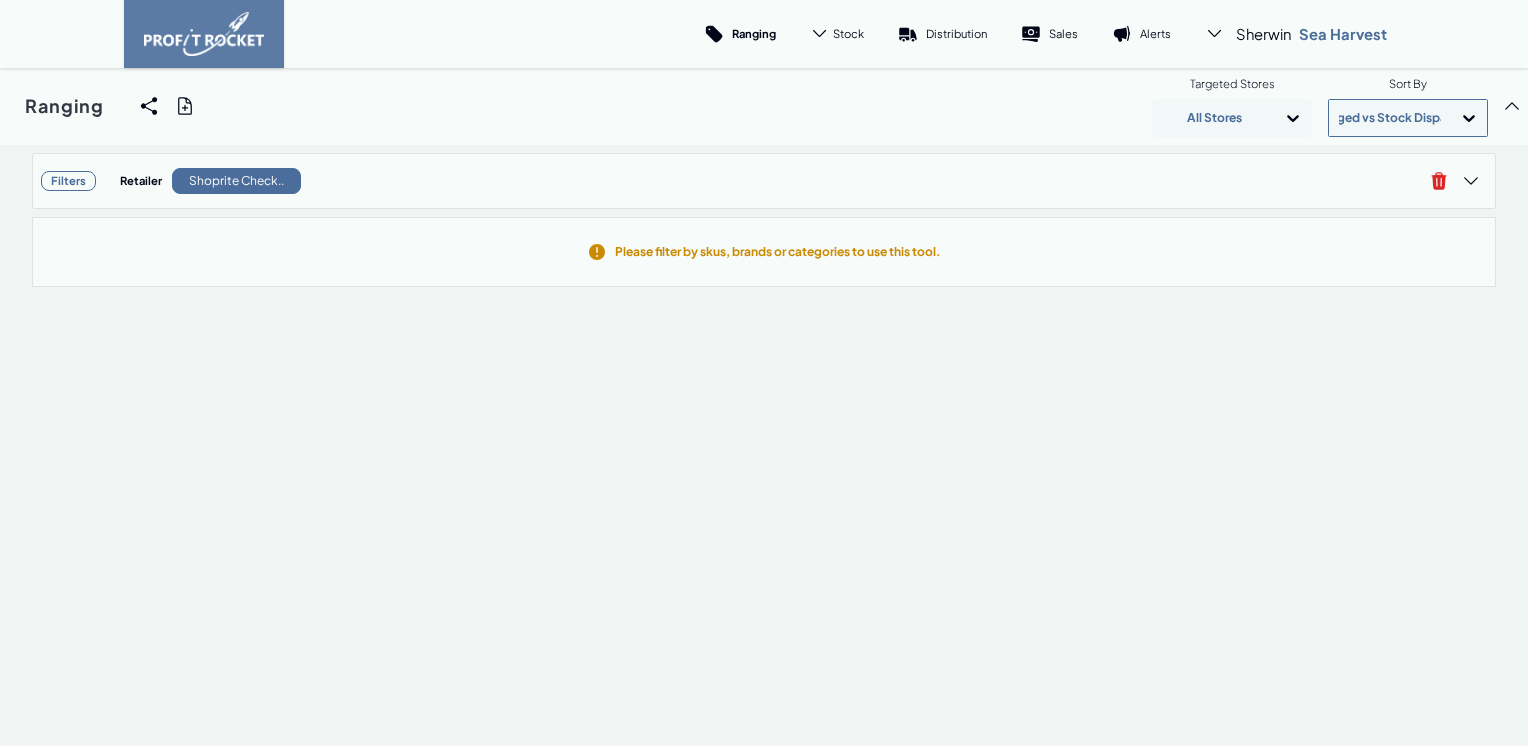 click on "Ranged vs Stock Disparity" at bounding box center (1390, 118) 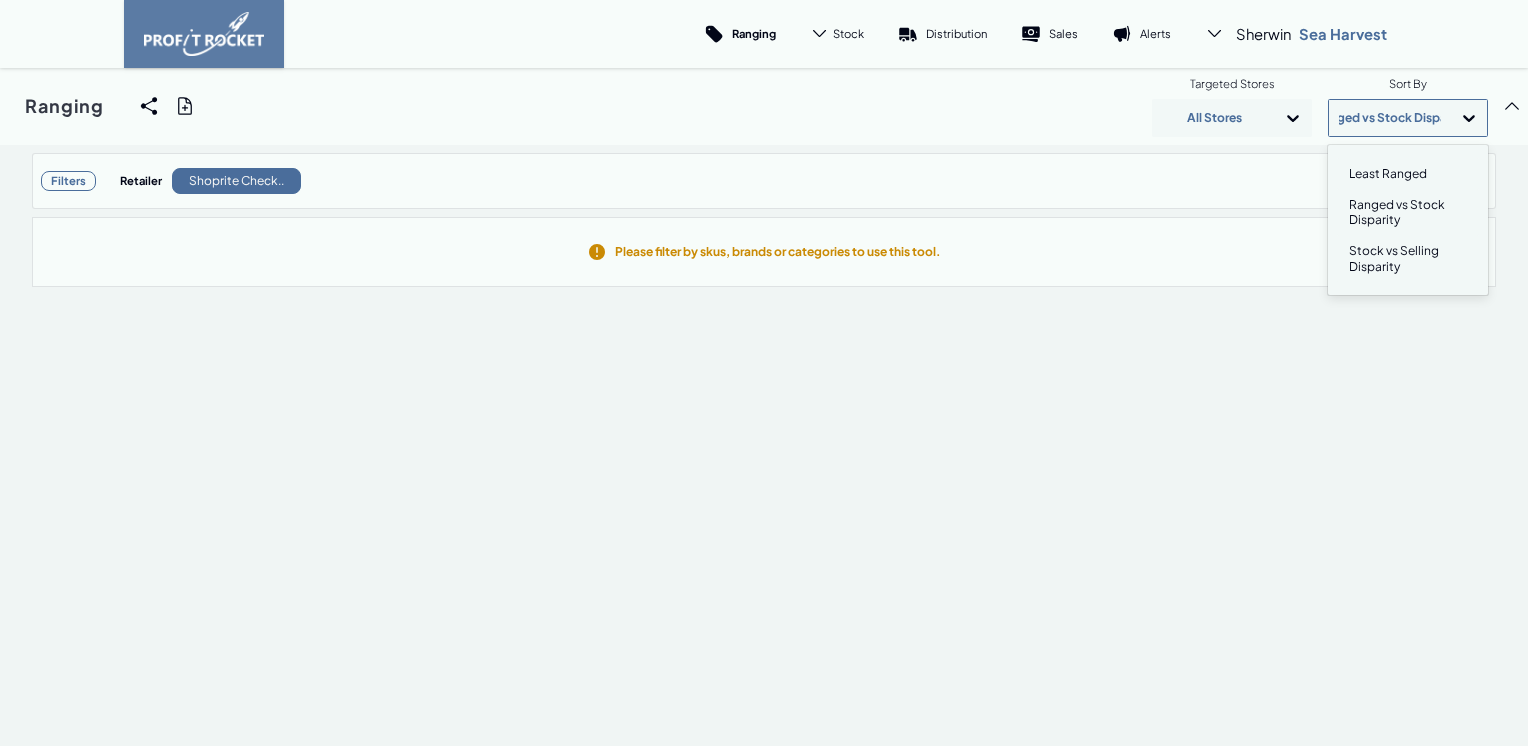 click on "Least Ranged" at bounding box center (1408, 173) 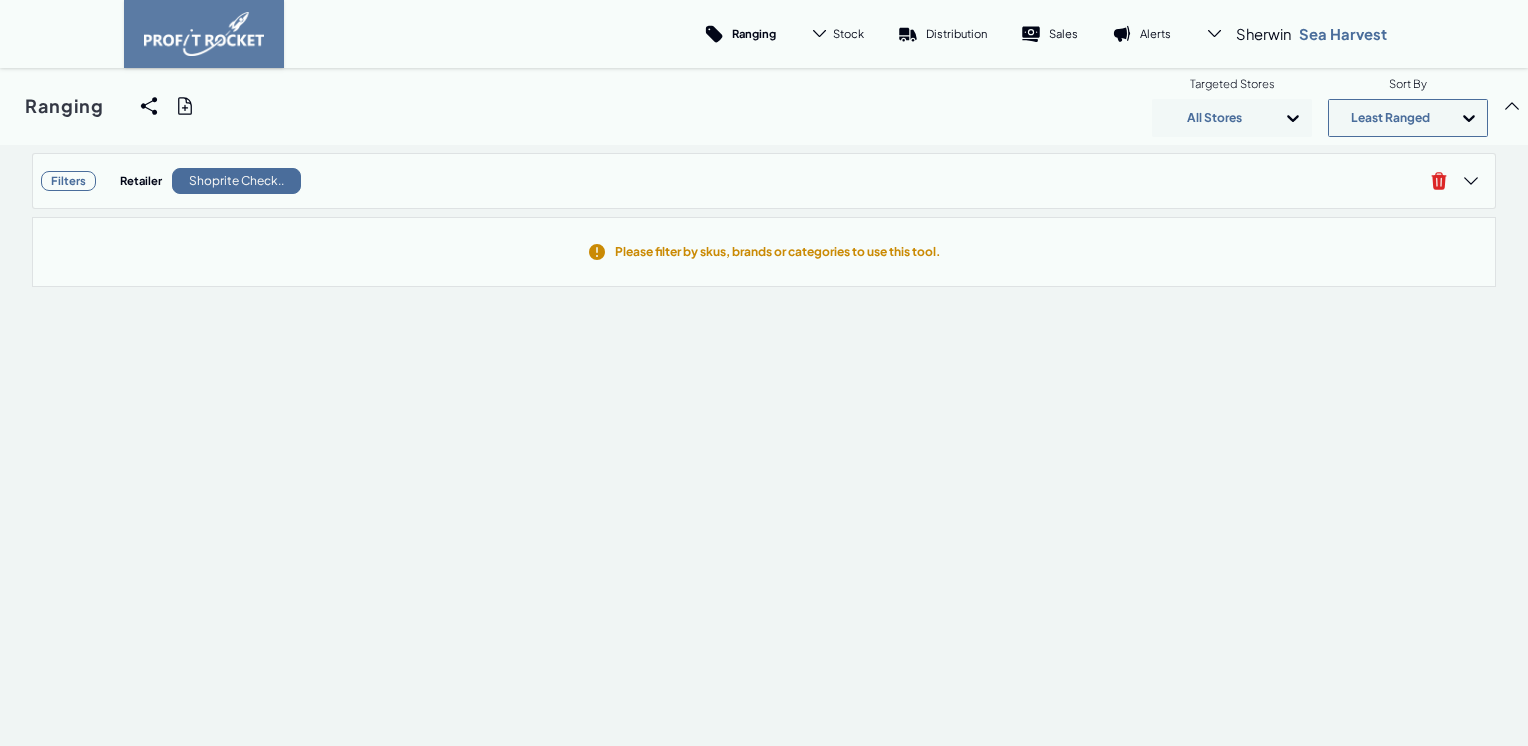 click on "Ranging Share View We'll email you as well as your recipients a link to the view you're looking at. Filters   Retailer   Shoprite Check.. Recipients Myself Additional comments Share Generate Report Default file format is  .xlsx , larger extracts will be exported as   csv Filters   Retailer   Shoprite Check.. Additional comments Schedule report? Generate Targeted Stores All Stores Sort By option Least Ranged, selected.   Select is focused , press Down to open the menu,  Least Ranged" at bounding box center [764, 106] 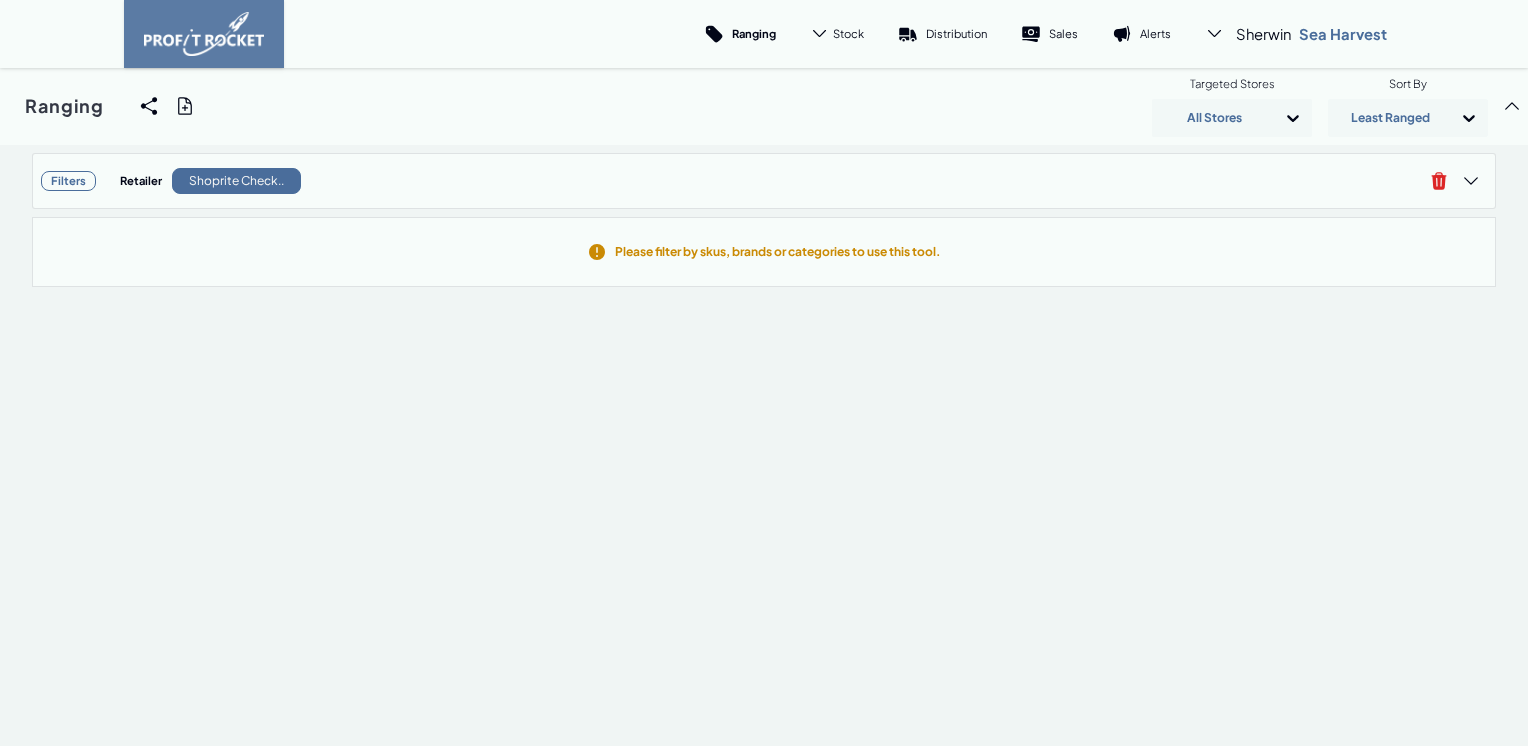 click on "Ranging Share View We'll email you as well as your recipients a link to the view you're looking at. Filters   Retailer   Shoprite Check.. Recipients Myself Additional comments Share Generate Report Default file format is  .xlsx , larger extracts will be exported as   csv Filters   Retailer   Shoprite Check.. Additional comments Schedule report? Generate Targeted Stores All Stores Sort By Least Ranged" at bounding box center (764, 106) 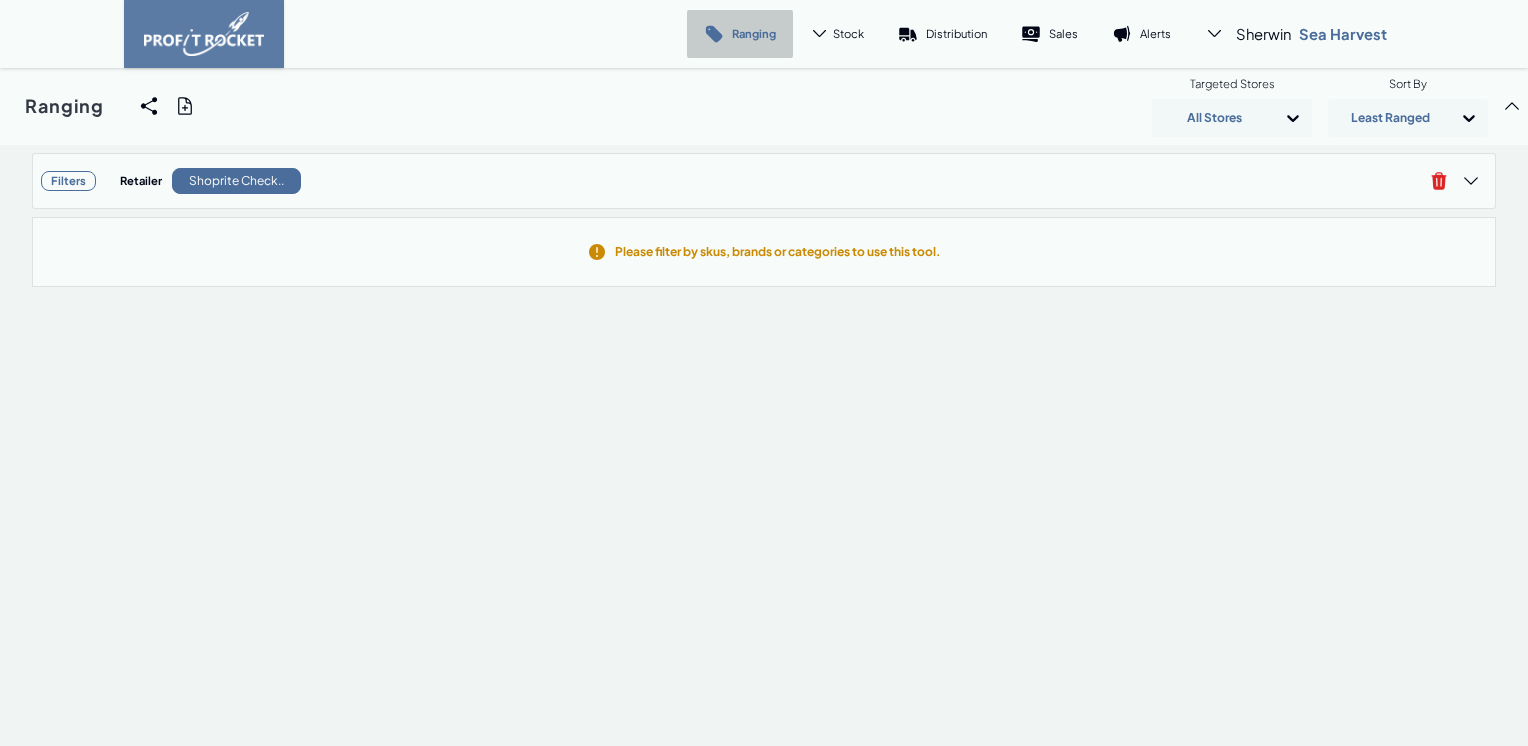 click on "Ranging" at bounding box center (754, 33) 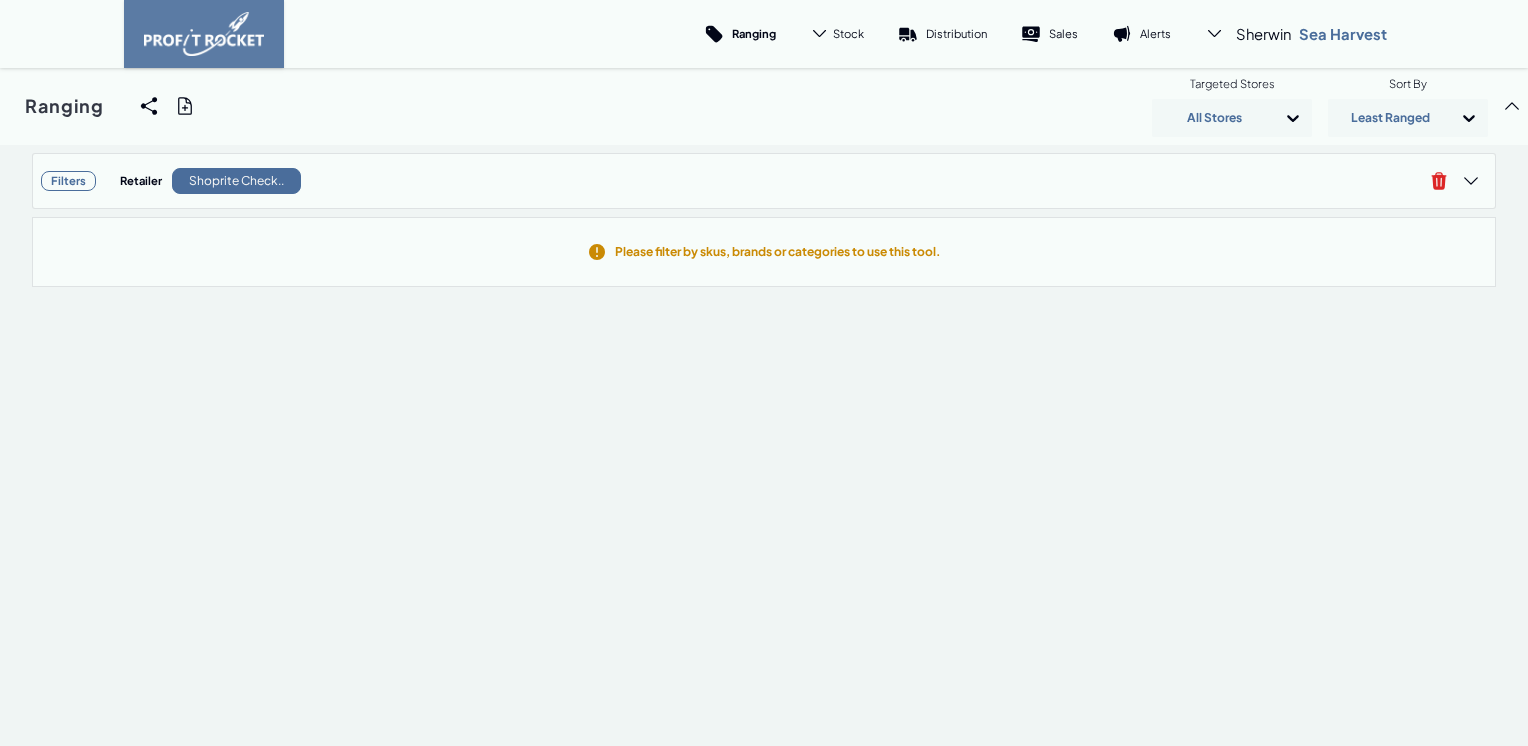 click on "Ranging Share View We'll email you as well as your recipients a link to the view you're looking at. Filters   Retailer   Shoprite Check.. Recipients Myself Additional comments Share Generate Report Default file format is  .xlsx , larger extracts will be exported as   csv Filters   Retailer   Shoprite Check.. Additional comments Schedule report? Generate Targeted Stores All Stores Sort By Least Ranged" at bounding box center [764, 106] 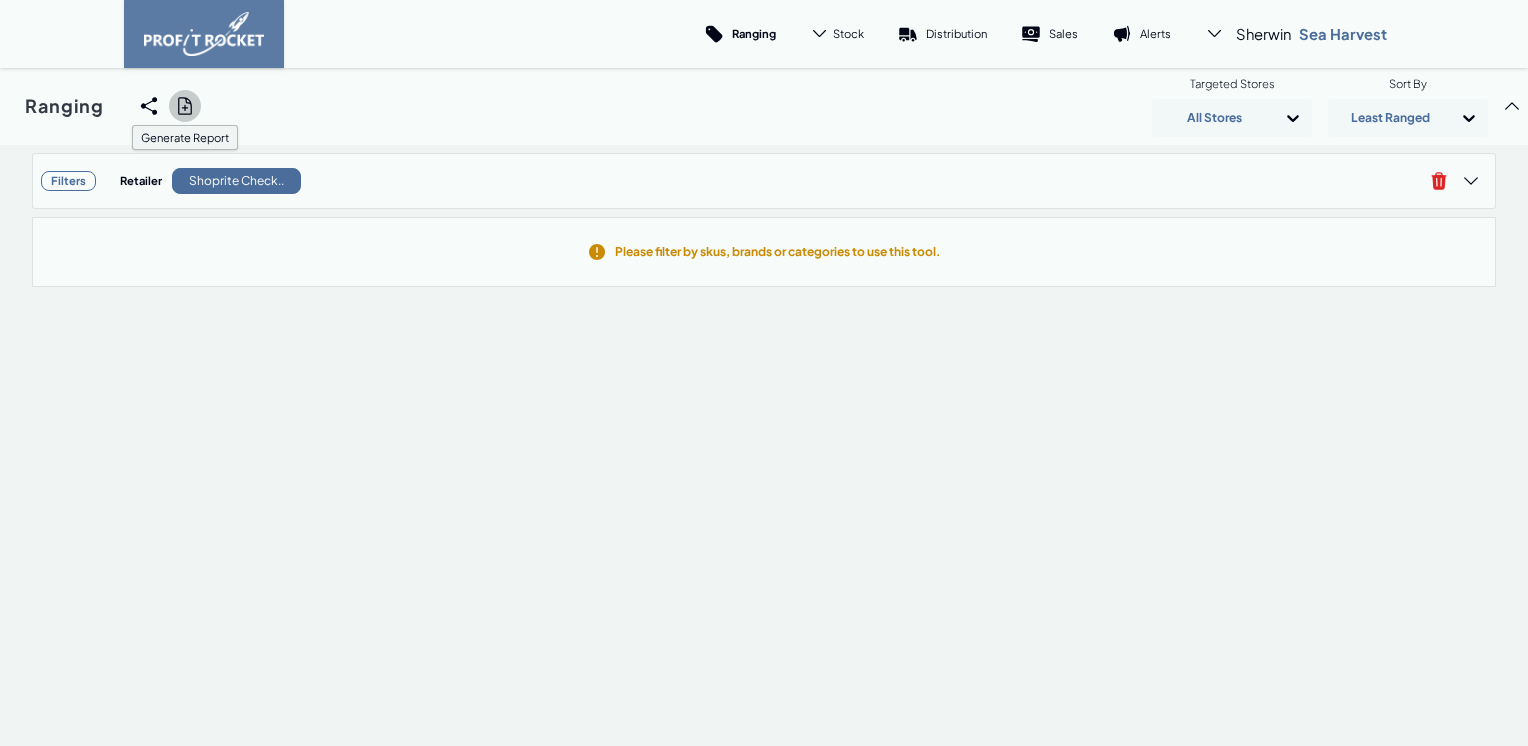 click 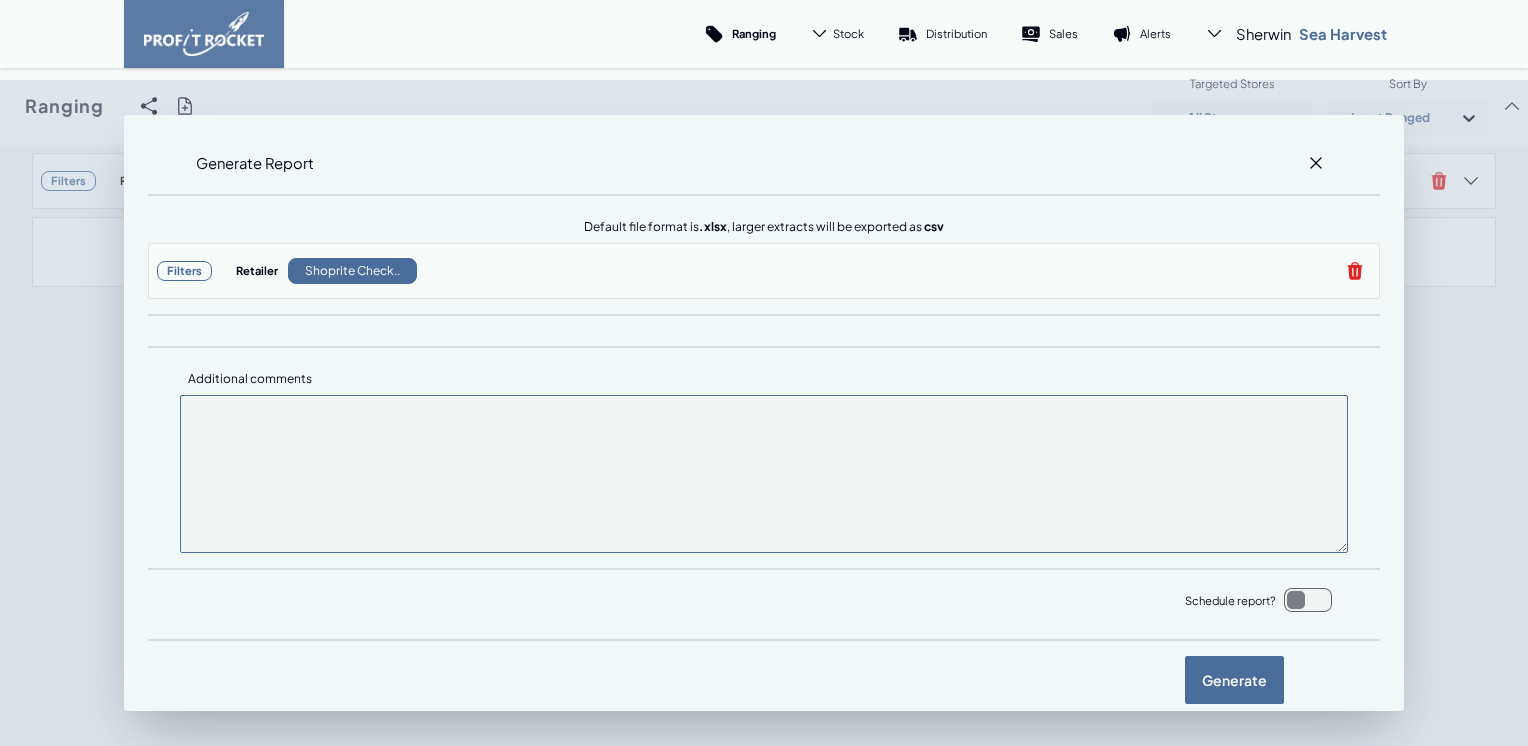 drag, startPoint x: 1453, startPoint y: 323, endPoint x: 1440, endPoint y: 290, distance: 35.468296 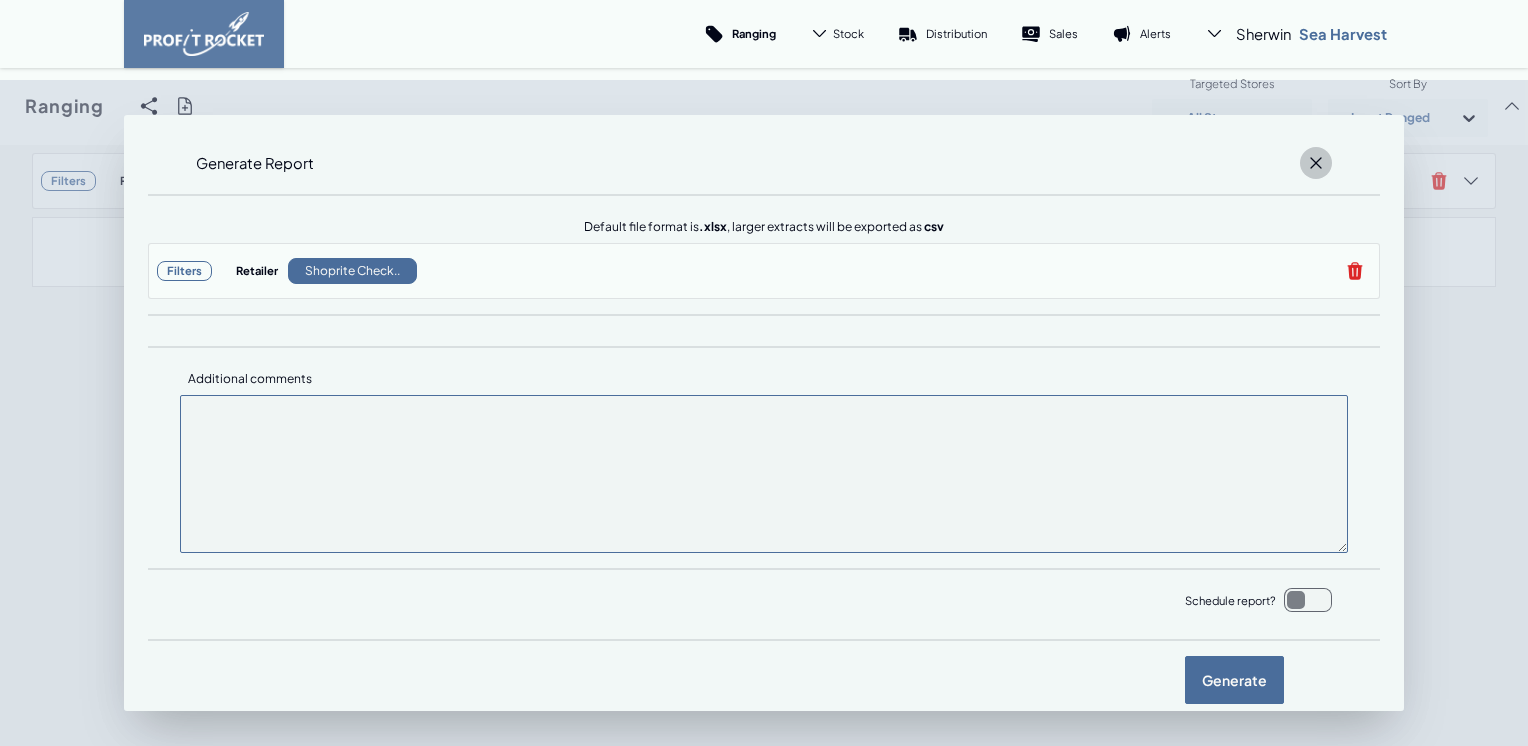 click 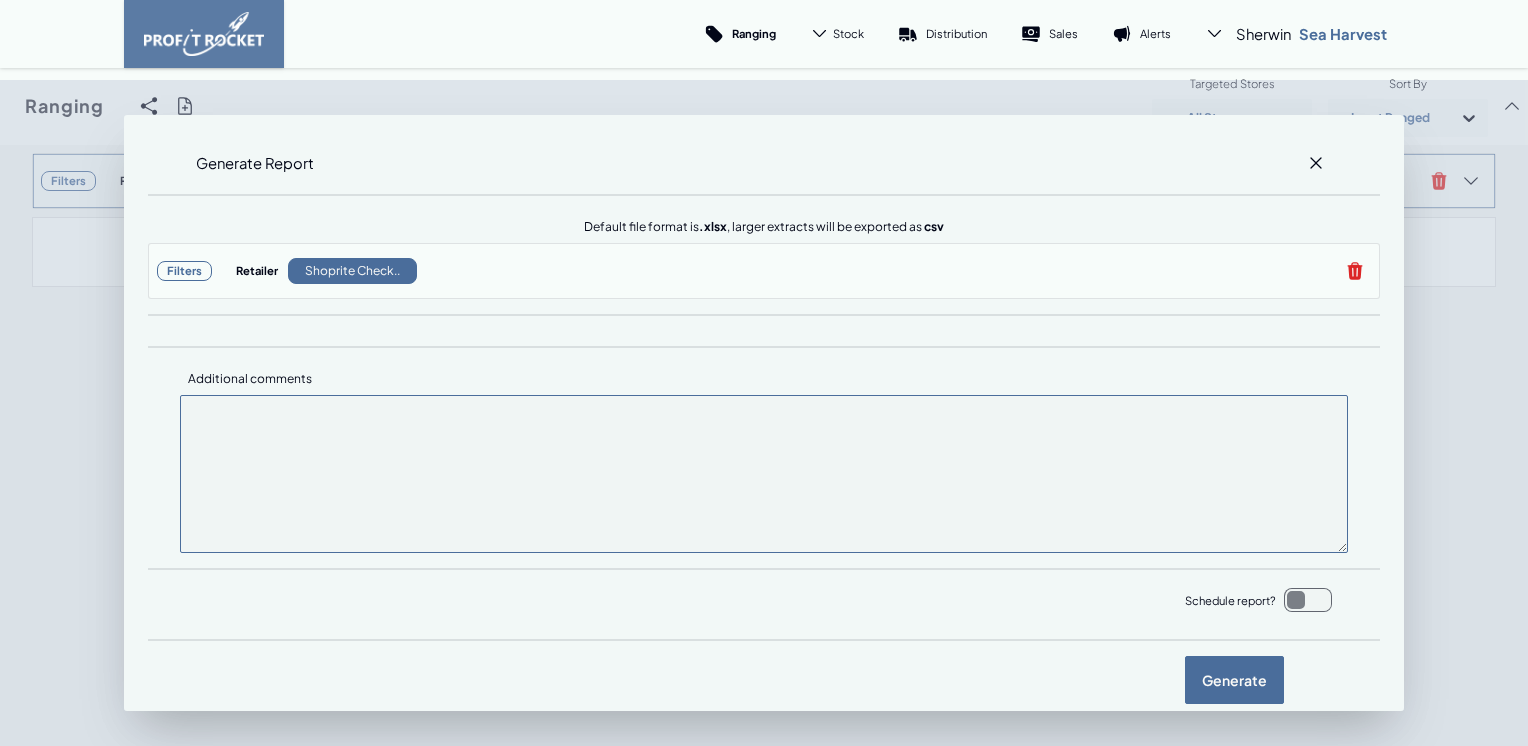 click at bounding box center (0, 106) 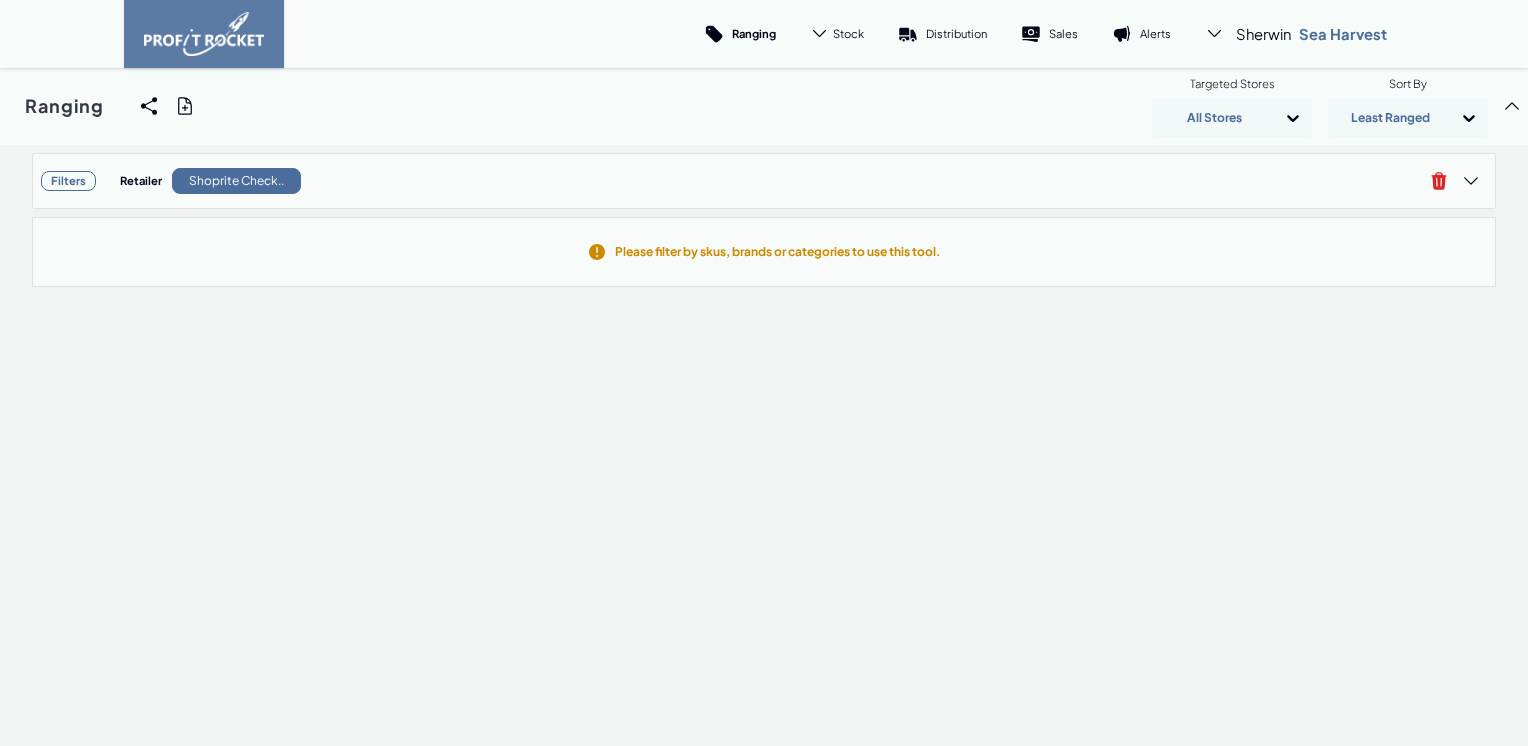 click on "Ranging Share View We'll email you as well as your recipients a link to the view you're looking at. Filters   Retailer   Shoprite Check.. Recipients Myself Additional comments Share Generate Report Default file format is  .xlsx , larger extracts will be exported as   csv Filters   Retailer   Shoprite Check.. Additional comments Schedule report? Generate Targeted Stores All Stores Sort By Least Ranged" at bounding box center (764, 106) 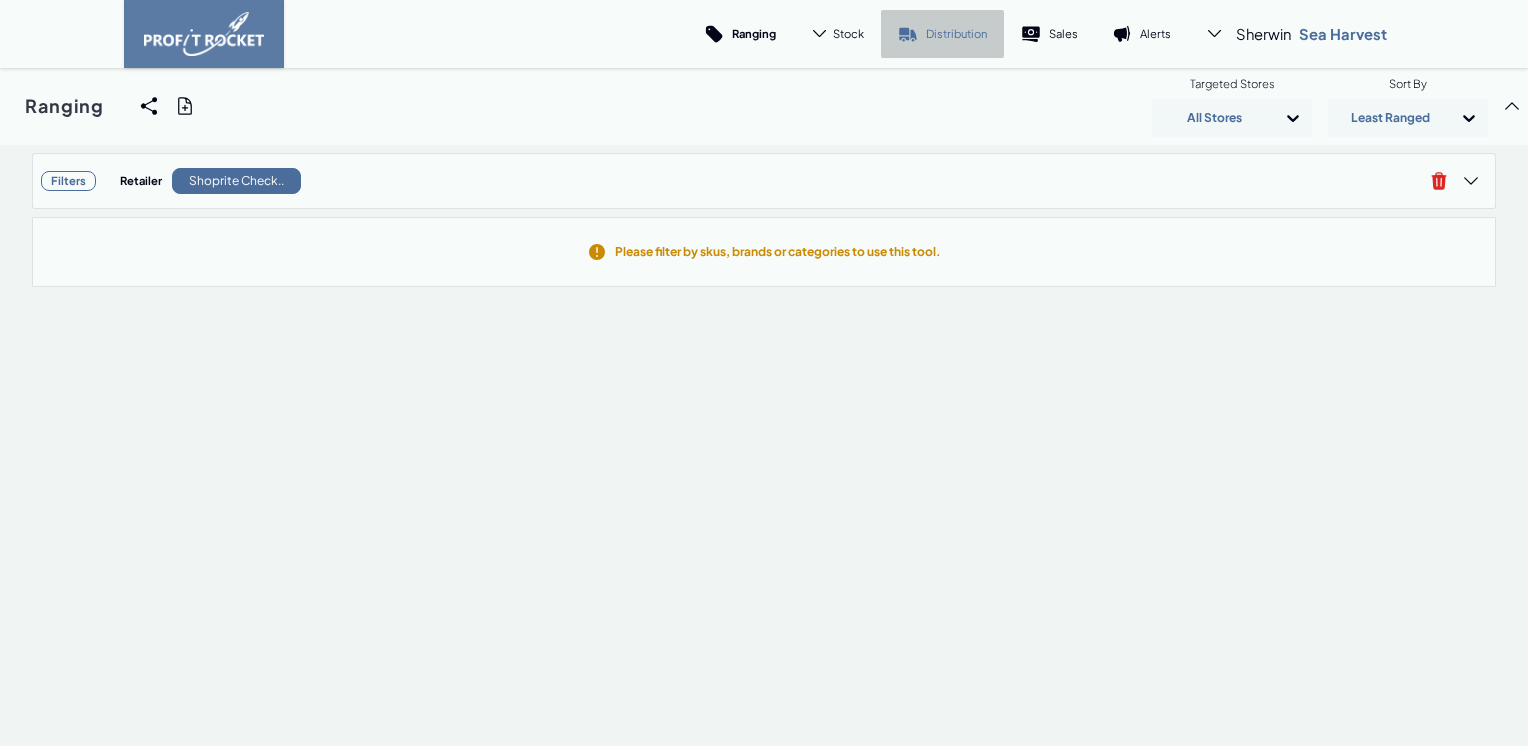 click on "Distribution" at bounding box center [956, 33] 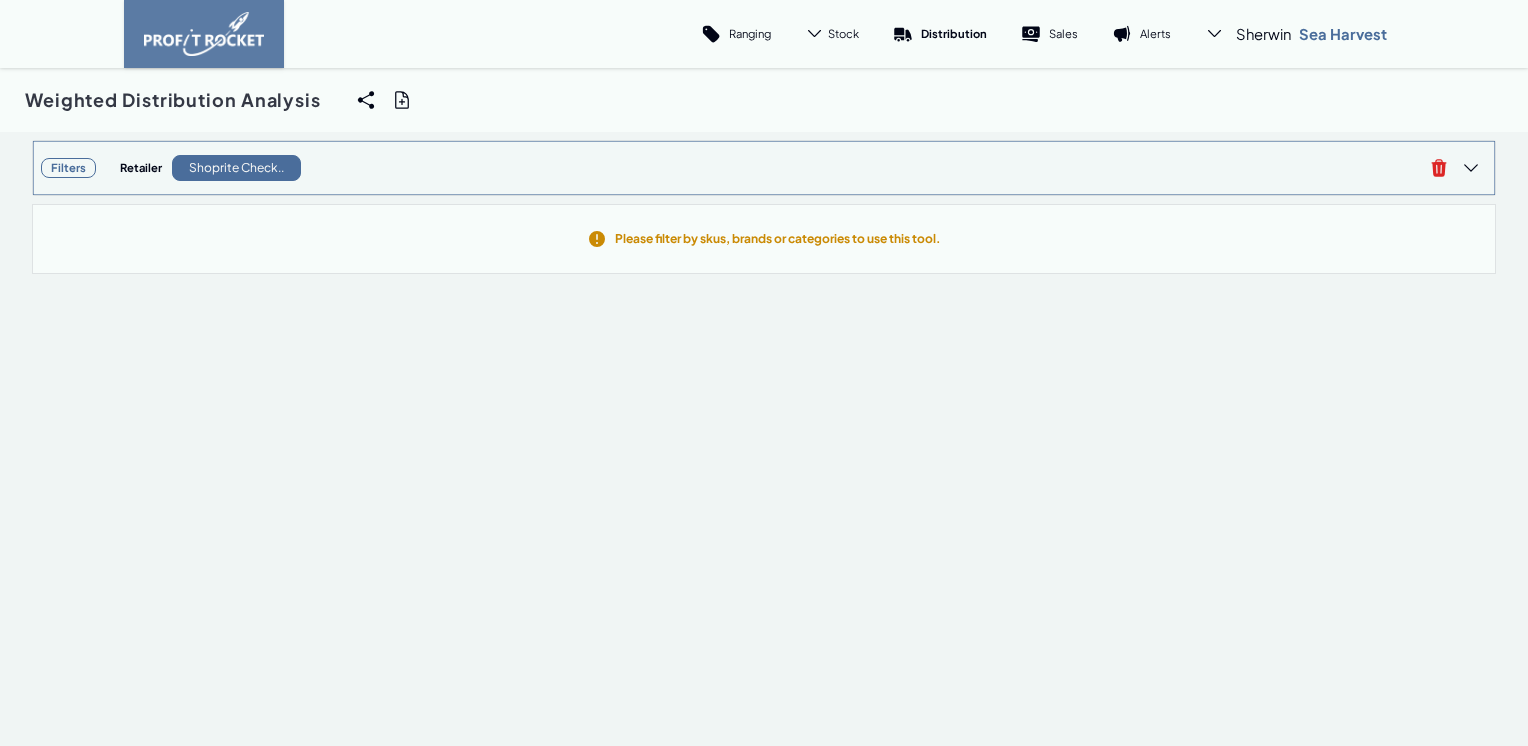 click on "Filters" at bounding box center (68, 168) 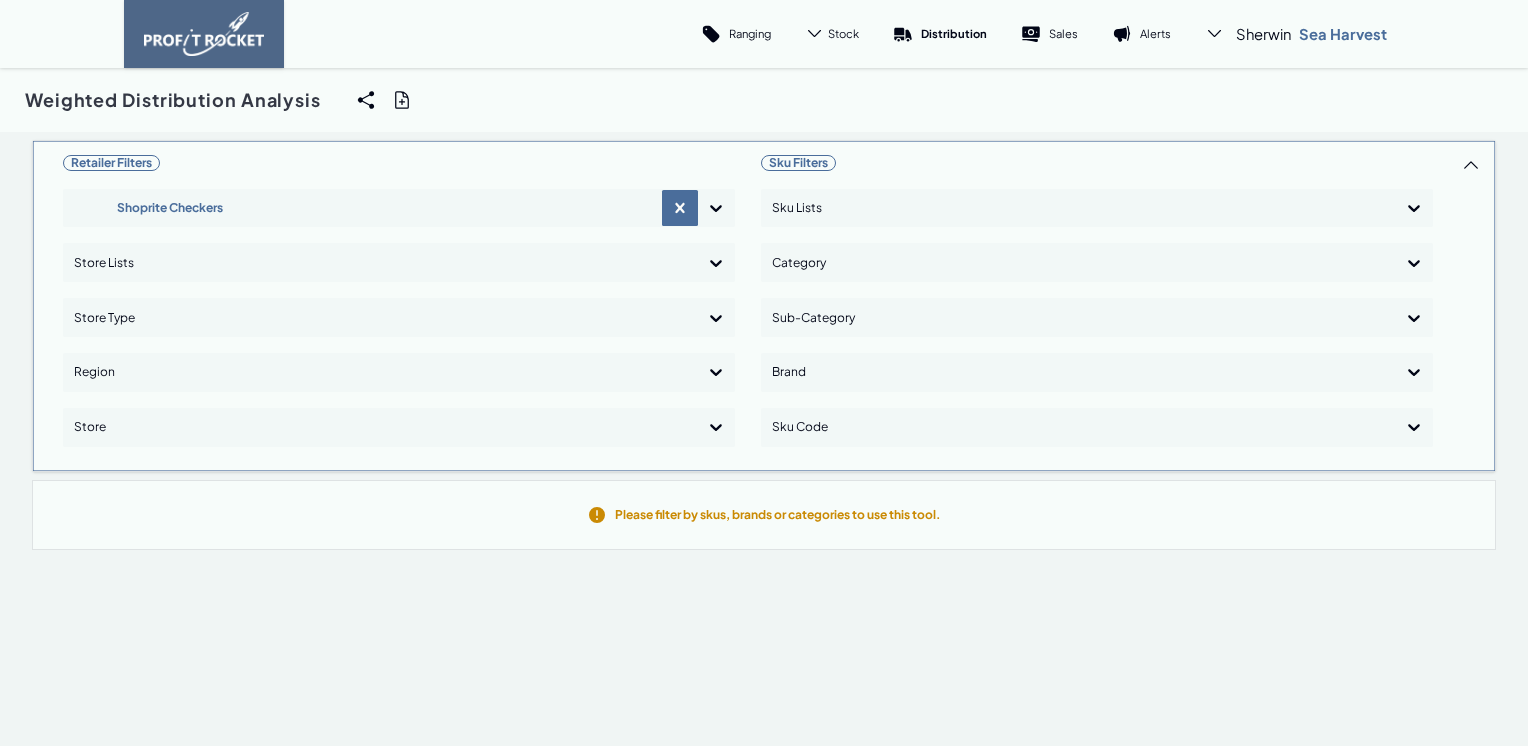 click at bounding box center (204, 34) 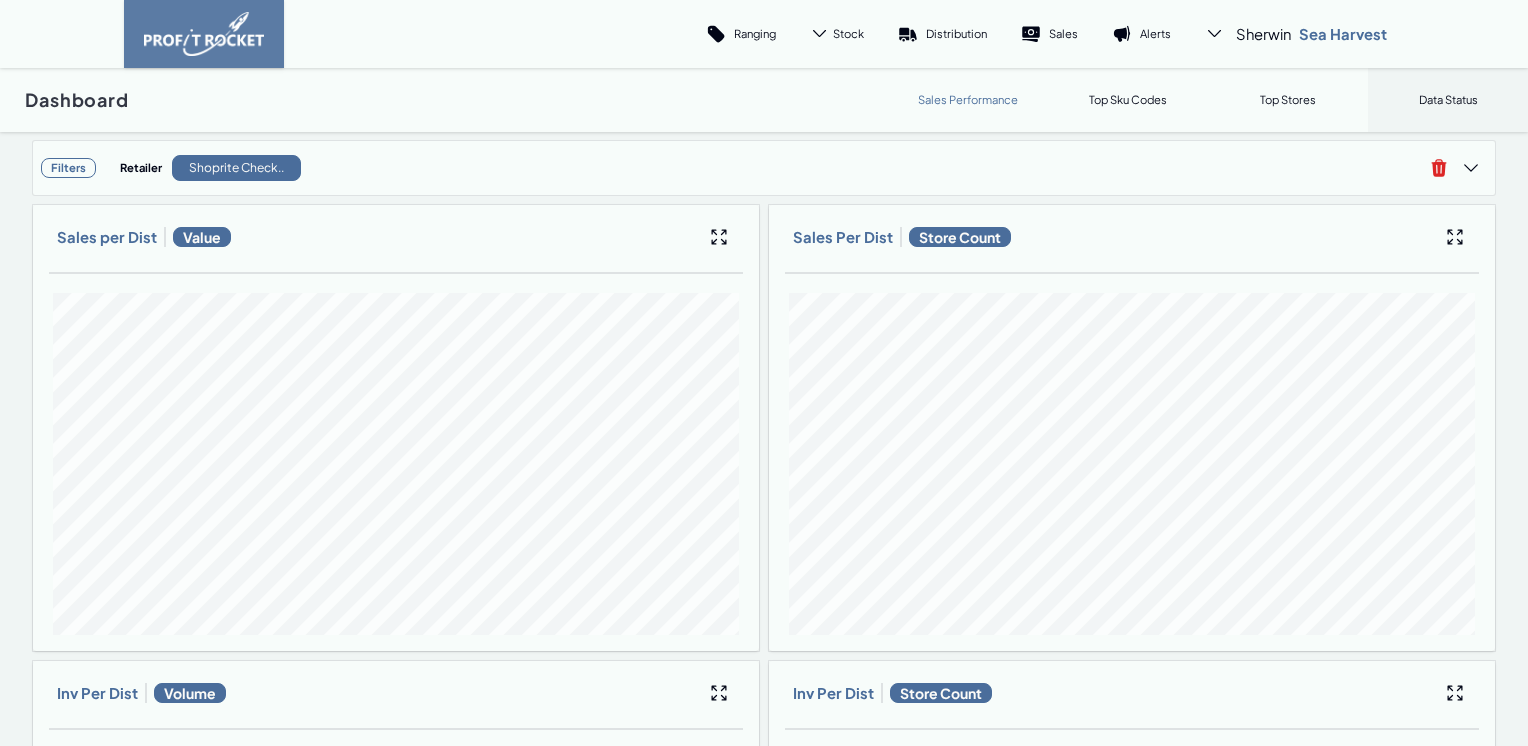 click on "Sales Performance" at bounding box center [968, 100] 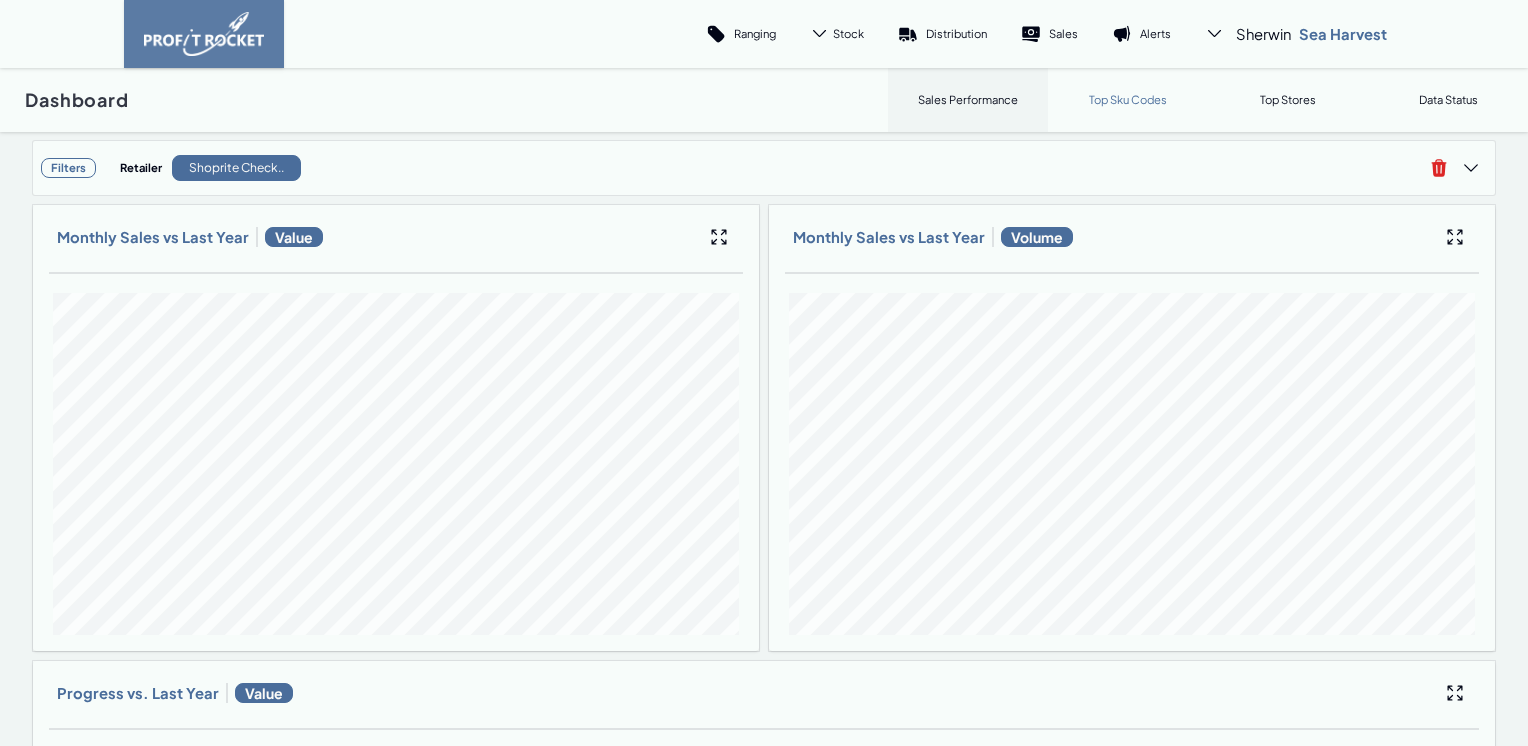 click on "Top Sku Codes" at bounding box center [1128, 99] 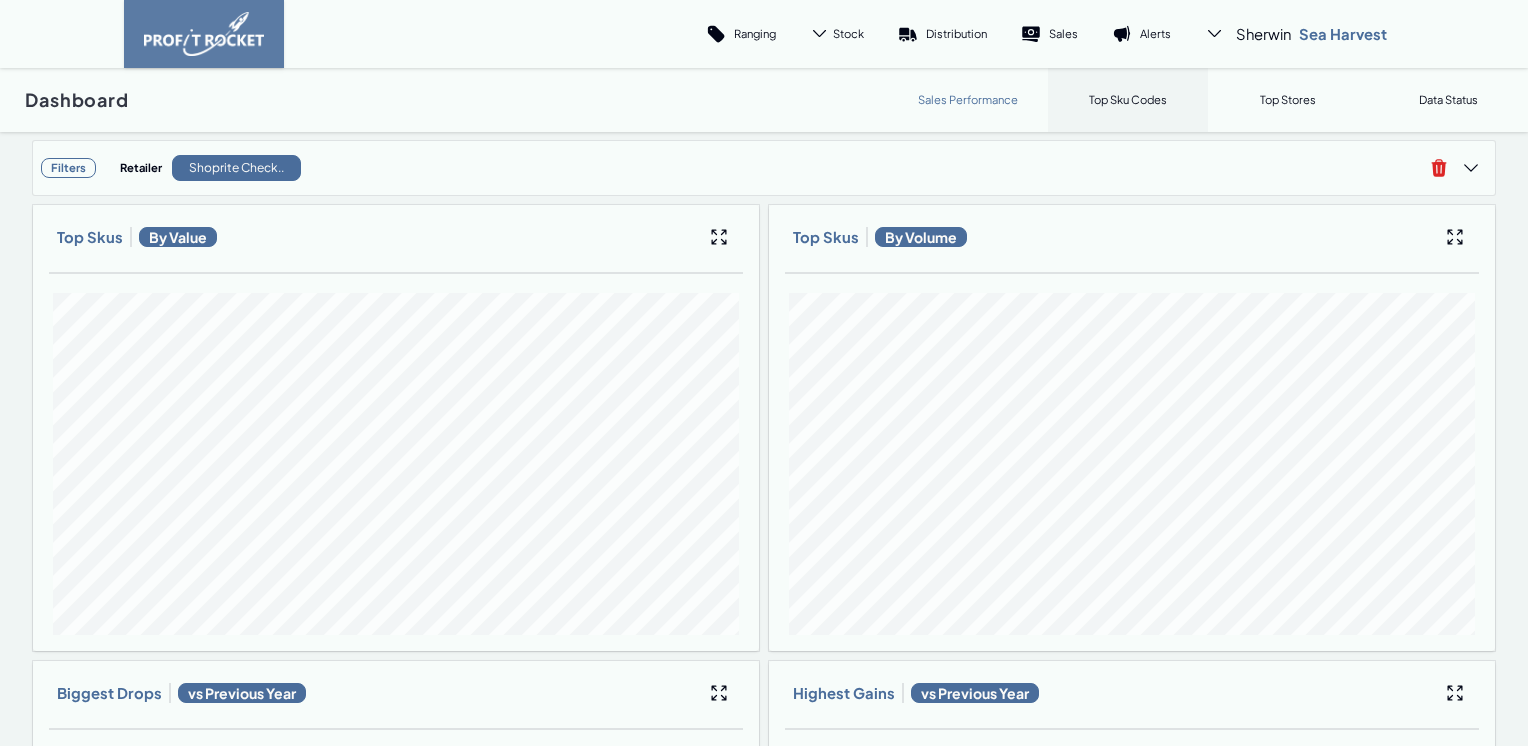 click on "Sales Performance" at bounding box center [968, 100] 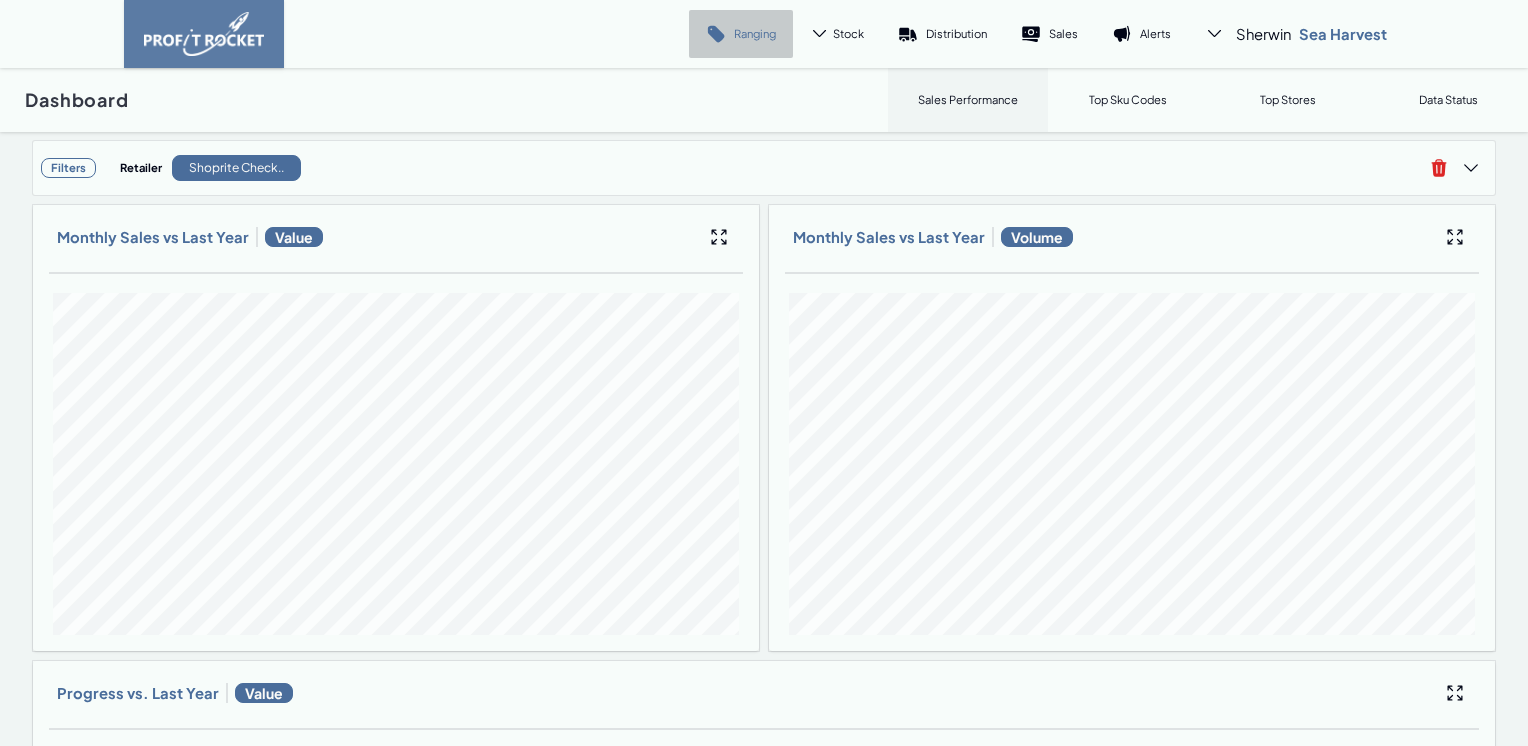 click on "Ranging" at bounding box center (755, 33) 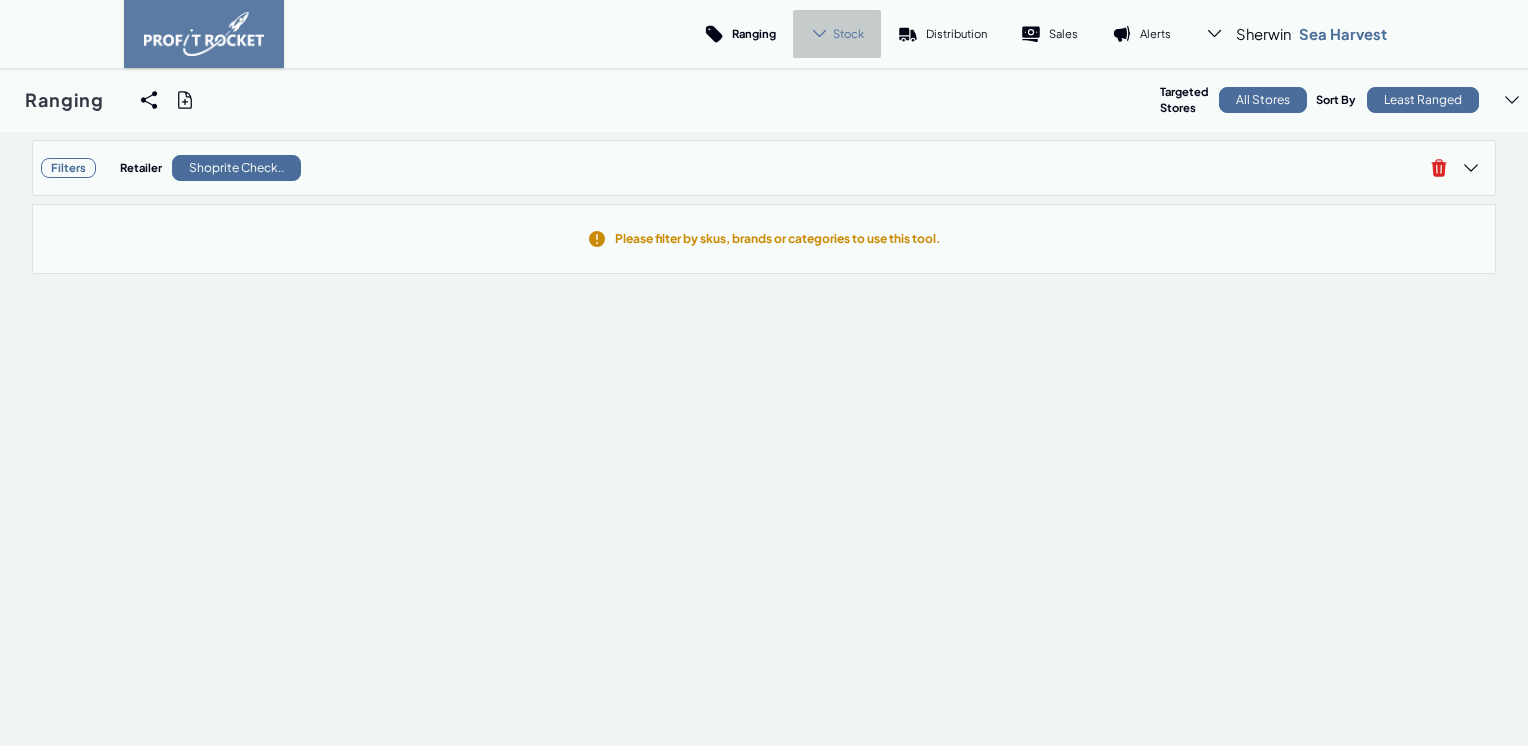 click 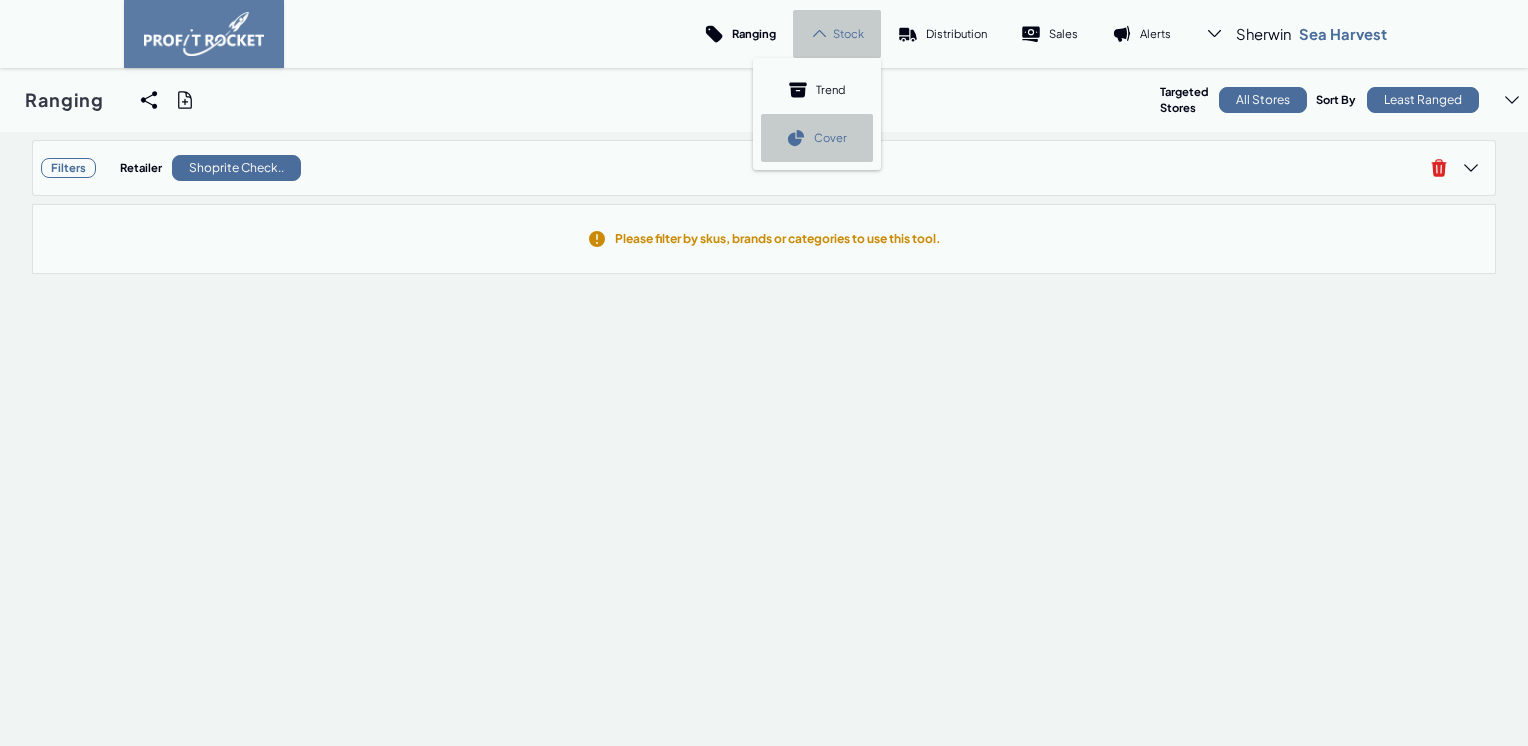 click on "Cover" at bounding box center (817, 138) 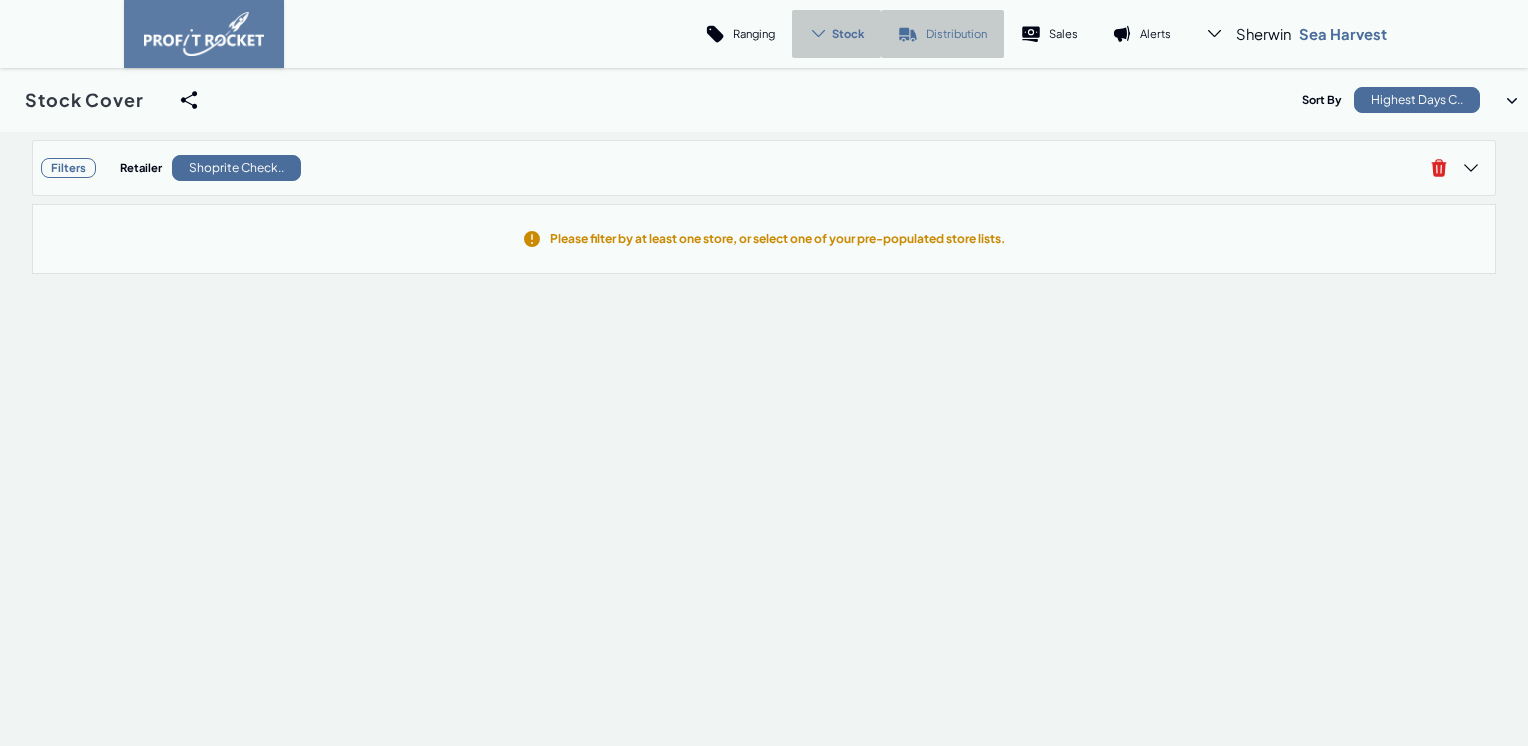 click on "Distribution" at bounding box center [956, 33] 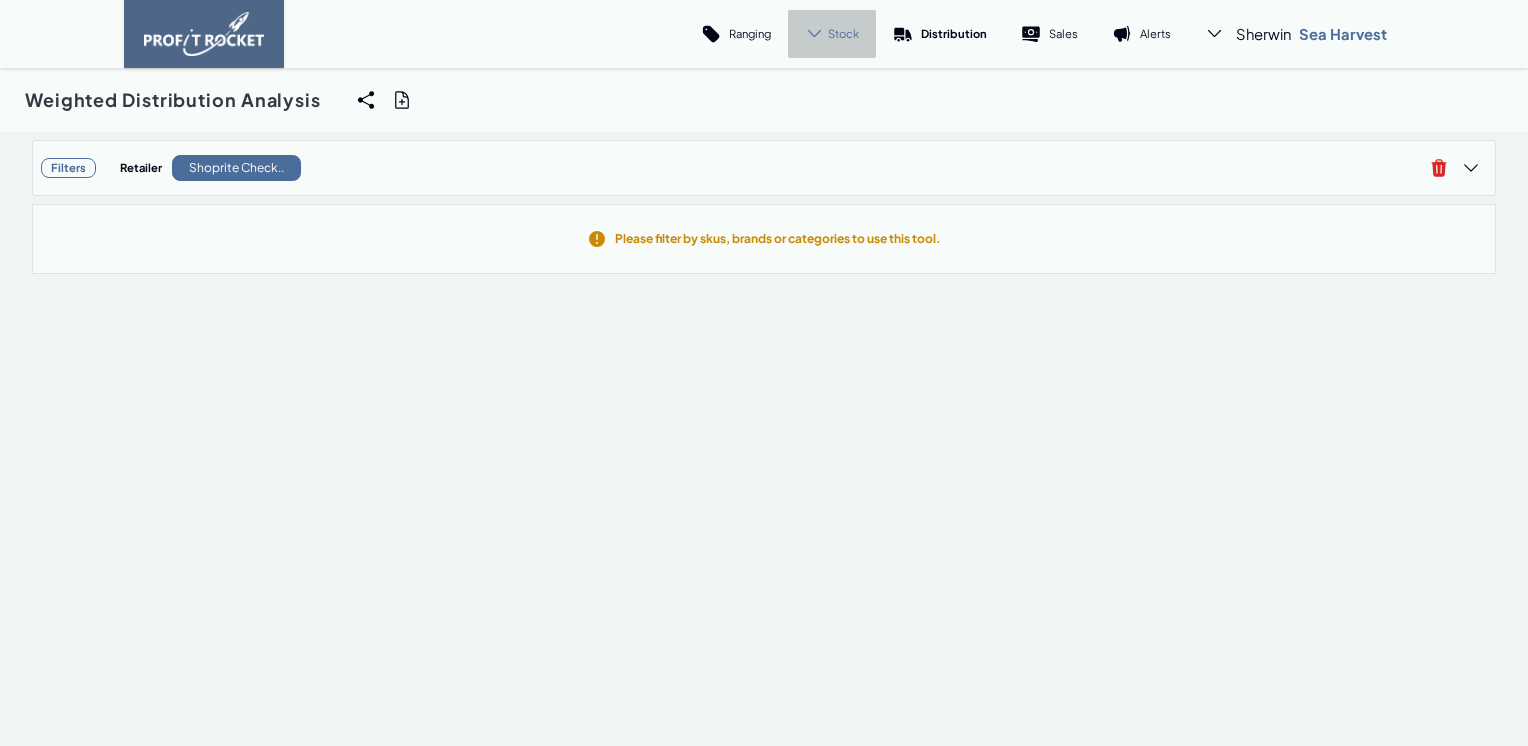 click at bounding box center [204, 34] 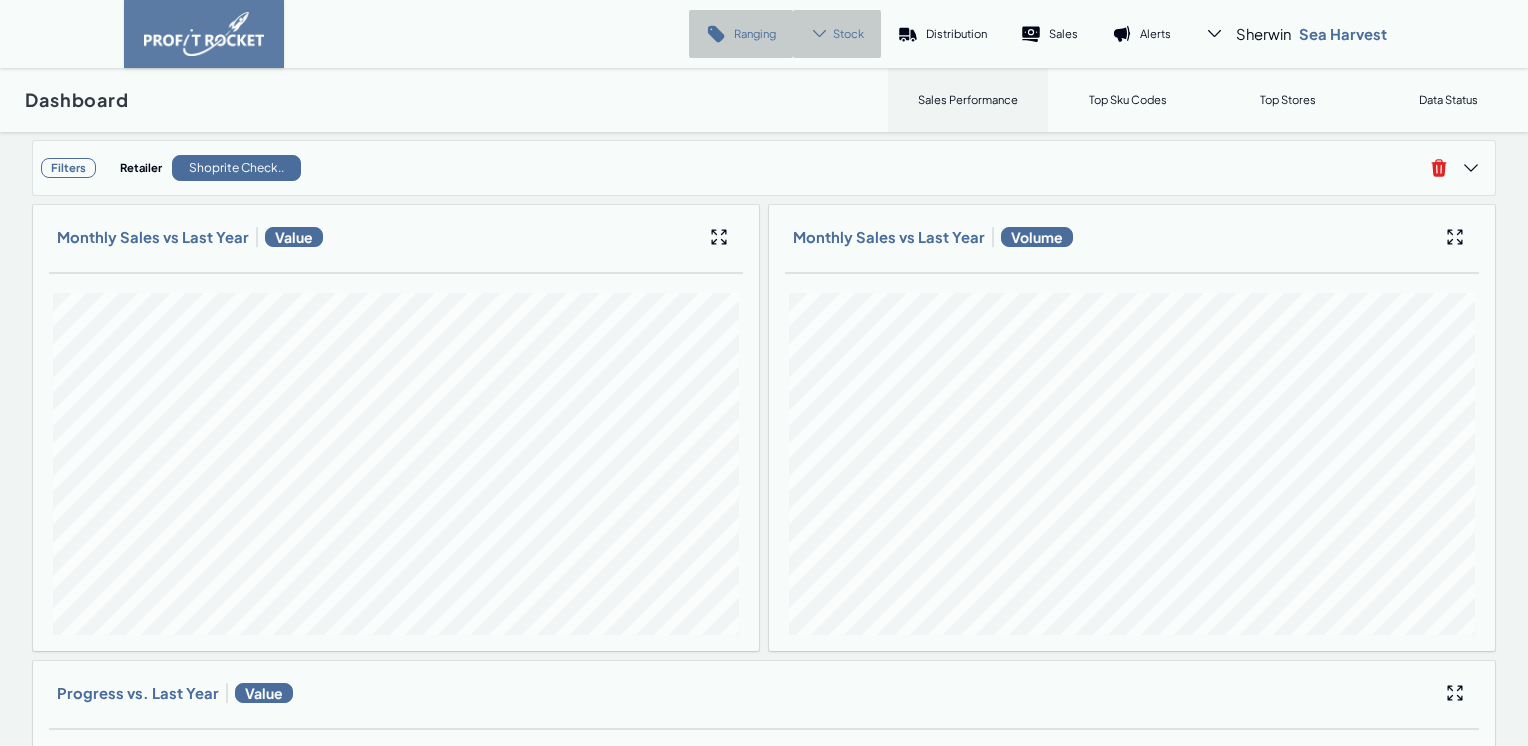 click on "Ranging" at bounding box center [755, 33] 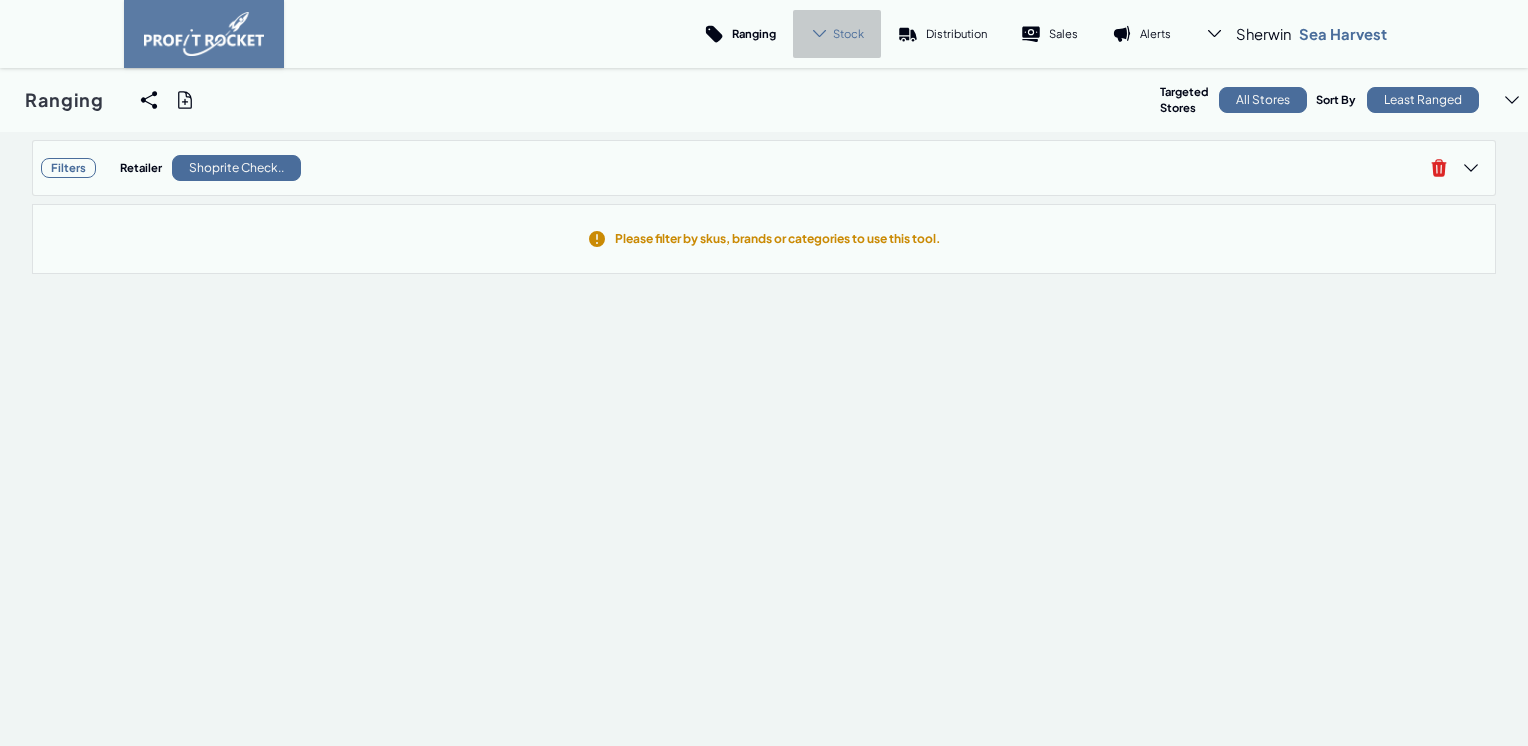 click on "Stock" at bounding box center (848, 33) 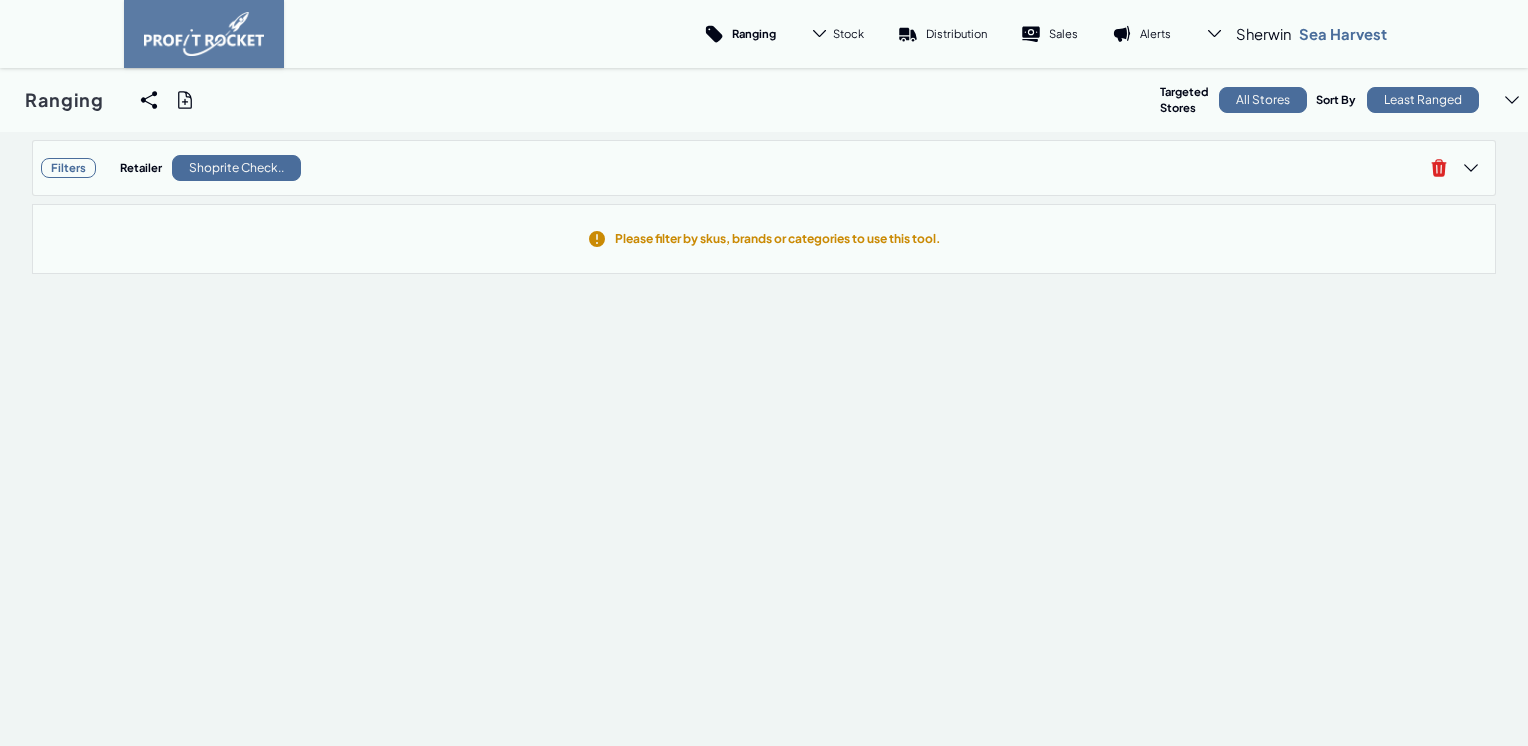 click on "Ranging Share View We'll email you as well as your recipients a link to the view you're looking at. Filters   Retailer   Shoprite Check.. Recipients Myself Additional comments Share Generate Report Default file format is  .xlsx , larger extracts will be exported as   csv Filters   Retailer   Shoprite Check.. Additional comments Schedule report? Generate   Targeted Stores   All Stores   Sort By   Least Ranged" at bounding box center [764, 100] 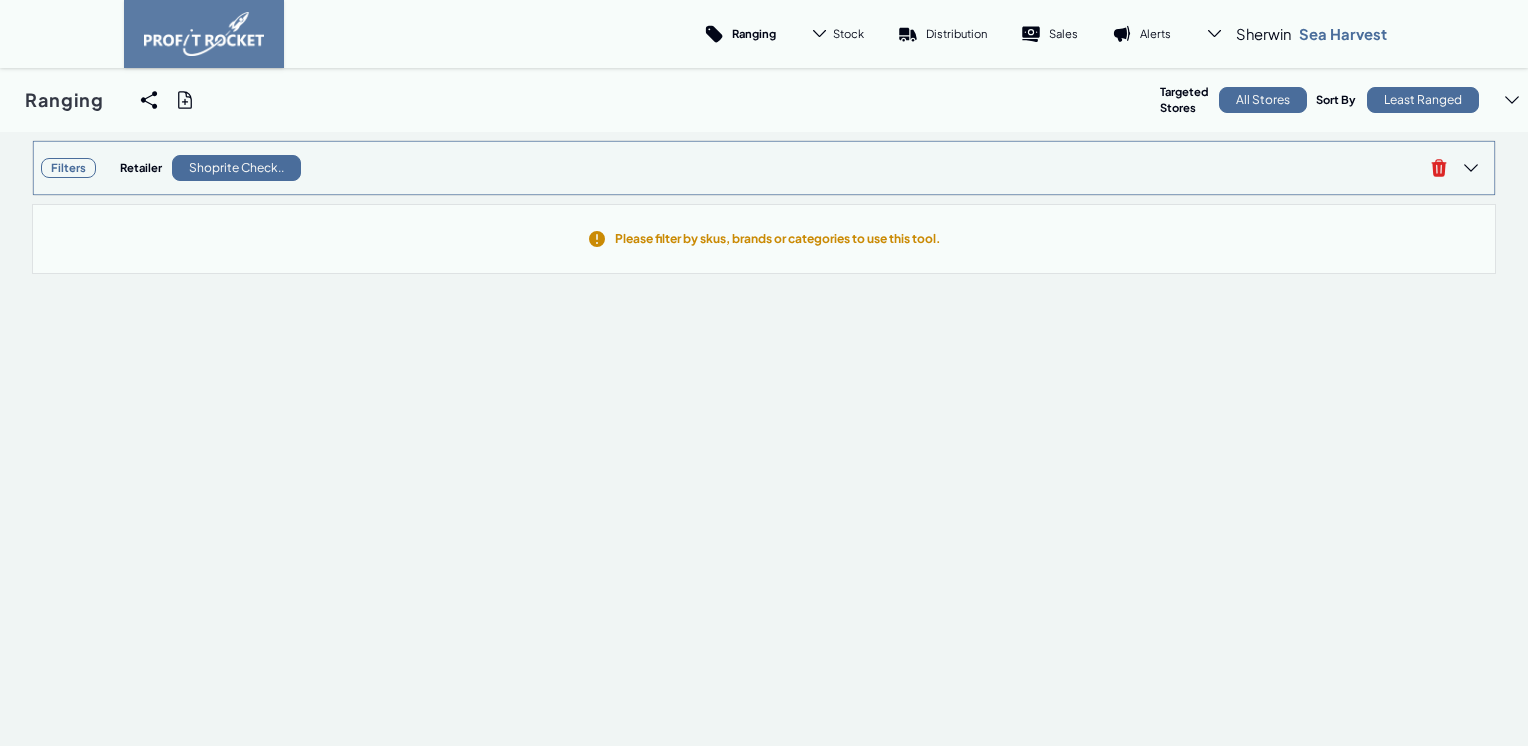 click on "Filters" at bounding box center [68, 168] 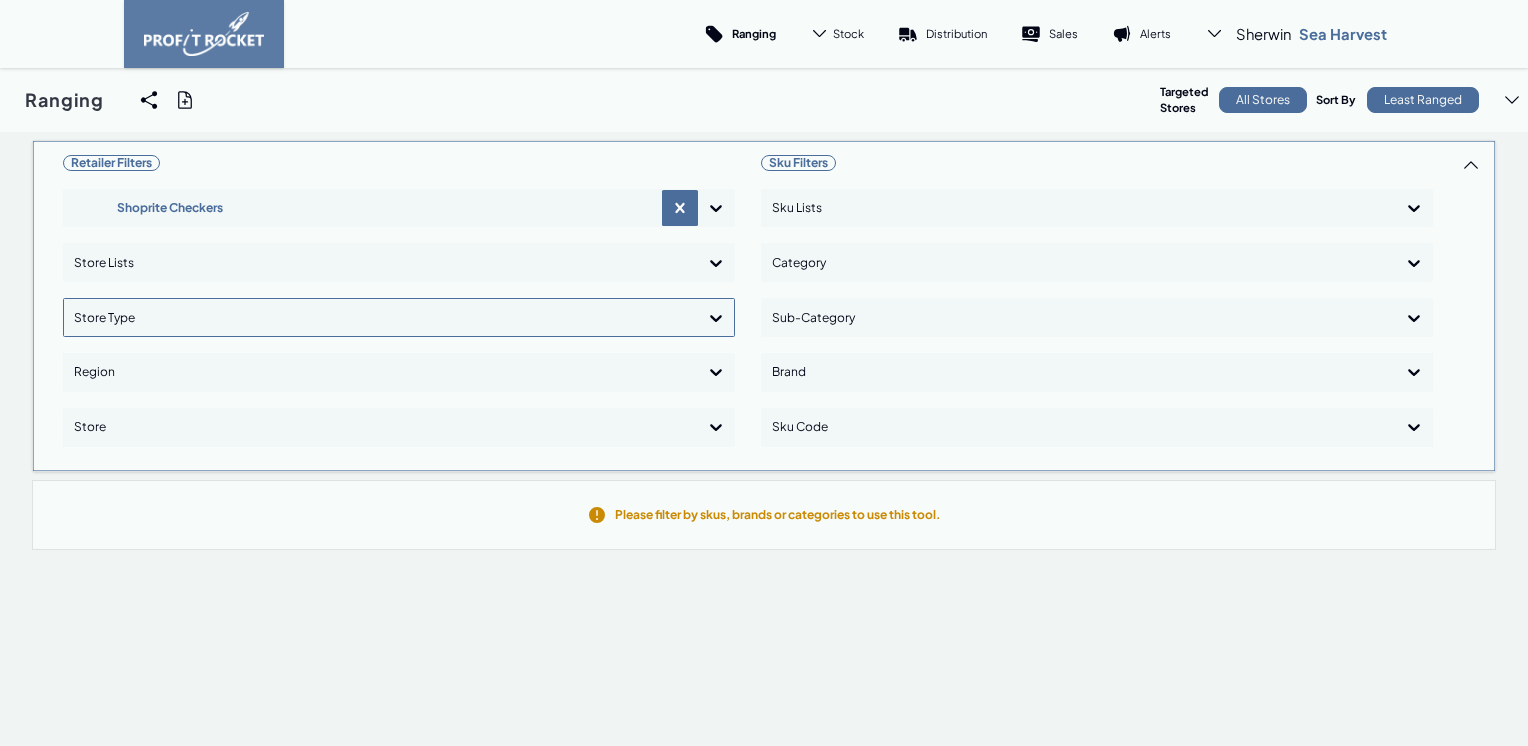 click at bounding box center (716, 318) 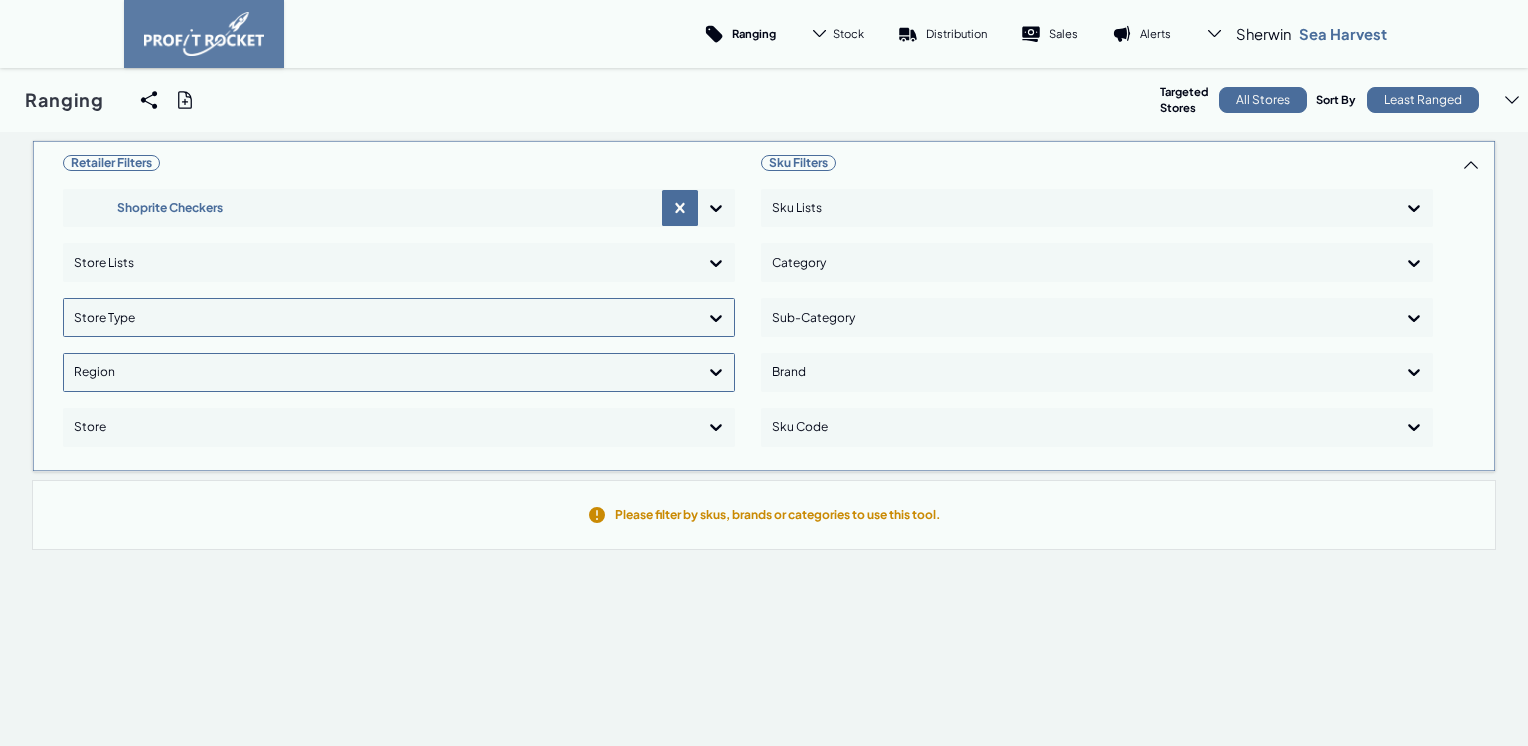 click 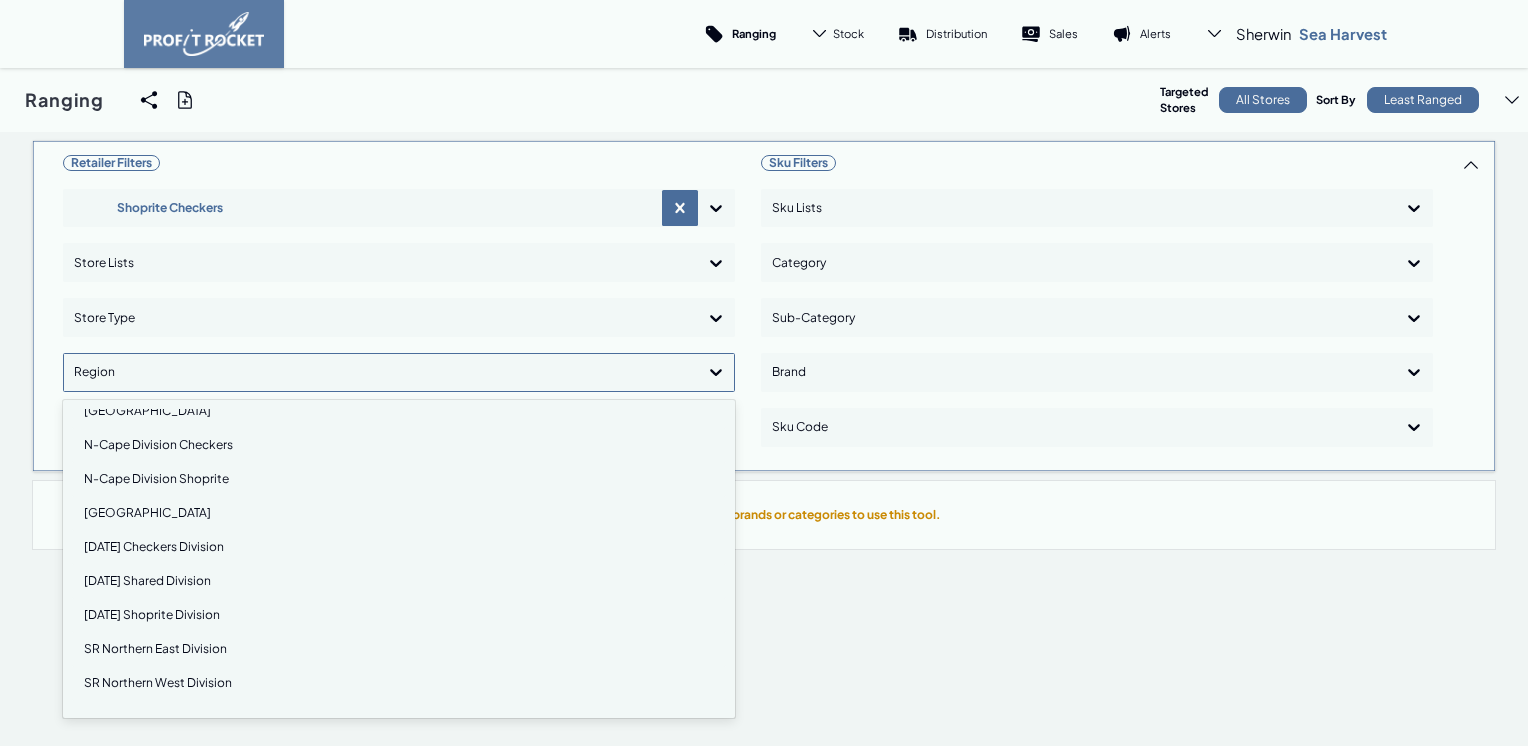 scroll, scrollTop: 300, scrollLeft: 0, axis: vertical 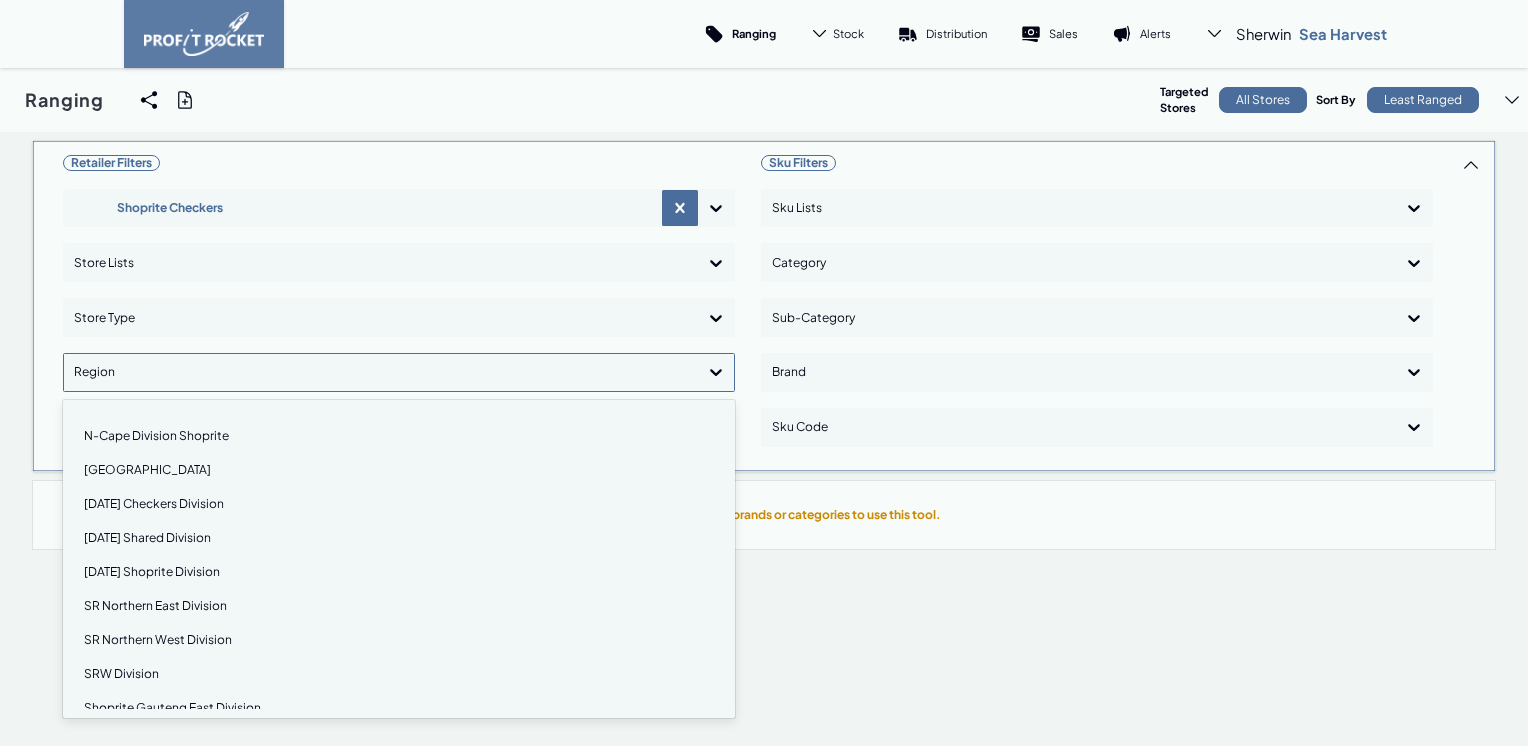click on "Natal Checkers Division" at bounding box center [399, 504] 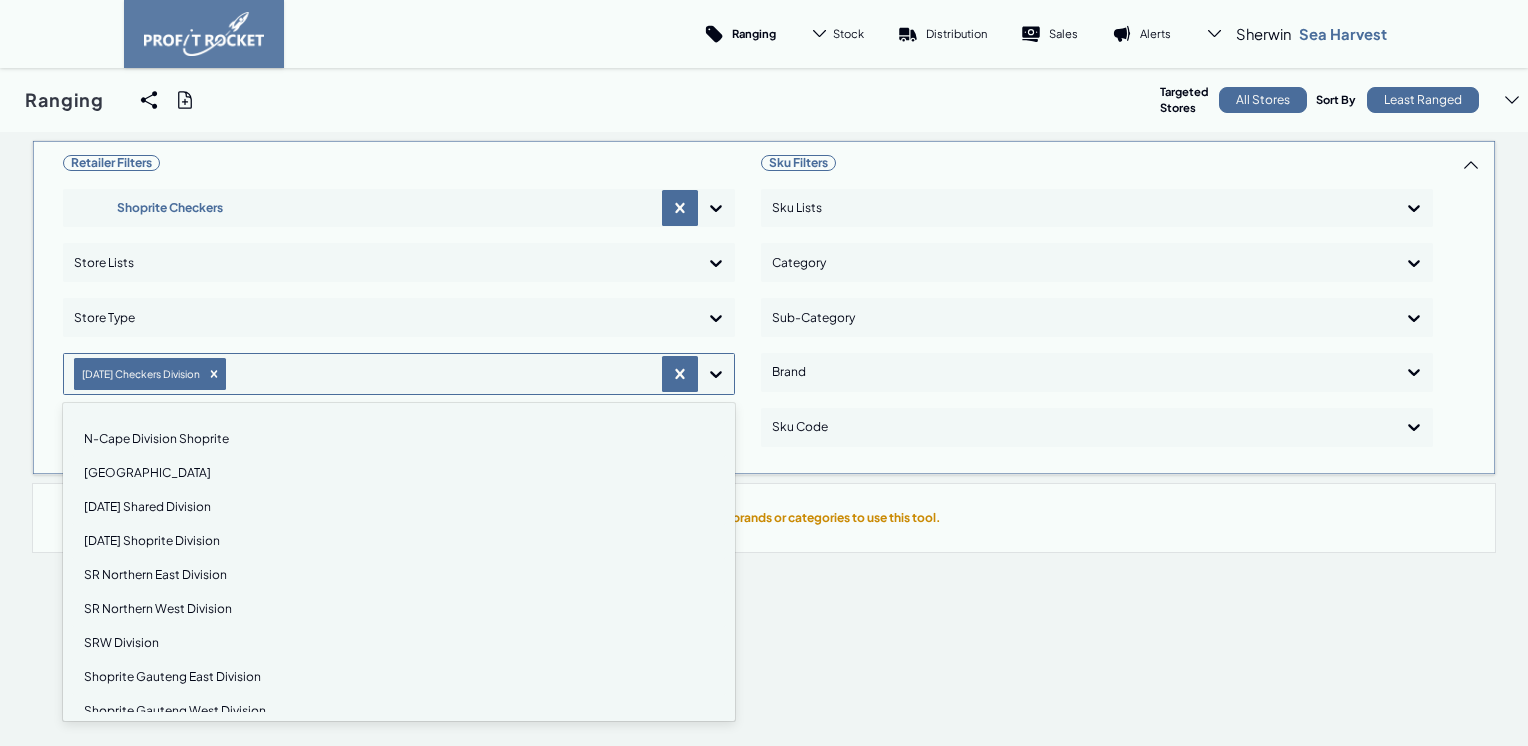 click on "Retailer Filters Shoprite Checkers Store Lists Store Type option Natal Checkers Division, selected. option N-Cape Division Checkers focused, 9 of 30. 29 results available. Use Up and Down to choose options, press Enter to select the currently focused option, press Escape to exit the menu, press Tab to select the option and exit the menu. Natal Checkers Division Botswana Division Eastern Cape Checkers  Division Eastern Cape Division Eastern Cape Shoprite Division Eswatini Gauteng North Checkers Division Gauteng South Checkers Division Lesotho N-Cape Division Checkers N-Cape Division Shoprite Namibia Natal Shared Division Natal Shoprite Division SR Northern East Division SR Northern West Division SRW Division Shoprite Gauteng East Division Shoprite Gauteng West Division Shoprite Wholesale Division Usave Eastern Cape Division Usave Gauteng Division Usave KZN Division Usave N/C OFS Division Usave Northern Division Usave Western Cape Division WC Checkers Division WC Shoprite Division Warehouses-Home Office Store" at bounding box center [399, 307] 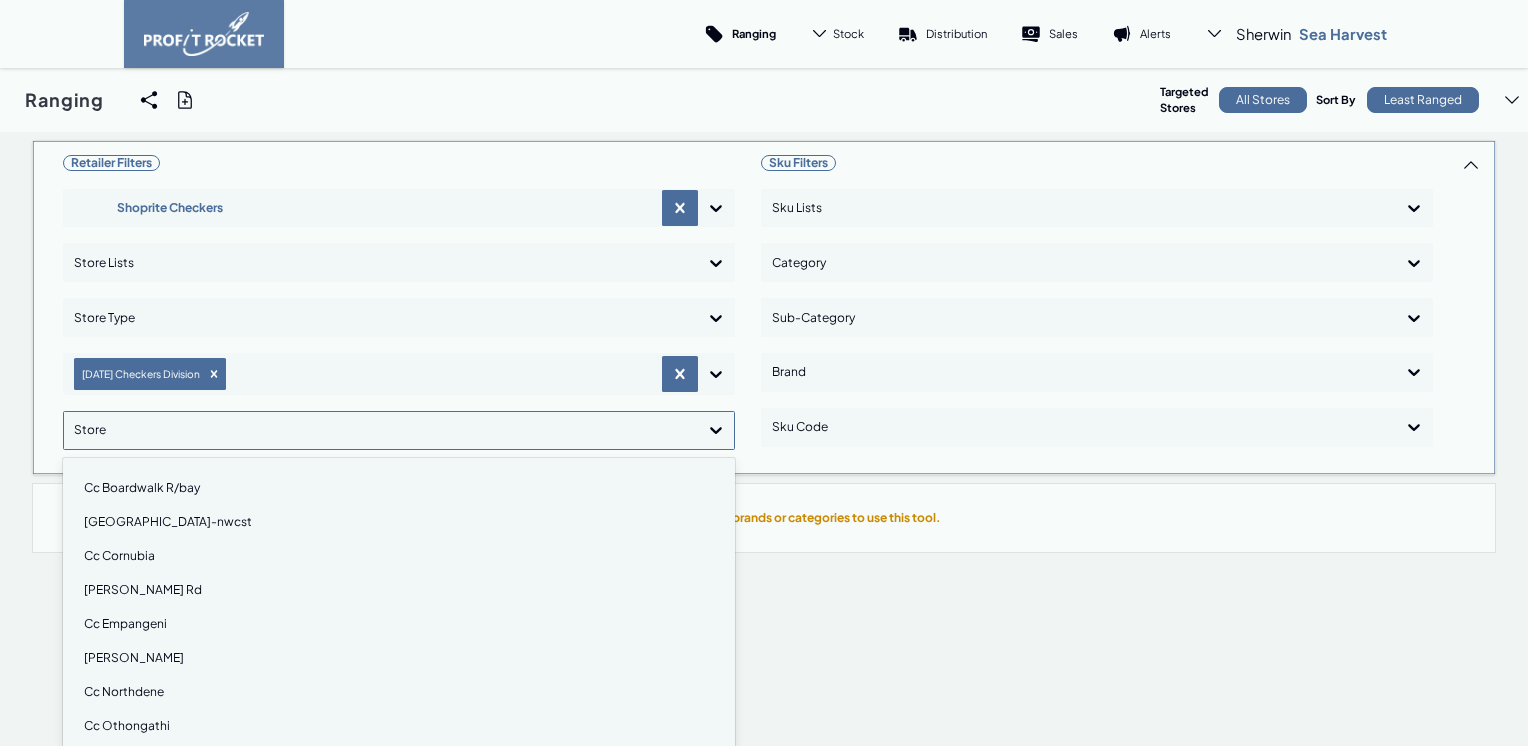 click 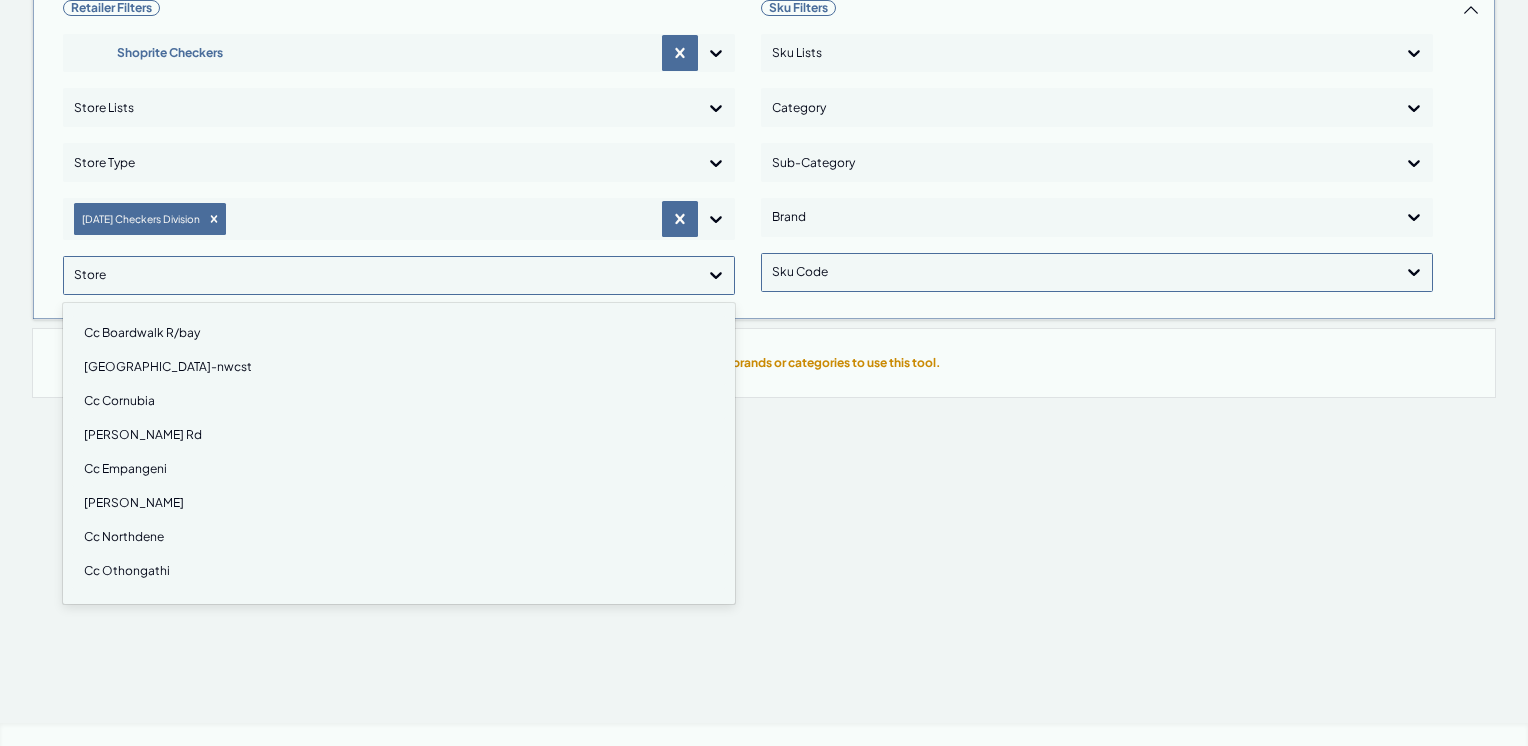 scroll, scrollTop: 200, scrollLeft: 0, axis: vertical 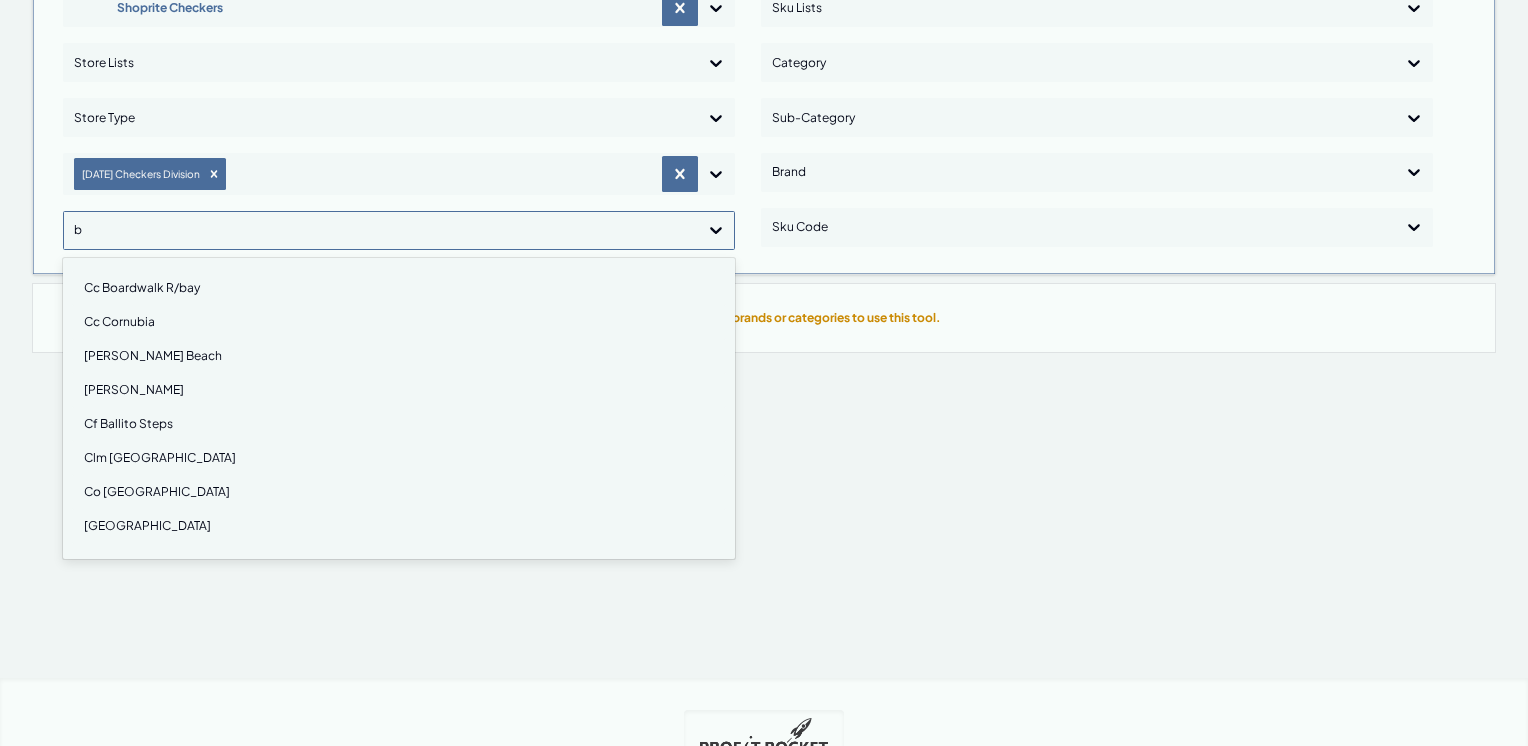 type on "br" 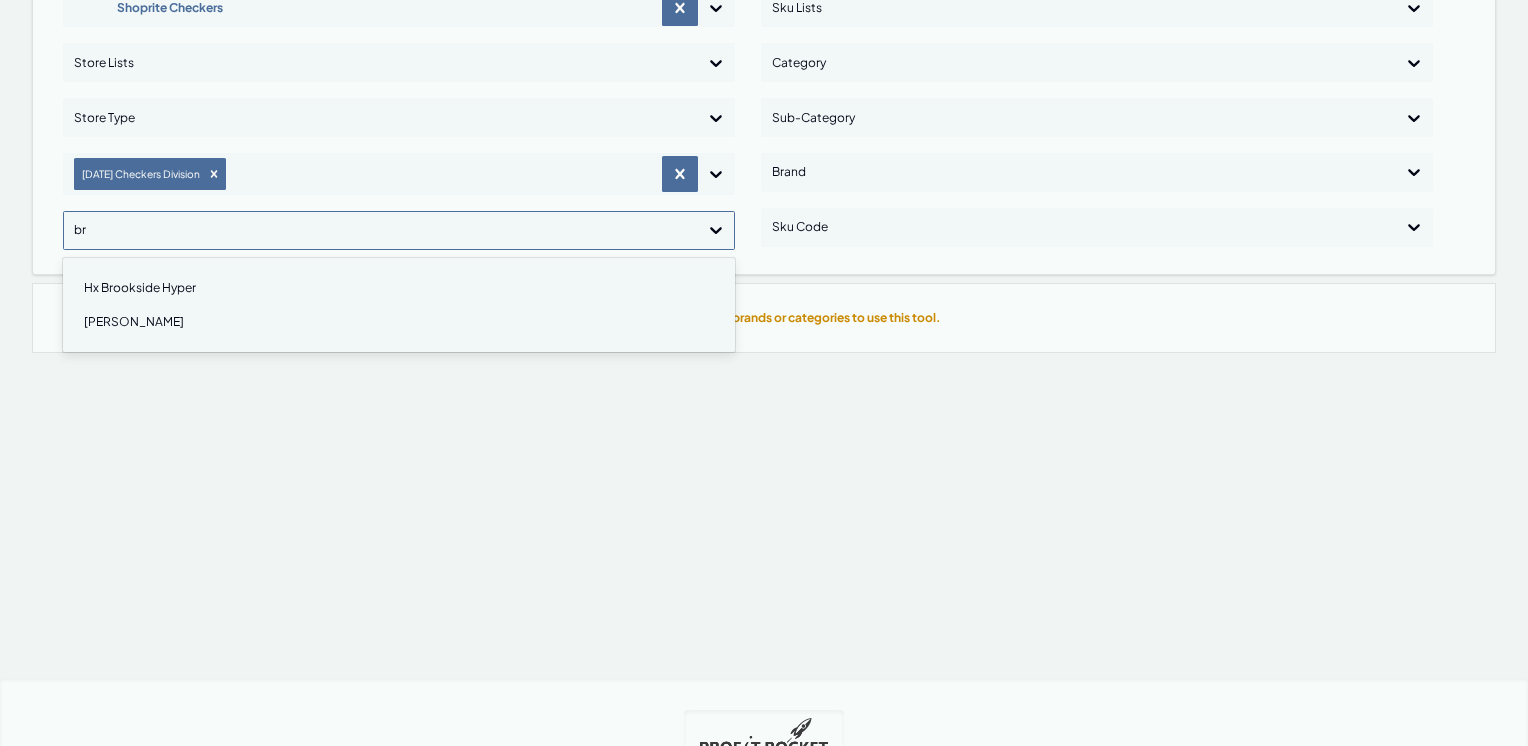 click on "Hx Brookside Hyper" at bounding box center (399, 288) 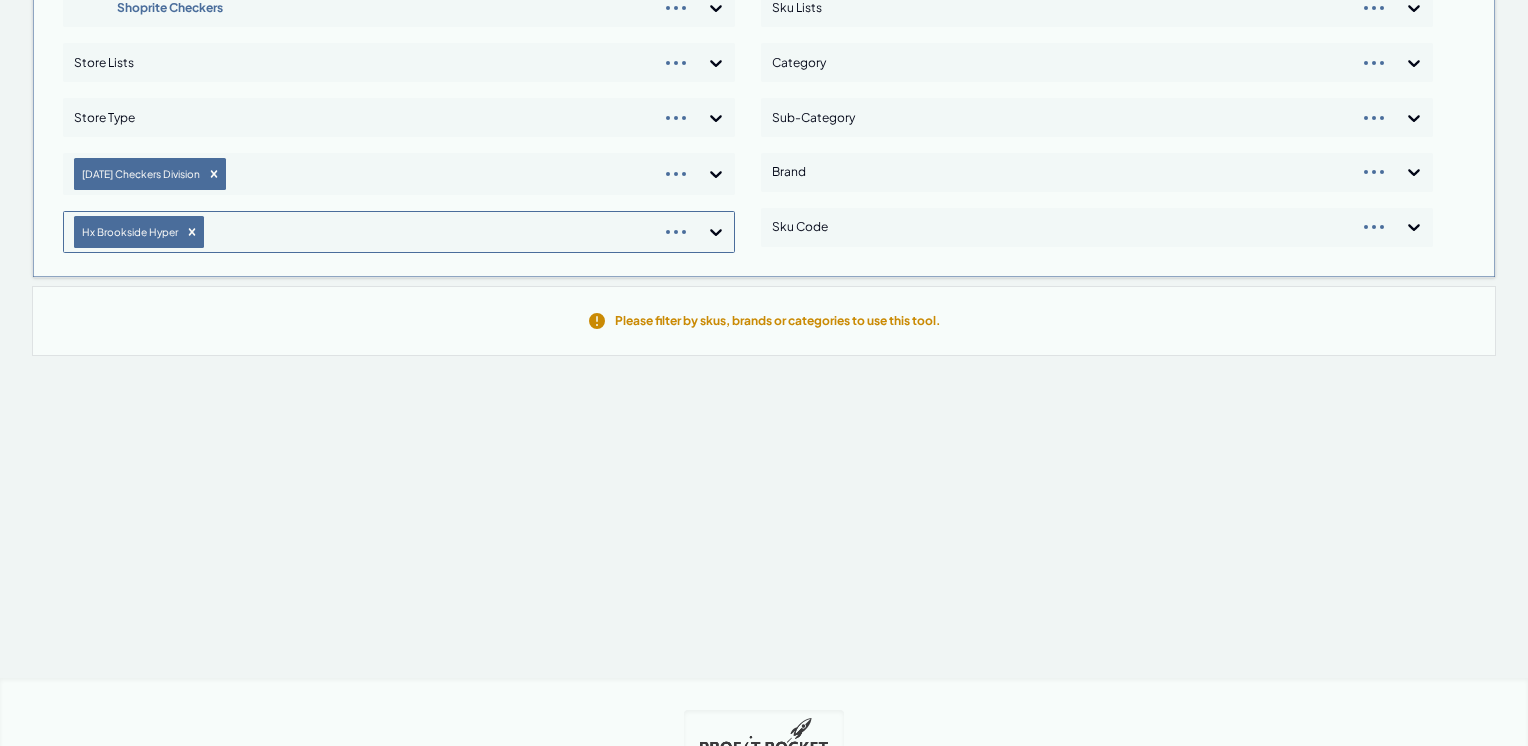 click on "Retailer Filters Shoprite Checkers Store Lists Store Type Natal Checkers Division Hx Brookside Hyper" at bounding box center [399, 109] 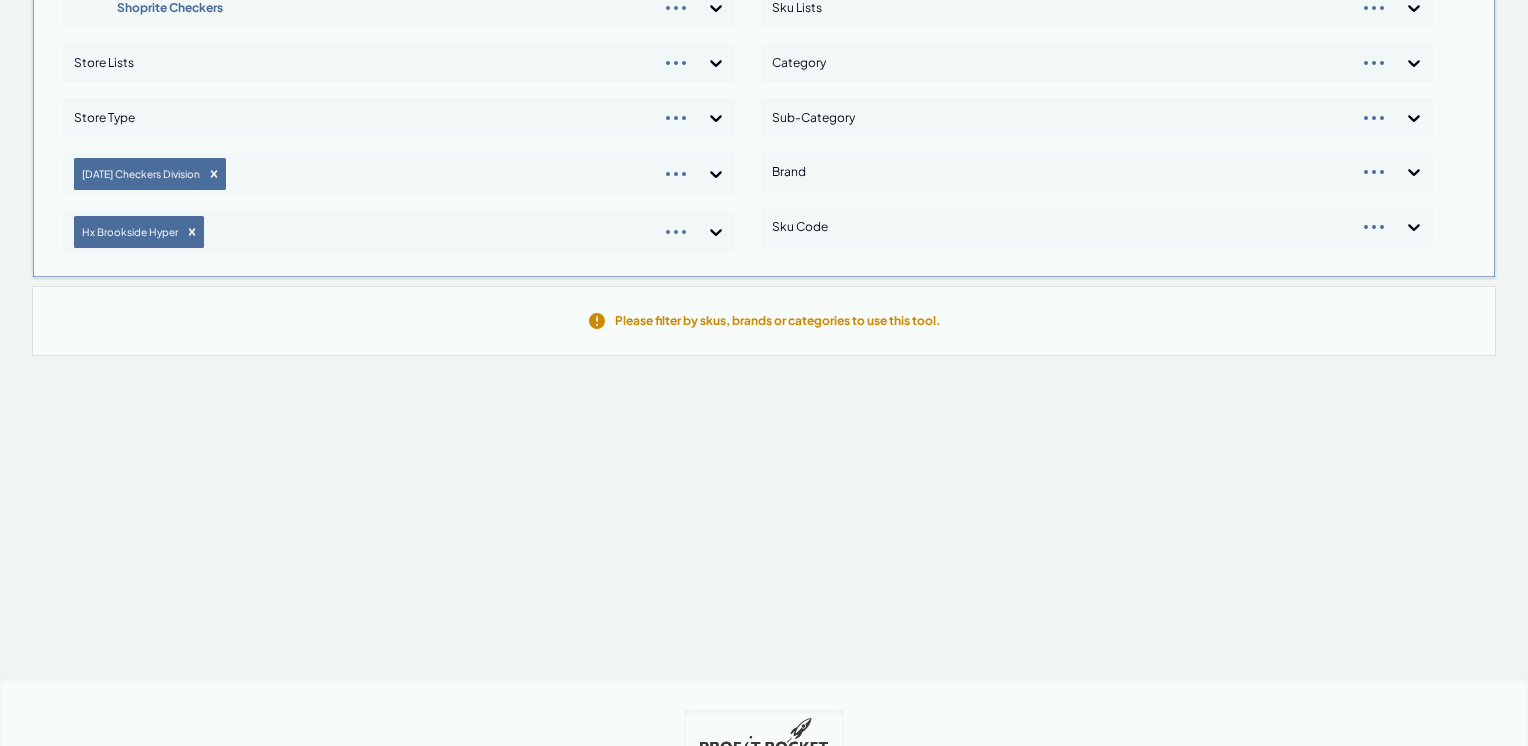 scroll, scrollTop: 0, scrollLeft: 0, axis: both 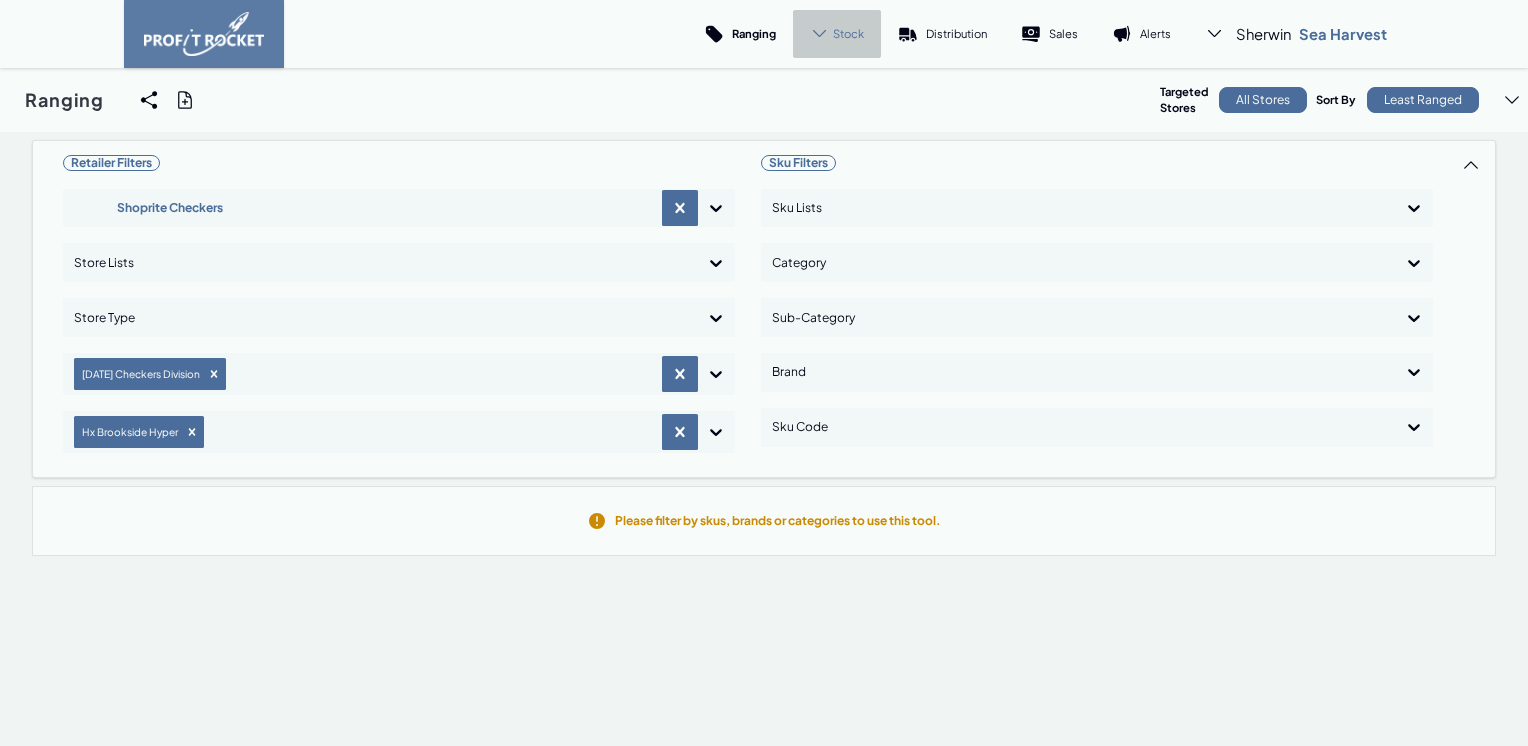 click on "Stock" at bounding box center (848, 33) 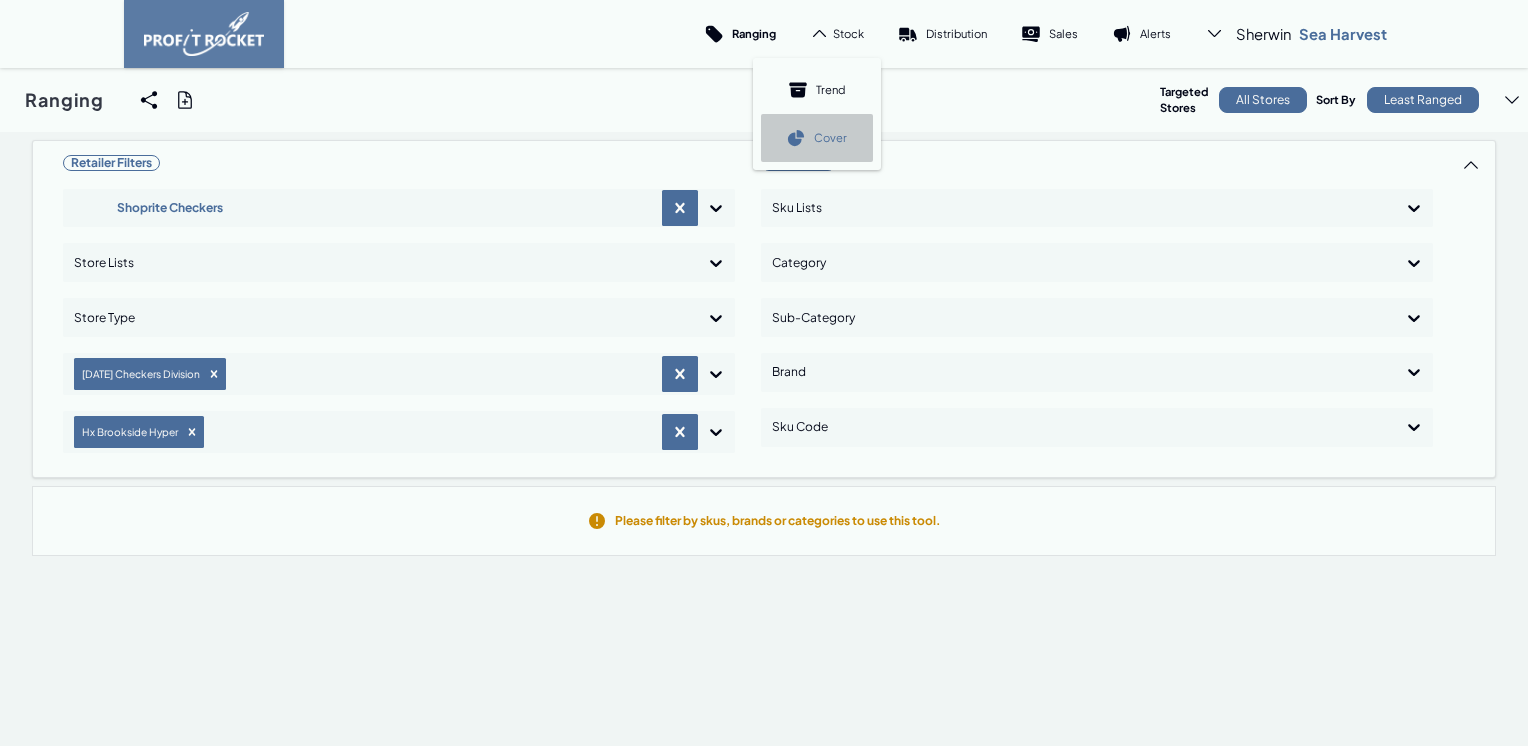 click on "Cover" at bounding box center (830, 137) 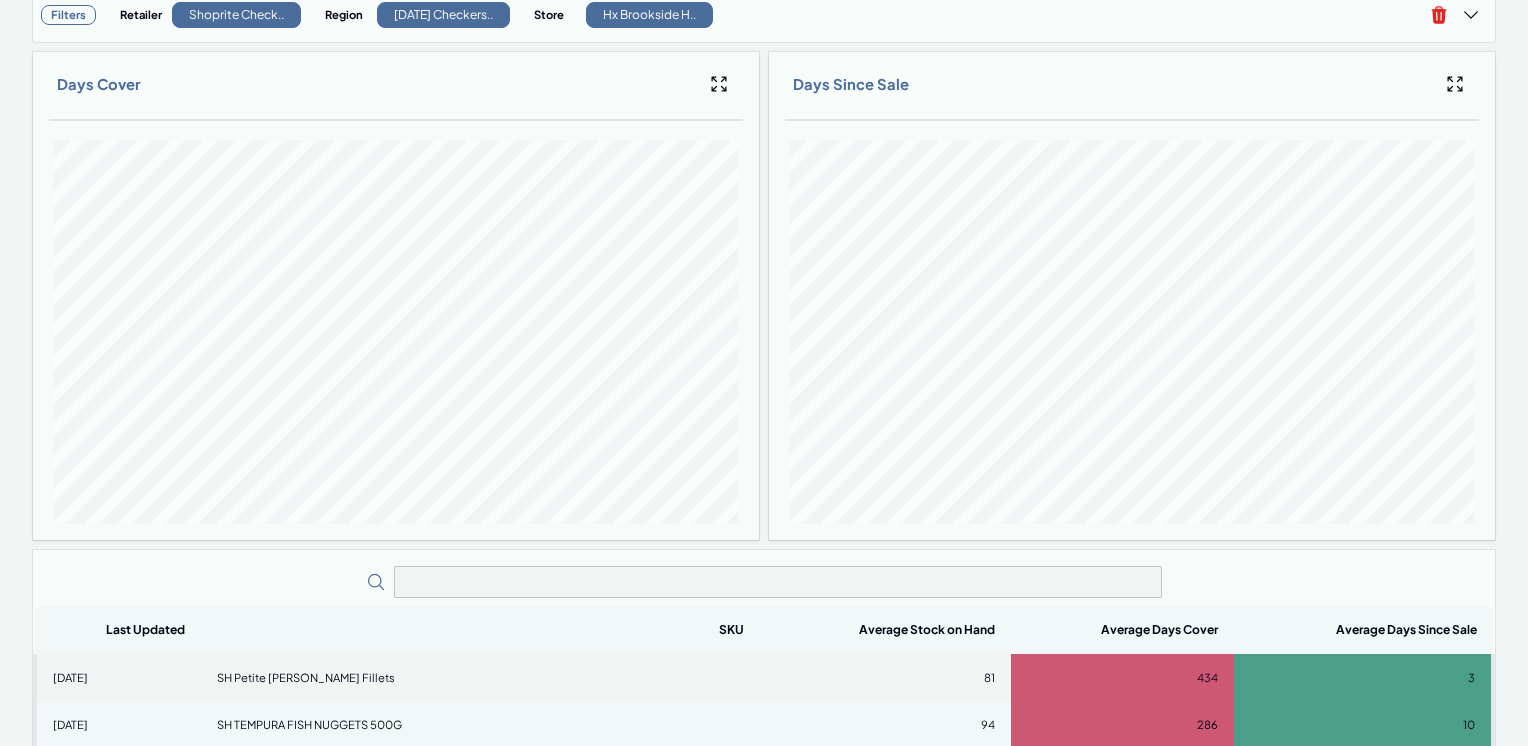 scroll, scrollTop: 500, scrollLeft: 0, axis: vertical 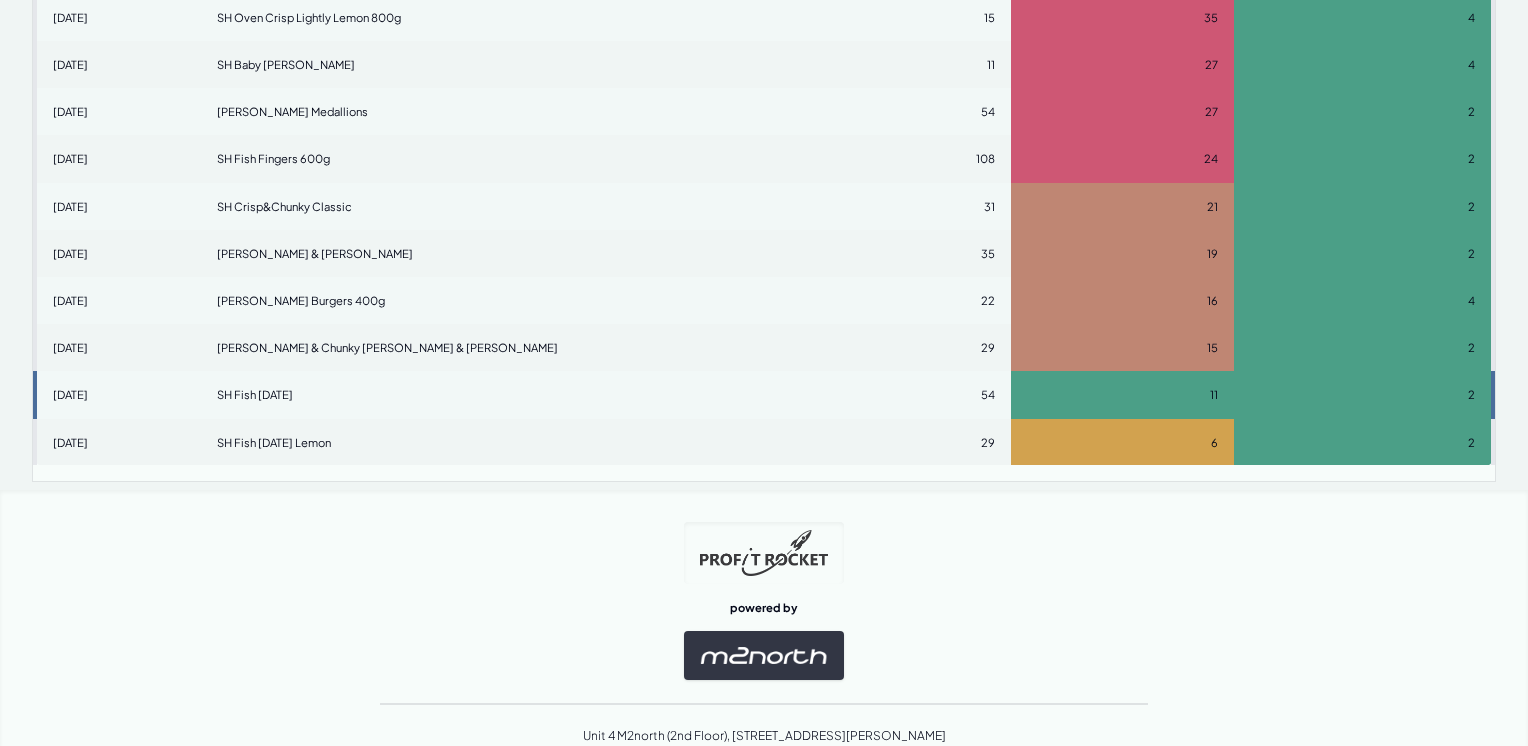 click on "54" at bounding box center [885, 394] 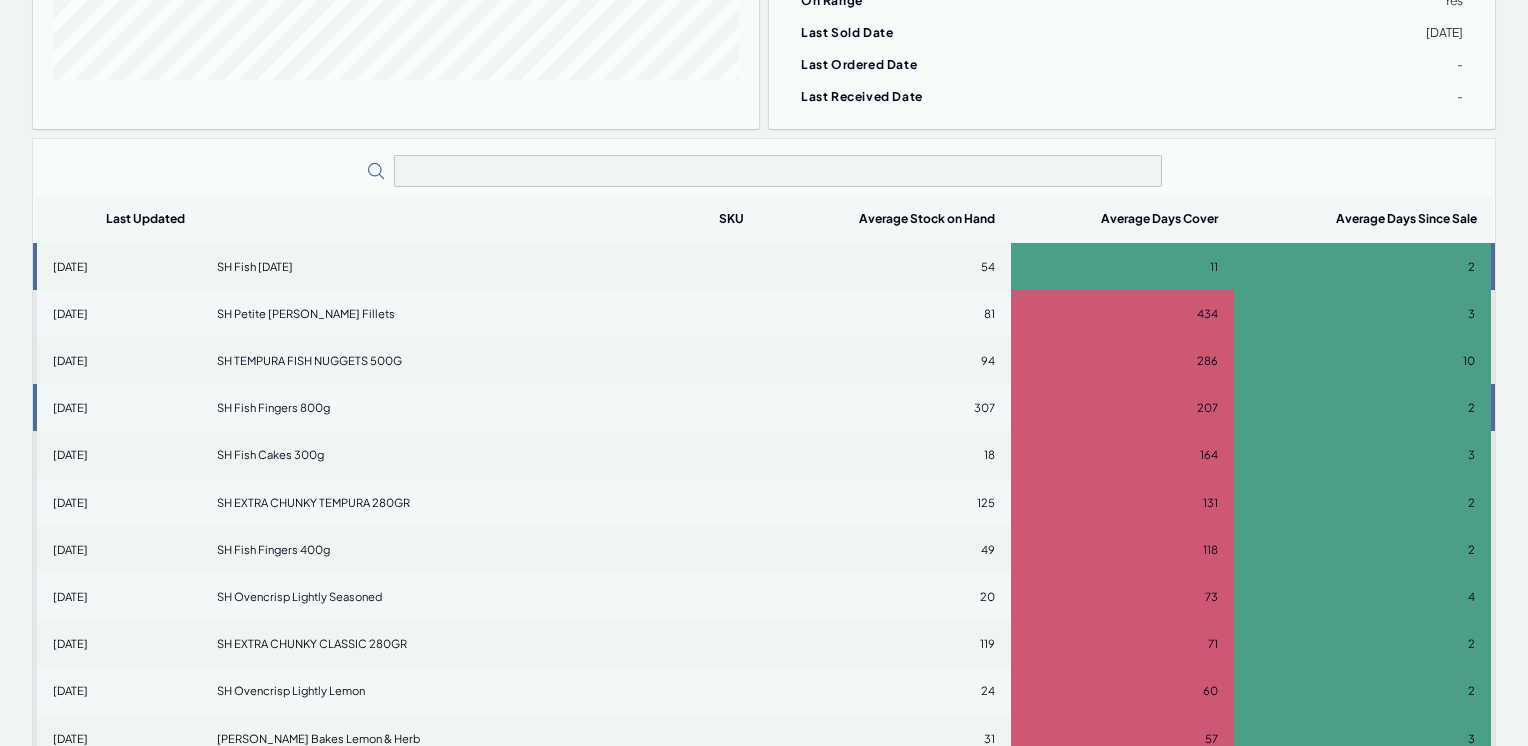 scroll, scrollTop: 1000, scrollLeft: 0, axis: vertical 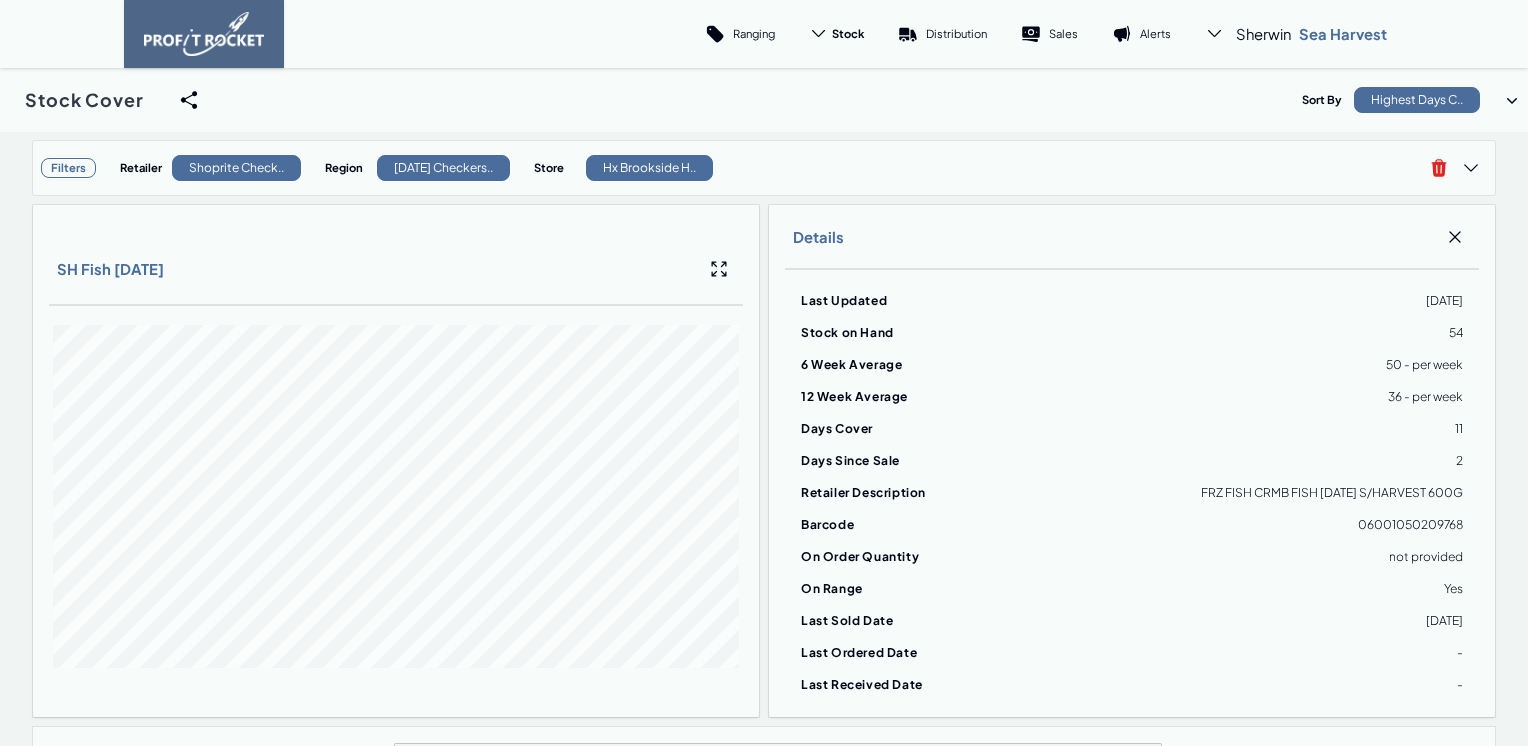 click at bounding box center (204, 34) 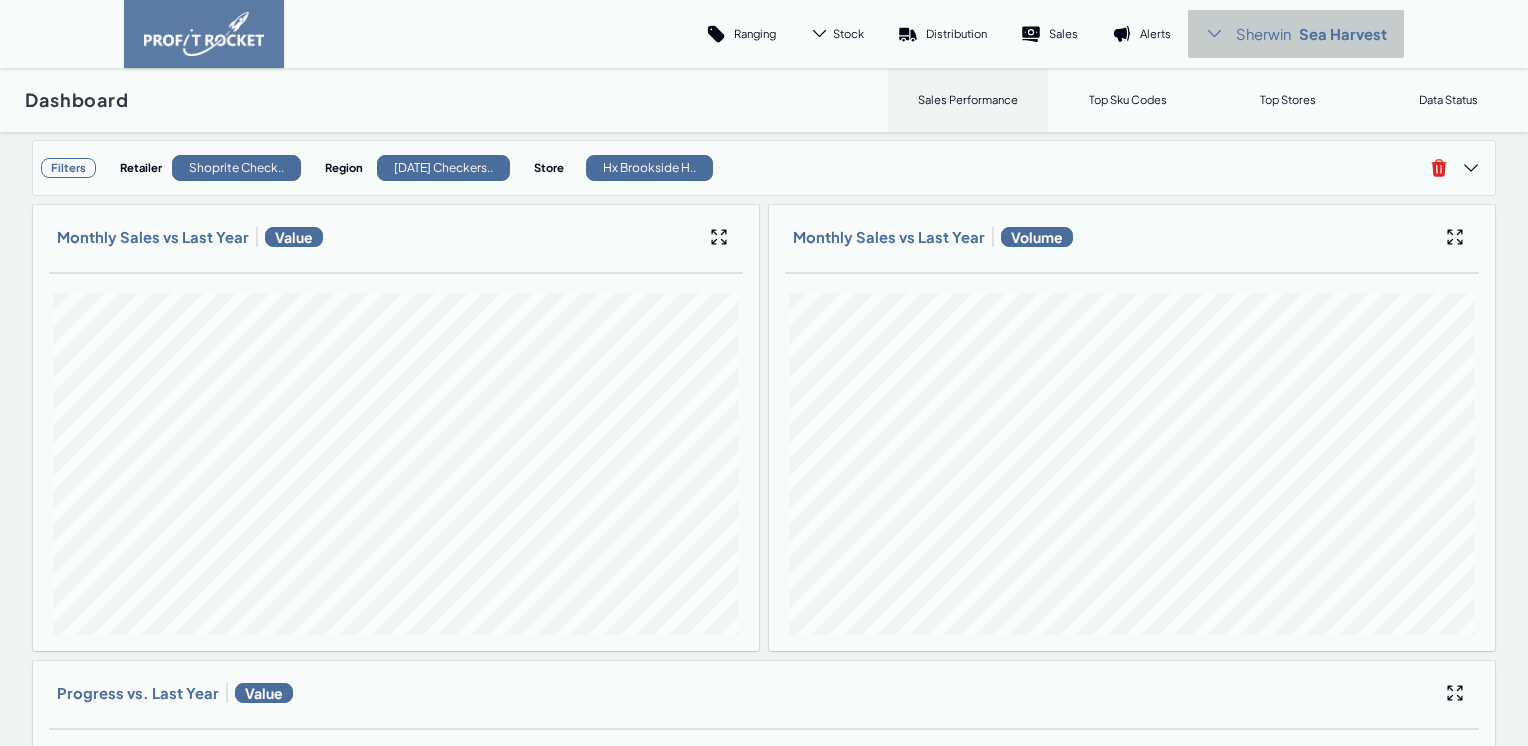 click on "Sea Harvest" at bounding box center [1343, 34] 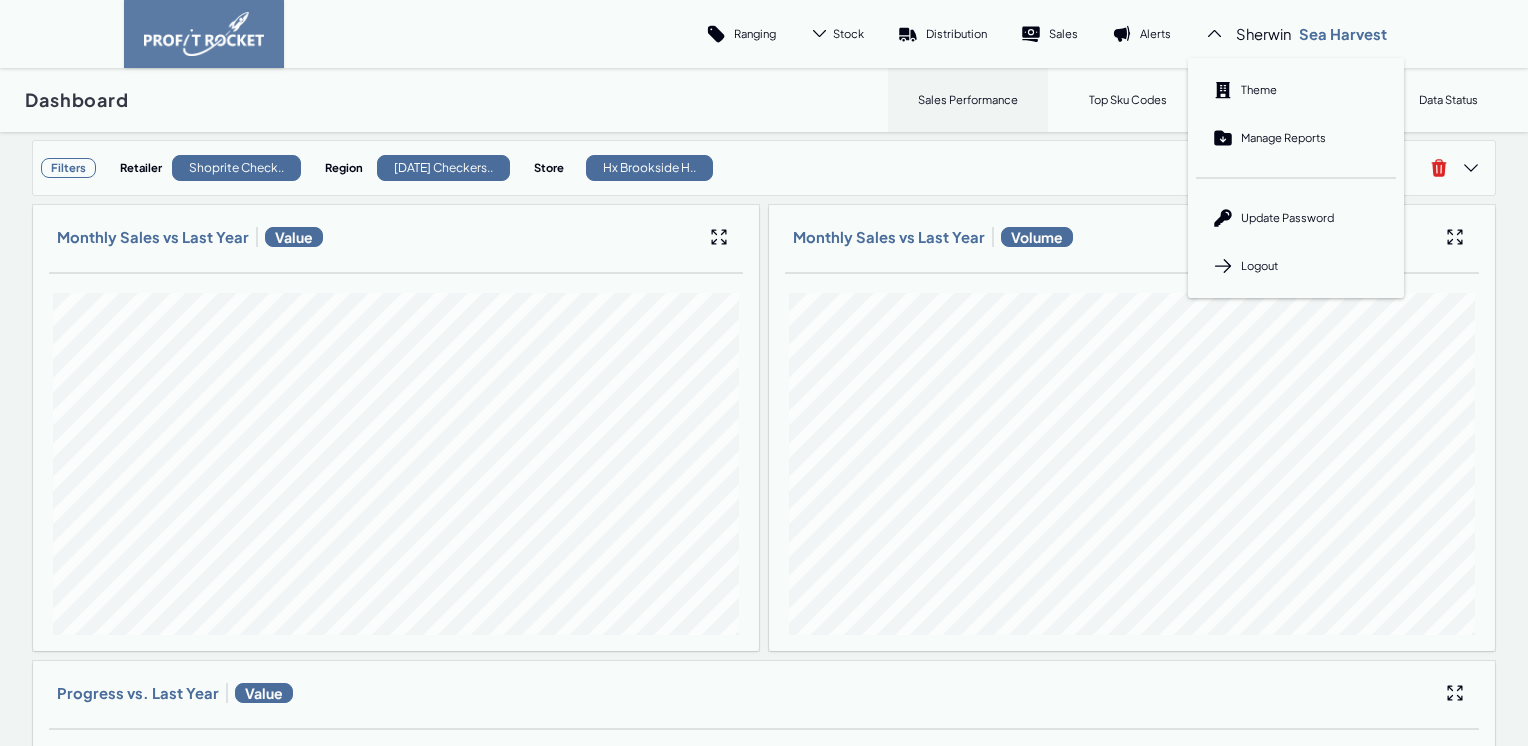 click on "Ranging Stock Trend Cover Distribution Sales Alerts Sherwin Sea Harvest Theme Manage Reports Update Password Logout" at bounding box center [764, 34] 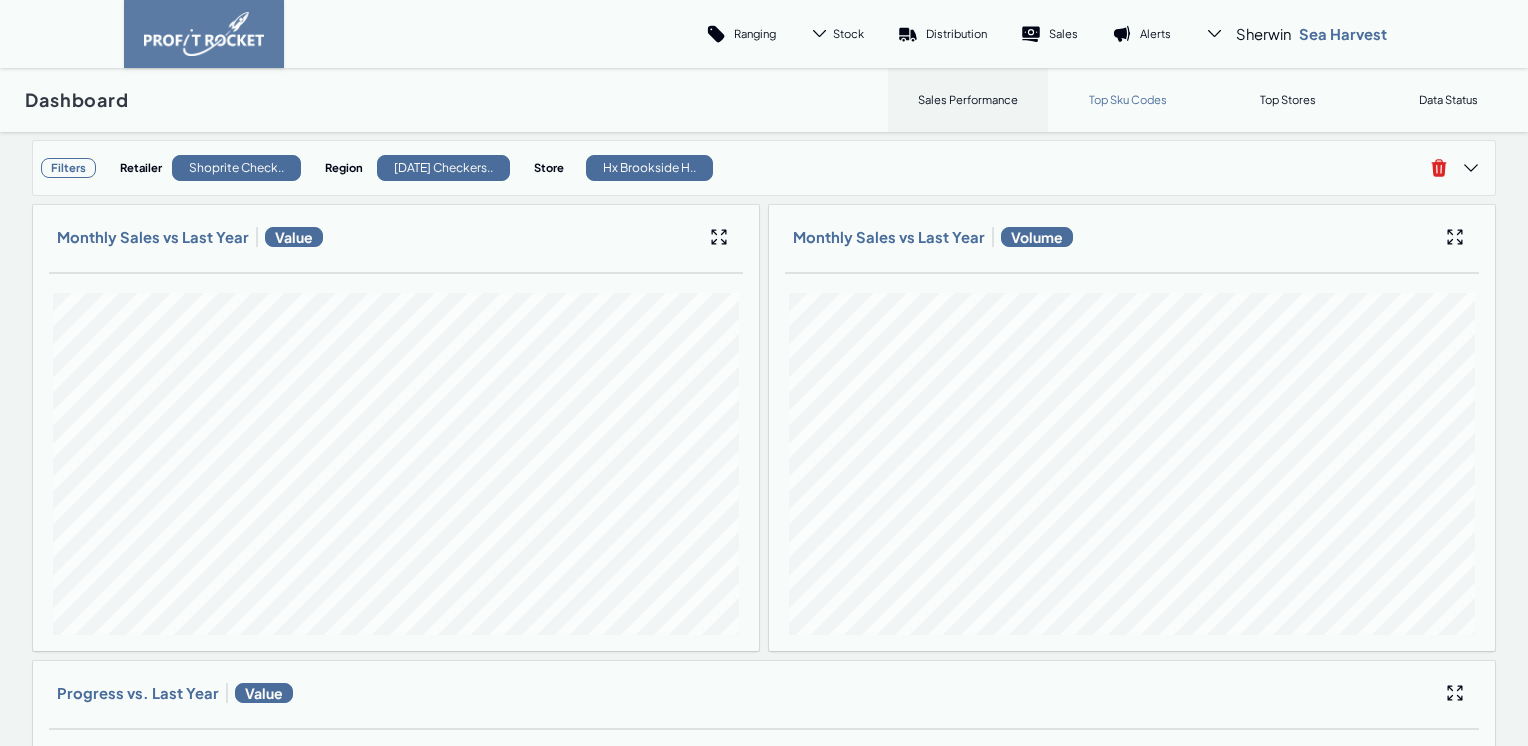 click on "Top Sku Codes" at bounding box center [1128, 99] 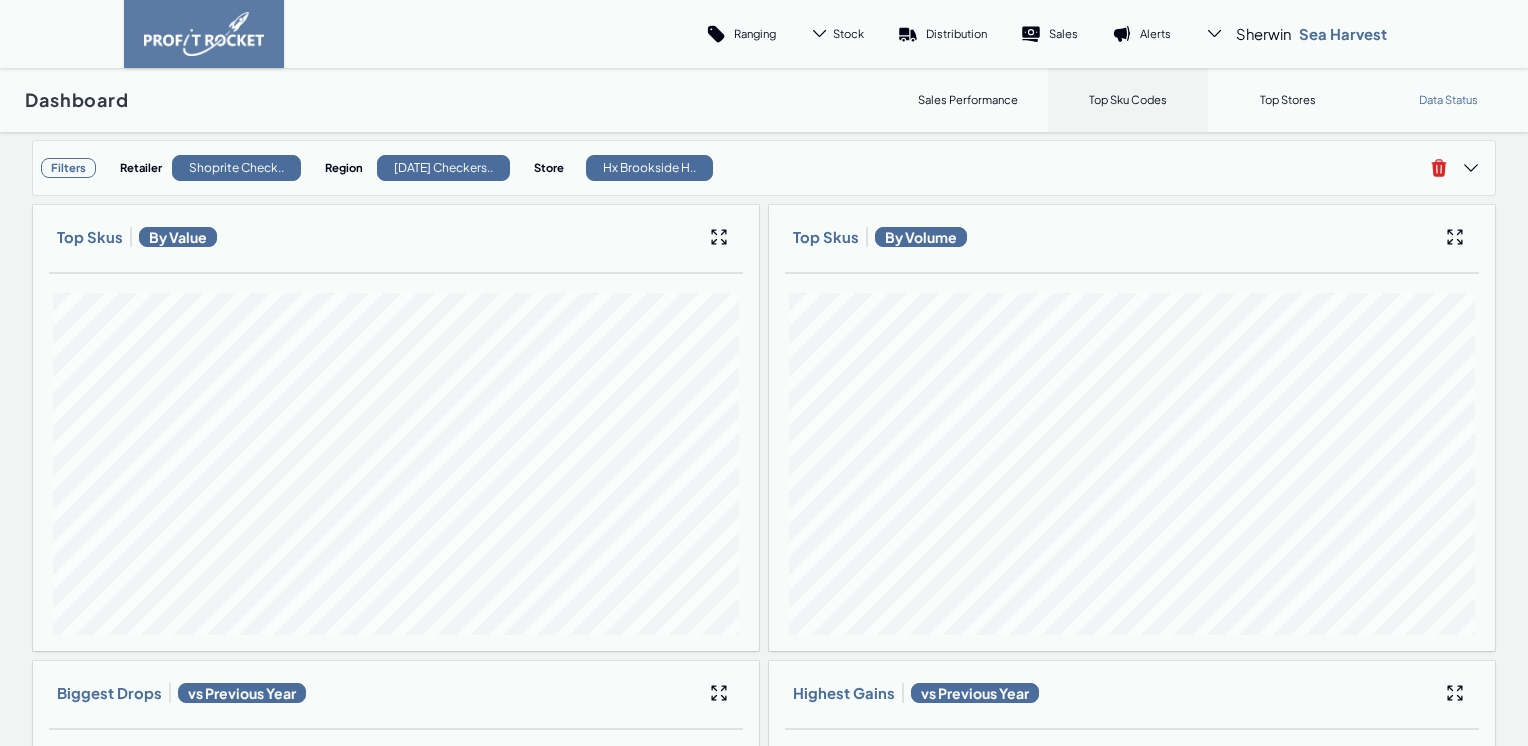 click on "Data Status" at bounding box center [1448, 100] 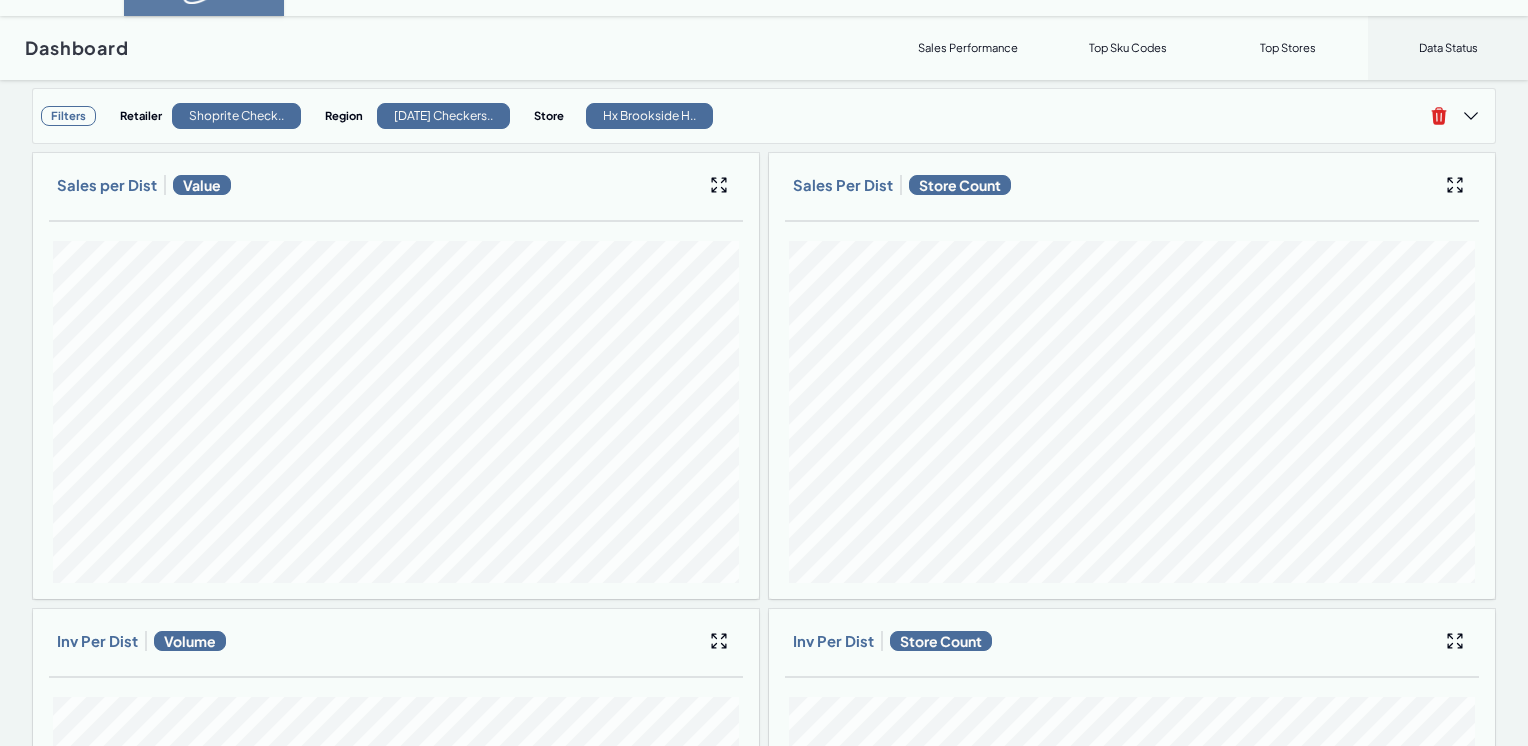 scroll, scrollTop: 0, scrollLeft: 0, axis: both 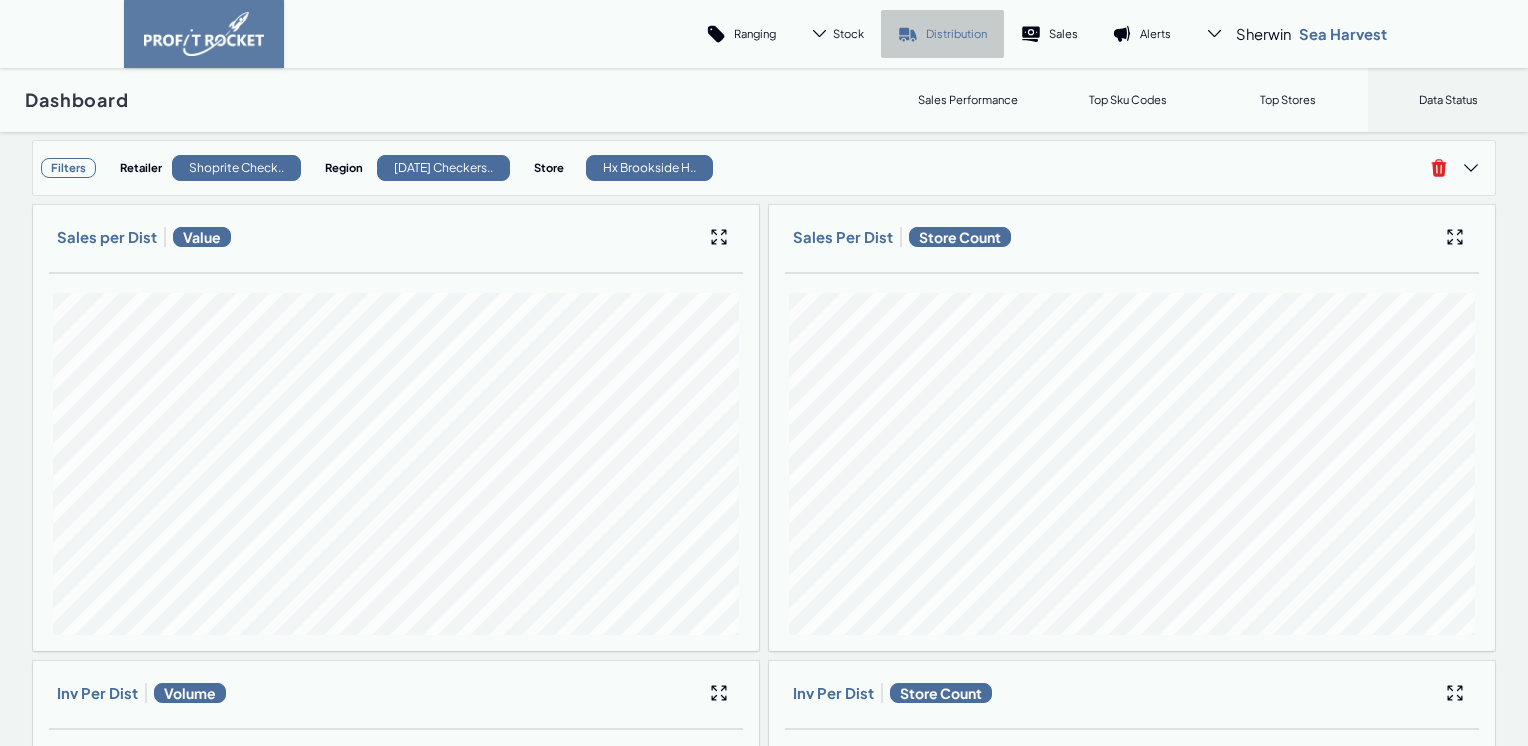 click on "Distribution" at bounding box center (956, 33) 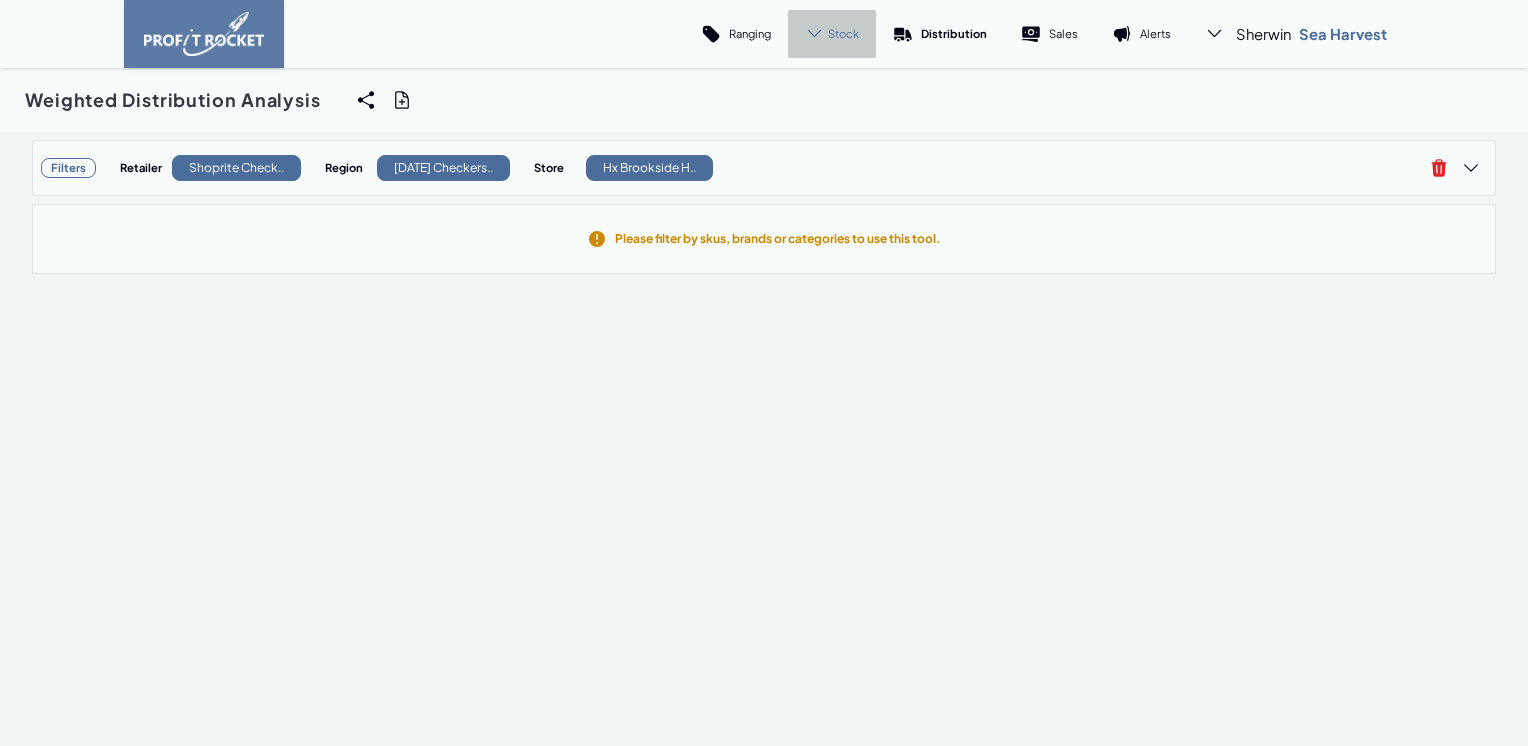 click on "Stock" at bounding box center [832, 34] 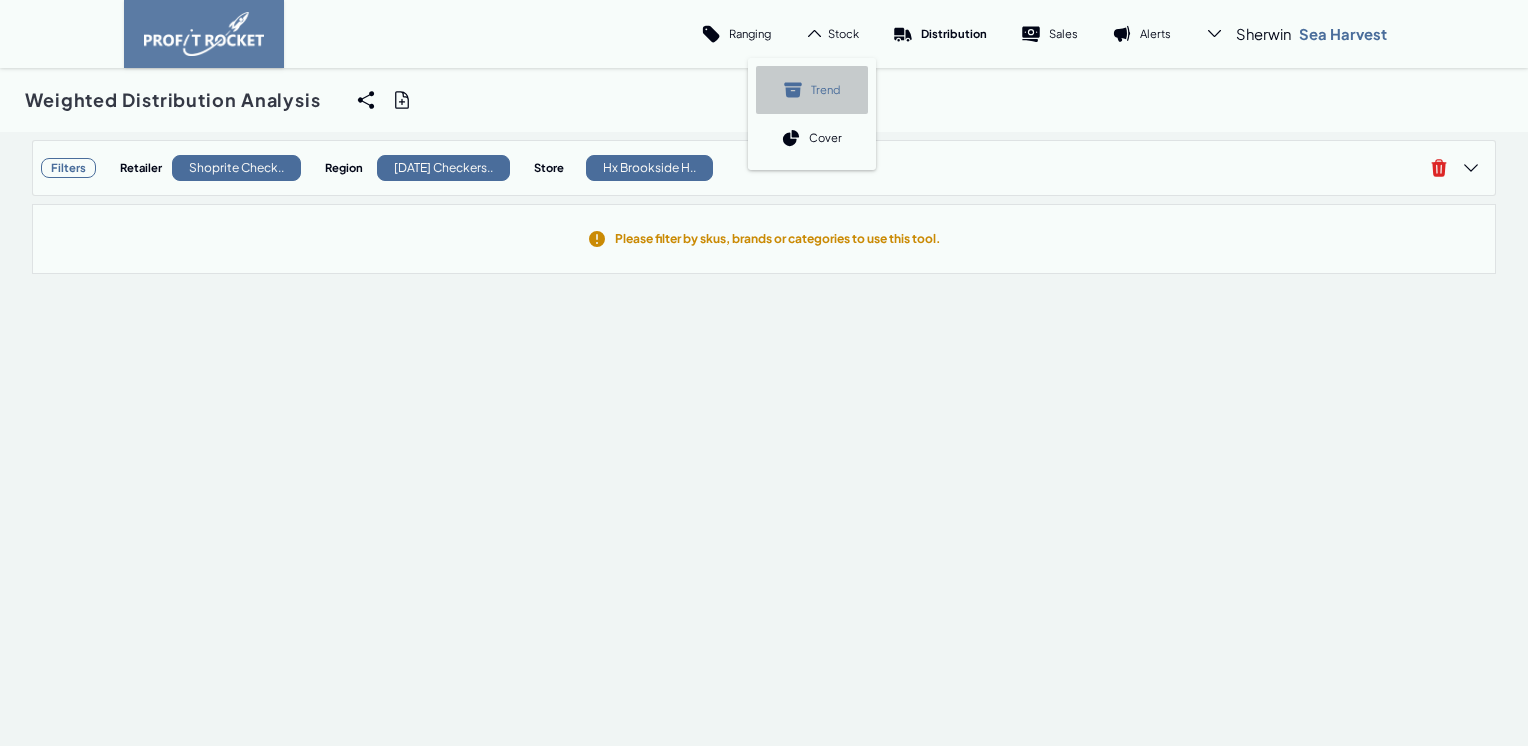 click on "Trend" at bounding box center [825, 89] 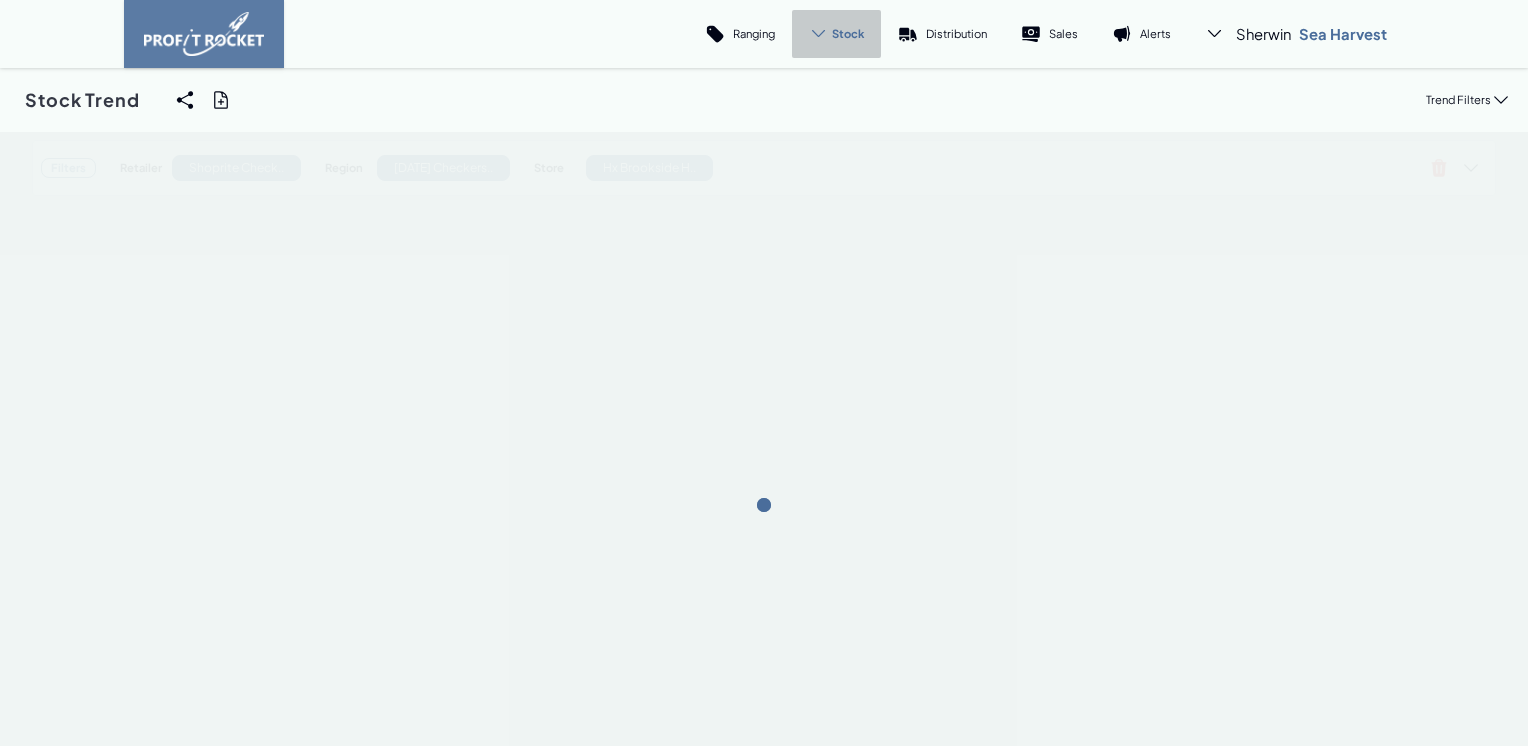 click 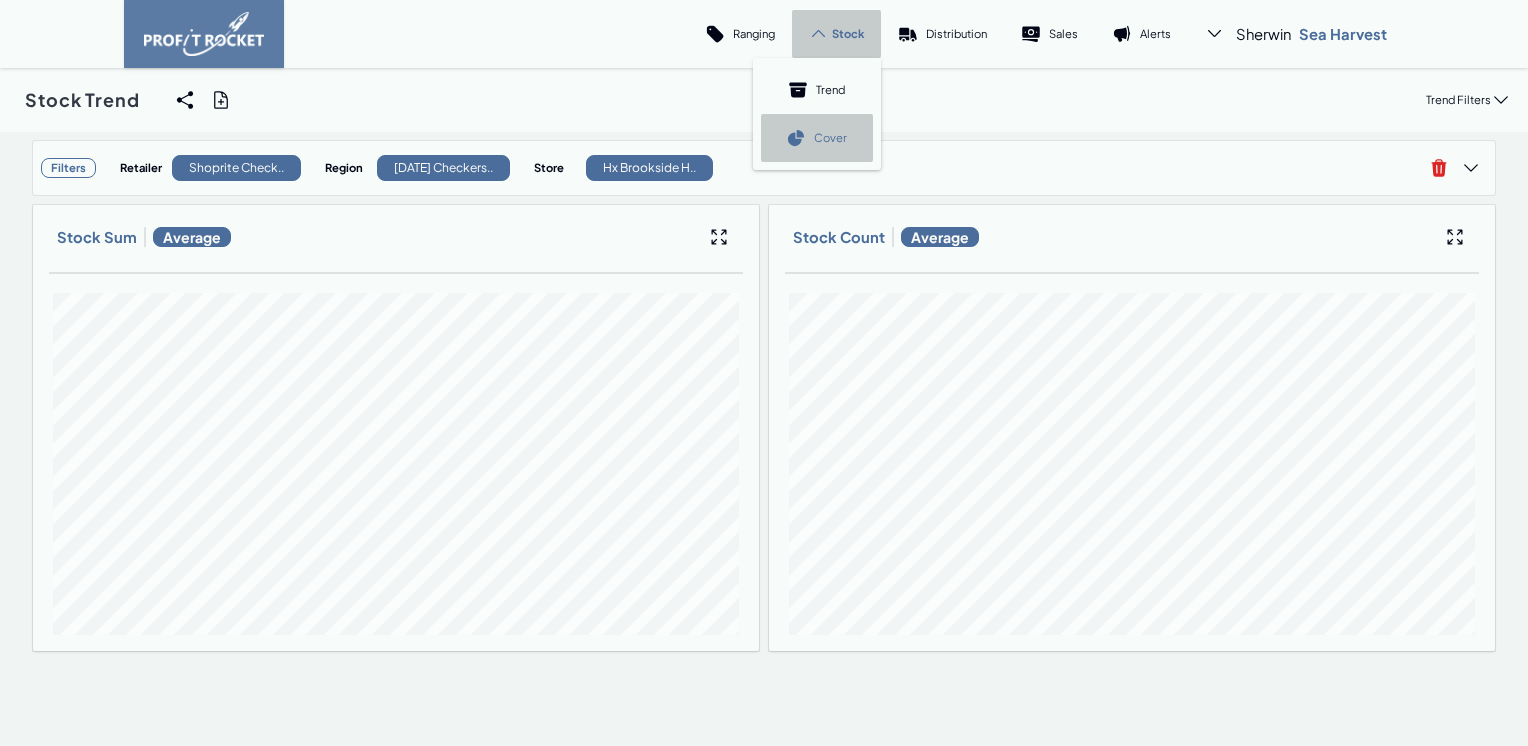 click on "Cover" at bounding box center [830, 137] 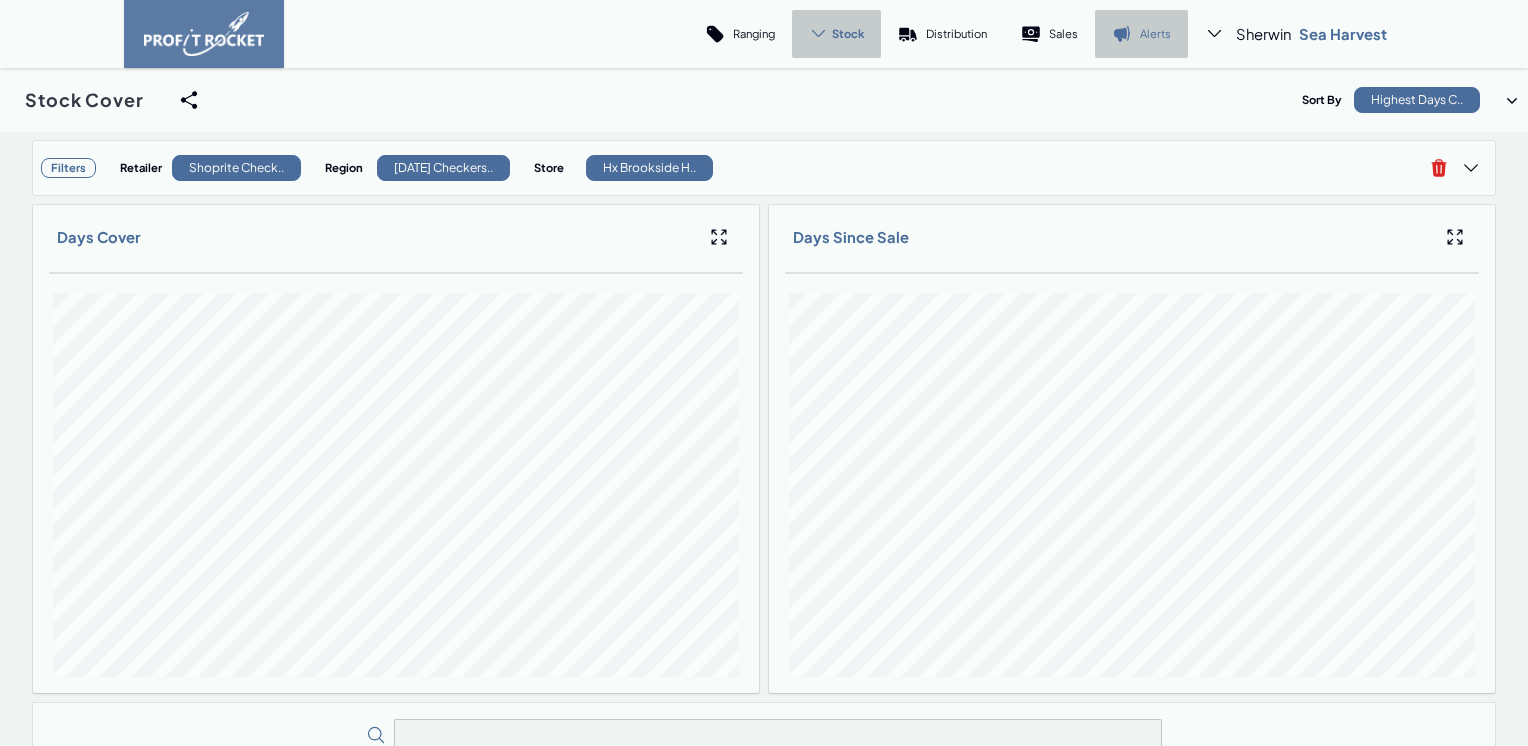 click on "Alerts" at bounding box center [1155, 33] 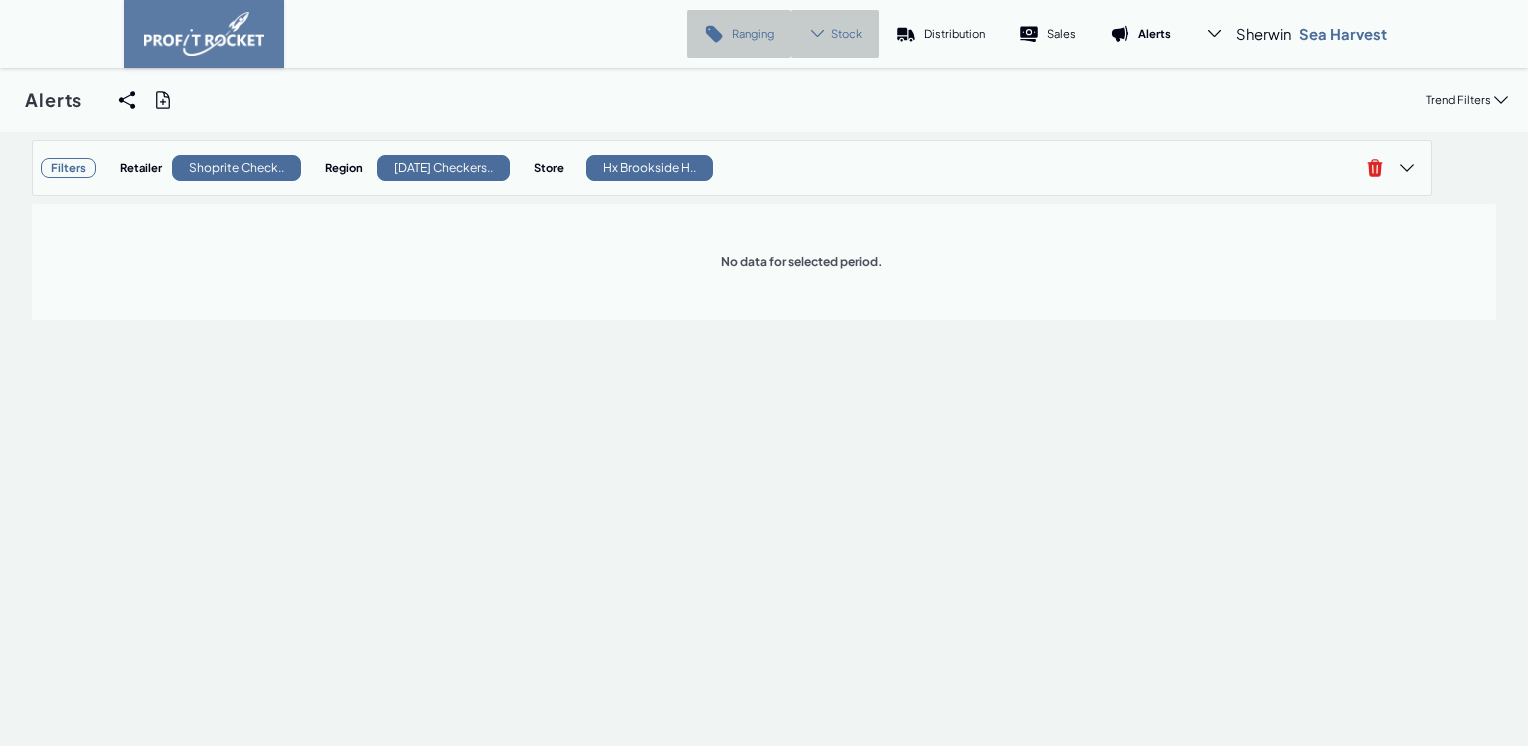 click on "Ranging" at bounding box center (753, 33) 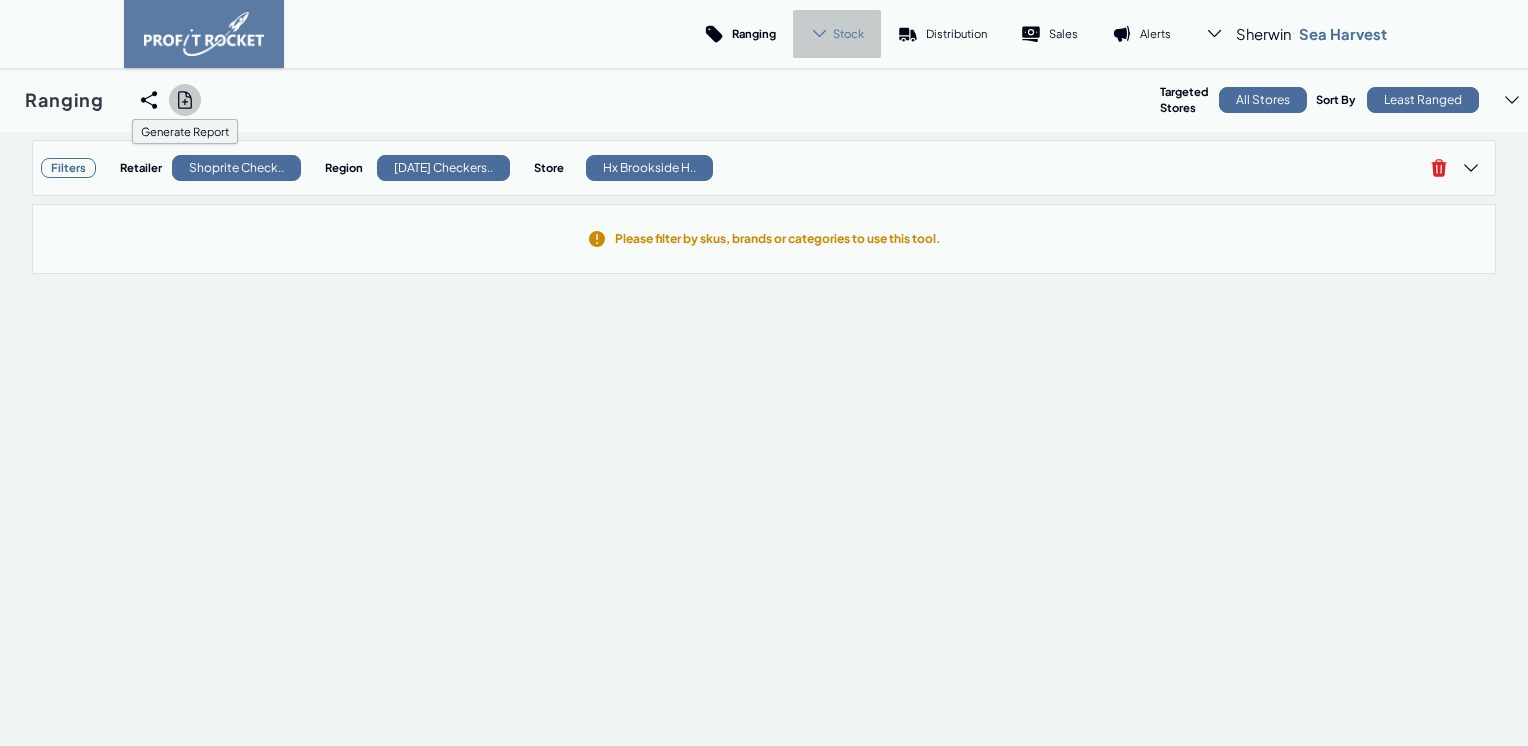 click 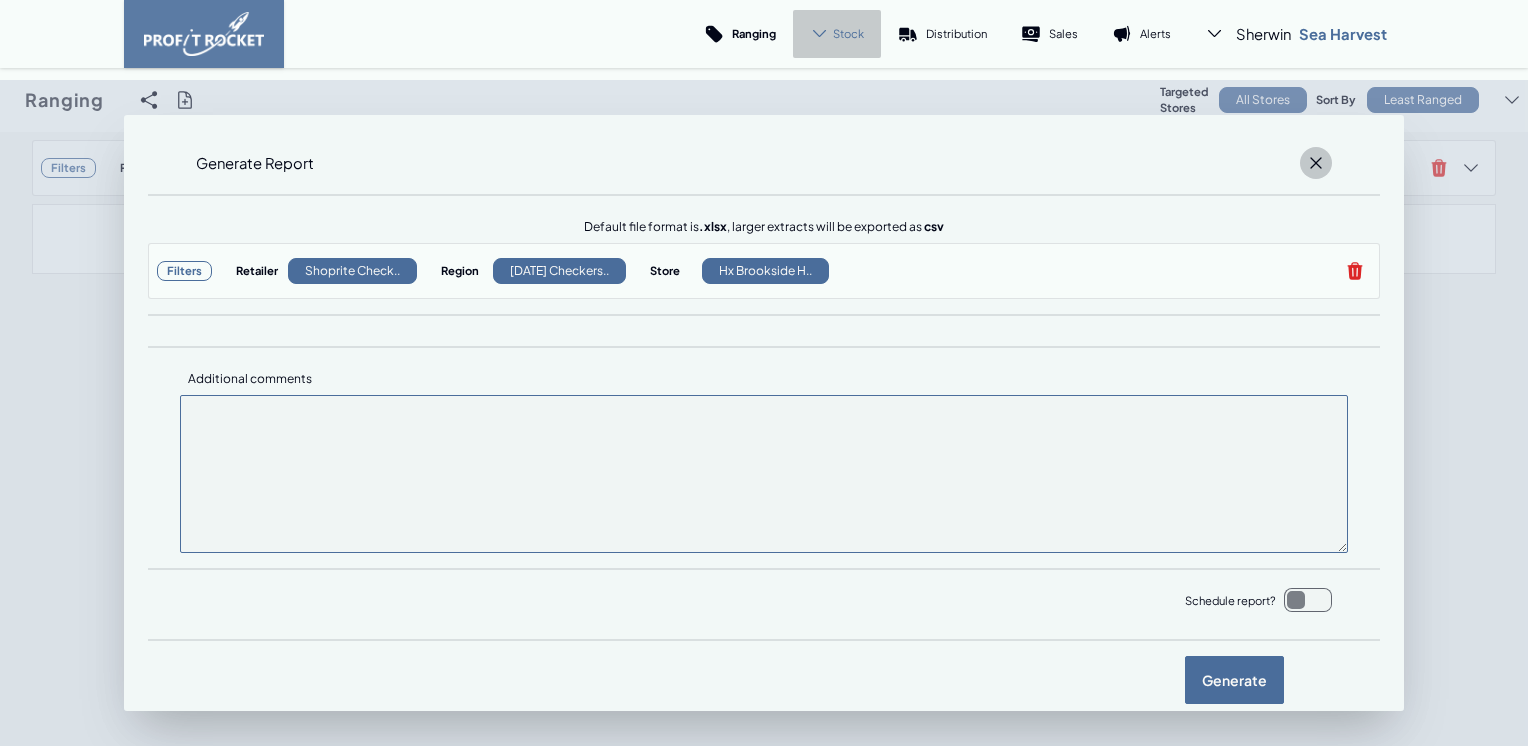 click 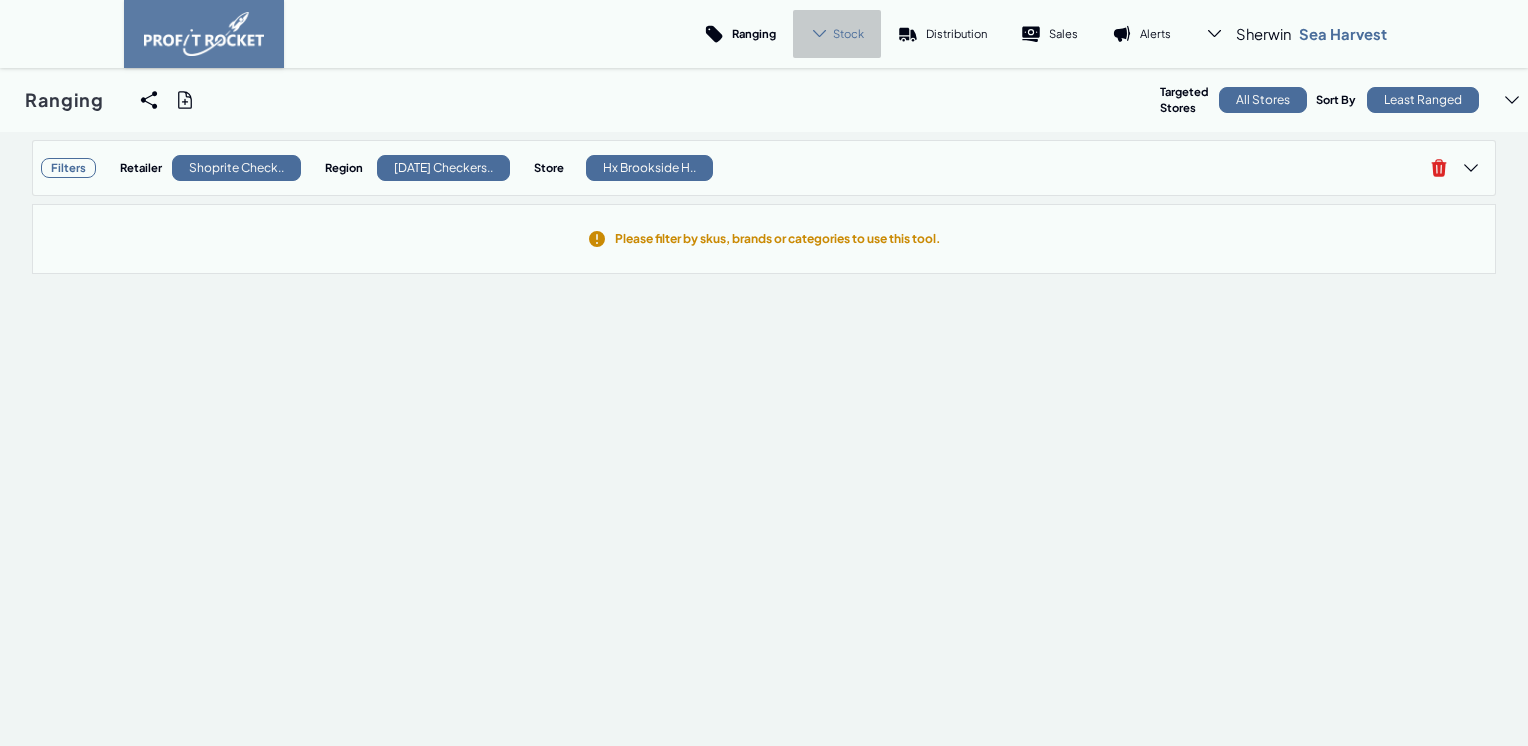 drag, startPoint x: 769, startPoint y: 338, endPoint x: 769, endPoint y: 301, distance: 37 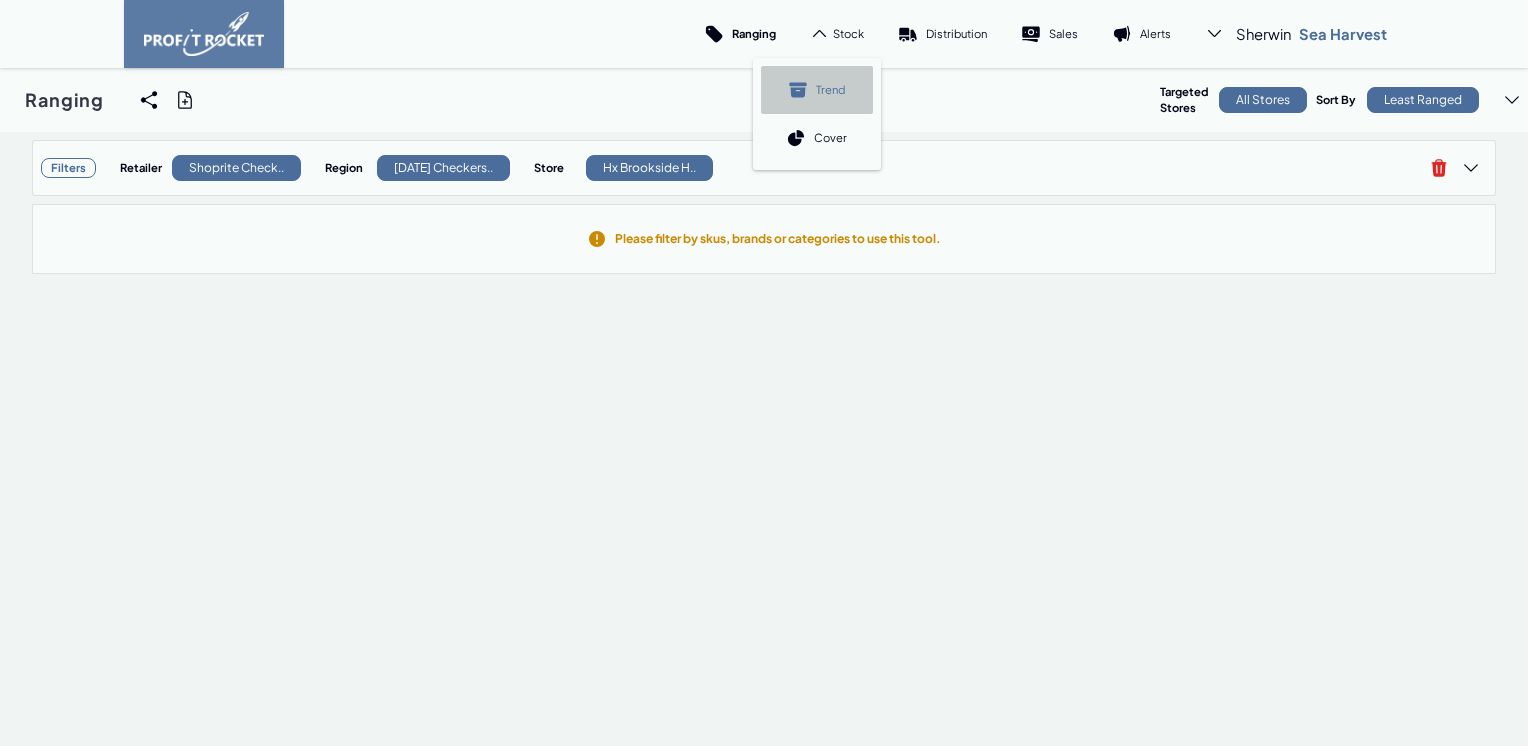 click on "Trend" at bounding box center [830, 89] 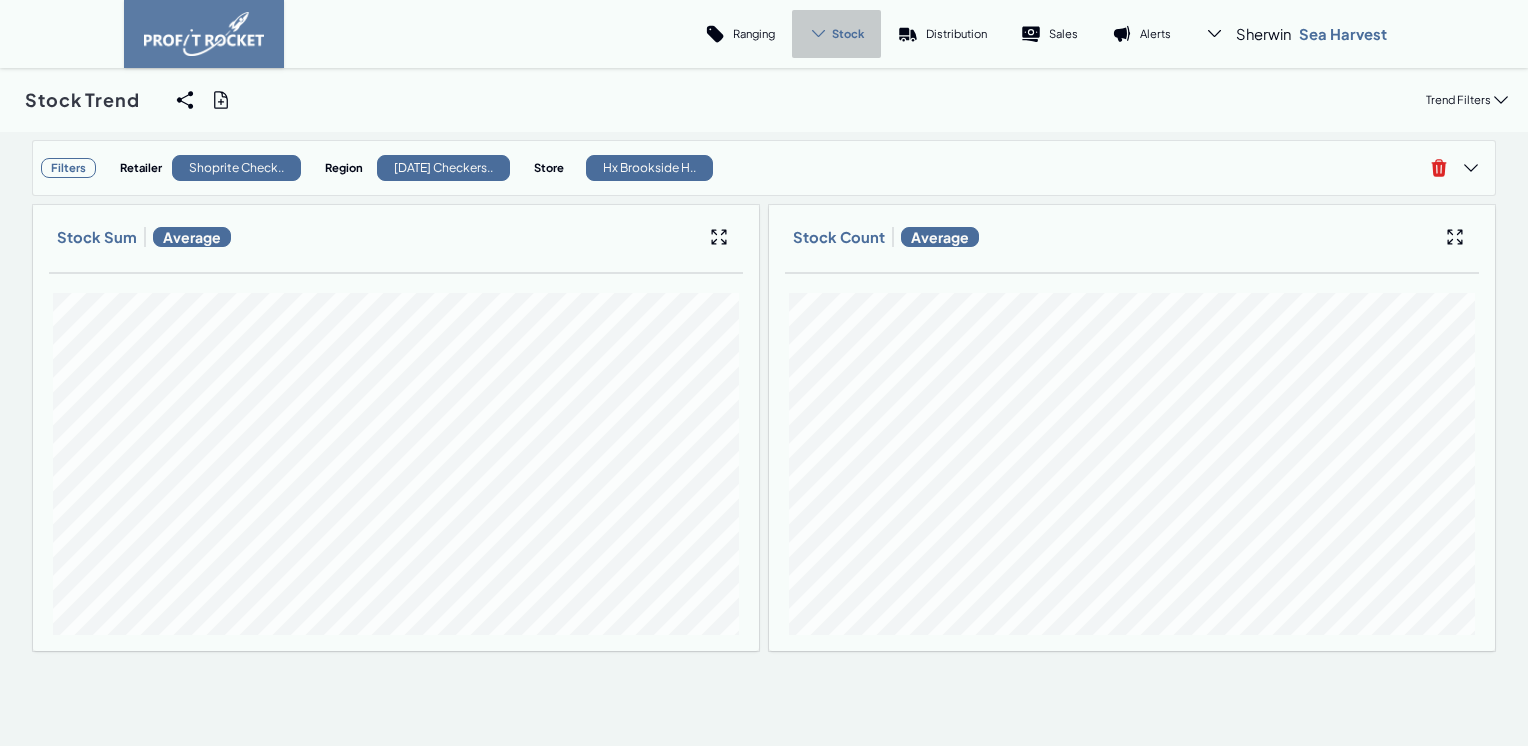 click on "Stock" at bounding box center (848, 33) 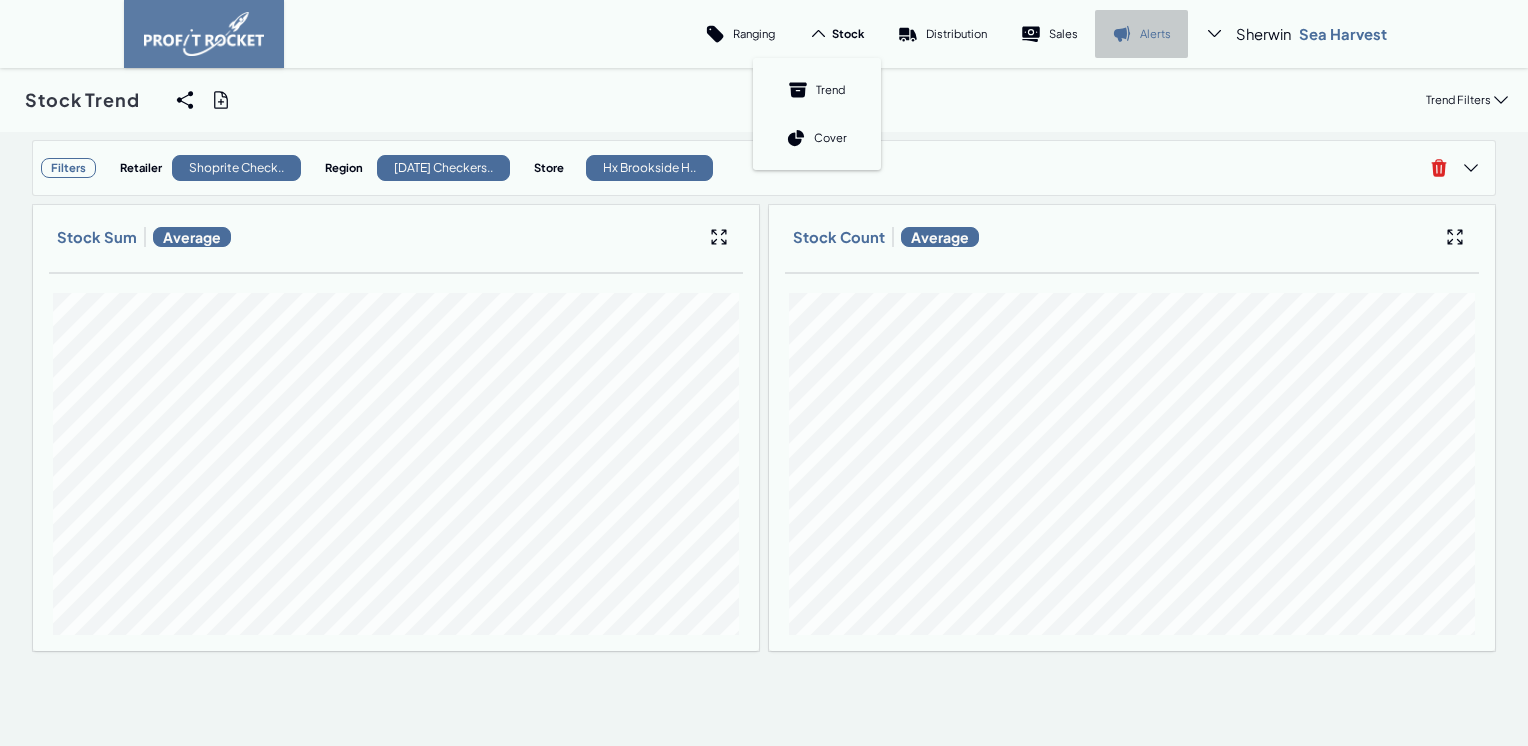 click on "Alerts" at bounding box center (1155, 33) 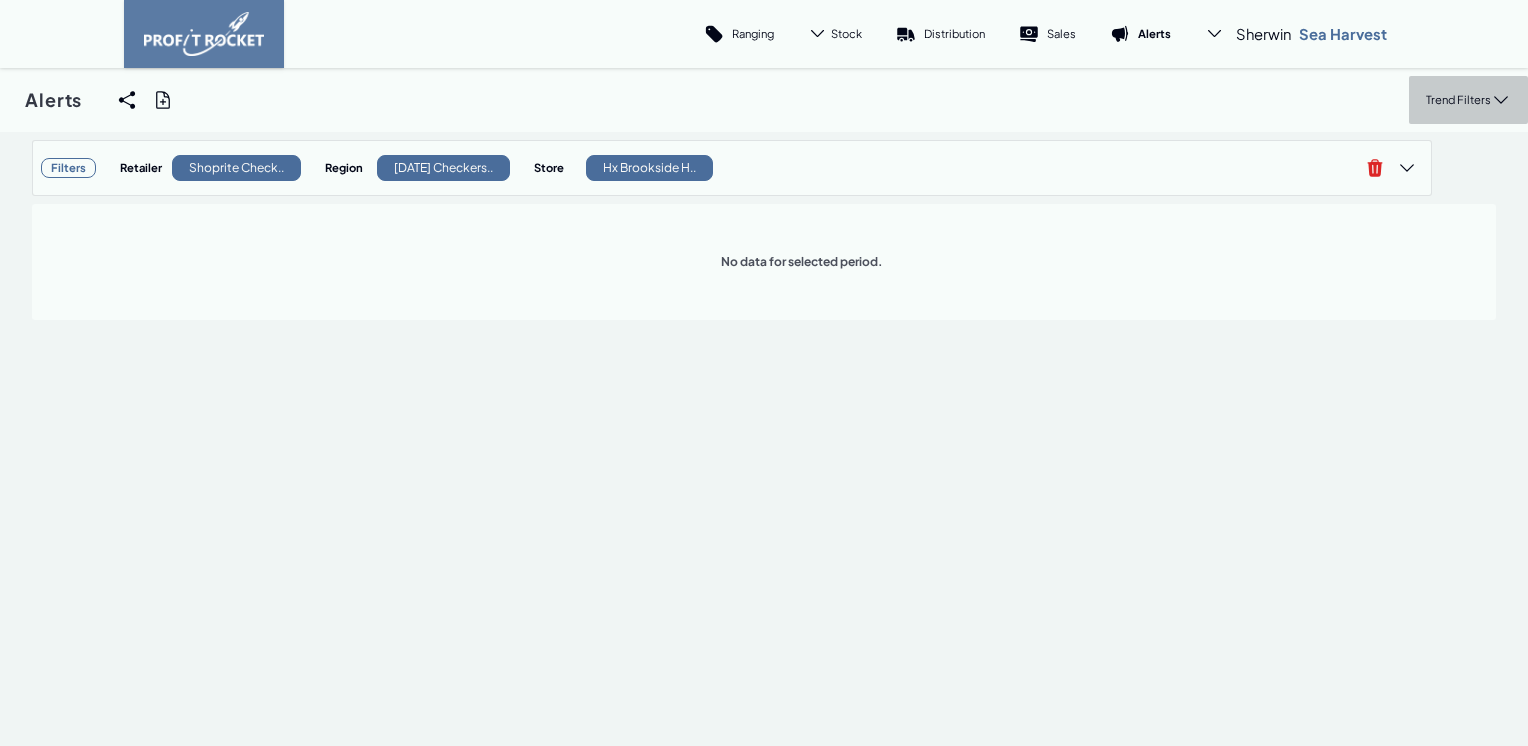 click on "Trend Filters" at bounding box center (1458, 99) 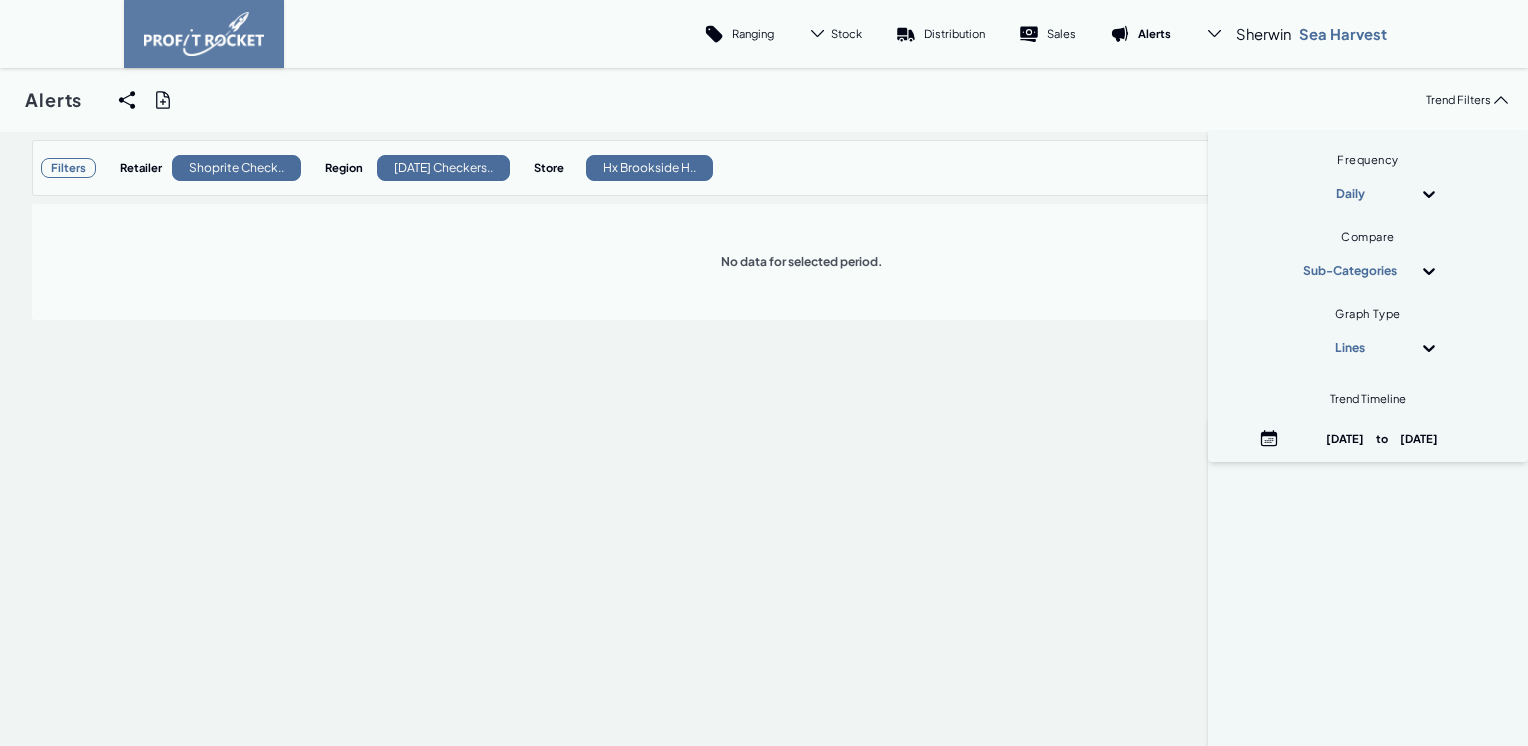 click on "Alerts Share View We'll email you as well as your recipients a link to the view you're looking at. Filters   Retailer   Shoprite Check..   Region   Natal Checkers..   Store   Hx Brookside H.. Recipients Myself Additional comments Share Generate Report Default file format is  .xlsx , larger extracts will be exported as   csv Filters   Retailer   Shoprite Check..   Region   Natal Checkers..   Store   Hx Brookside H.. Additional comments Schedule report? Generate Frequency Daily Compare Sub-Categories Graph Type Lines Trend Timeline July 26th, 2025 to July 27th, 2025 Trend Filters" at bounding box center (764, 100) 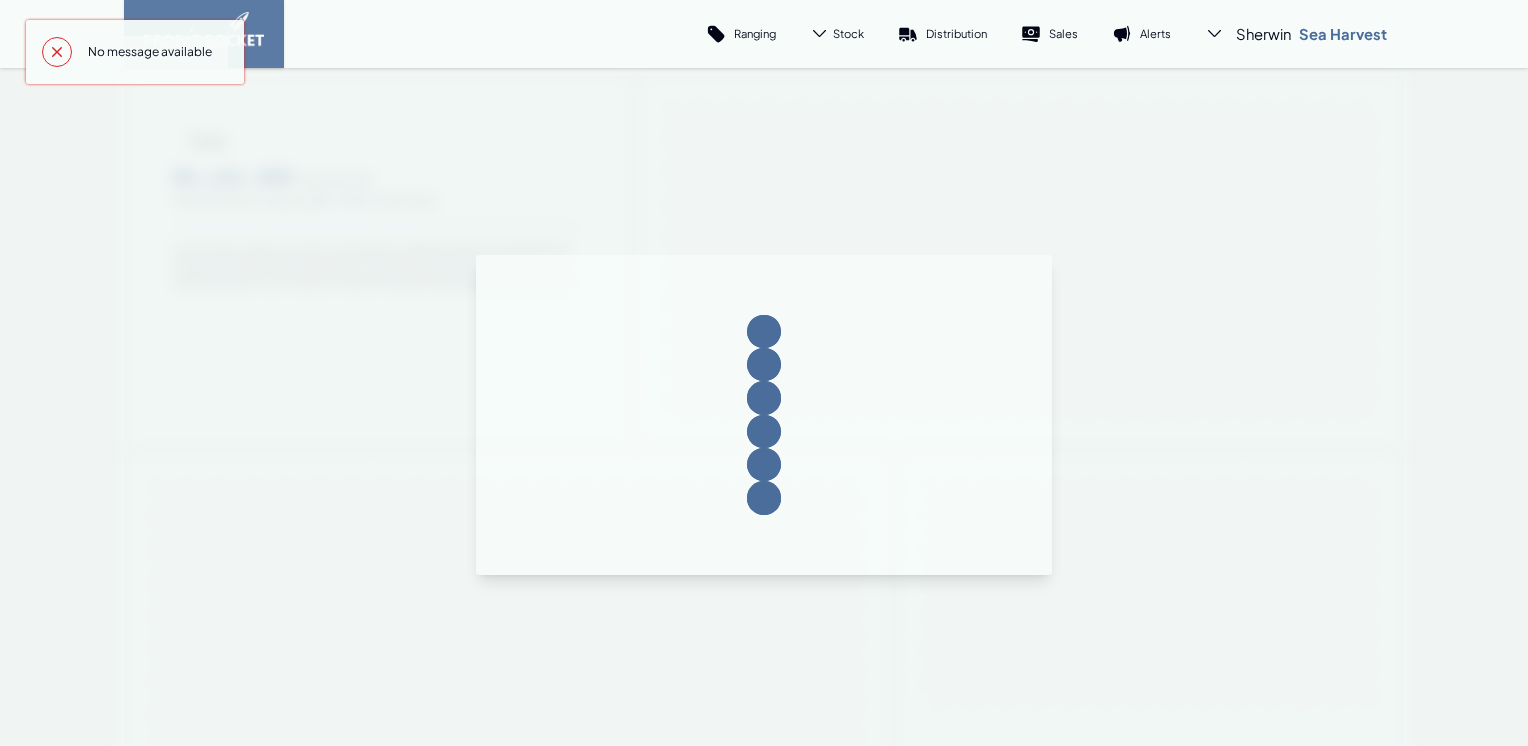 scroll, scrollTop: 0, scrollLeft: 0, axis: both 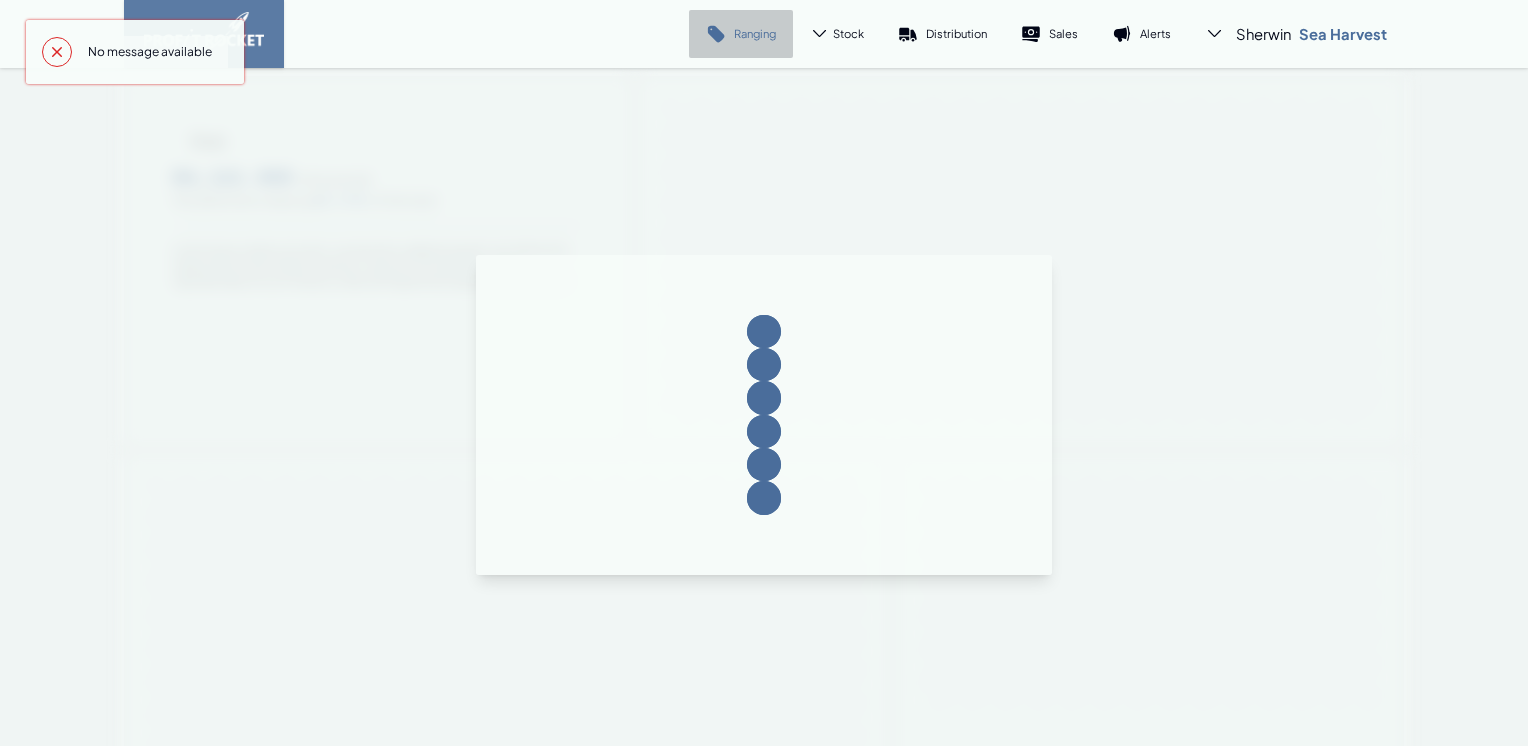 click on "Ranging" at bounding box center (755, 33) 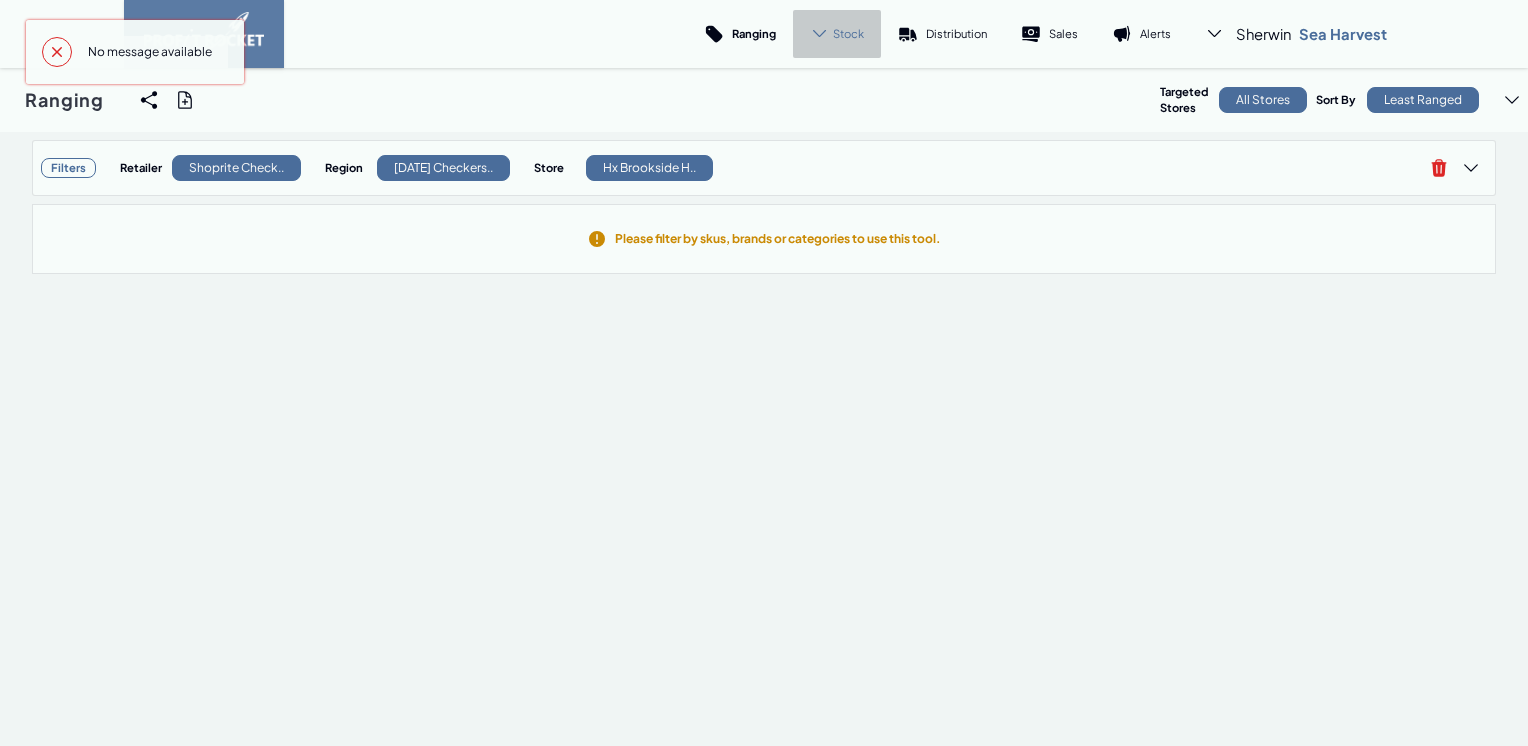 click on "Stock" at bounding box center [848, 33] 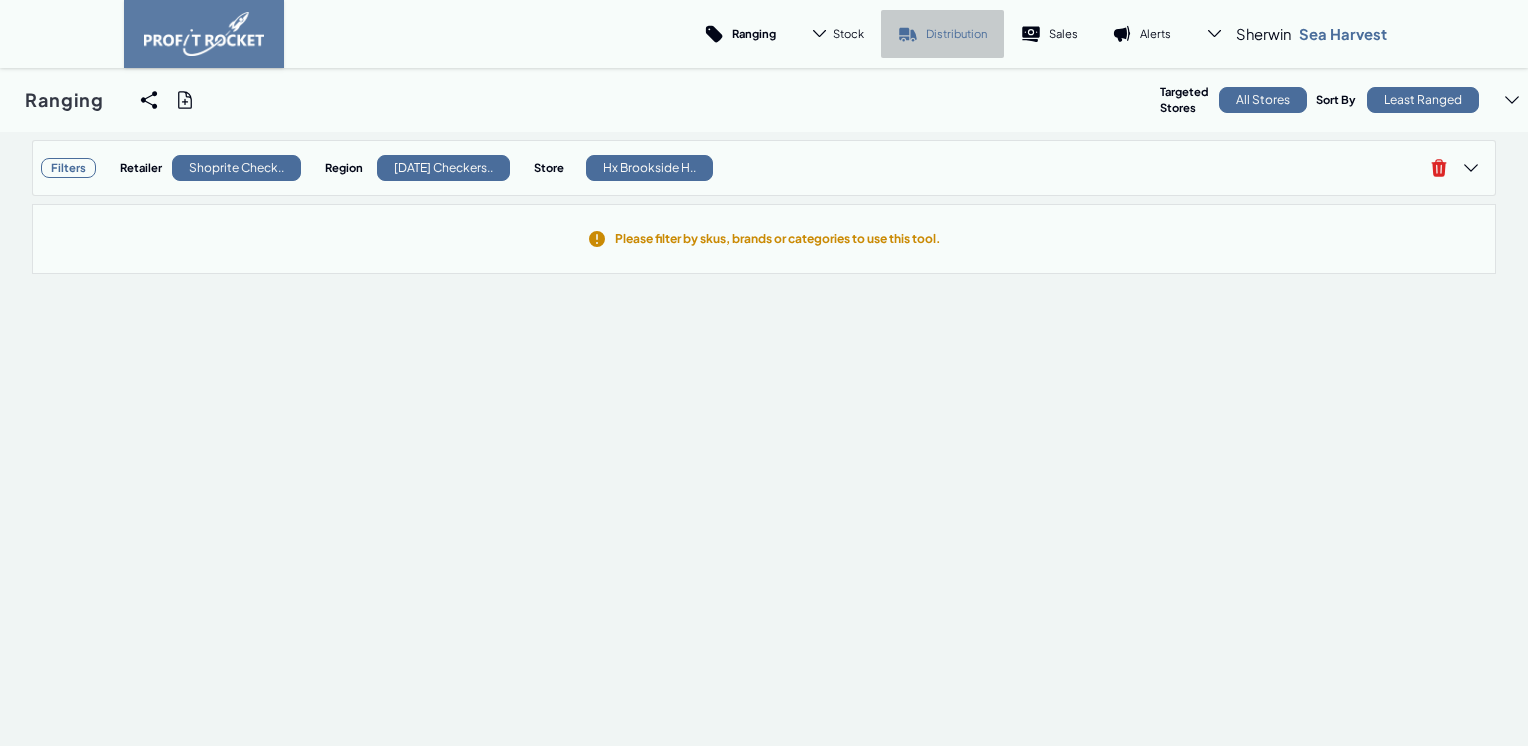 click on "Distribution" at bounding box center [942, 34] 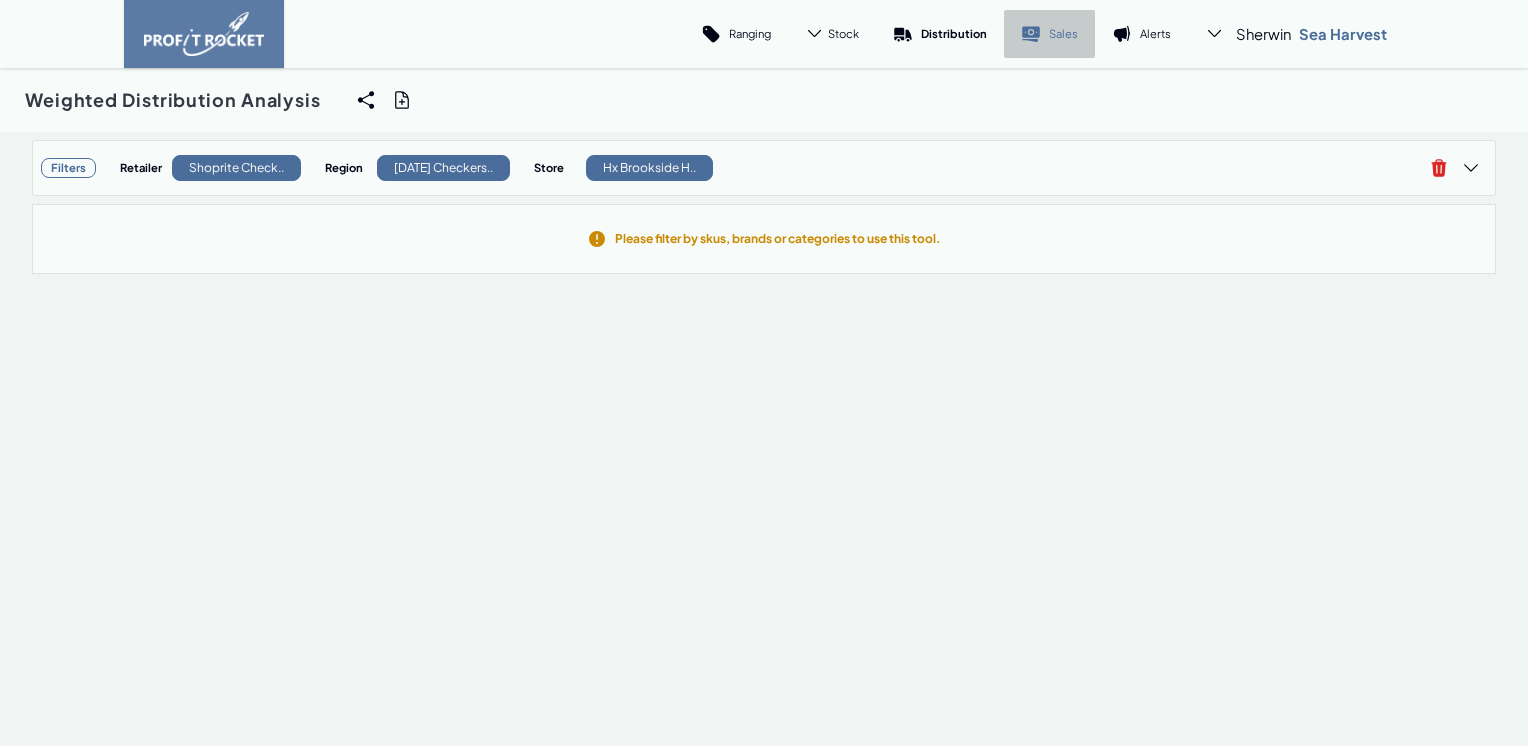 click 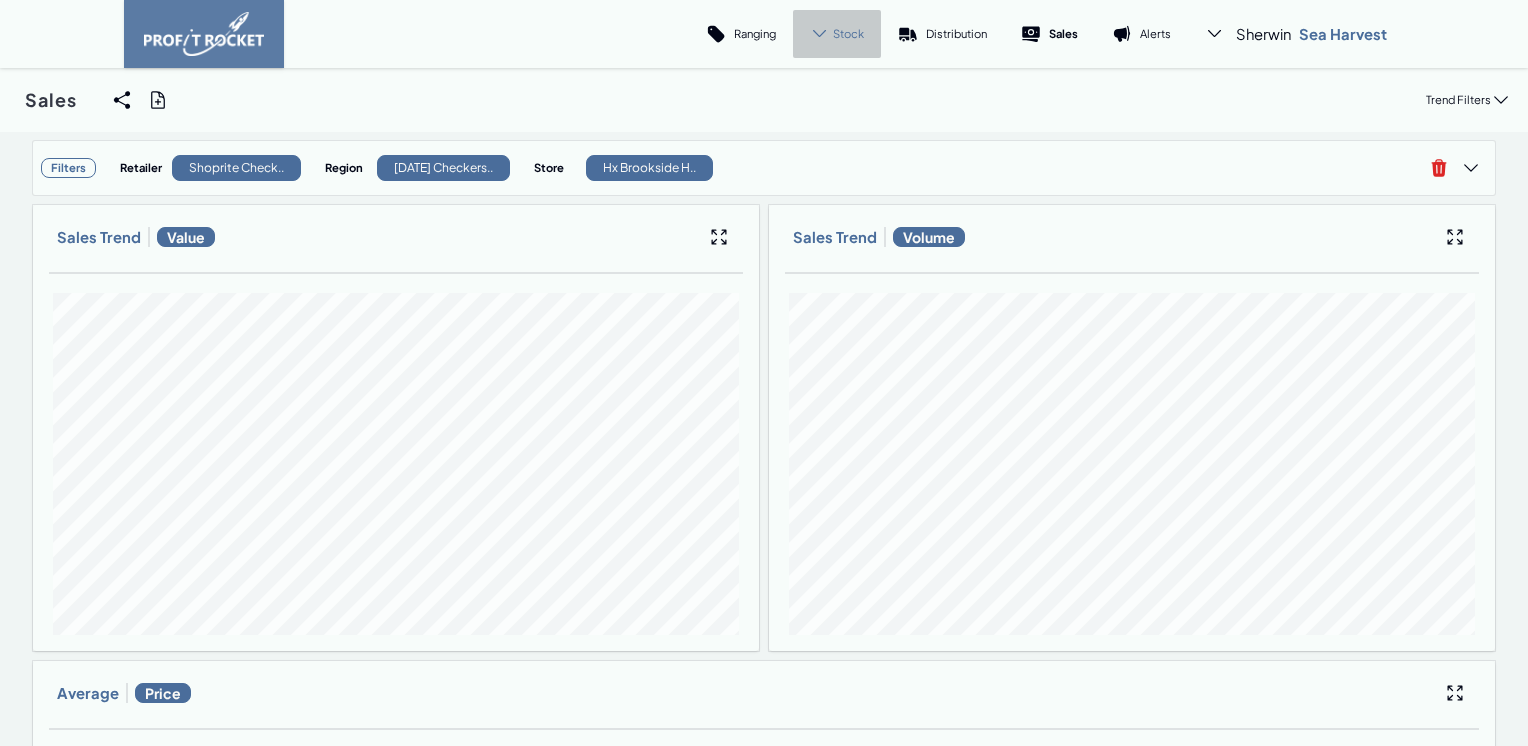 click on "Stock" at bounding box center (848, 33) 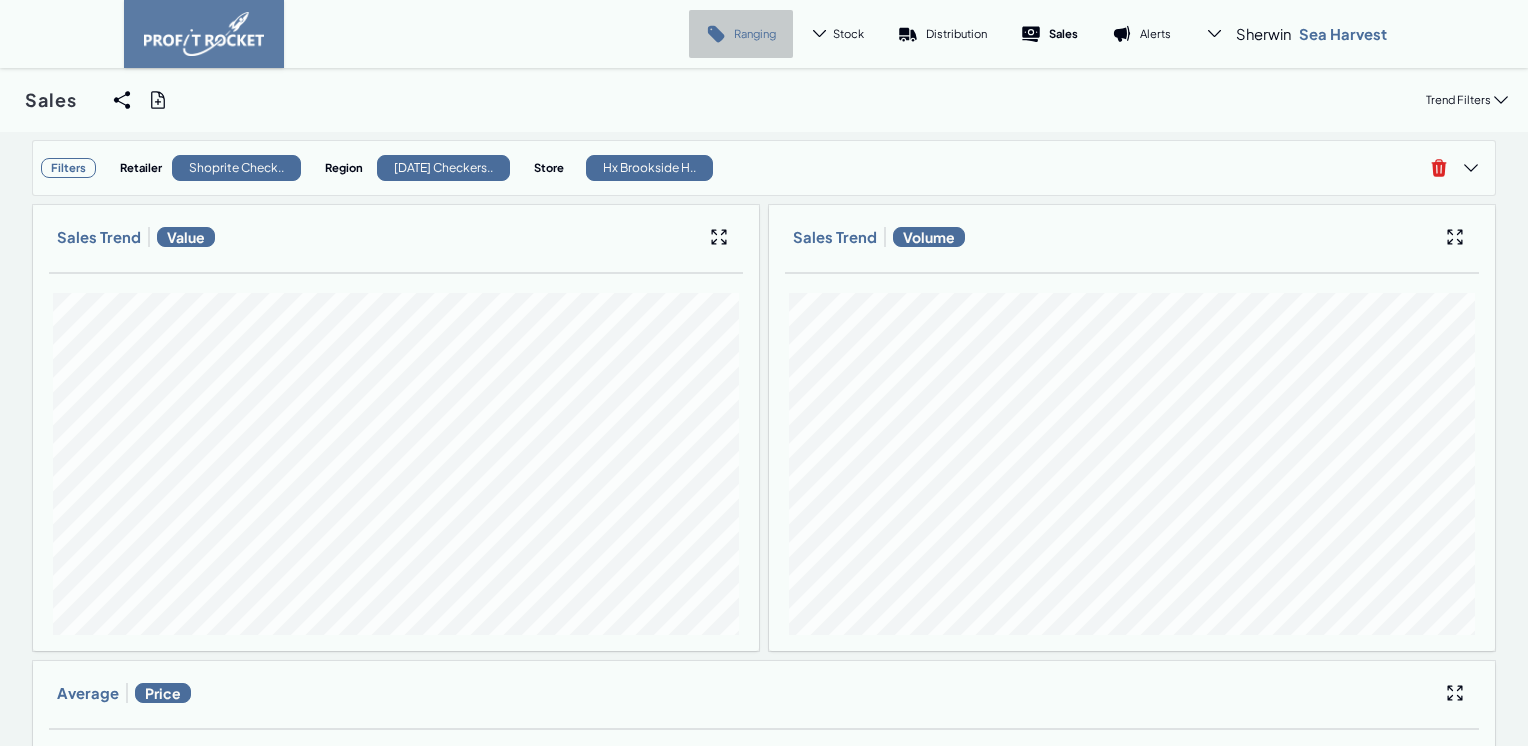click on "Ranging" at bounding box center [755, 33] 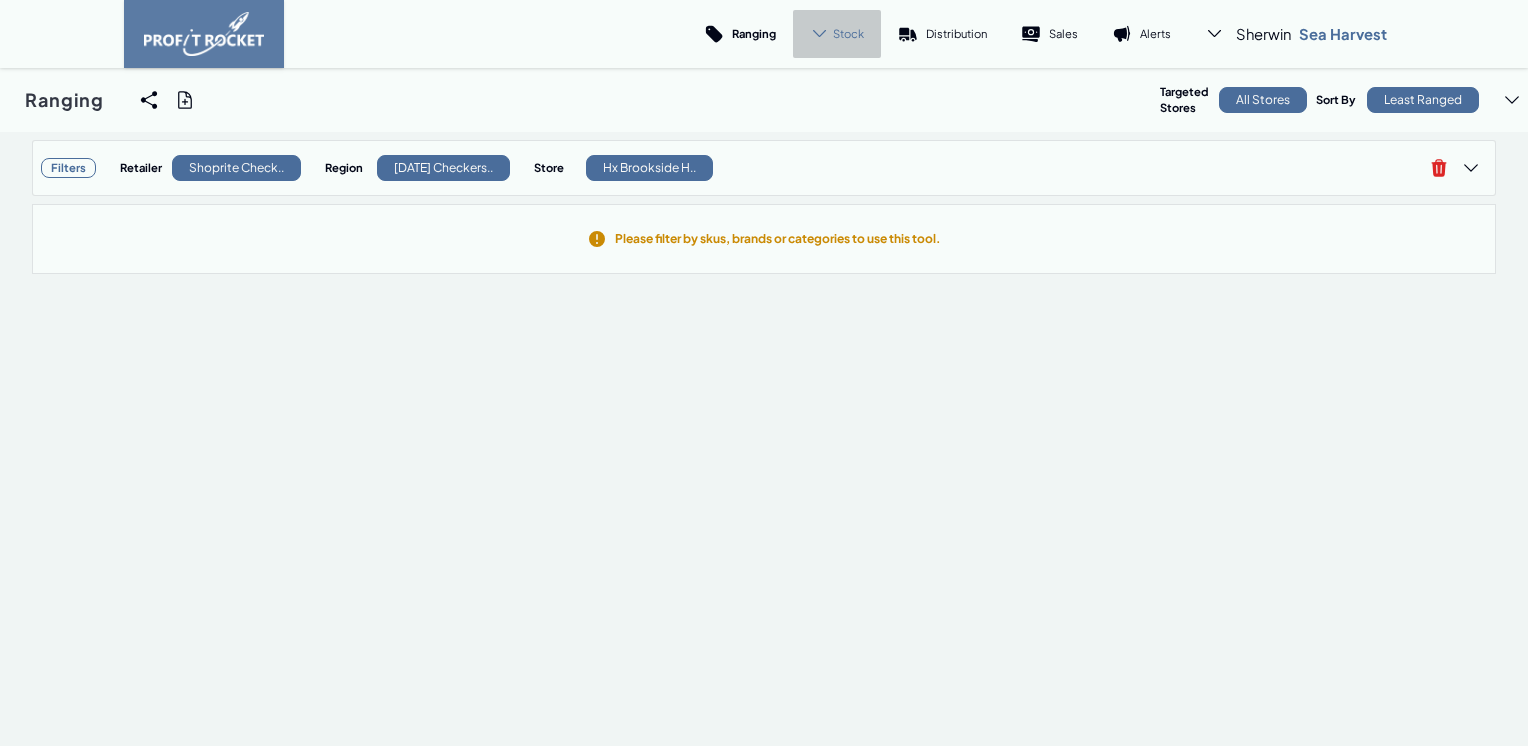 click on "Stock" at bounding box center (837, 34) 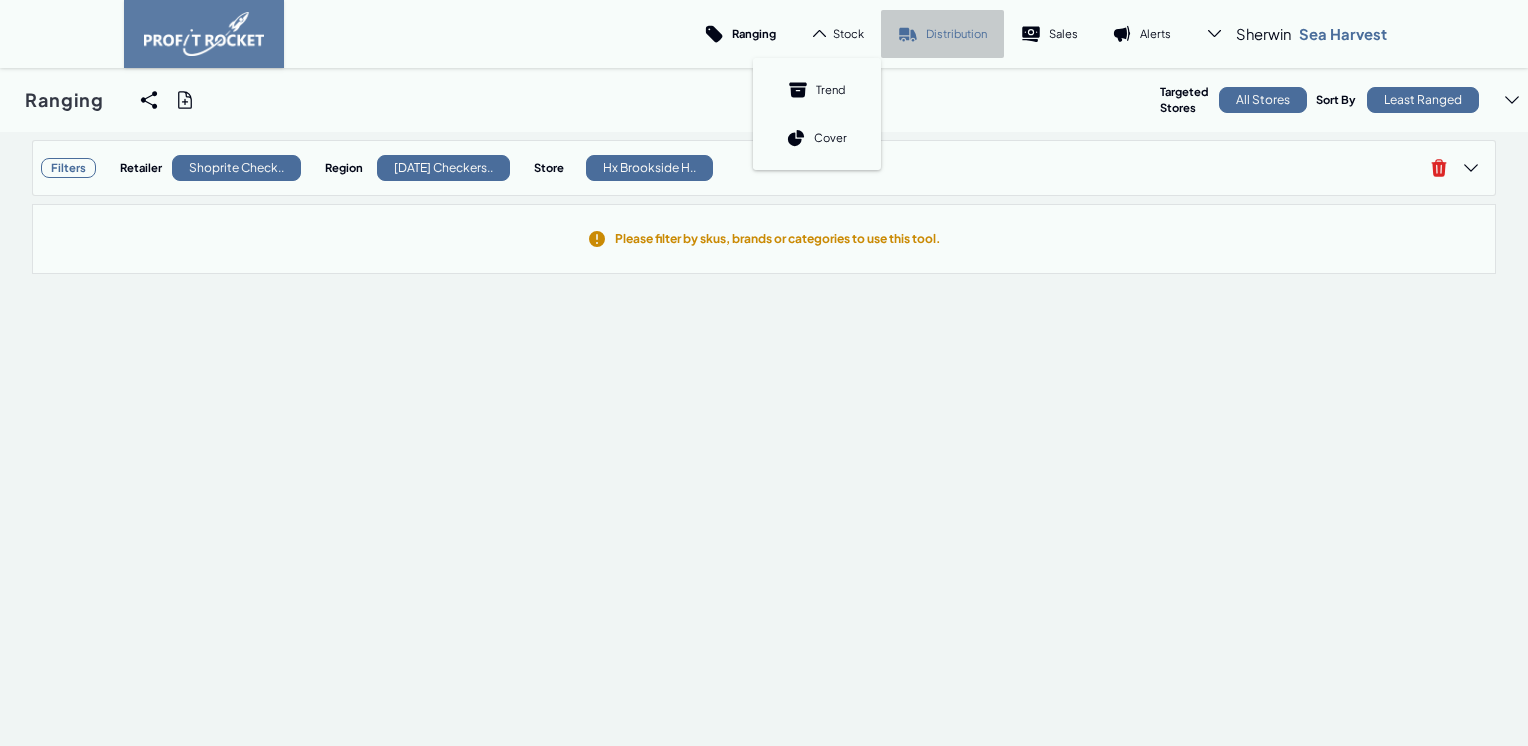 click on "Distribution" at bounding box center (942, 34) 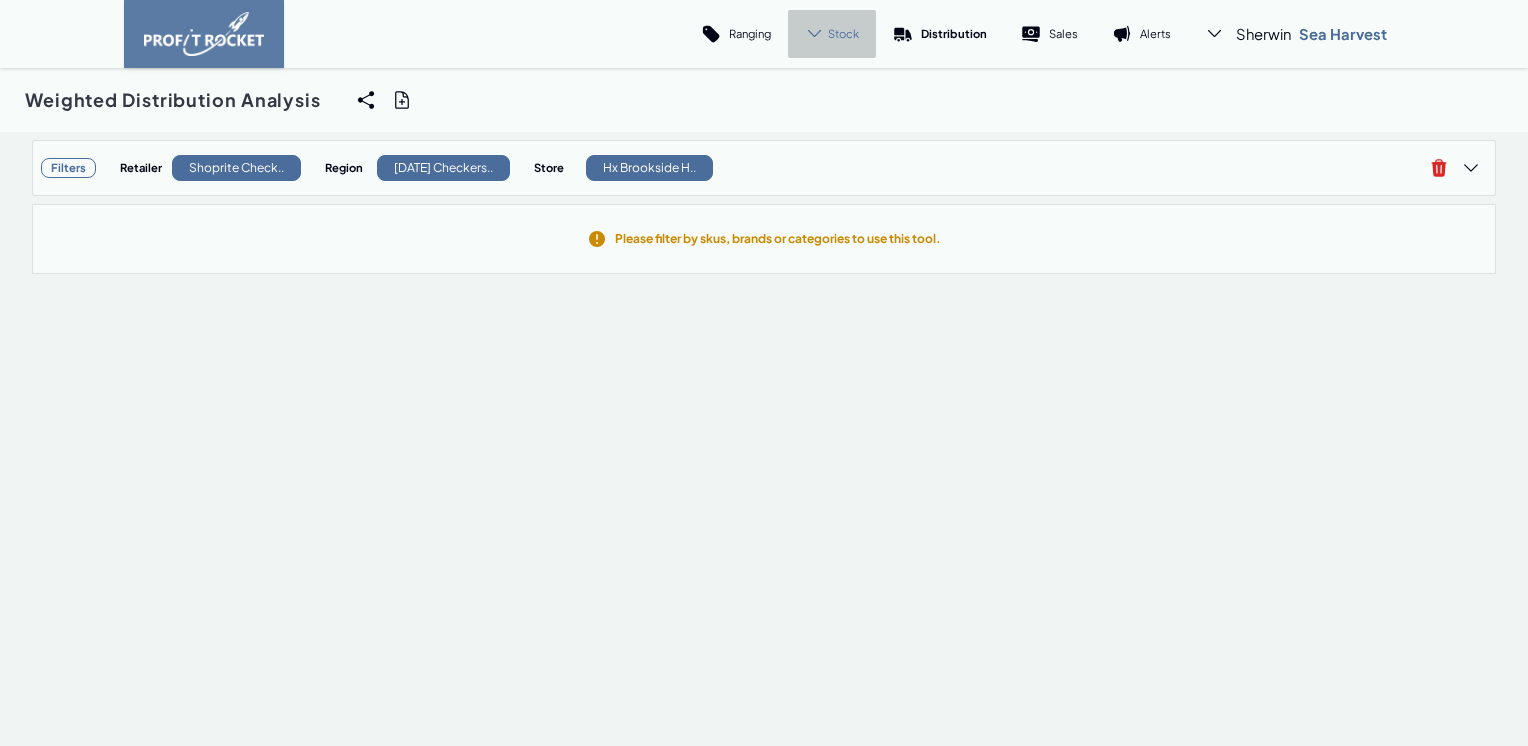 click on "Stock" at bounding box center (843, 33) 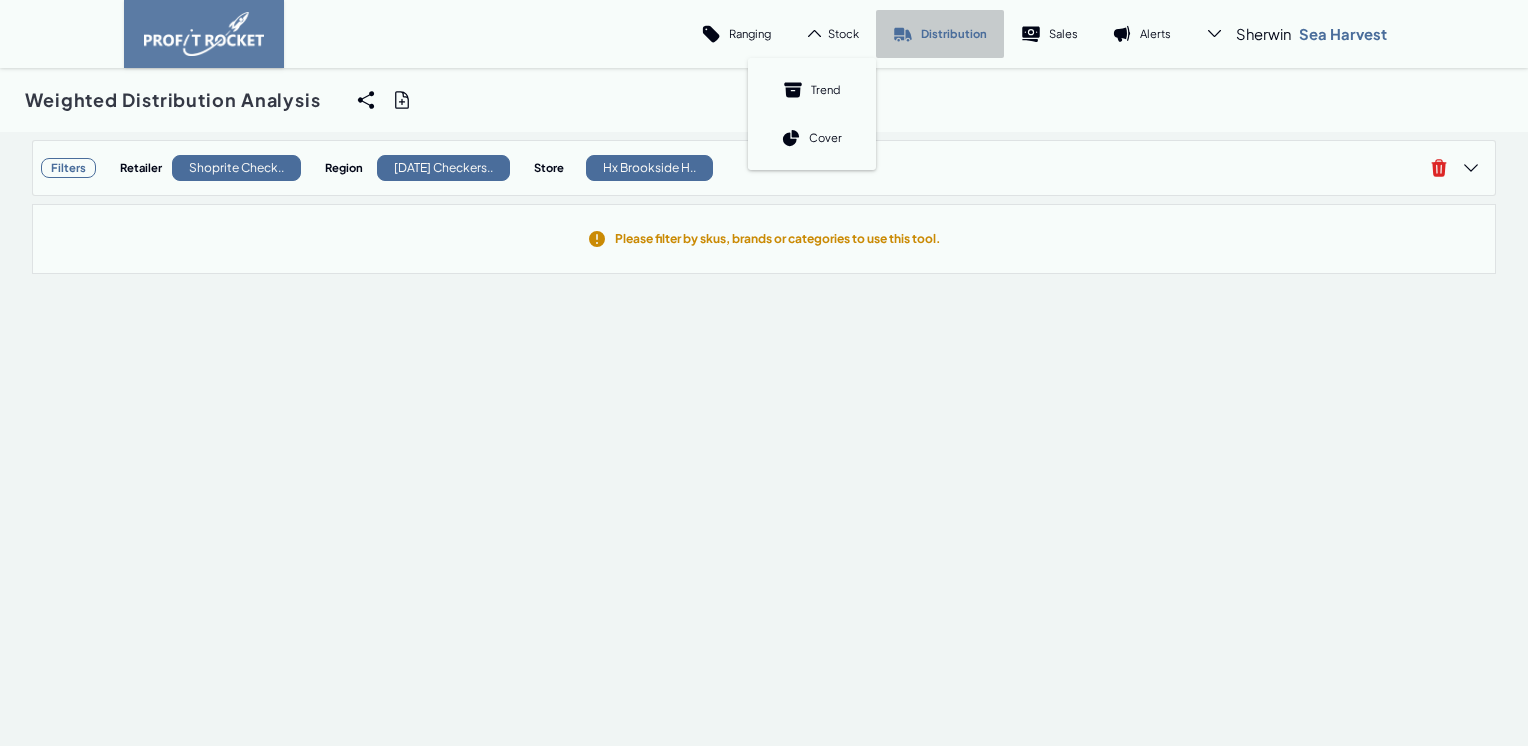 click on "Distribution" at bounding box center (954, 33) 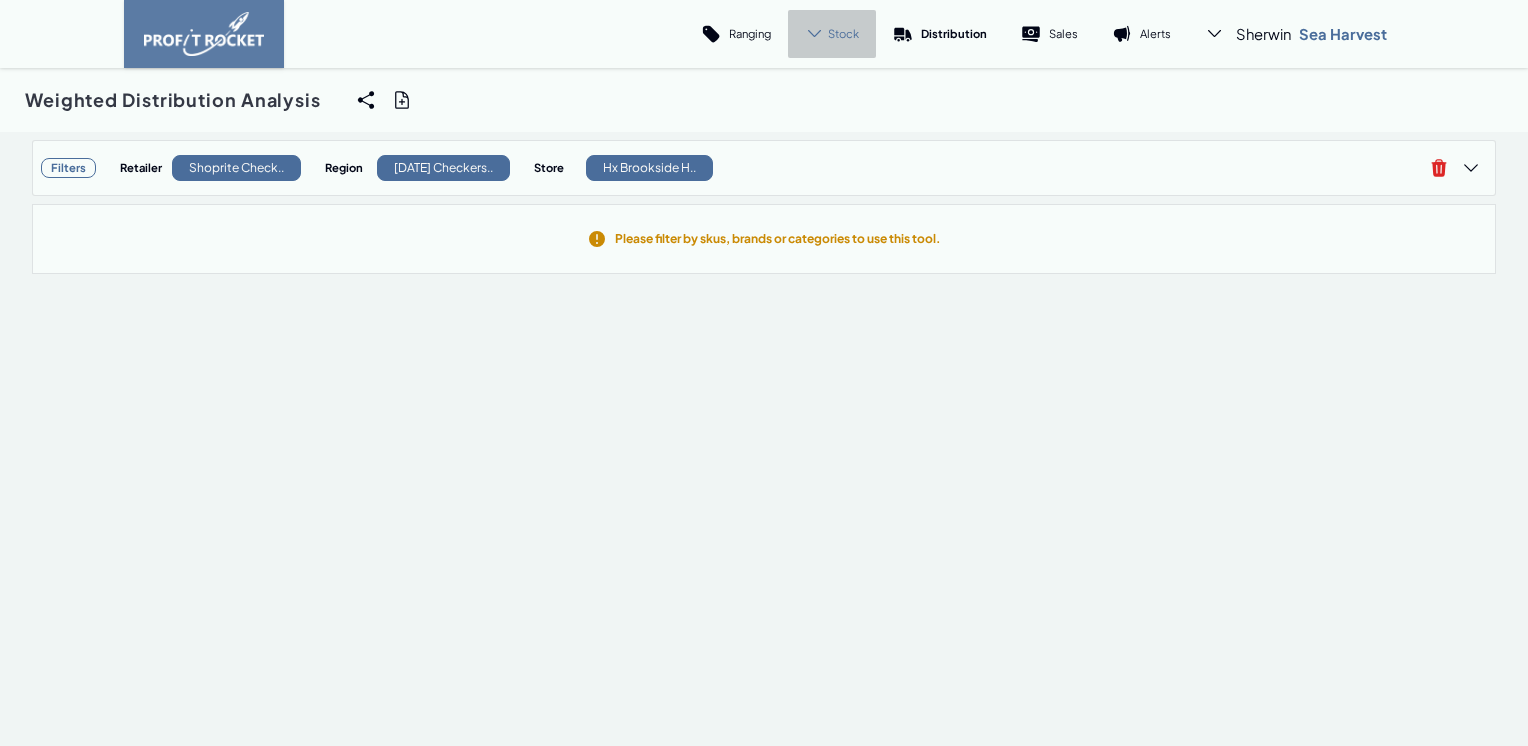 click on "Stock" at bounding box center (832, 34) 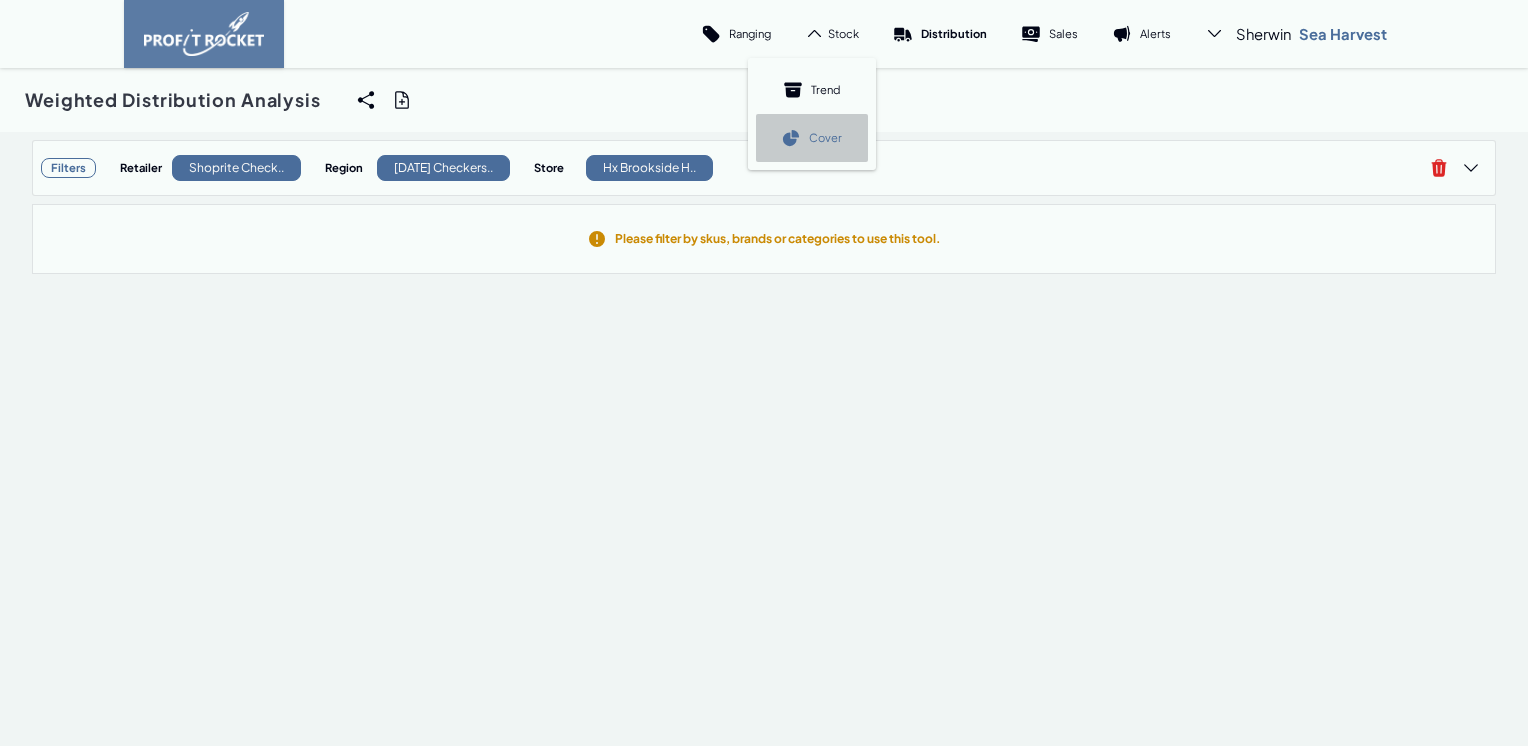 click on "Cover" at bounding box center (812, 138) 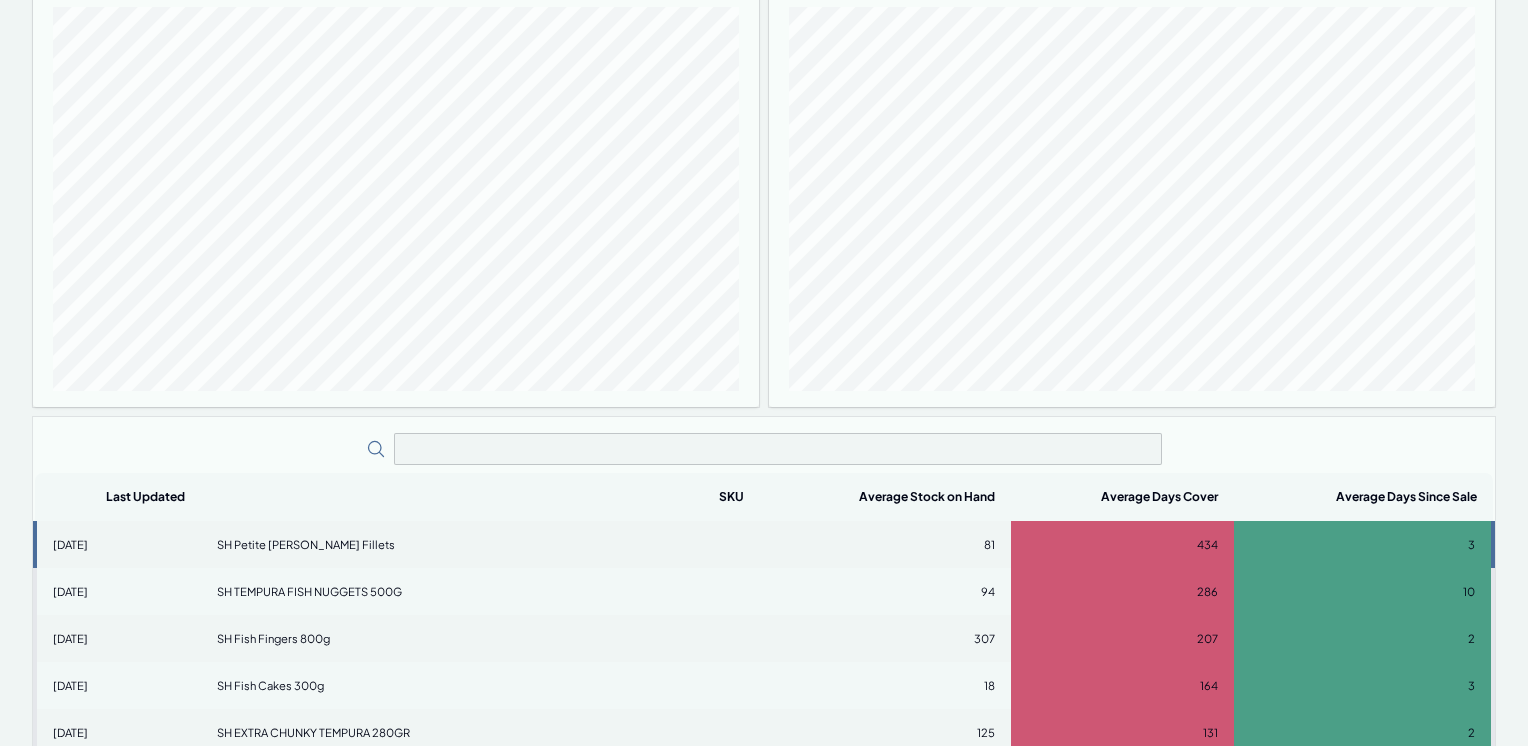 scroll, scrollTop: 500, scrollLeft: 0, axis: vertical 